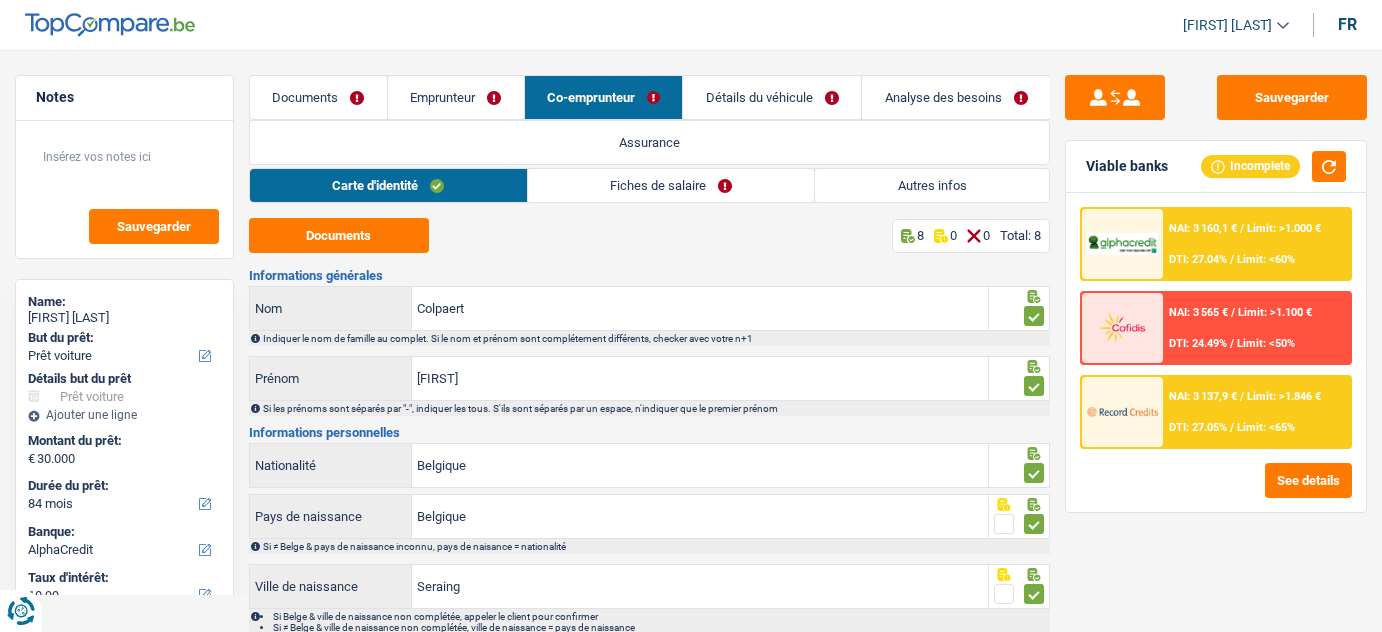 select on "car" 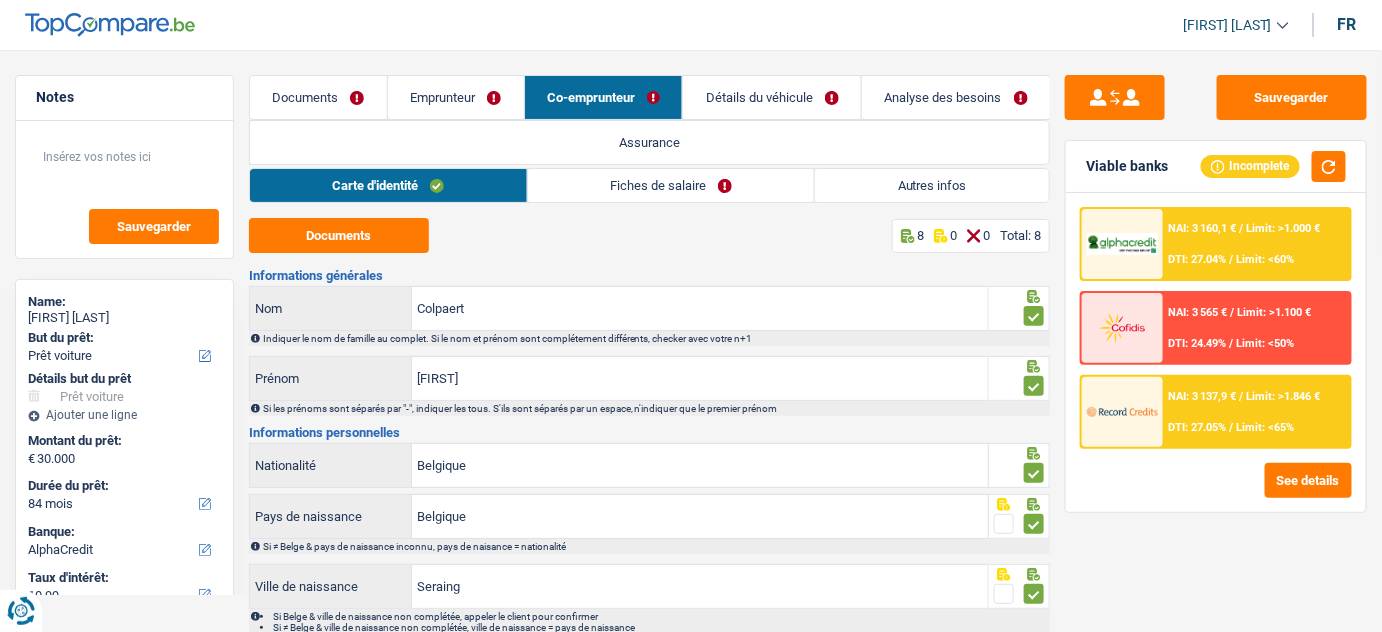 scroll, scrollTop: 0, scrollLeft: 0, axis: both 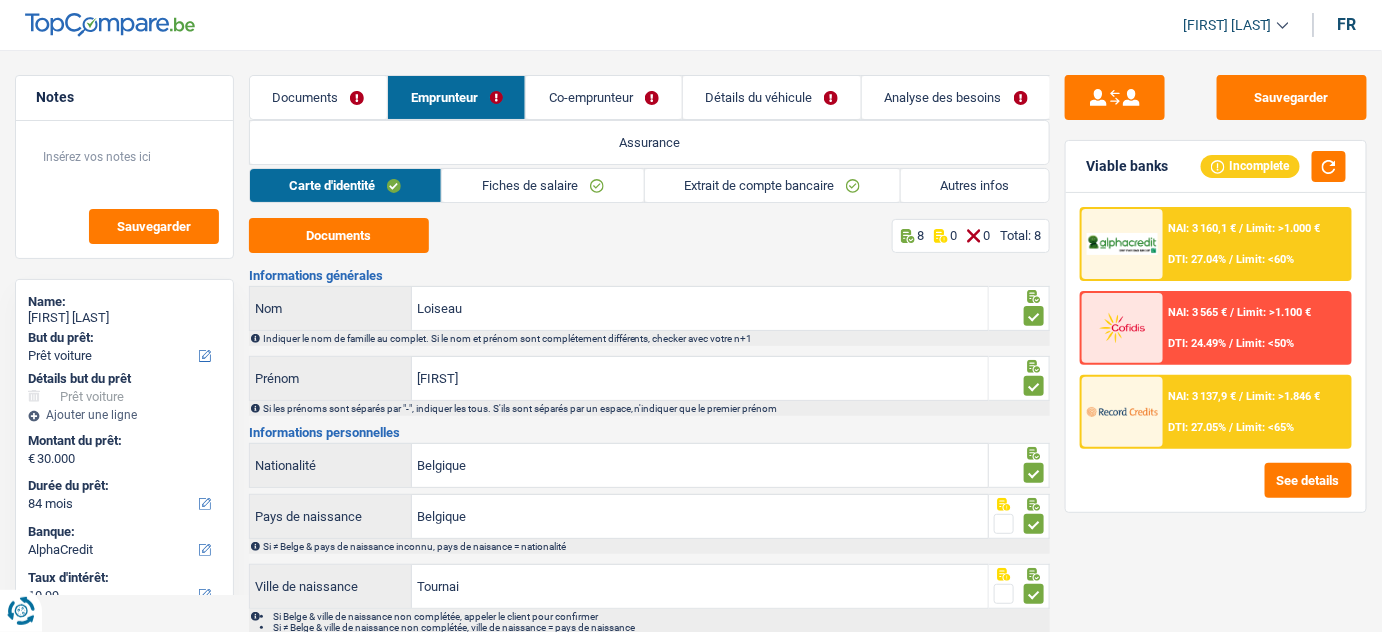 click on "Fiches de salaire" at bounding box center (542, 185) 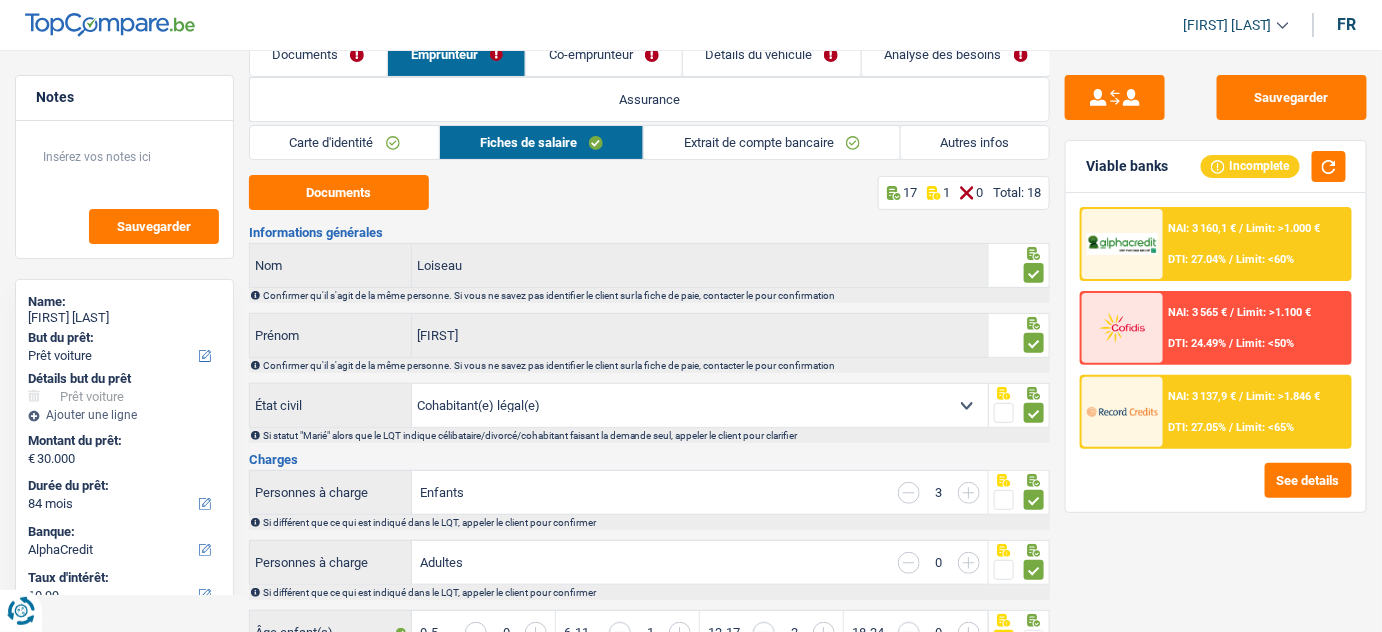 scroll, scrollTop: 0, scrollLeft: 0, axis: both 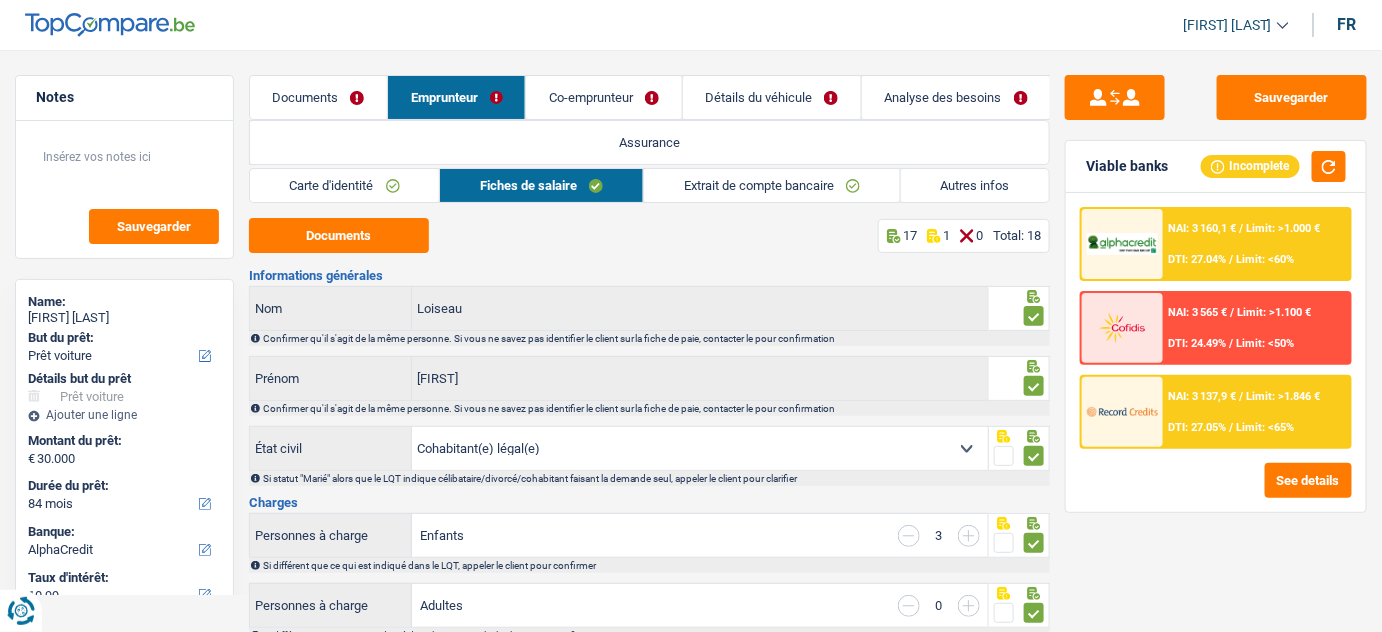 click on "Extrait de compte bancaire" at bounding box center (772, 185) 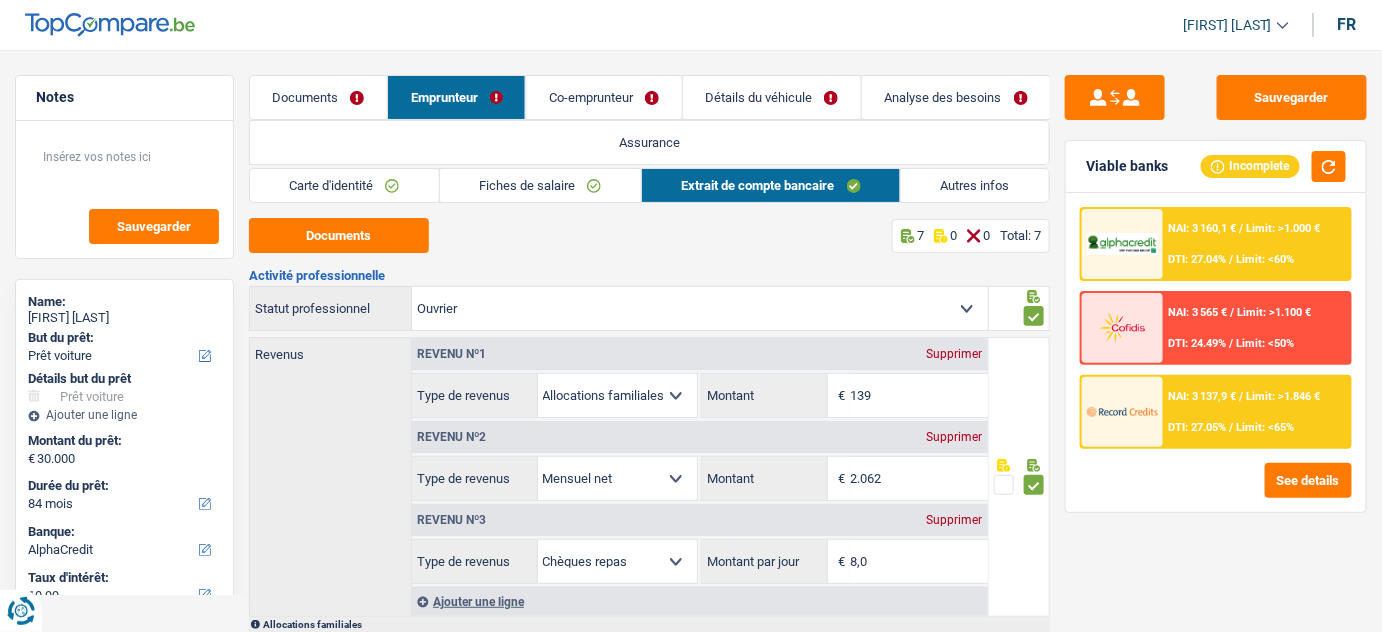 click on "Co-emprunteur" at bounding box center (603, 97) 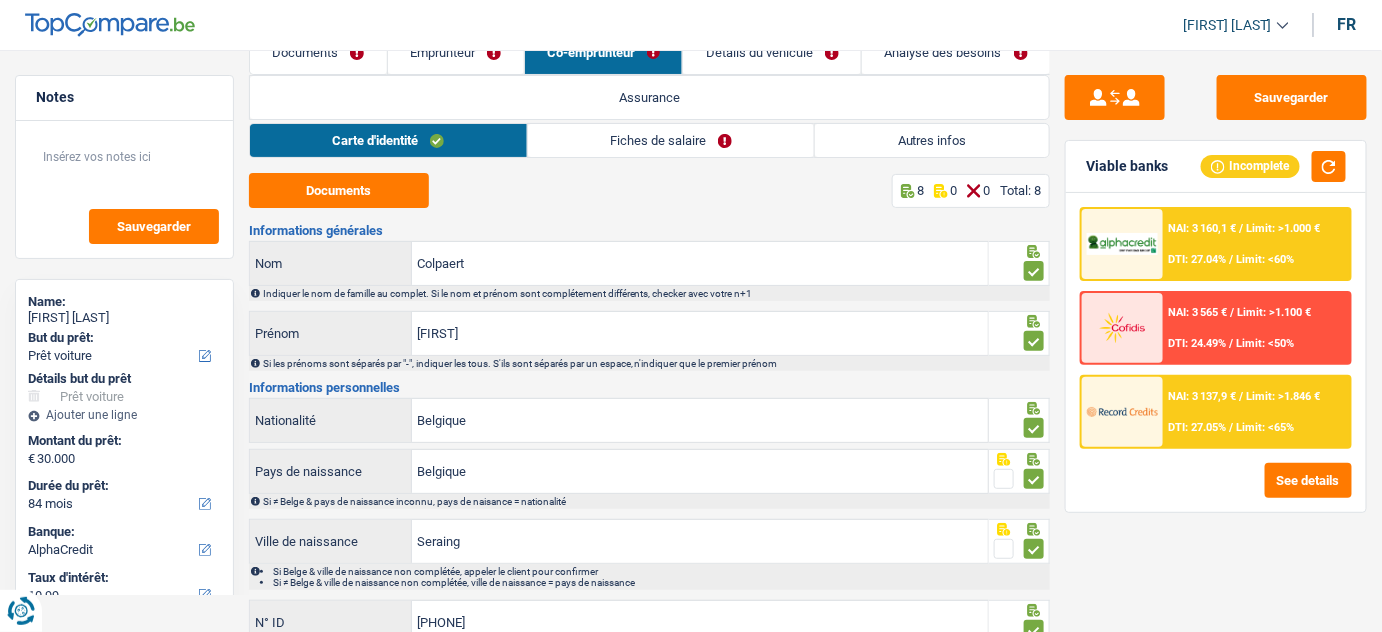 scroll, scrollTop: 0, scrollLeft: 0, axis: both 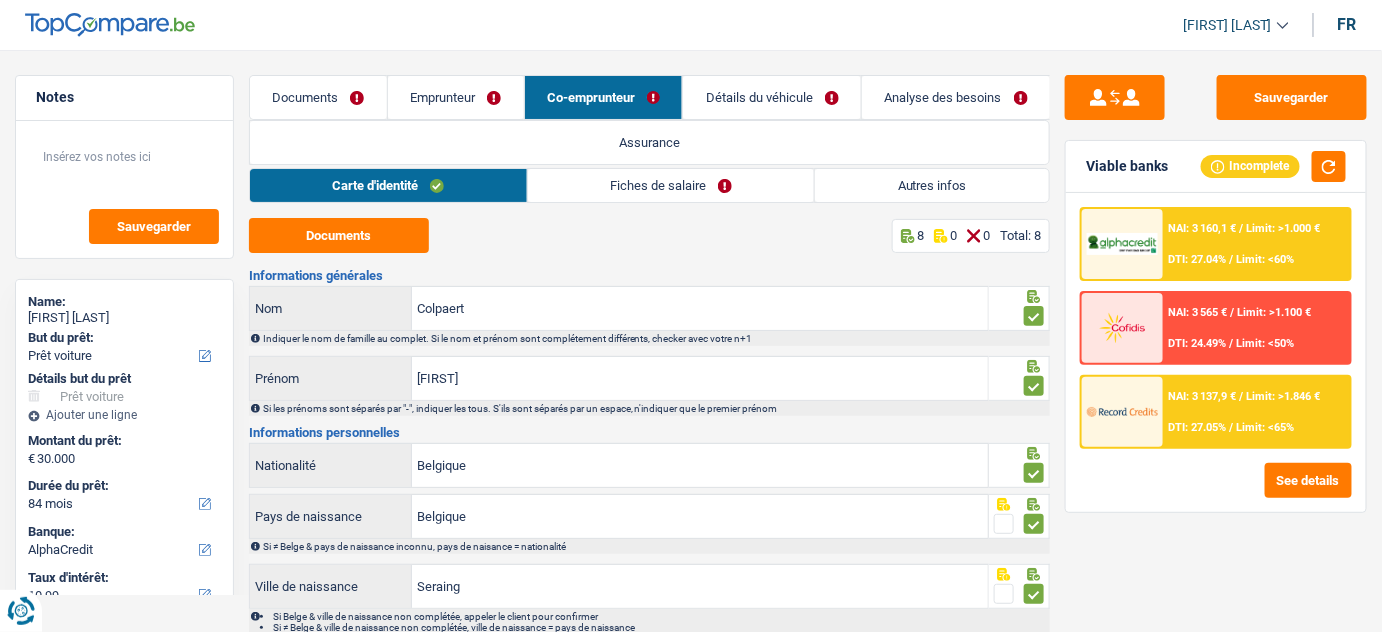 click on "Fiches de salaire" at bounding box center [671, 185] 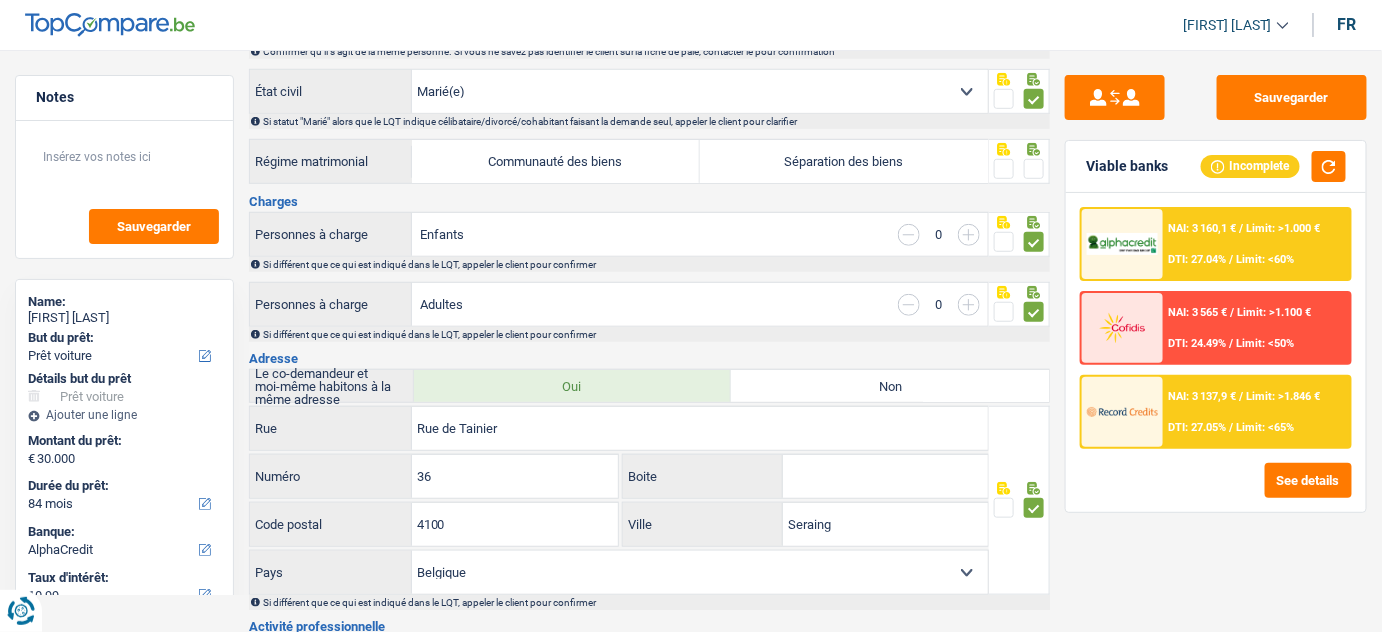scroll, scrollTop: 0, scrollLeft: 0, axis: both 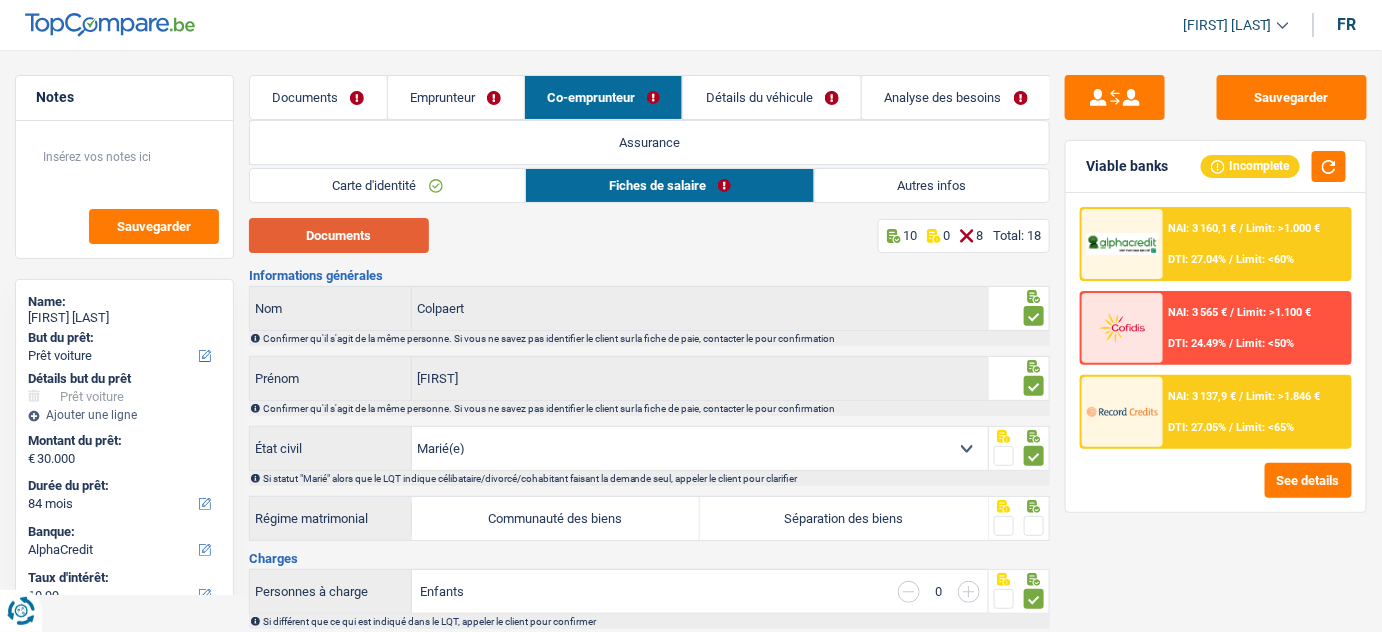 click on "Documents" at bounding box center [339, 235] 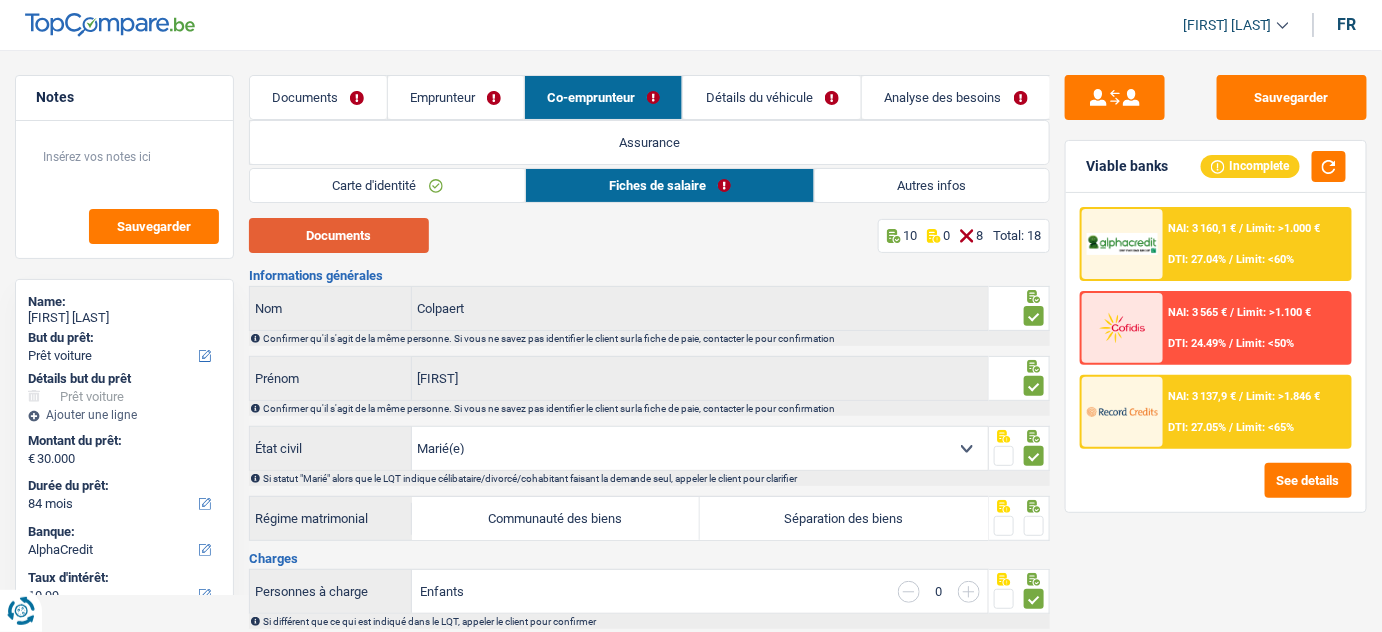 click on "Documents" at bounding box center [339, 235] 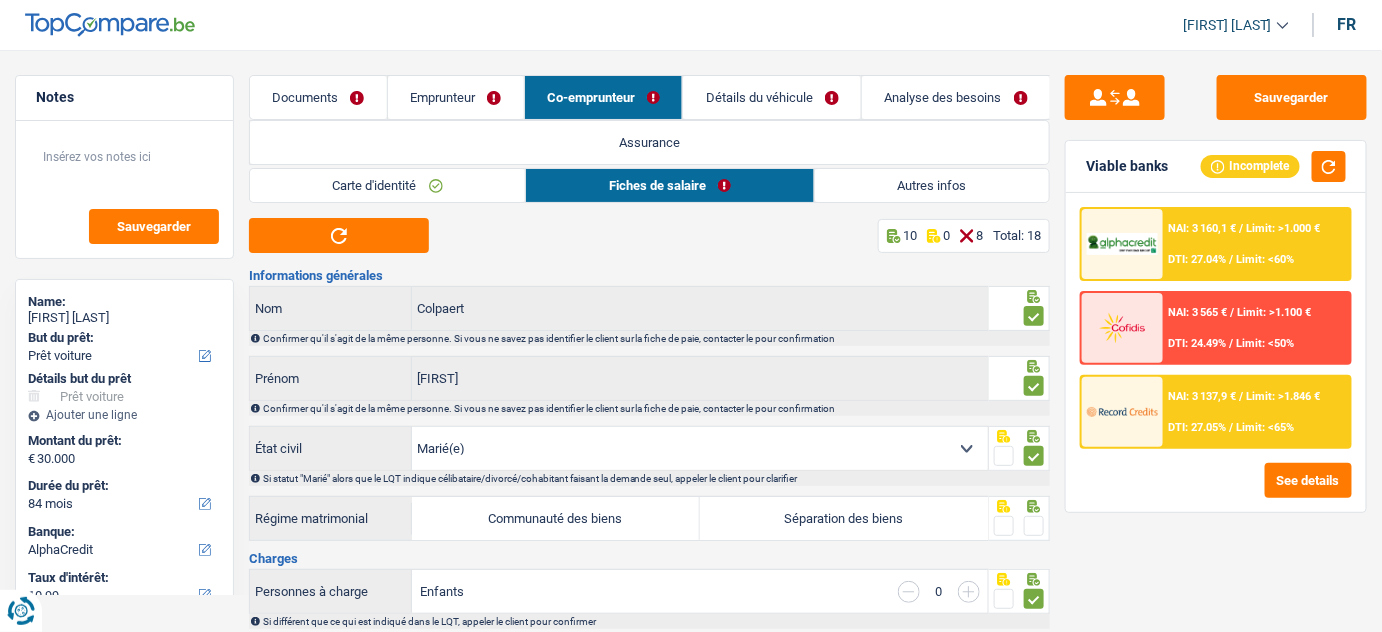 click on "Documents" at bounding box center (318, 97) 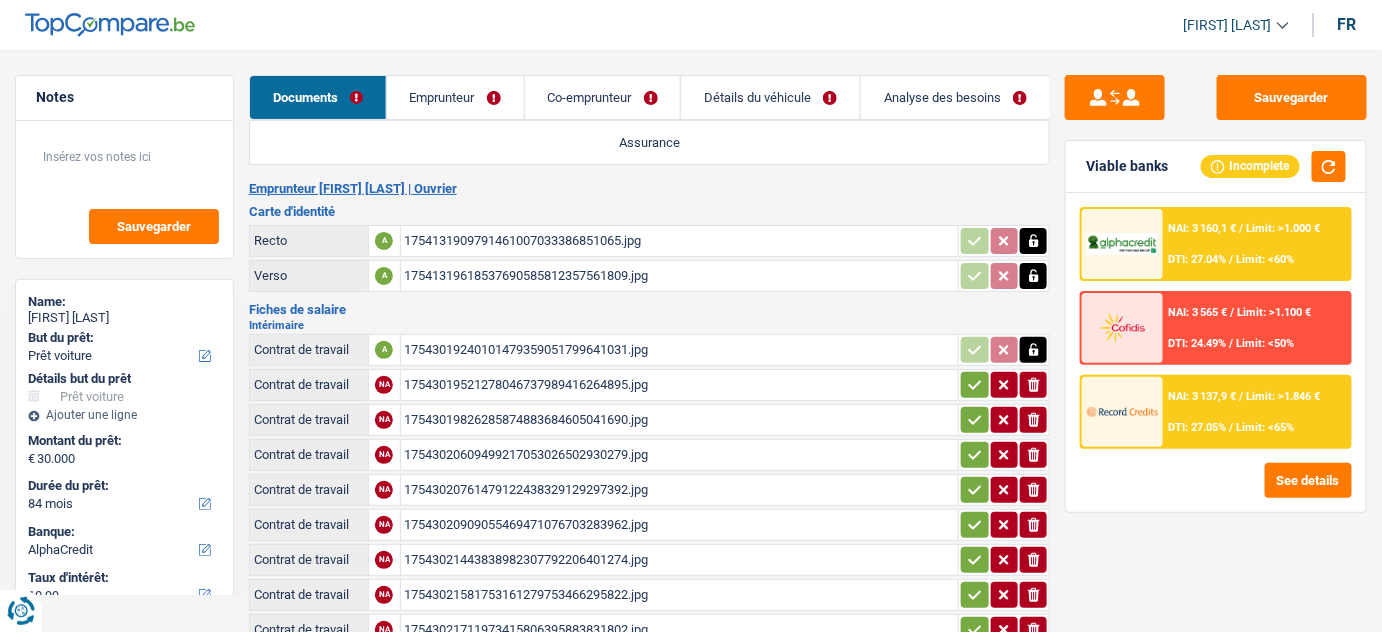 scroll, scrollTop: 52, scrollLeft: 0, axis: vertical 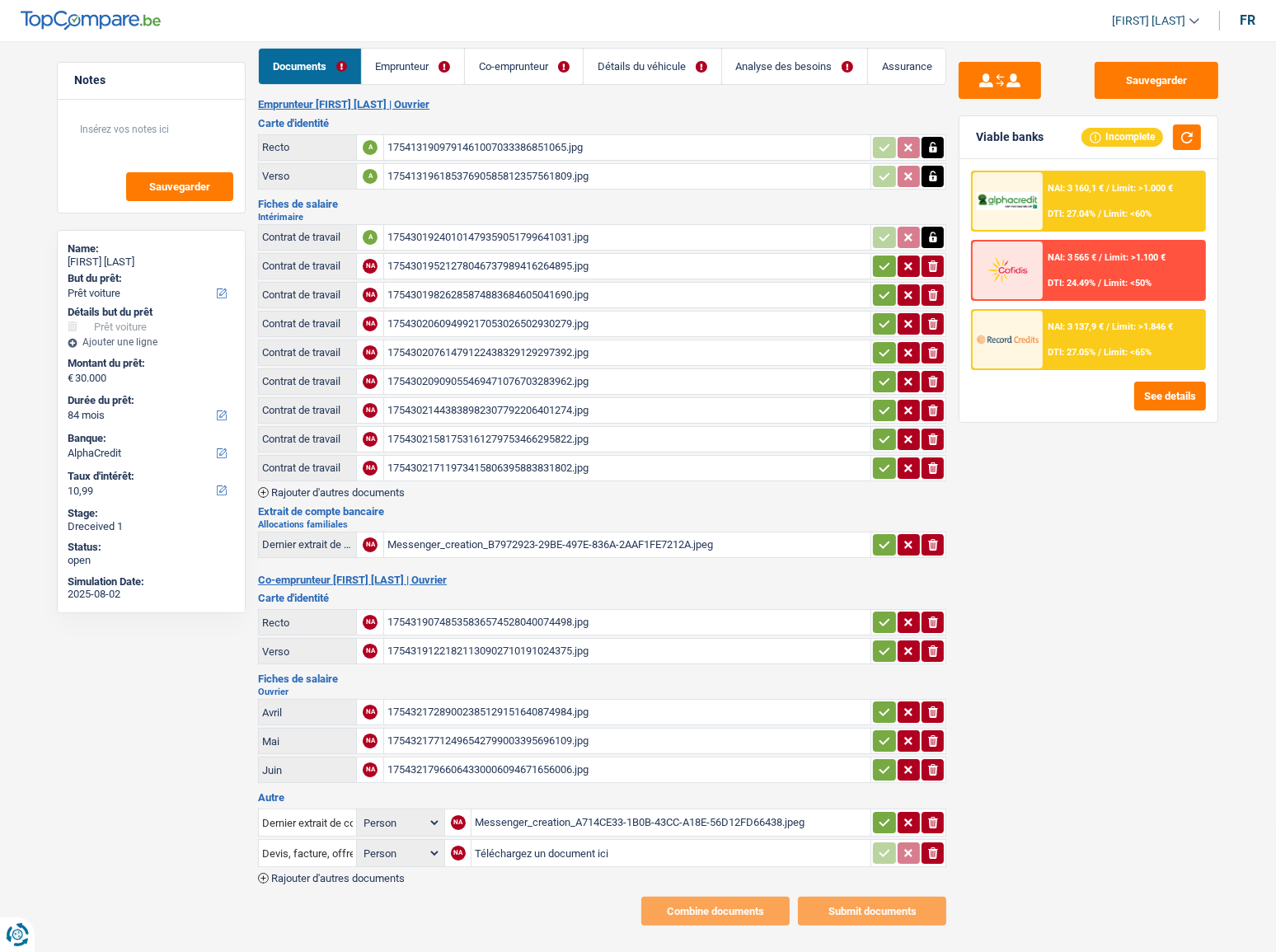 click on "Co-emprunteur" at bounding box center (523, 66) 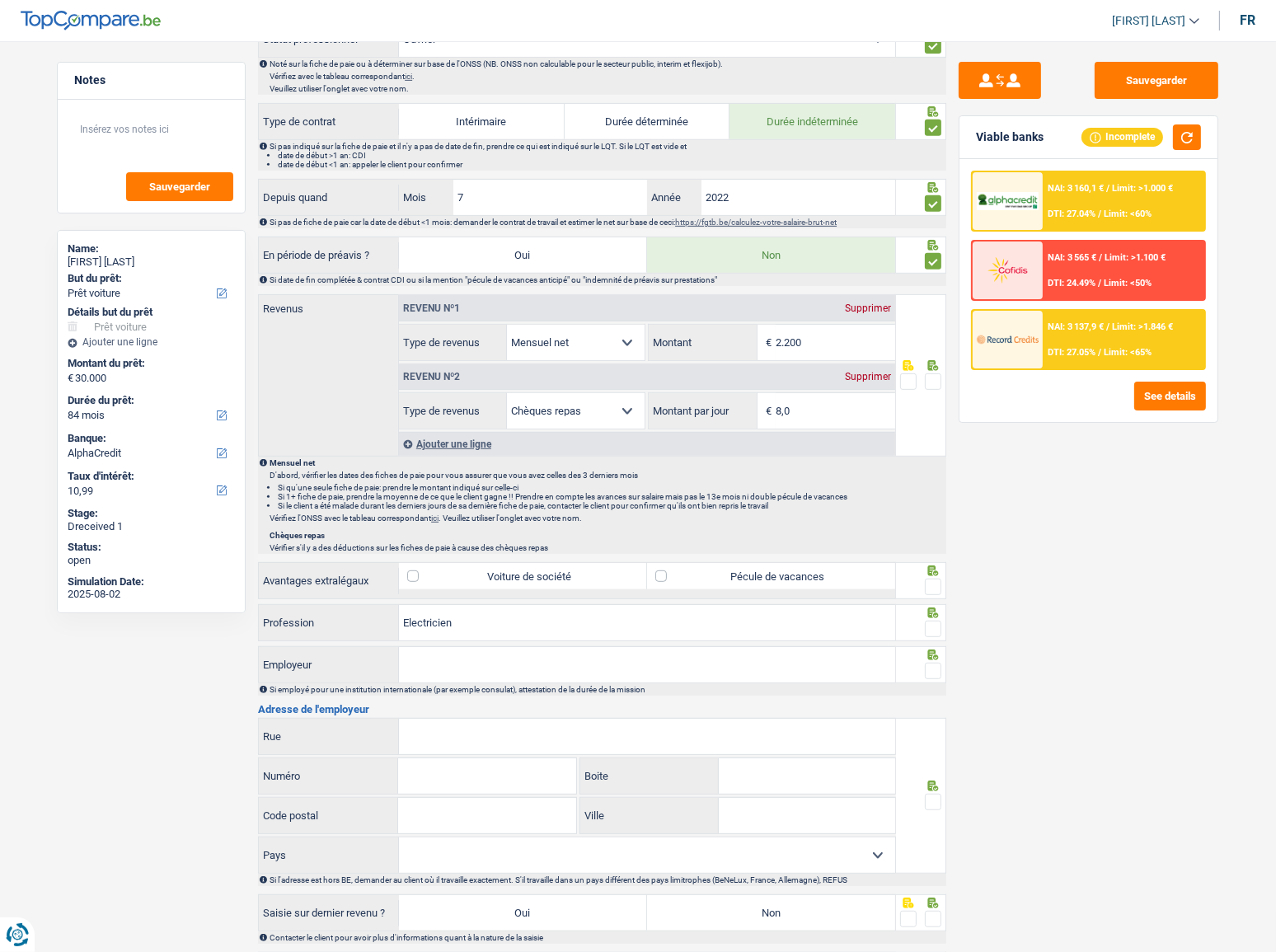 scroll, scrollTop: 763, scrollLeft: 0, axis: vertical 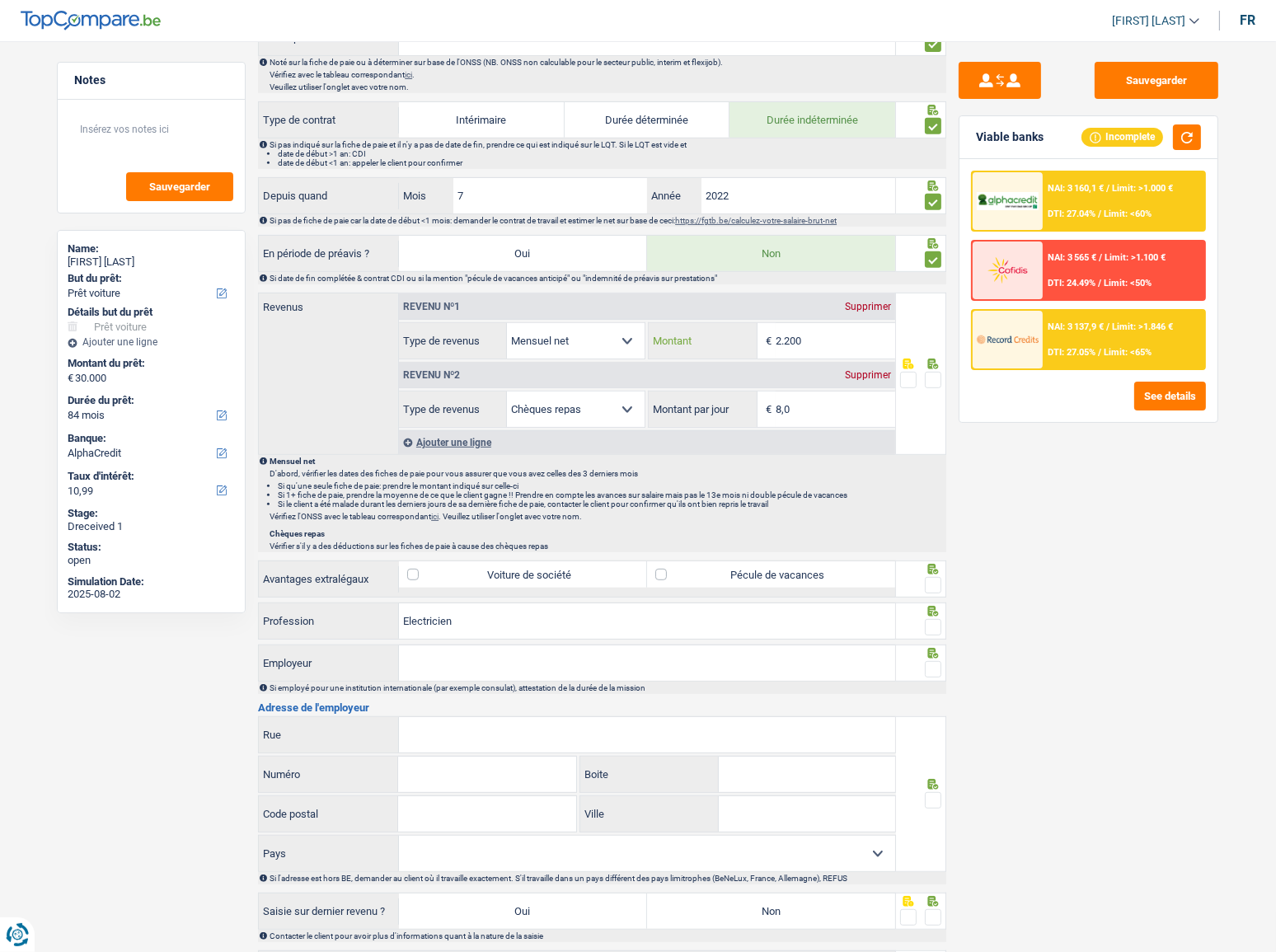 drag, startPoint x: 791, startPoint y: 335, endPoint x: 782, endPoint y: 335, distance: 9 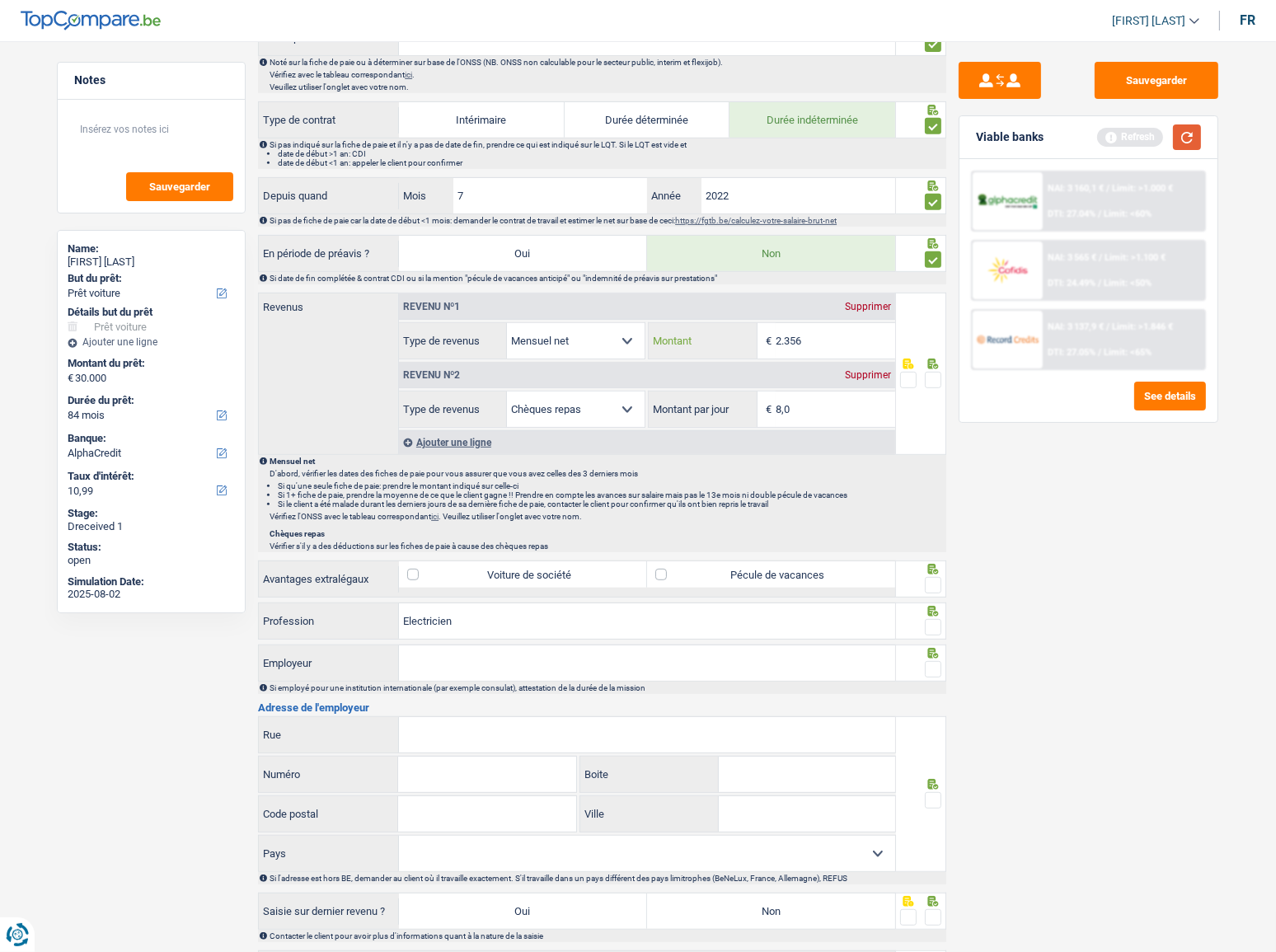 type on "2.356" 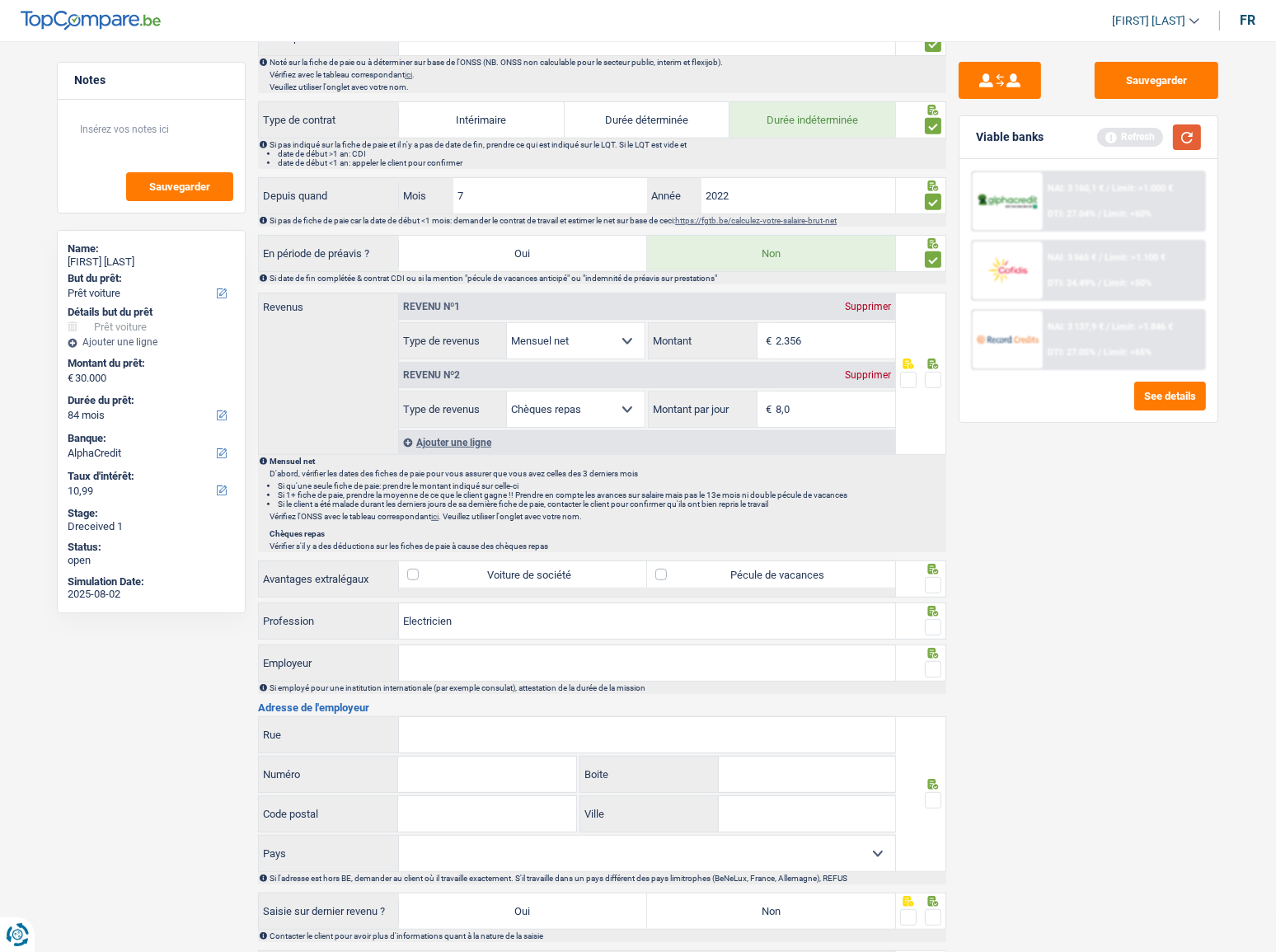 click at bounding box center (1187, 137) 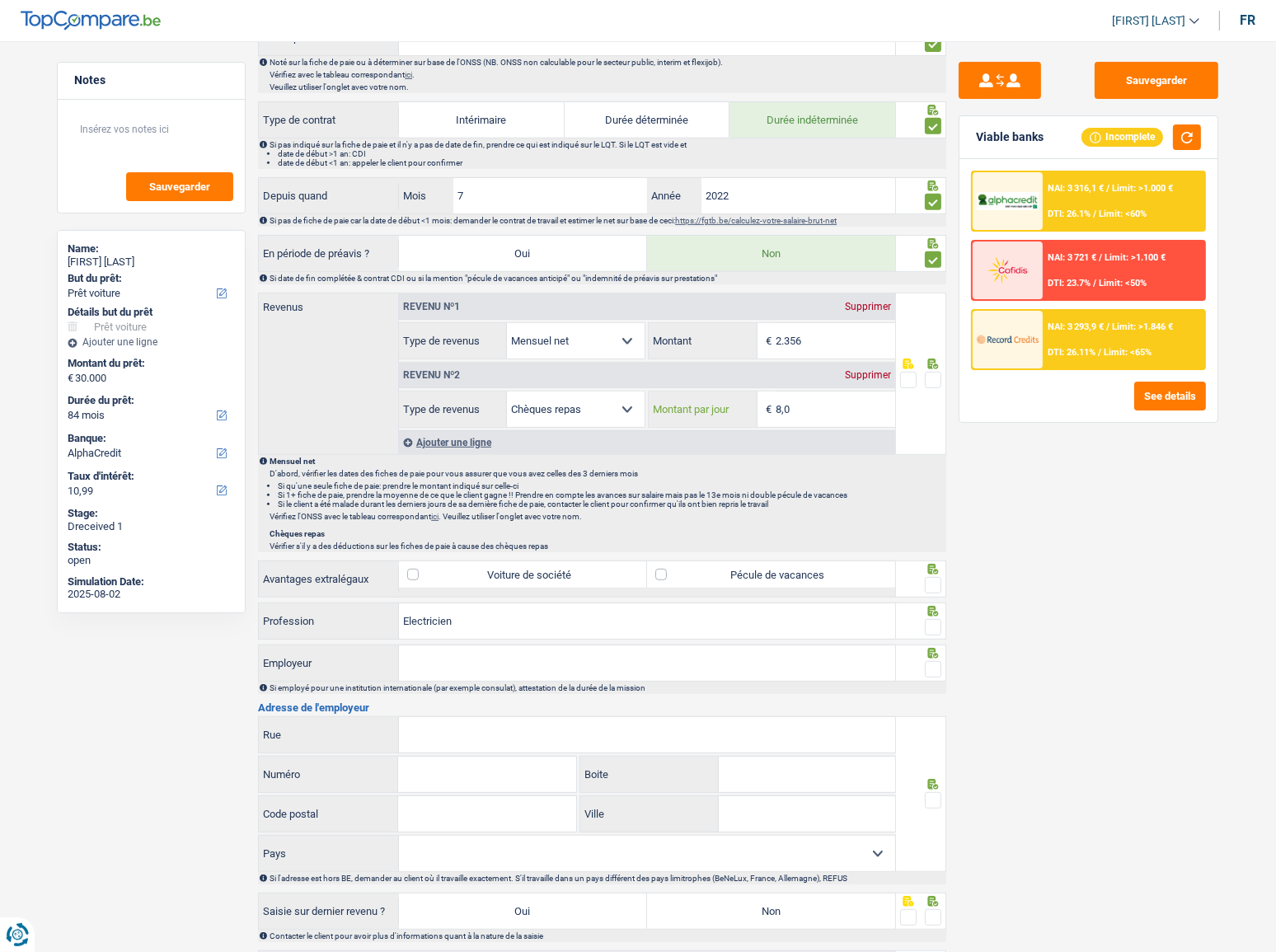 drag, startPoint x: 772, startPoint y: 405, endPoint x: 752, endPoint y: 411, distance: 20.880613 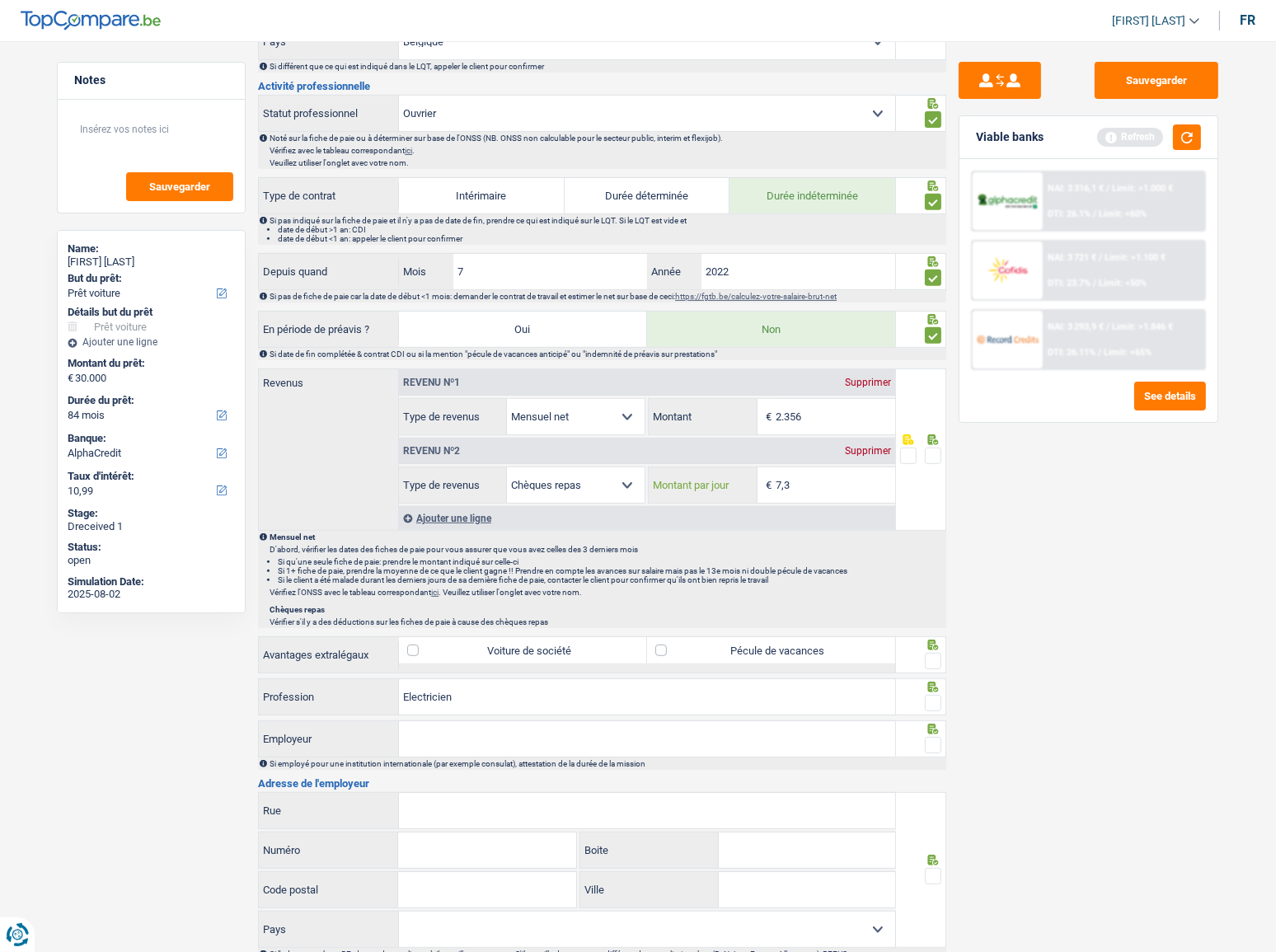 scroll, scrollTop: 688, scrollLeft: 0, axis: vertical 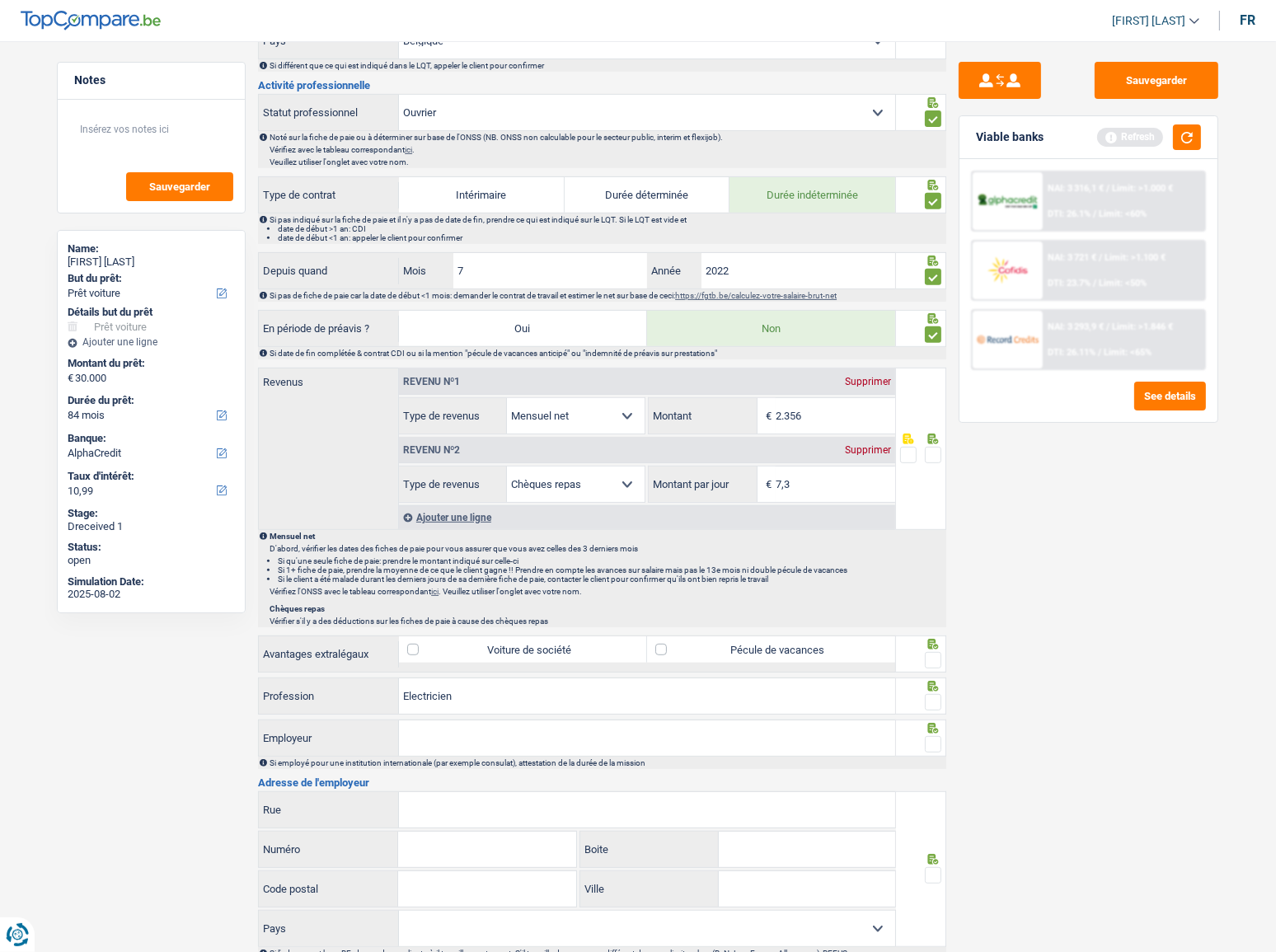 click at bounding box center (933, 455) 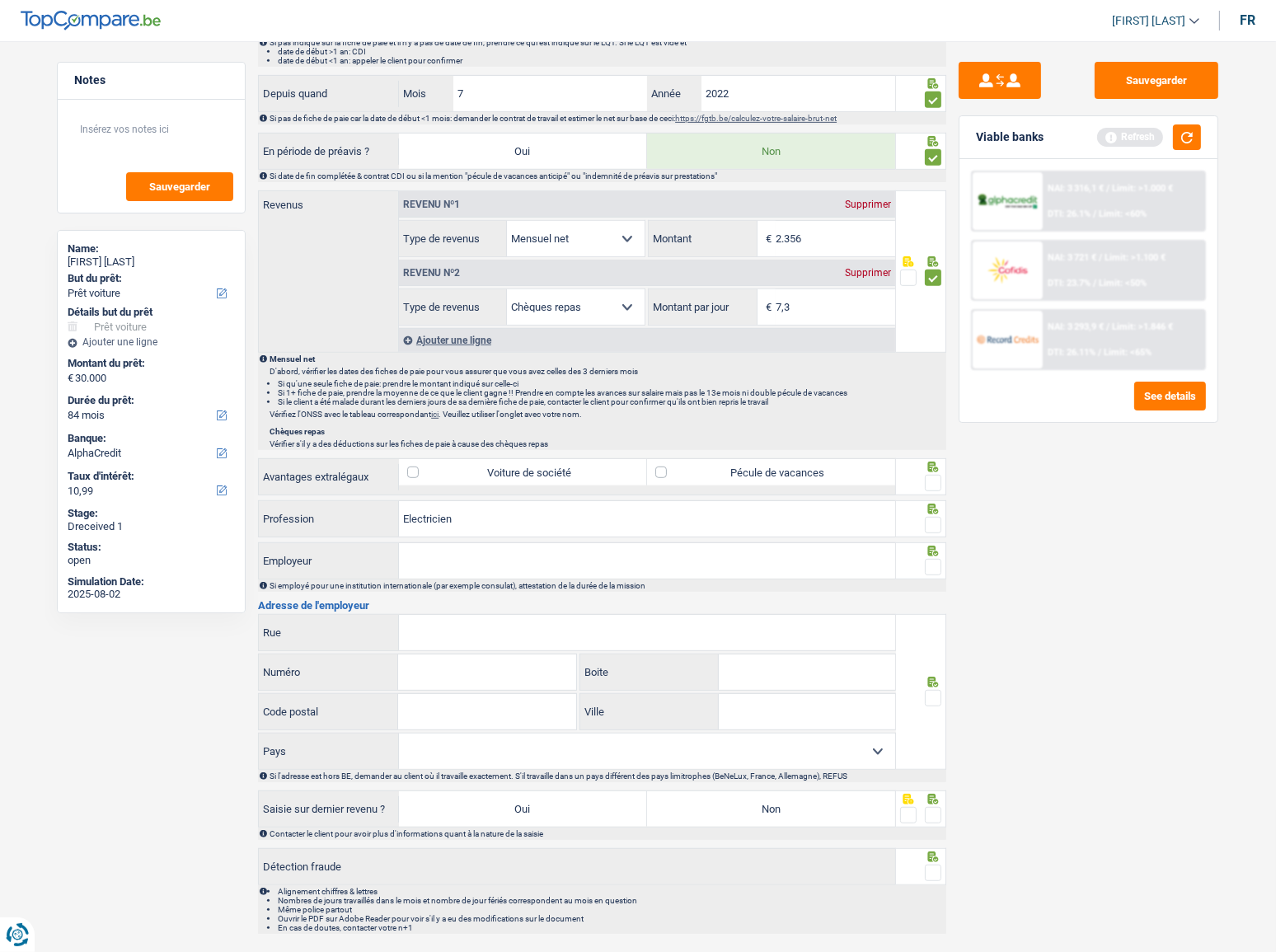 scroll, scrollTop: 889, scrollLeft: 0, axis: vertical 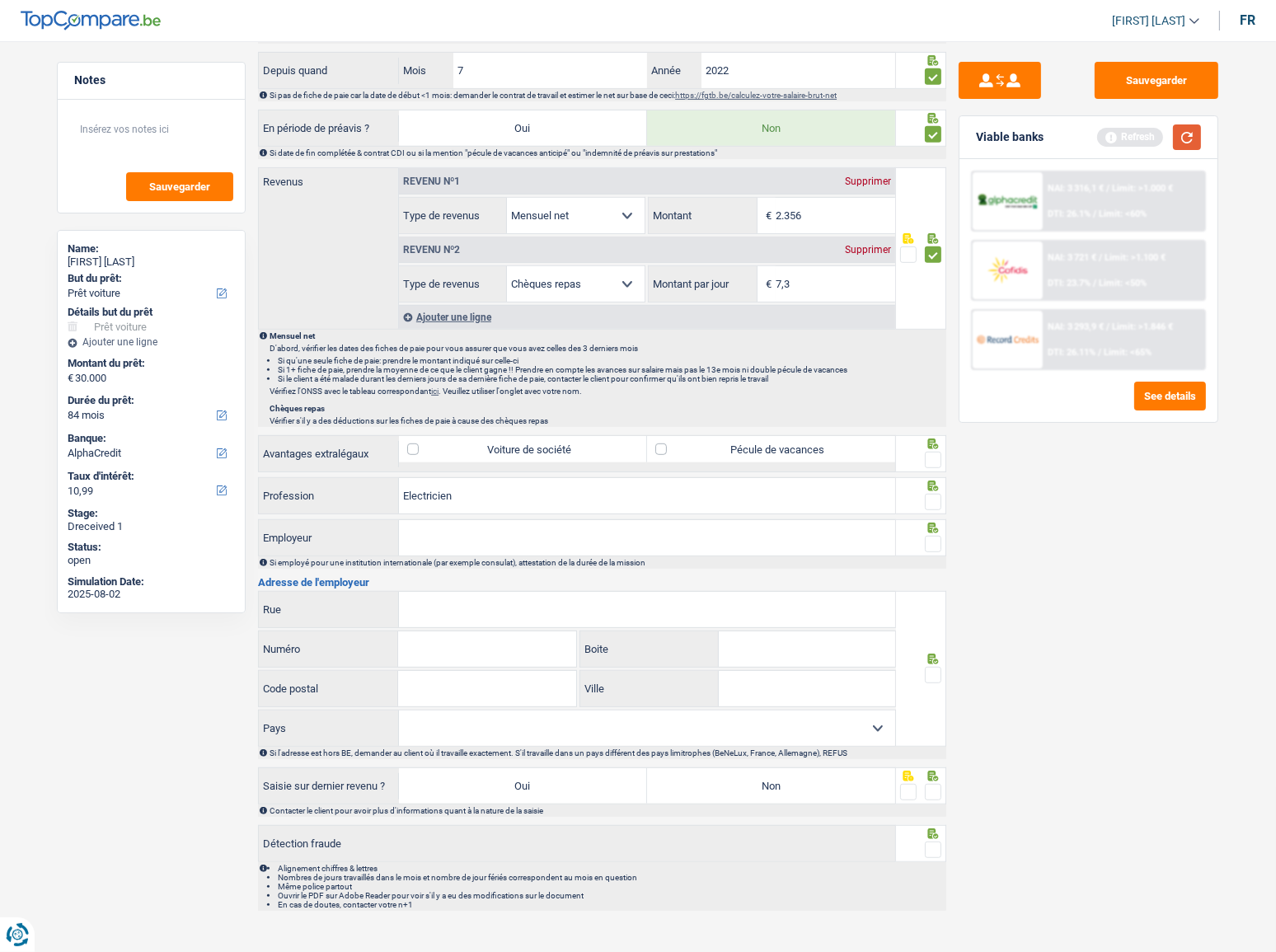 click at bounding box center [1187, 137] 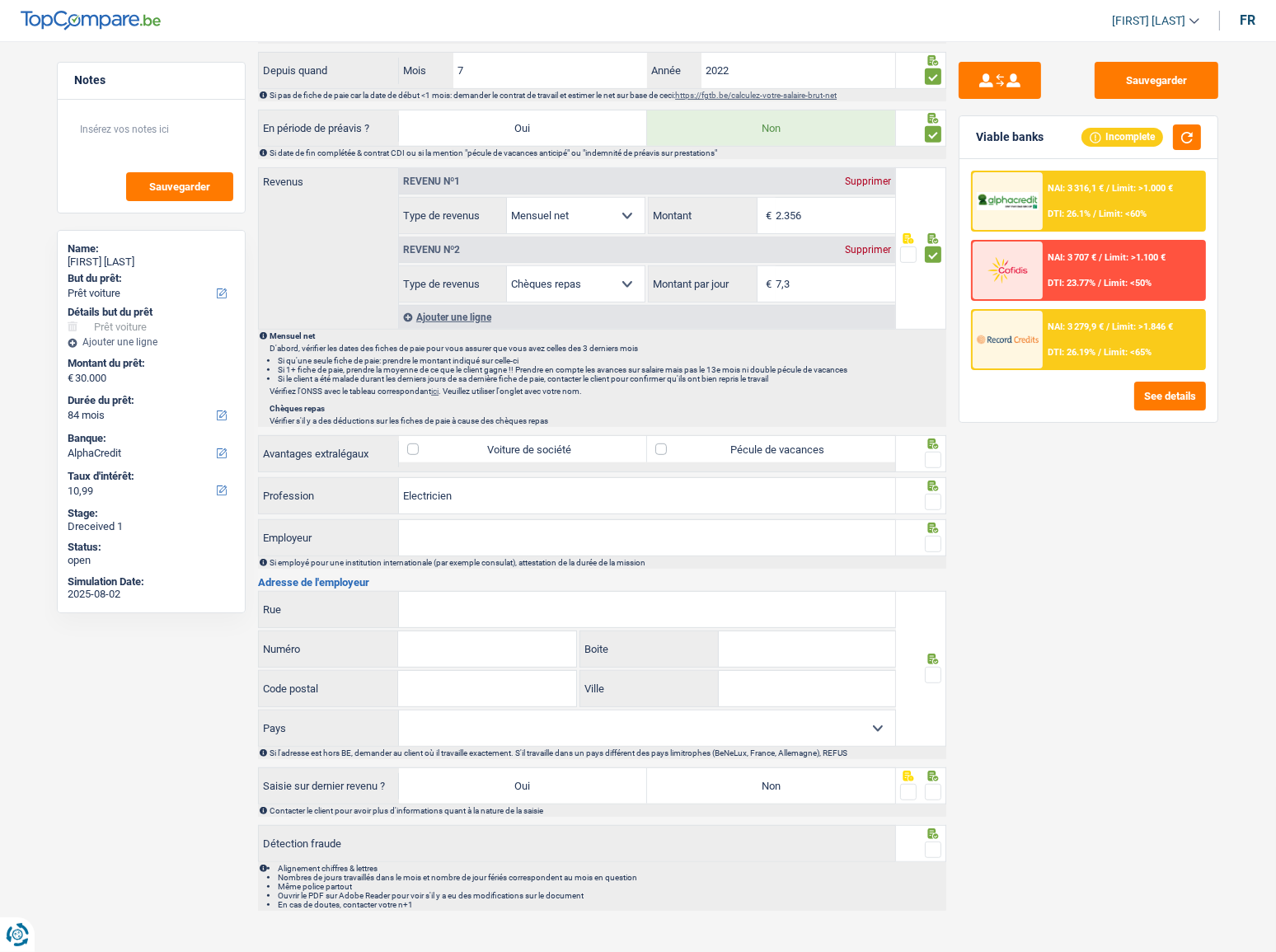 click at bounding box center [933, 460] 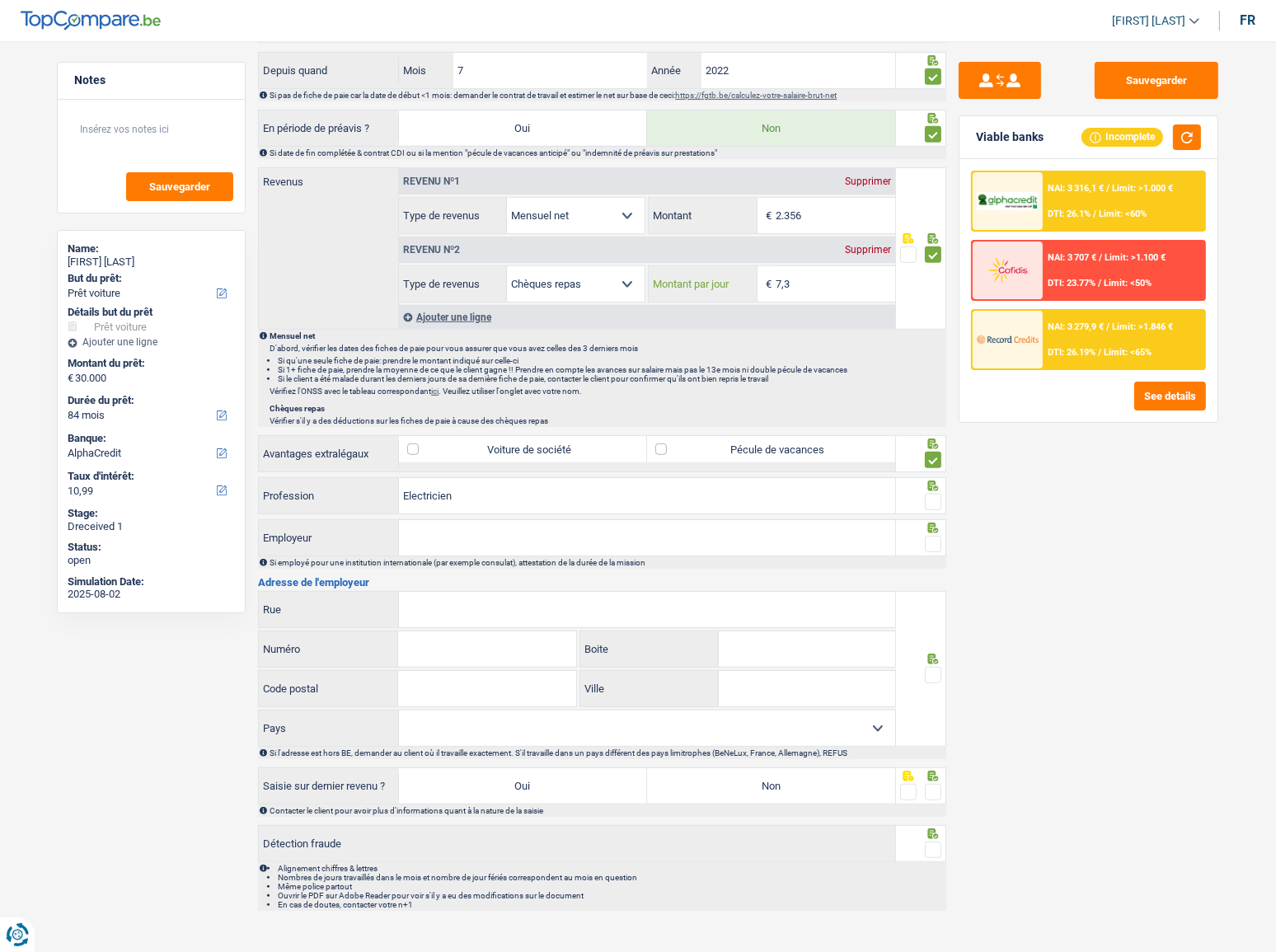 click on "7,3" at bounding box center [835, 284] 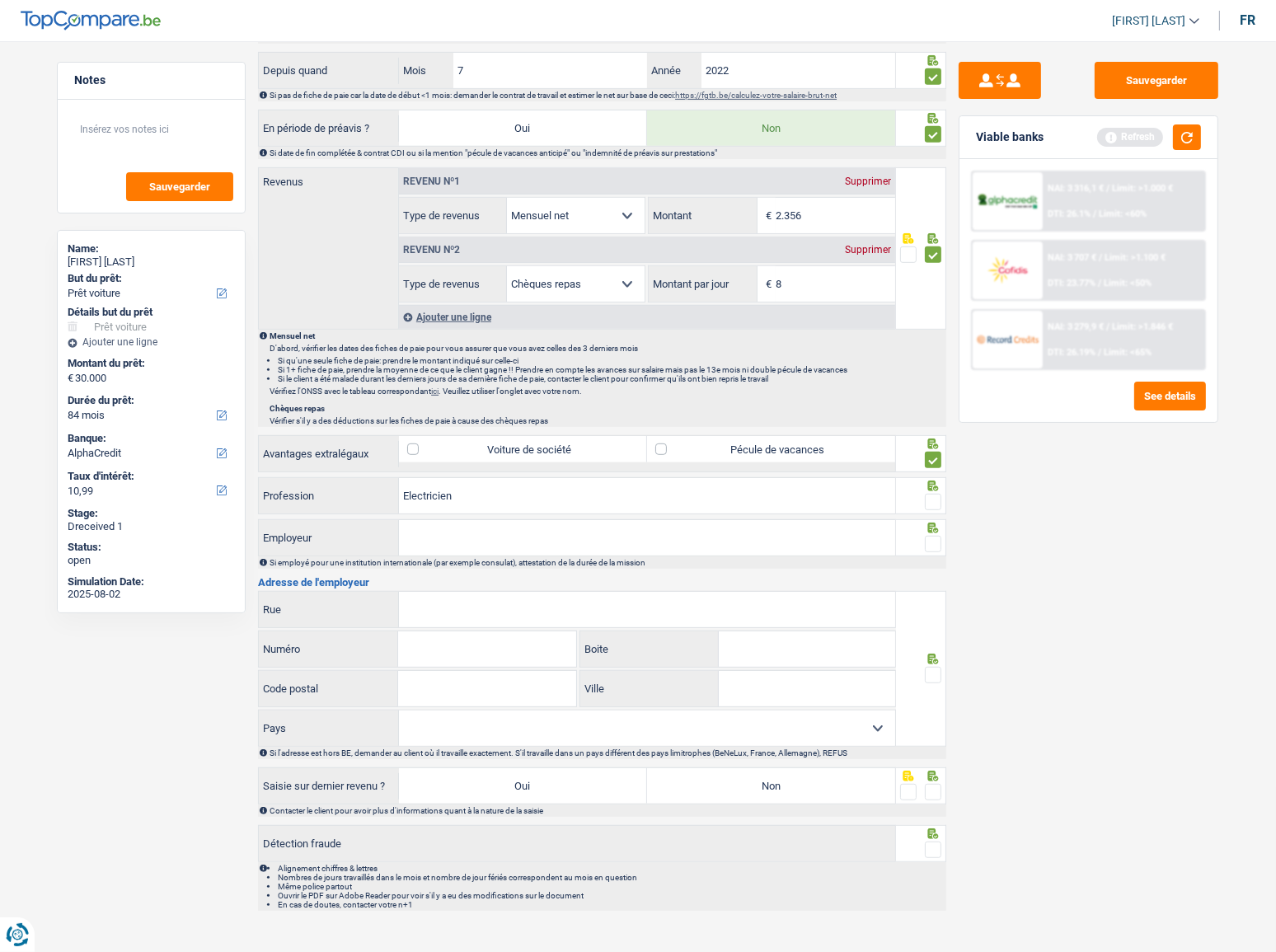 type on "8,0" 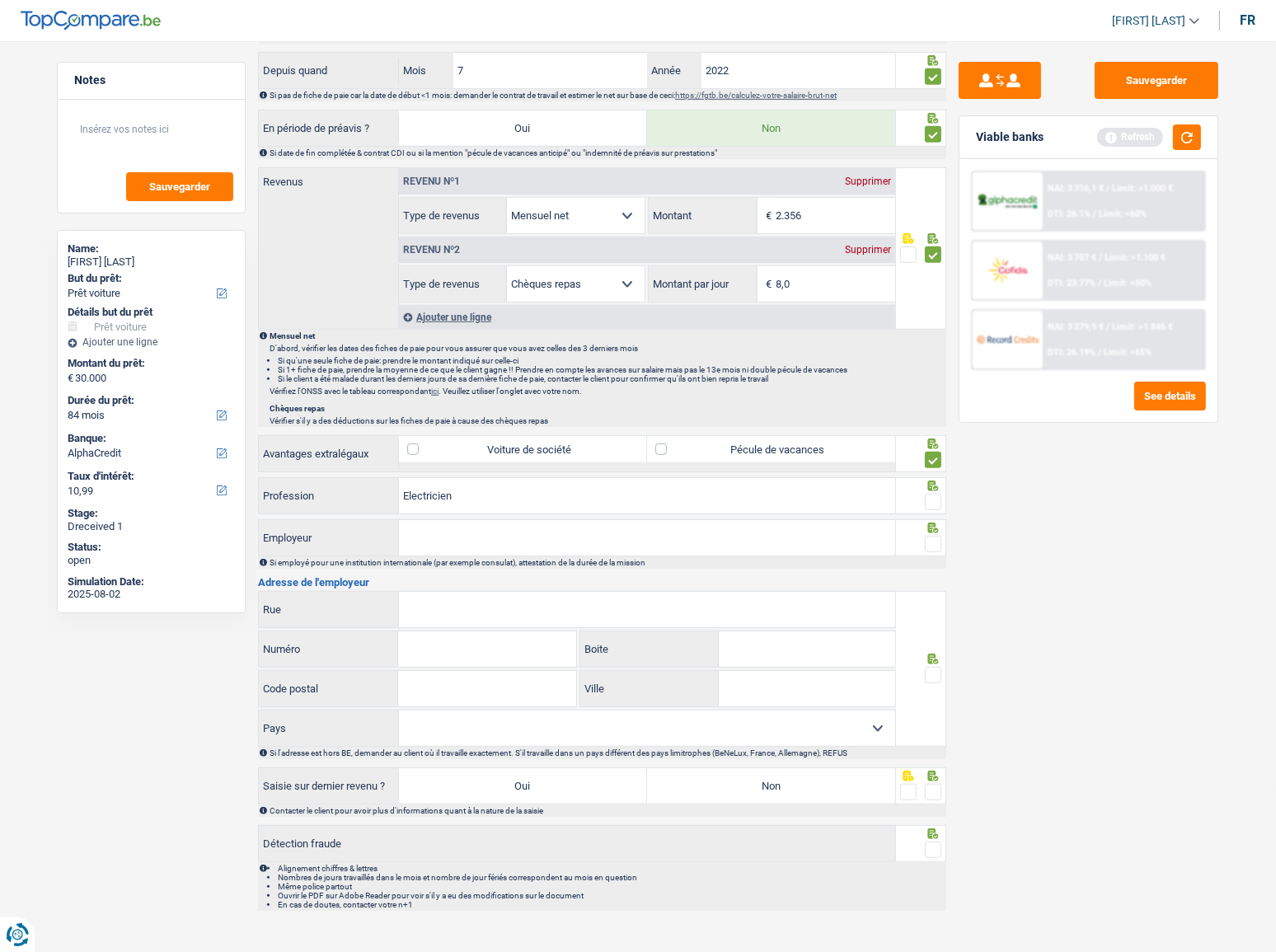 click on "Sauvegarder
Viable banks
Refresh
NAI: 3 316,1 €
/
Limit: >1.000 €
DTI: 26.1%
/
Limit: <60%
NAI: 3 707 €
/
Limit: >1.100 €
DTI: 23.77%
/
Limit: <50%
NAI: 3 279,9 €
/       /
See details" at bounding box center [1088, 491] 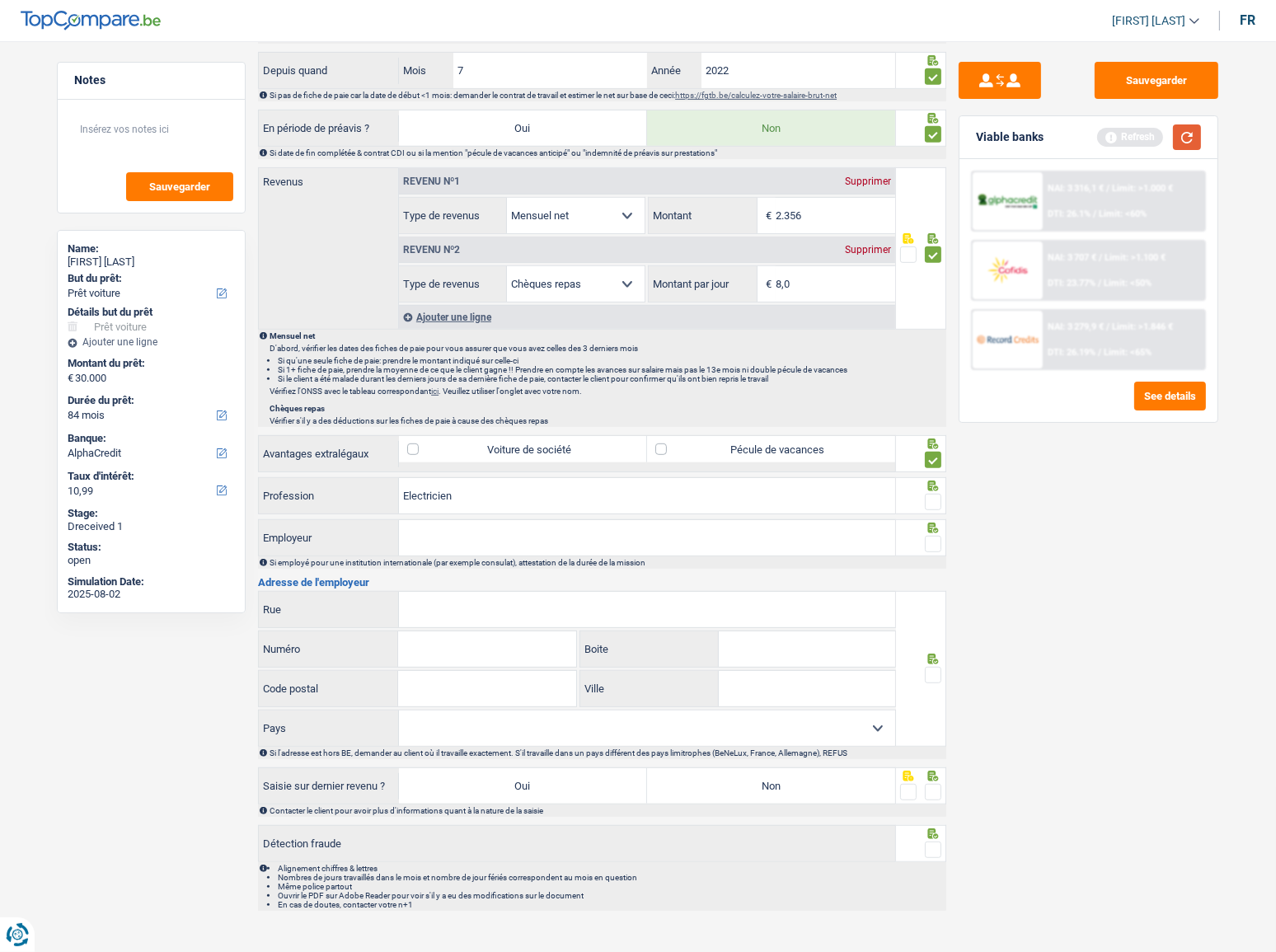 click at bounding box center (1187, 137) 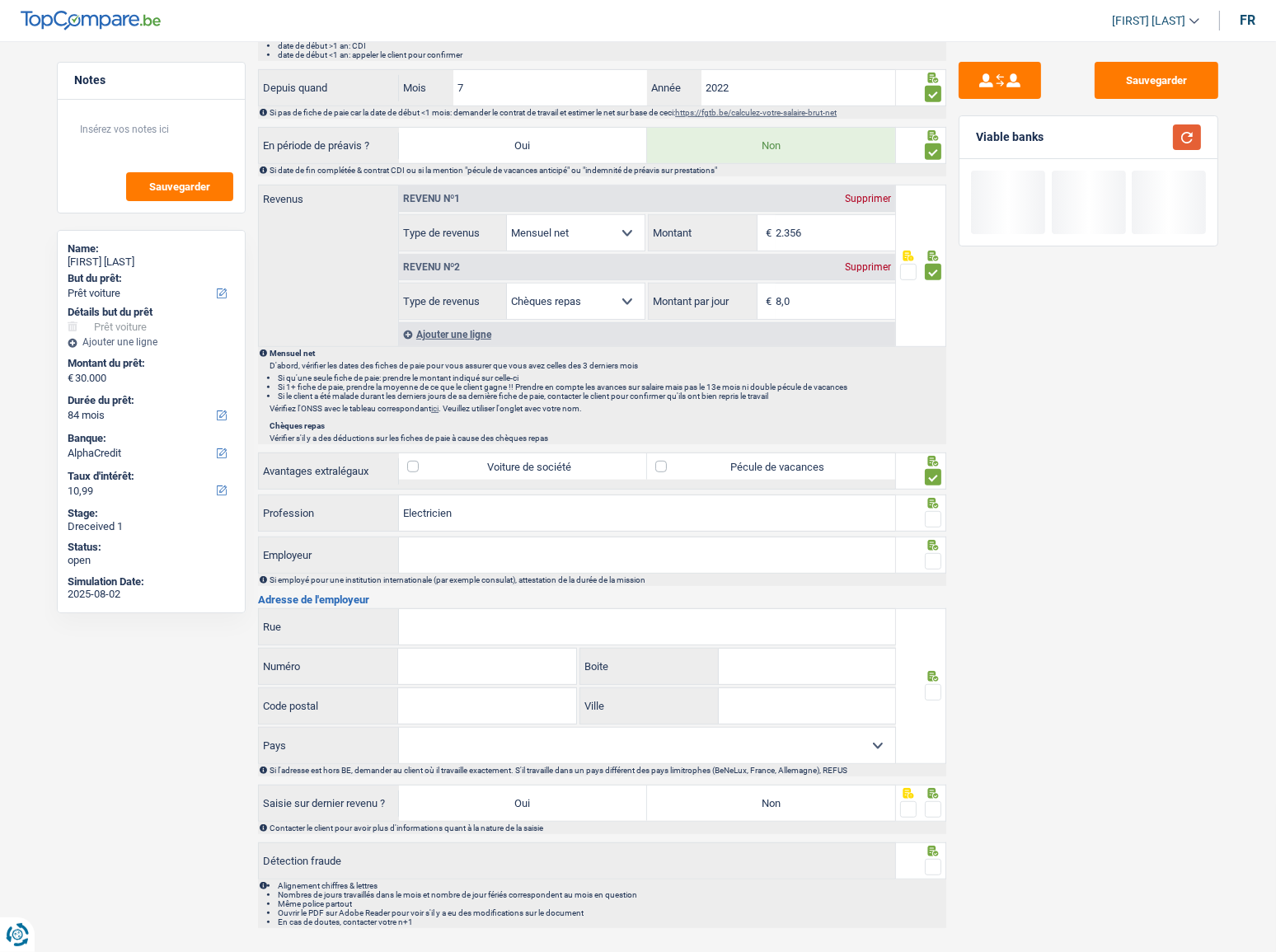 scroll, scrollTop: 889, scrollLeft: 0, axis: vertical 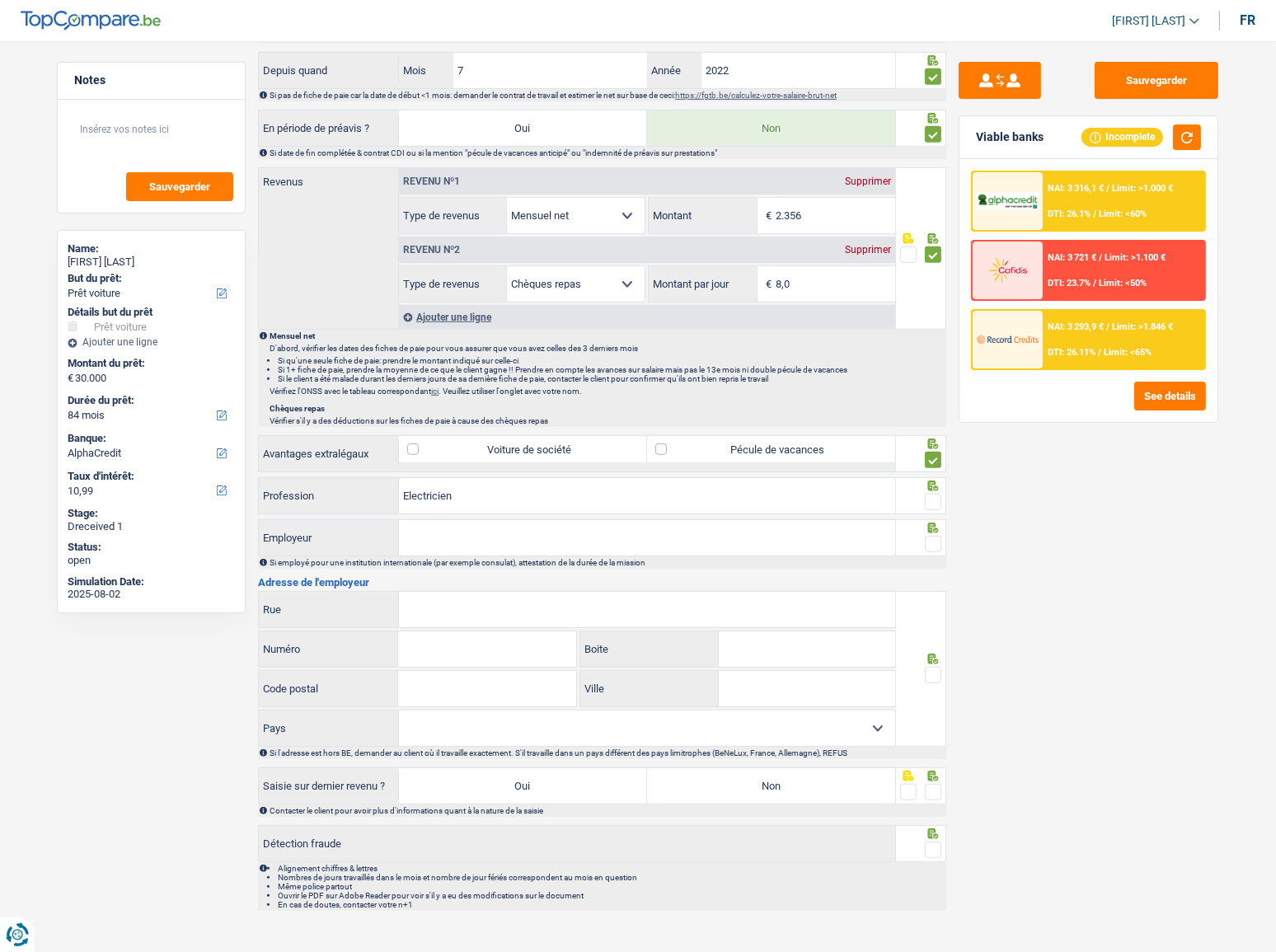 click at bounding box center (933, 502) 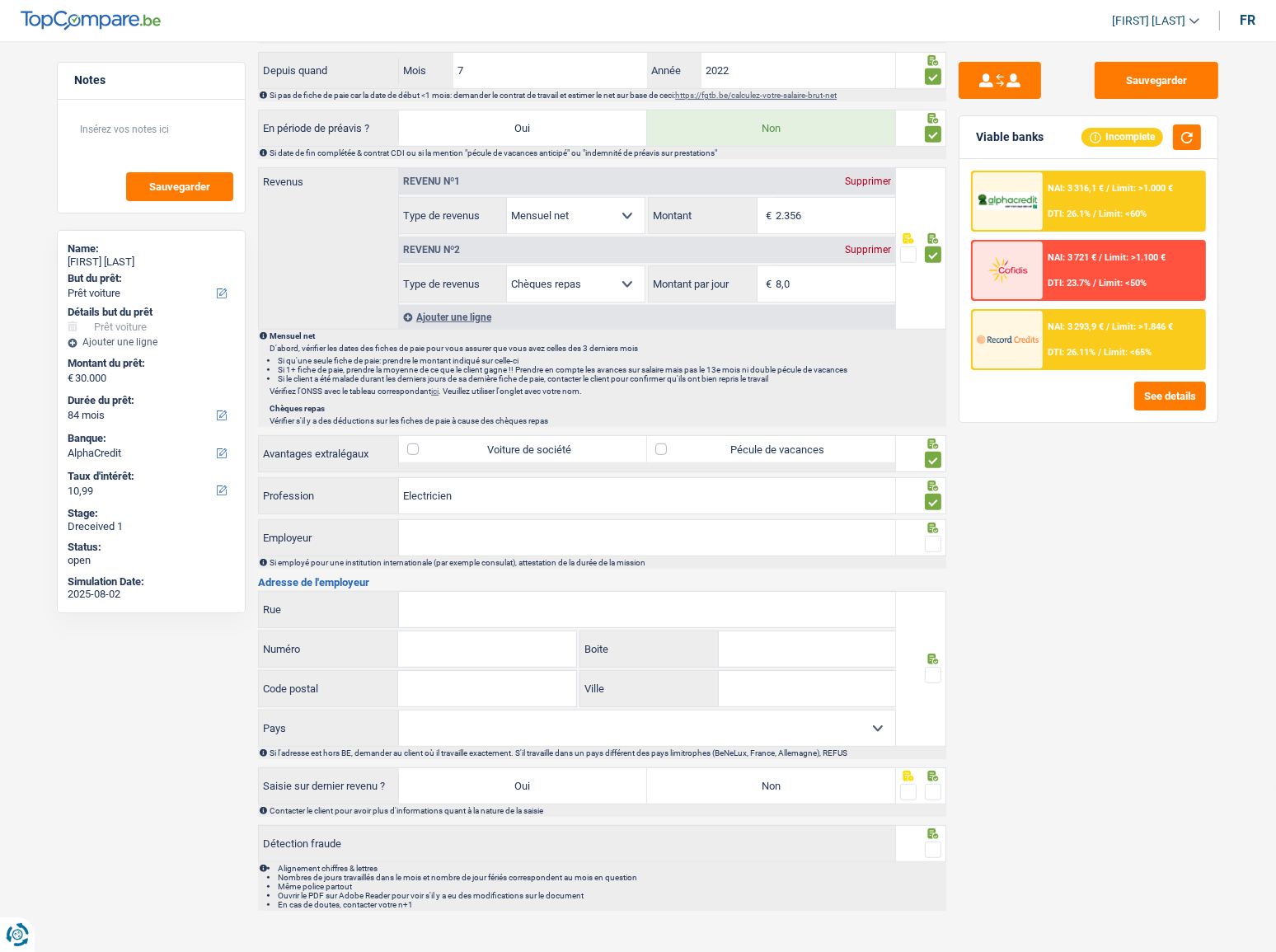 click on "Employeur" at bounding box center (647, 537) 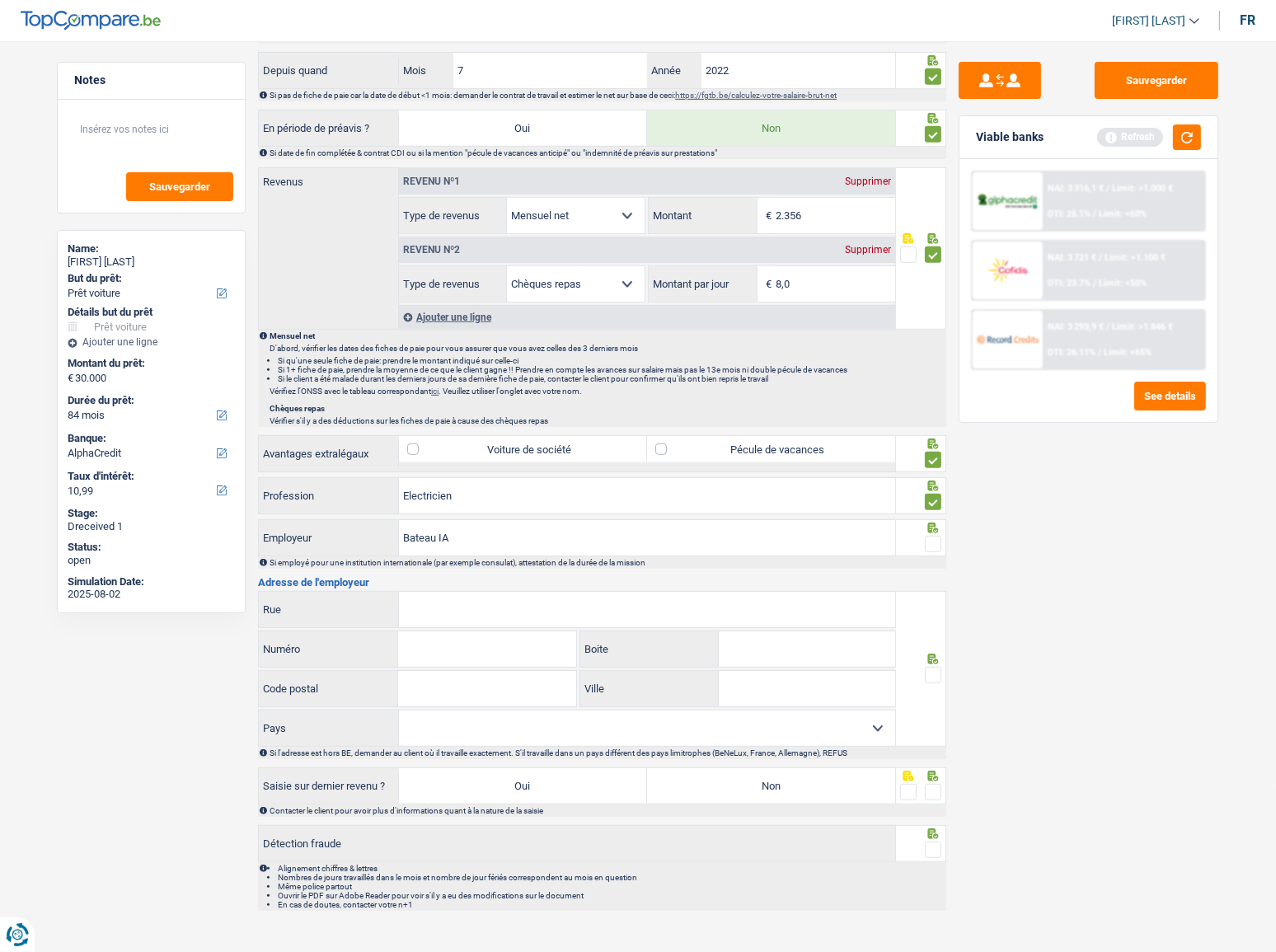 type on "Bateau IA" 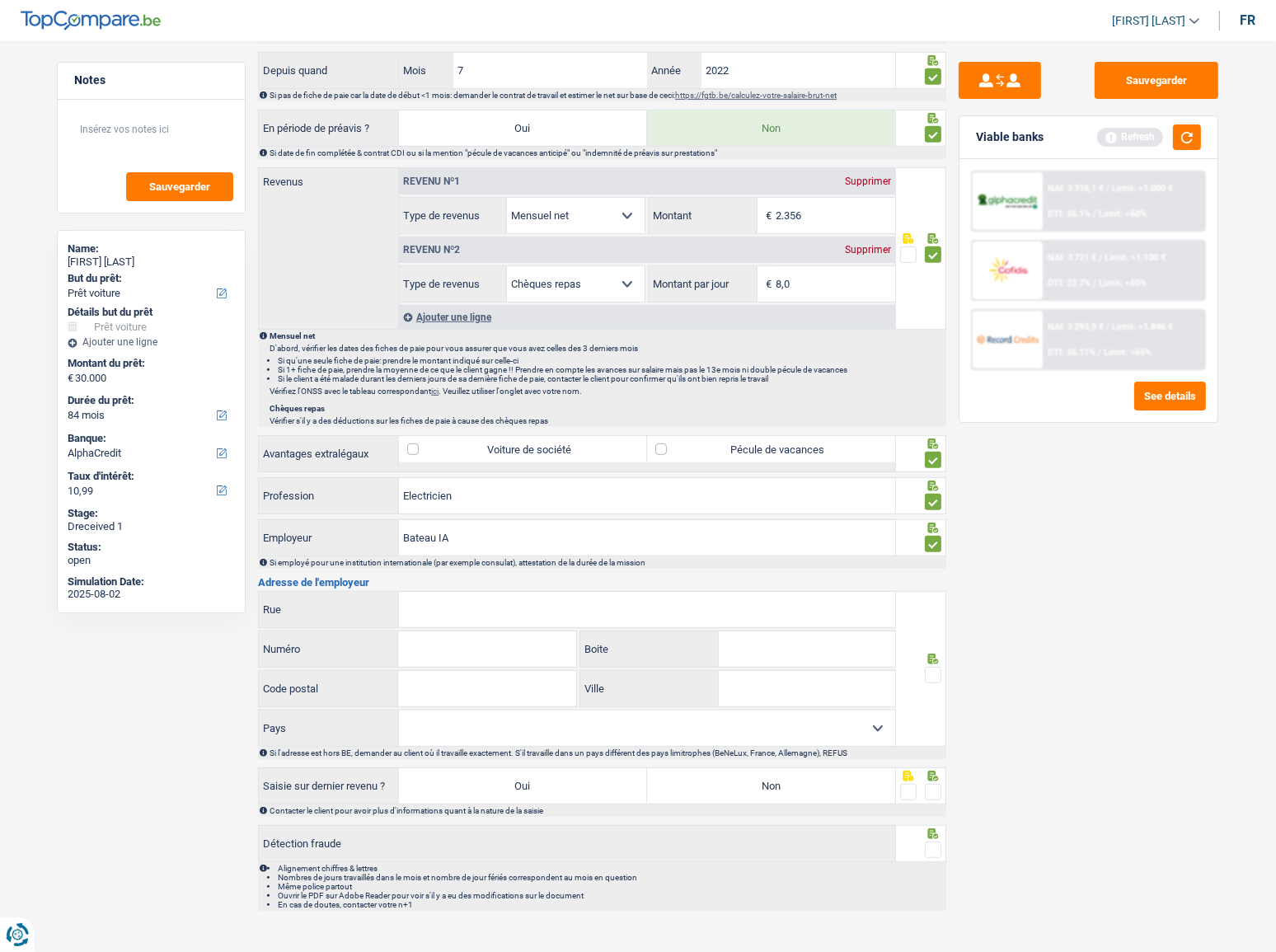 drag, startPoint x: 668, startPoint y: 603, endPoint x: 632, endPoint y: 617, distance: 38.626416 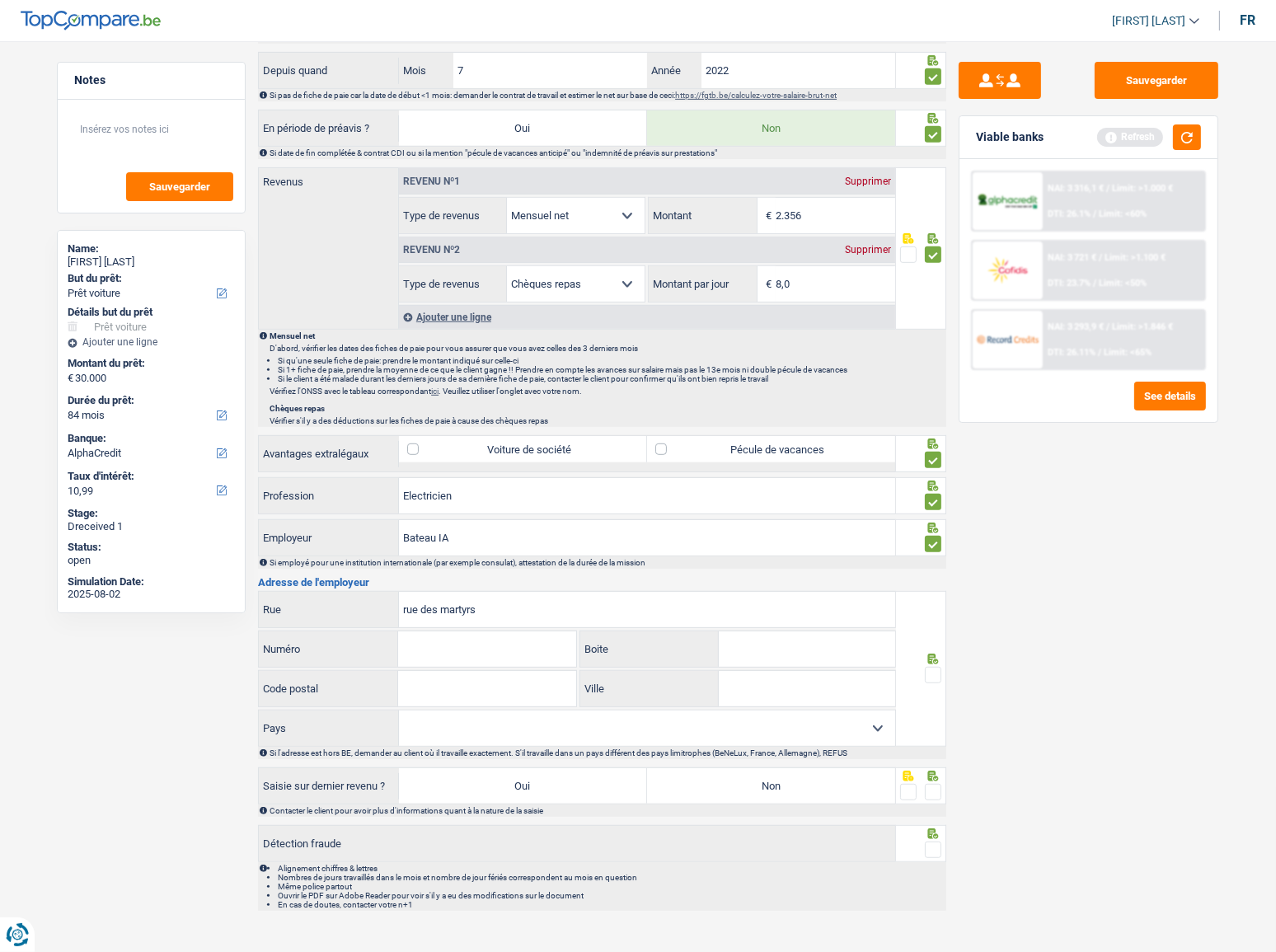 type on "rue des martyrs" 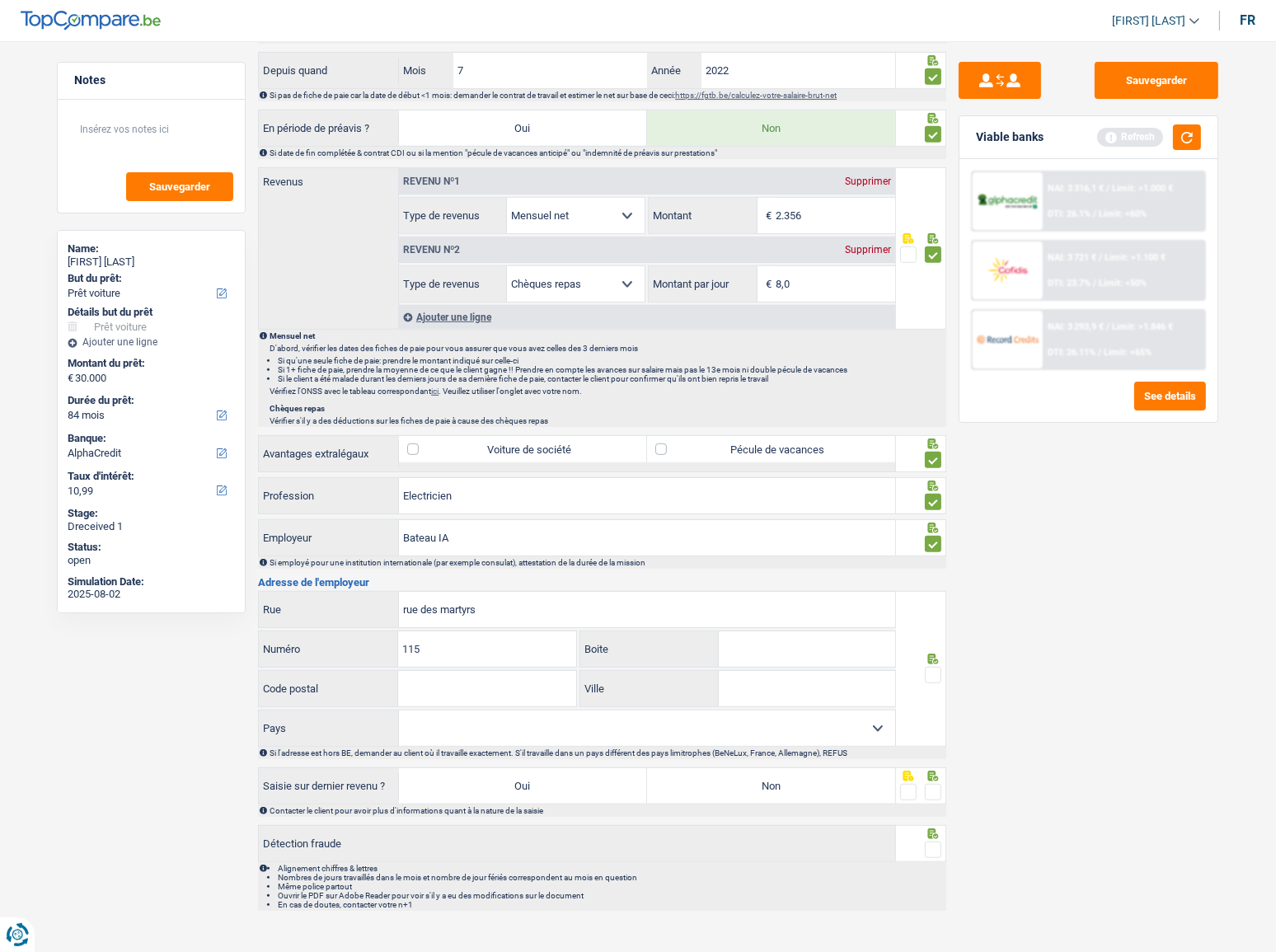 type on "115" 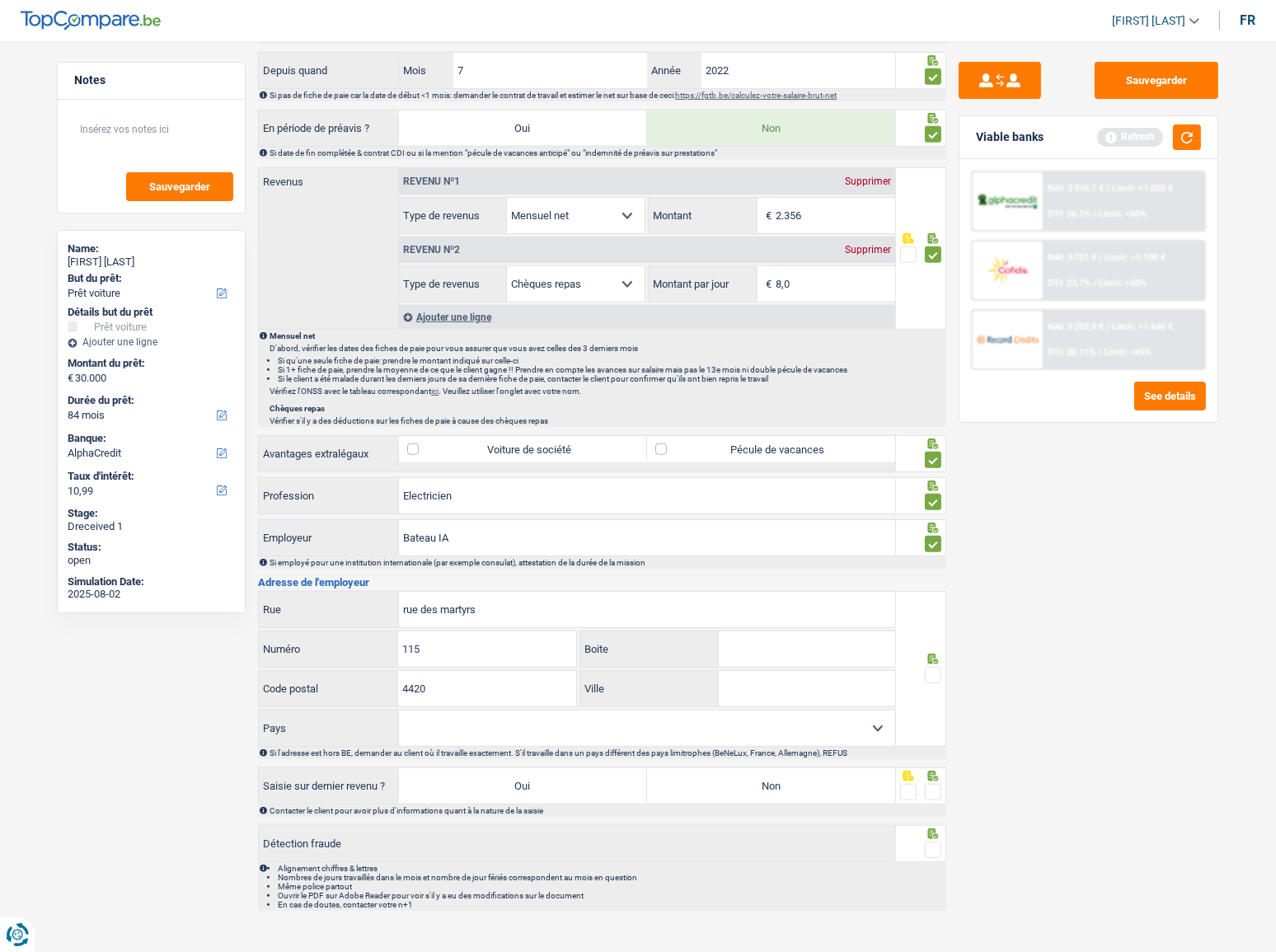 type on "4420" 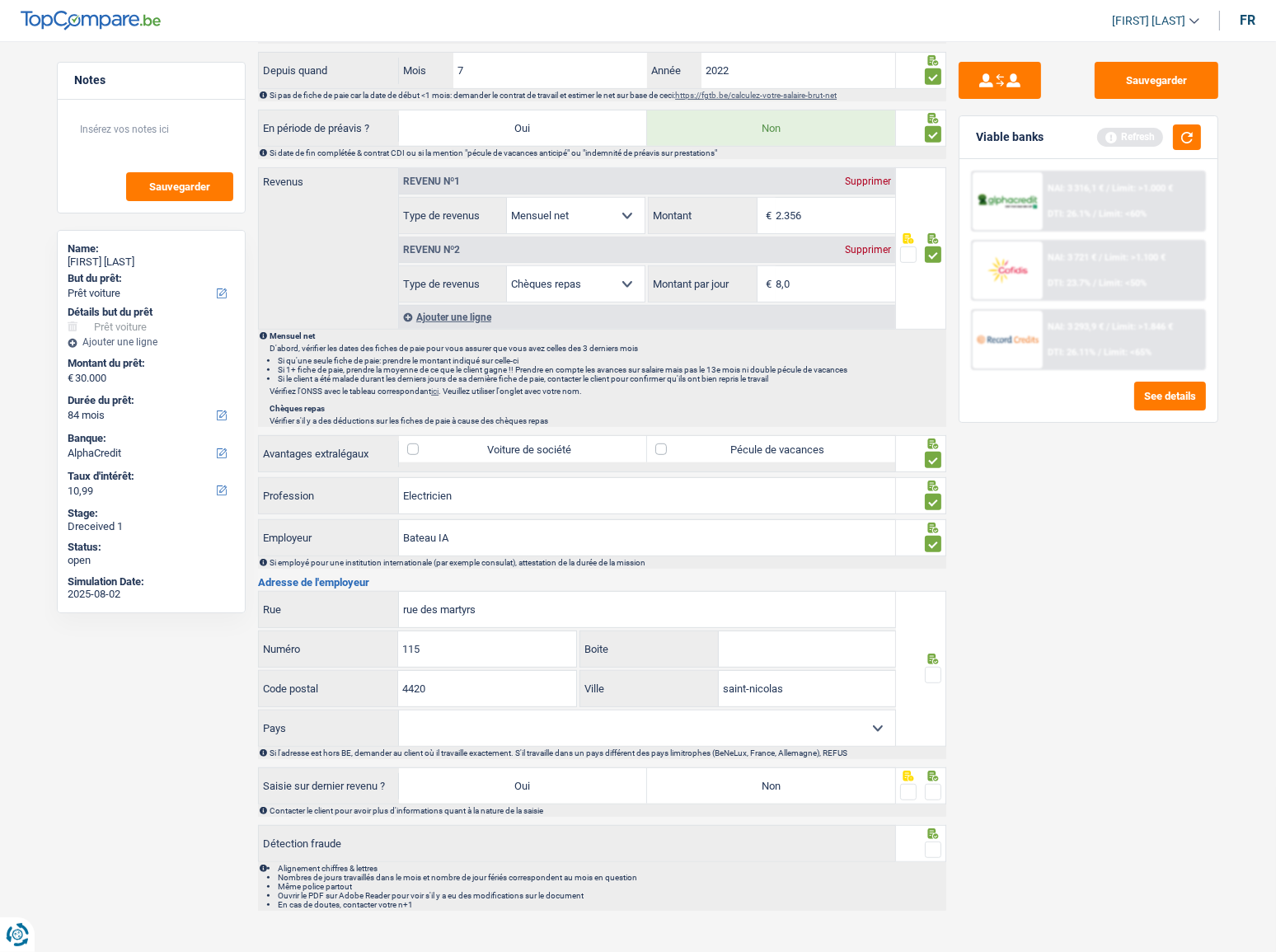 type on "saint-nicolas" 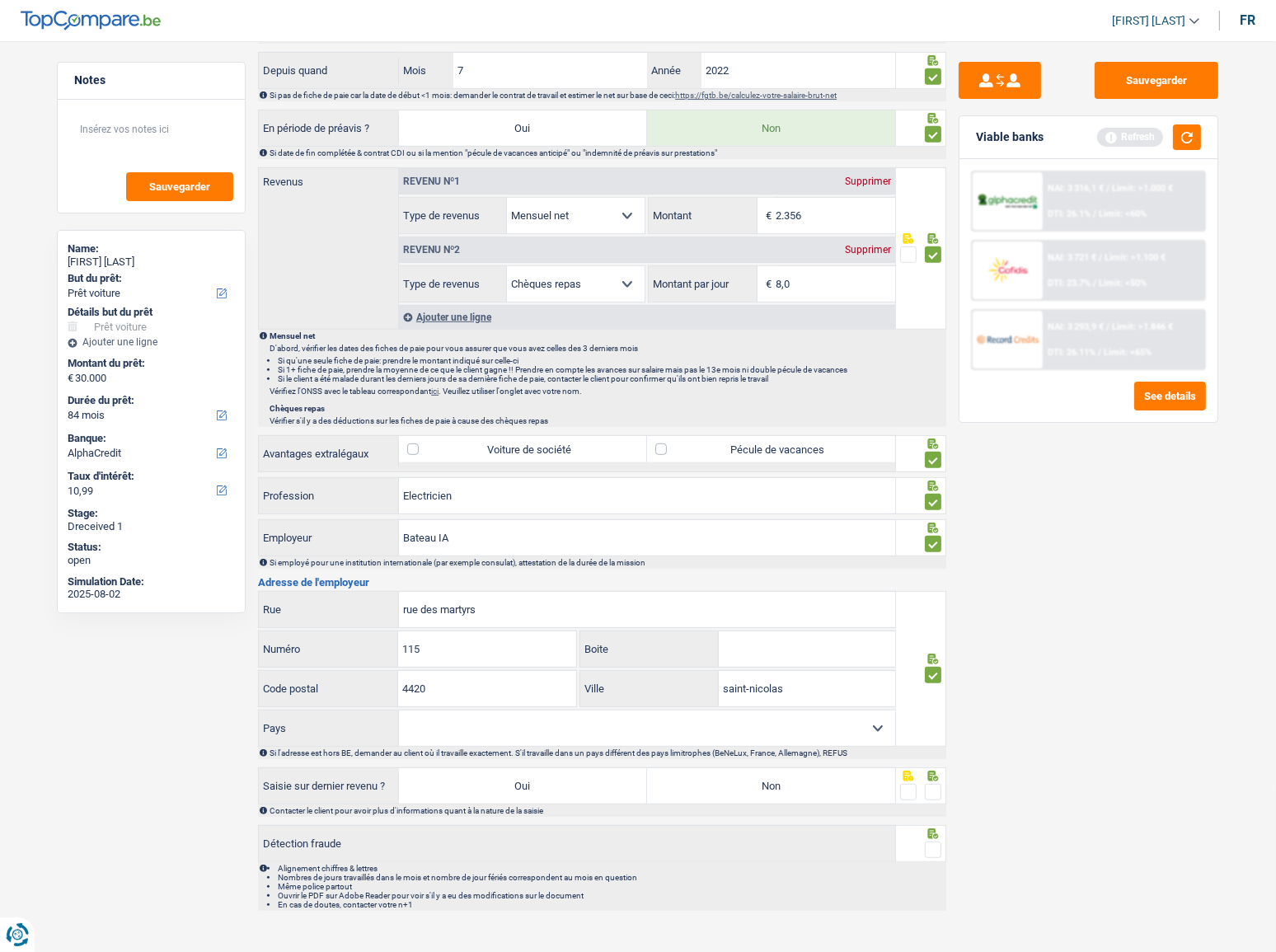click on "Belgique France Allemagne Italie Luxembourg Pays-Bas Espagne Suisse
Sélectionner une option" at bounding box center [647, 728] 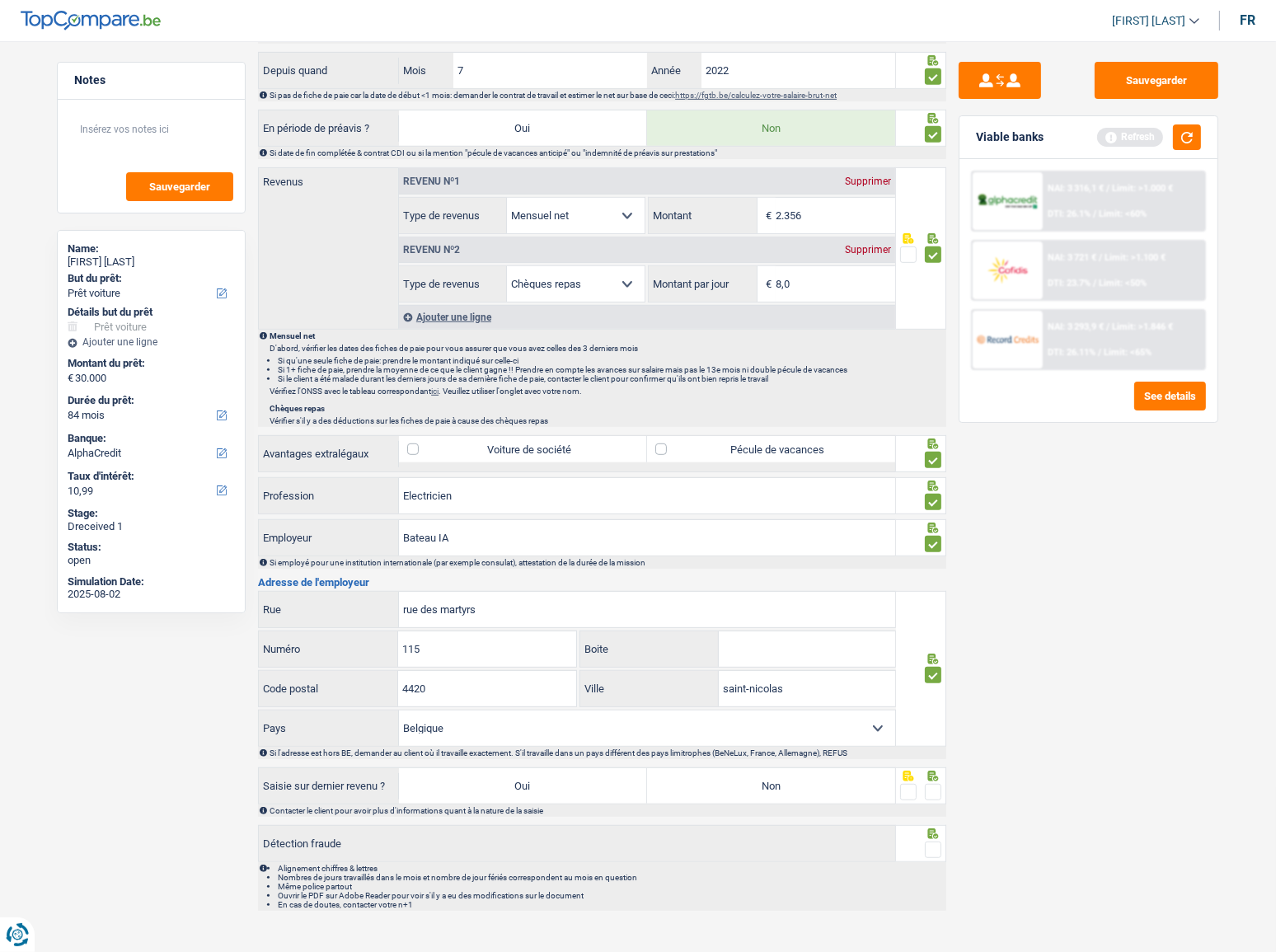 click on "Non" at bounding box center (771, 786) 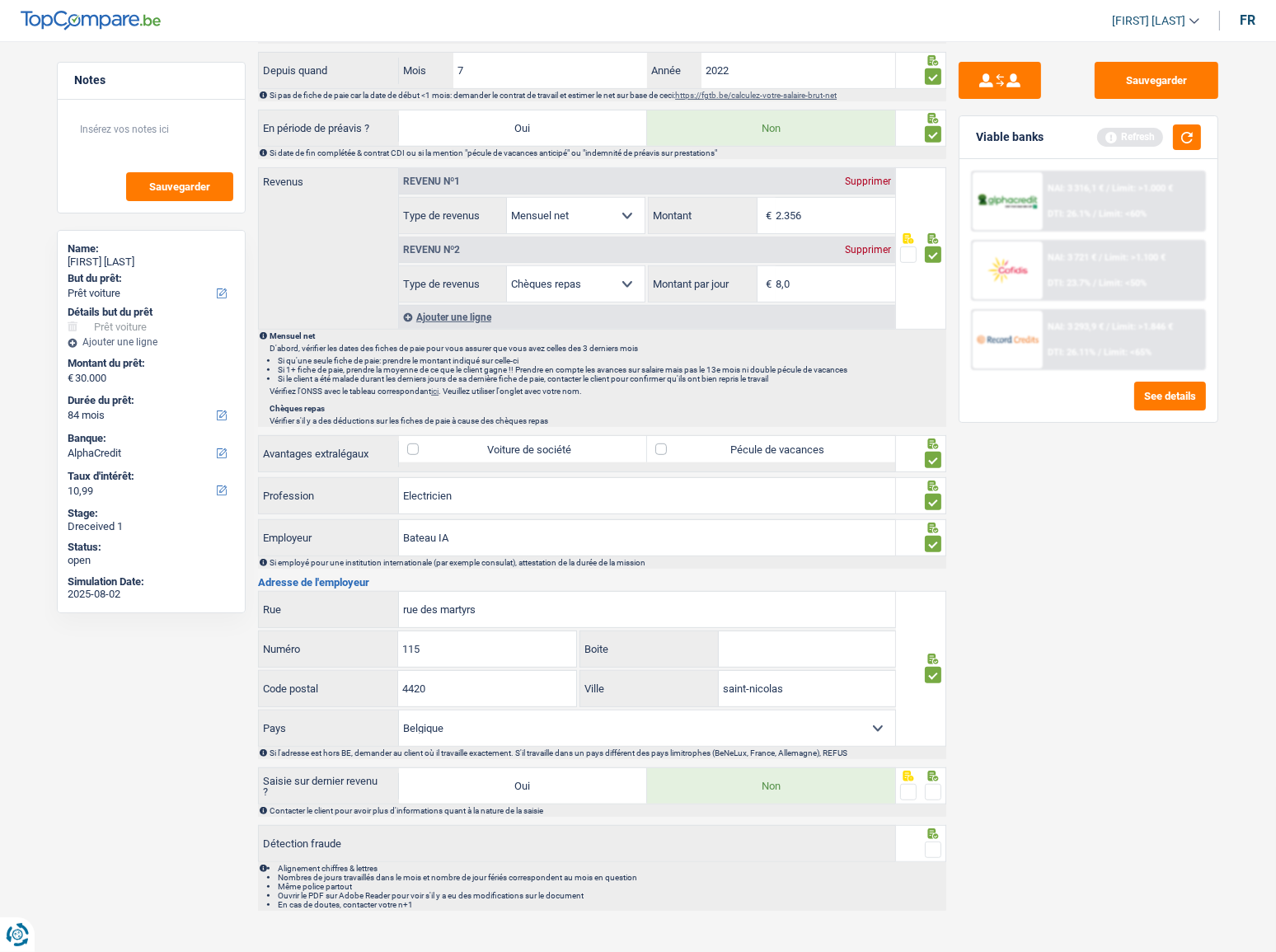 drag, startPoint x: 930, startPoint y: 788, endPoint x: 922, endPoint y: 800, distance: 14.422205 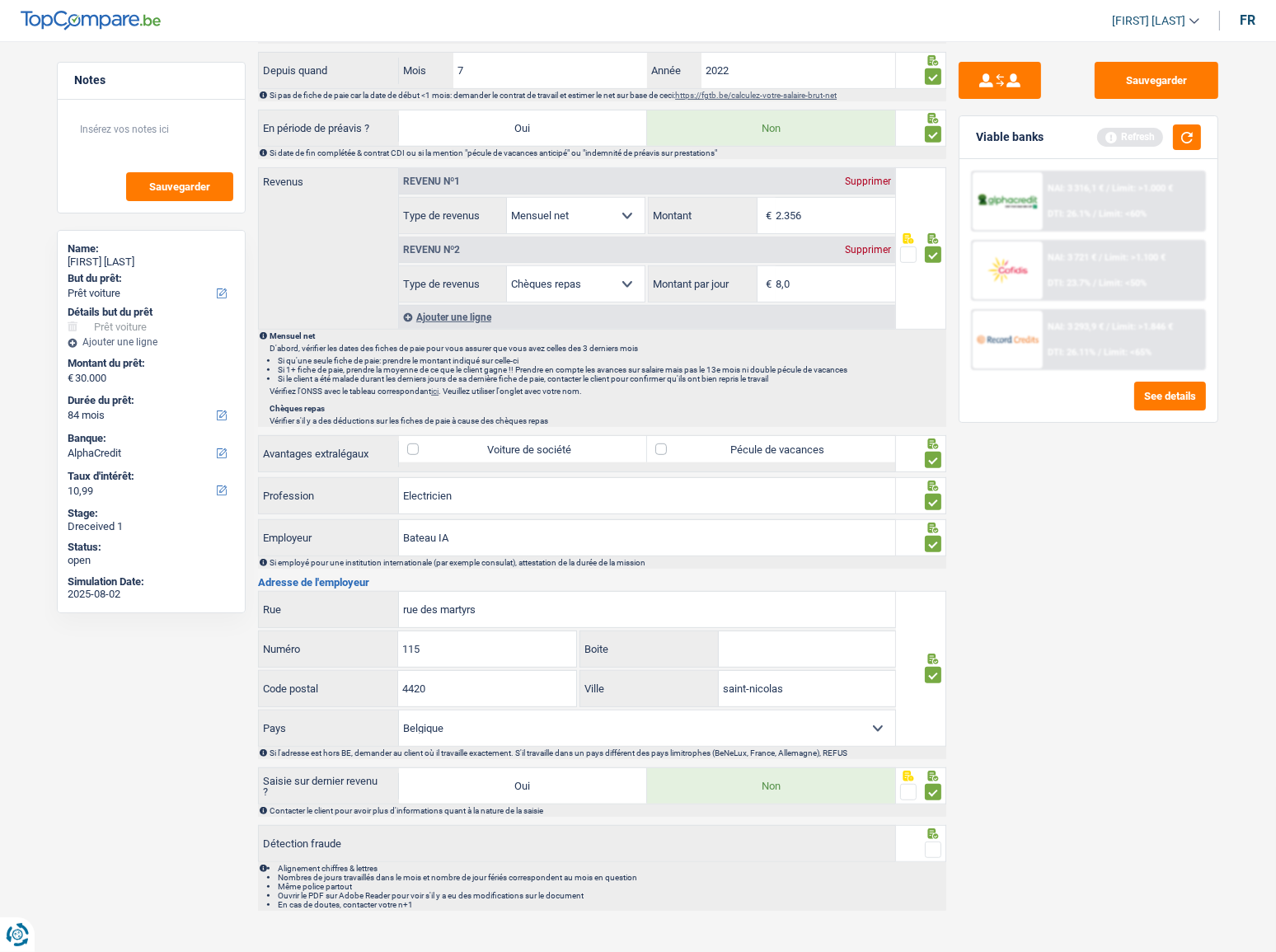 click at bounding box center [933, 850] 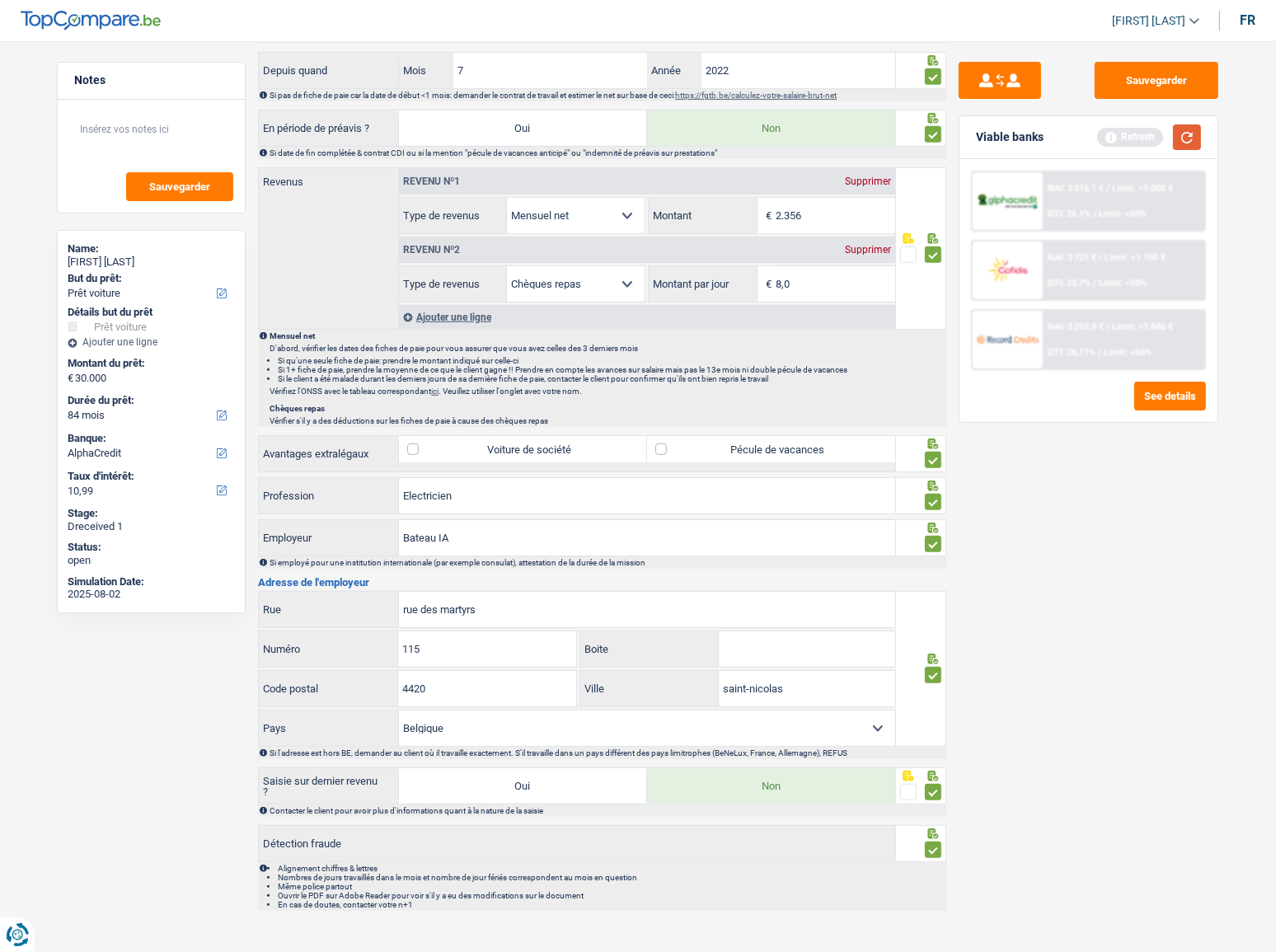 click at bounding box center (1187, 137) 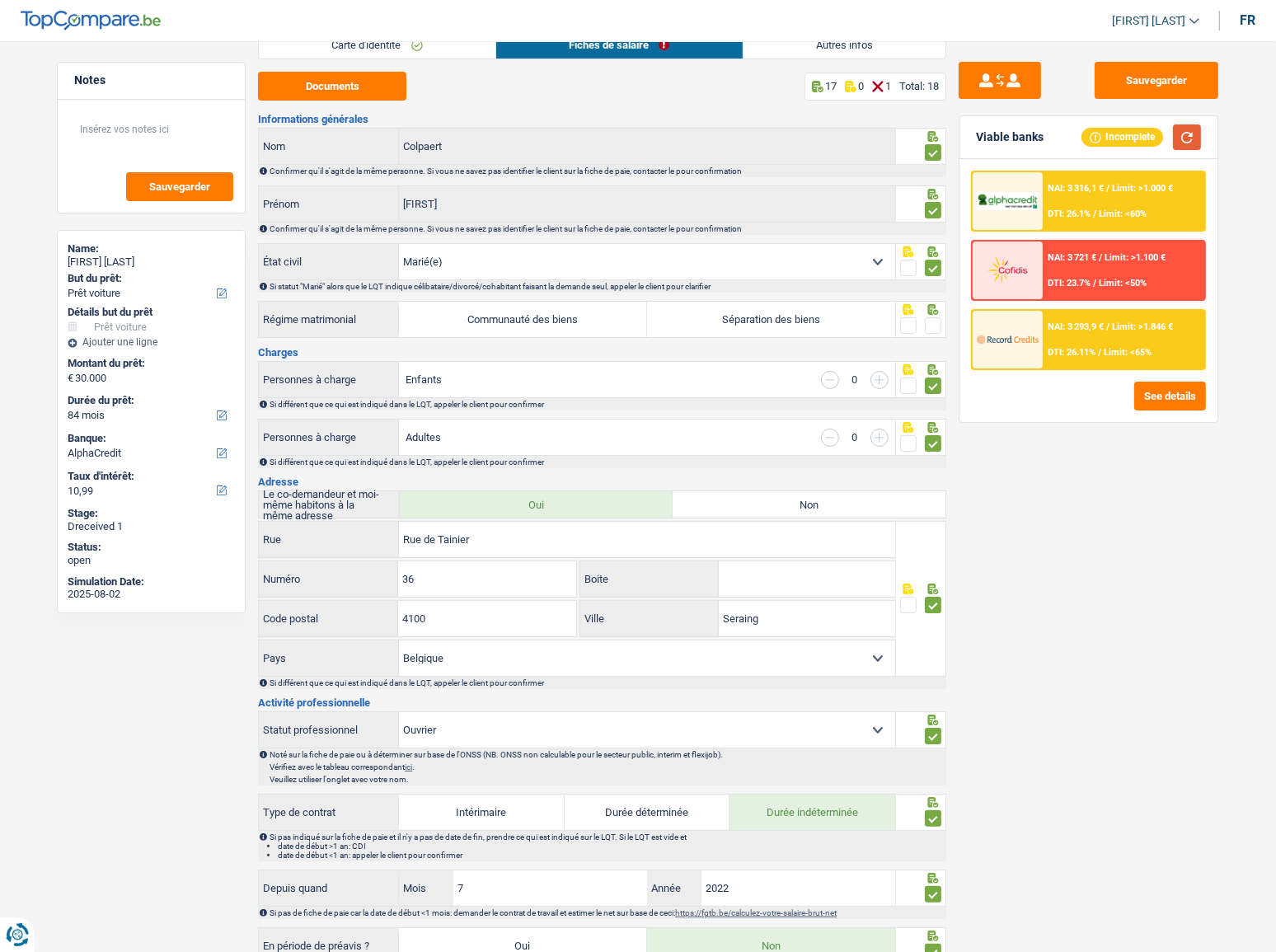 scroll, scrollTop: 64, scrollLeft: 0, axis: vertical 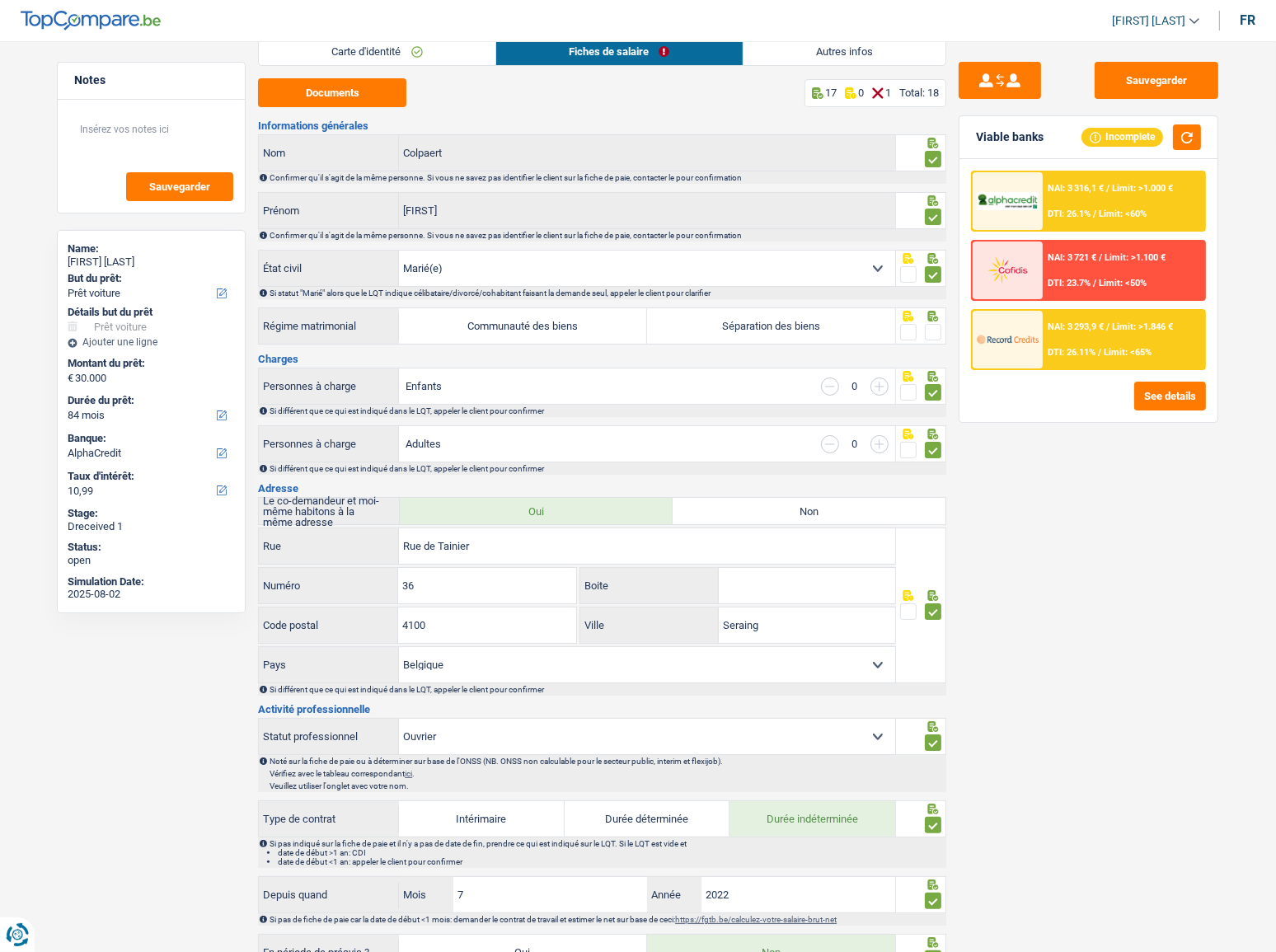 click on "Communauté des biens" at bounding box center (523, 326) 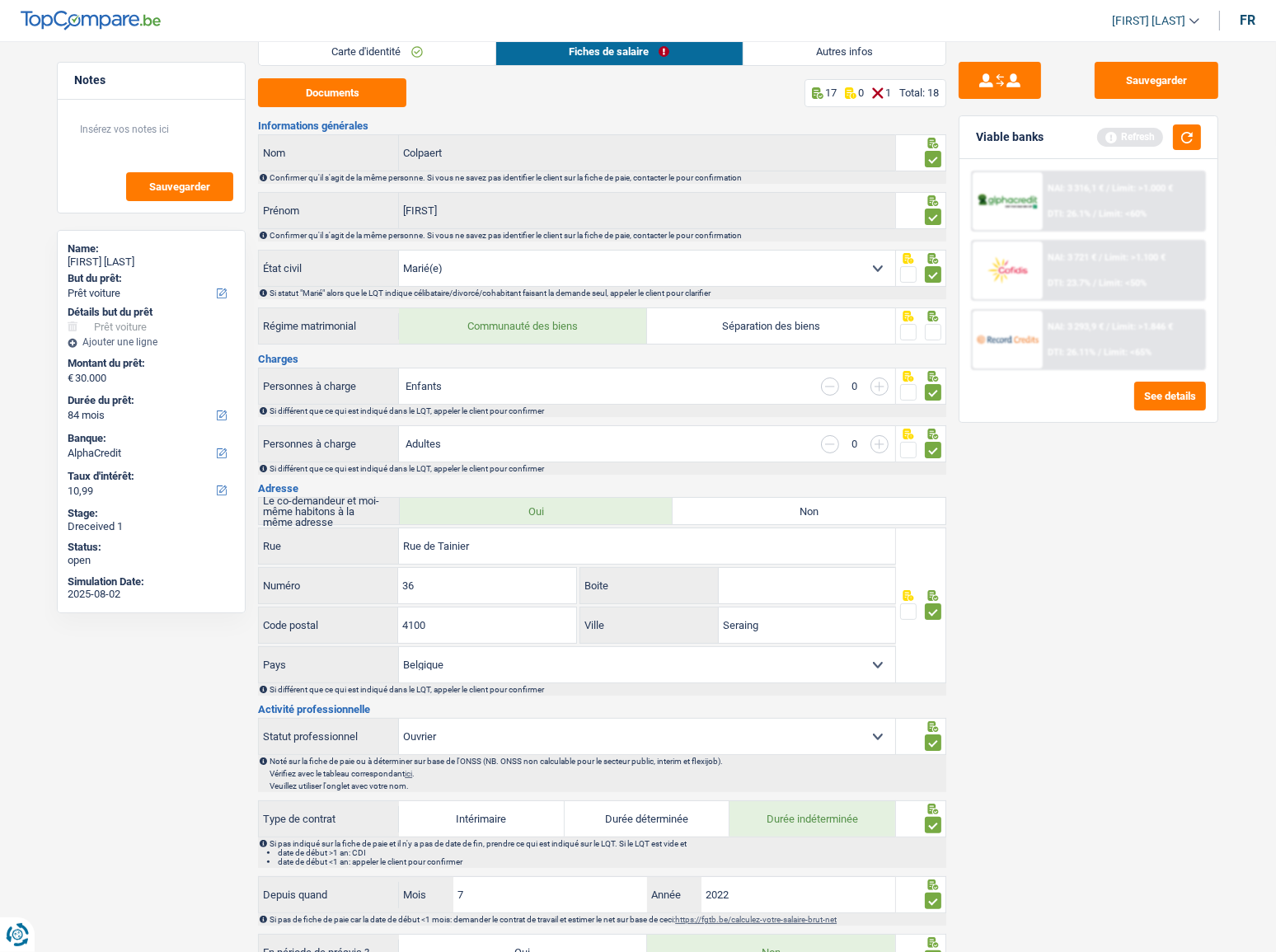 drag, startPoint x: 933, startPoint y: 333, endPoint x: 953, endPoint y: 307, distance: 33 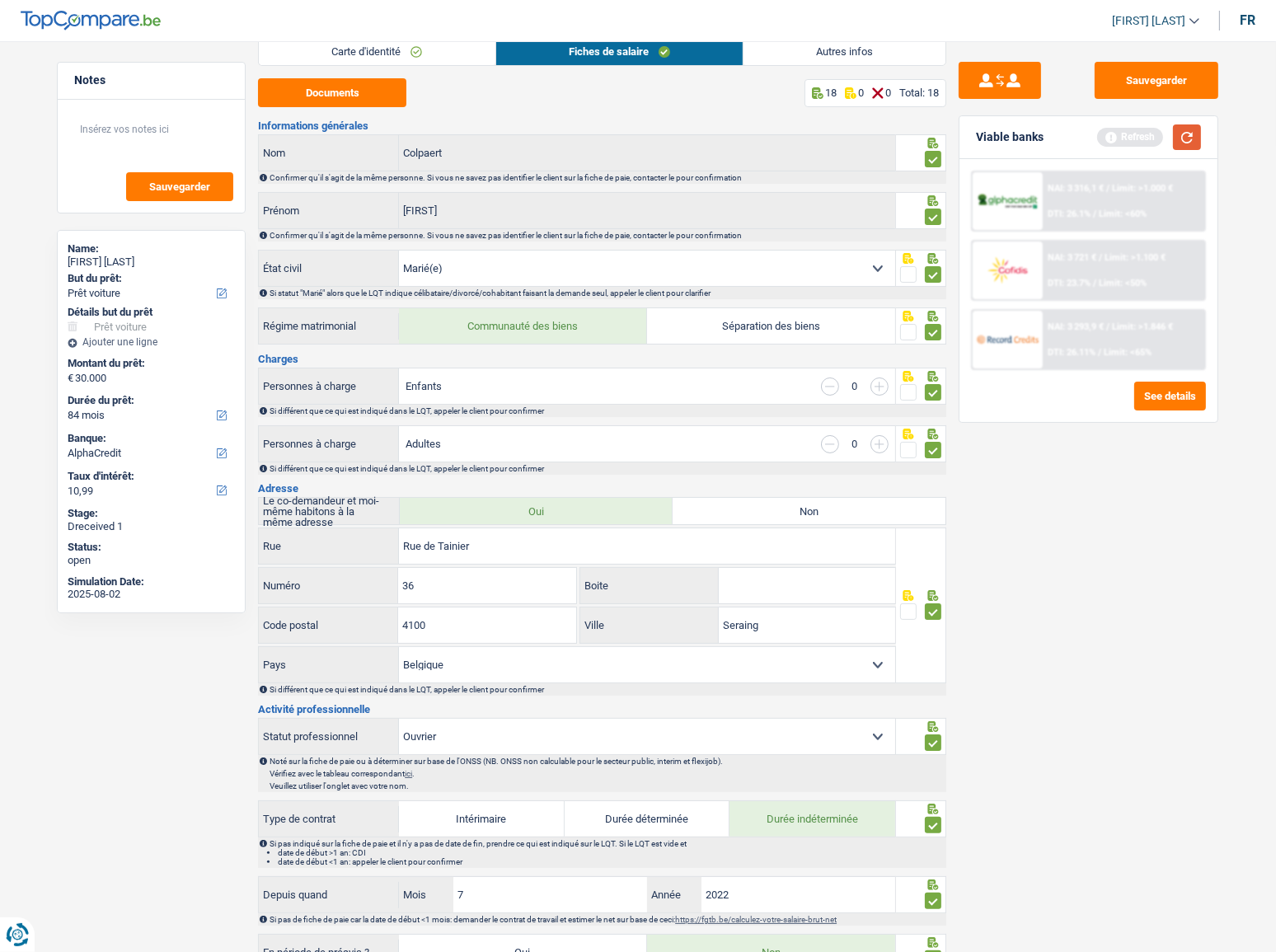 click at bounding box center (1187, 137) 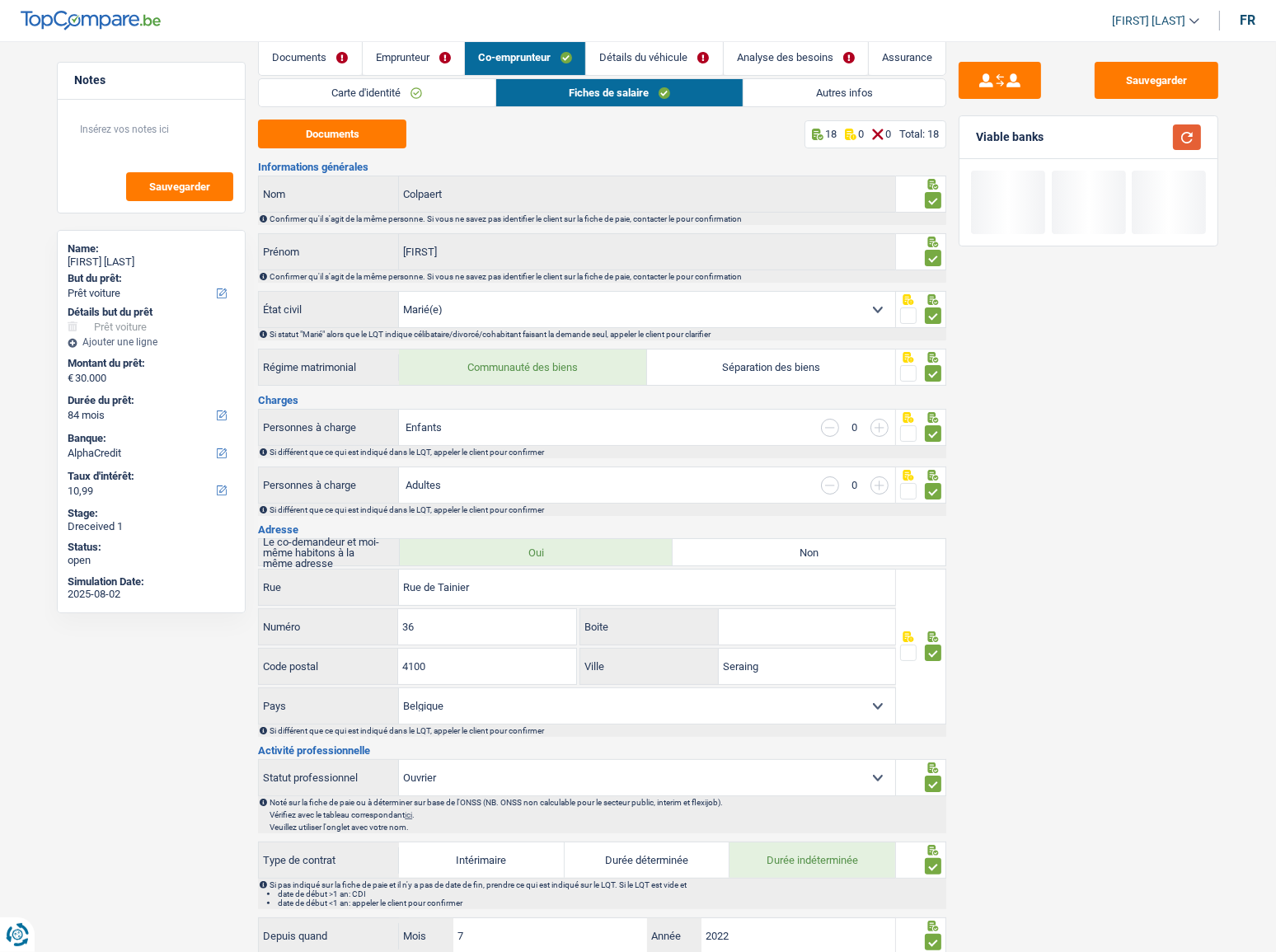 scroll, scrollTop: 0, scrollLeft: 0, axis: both 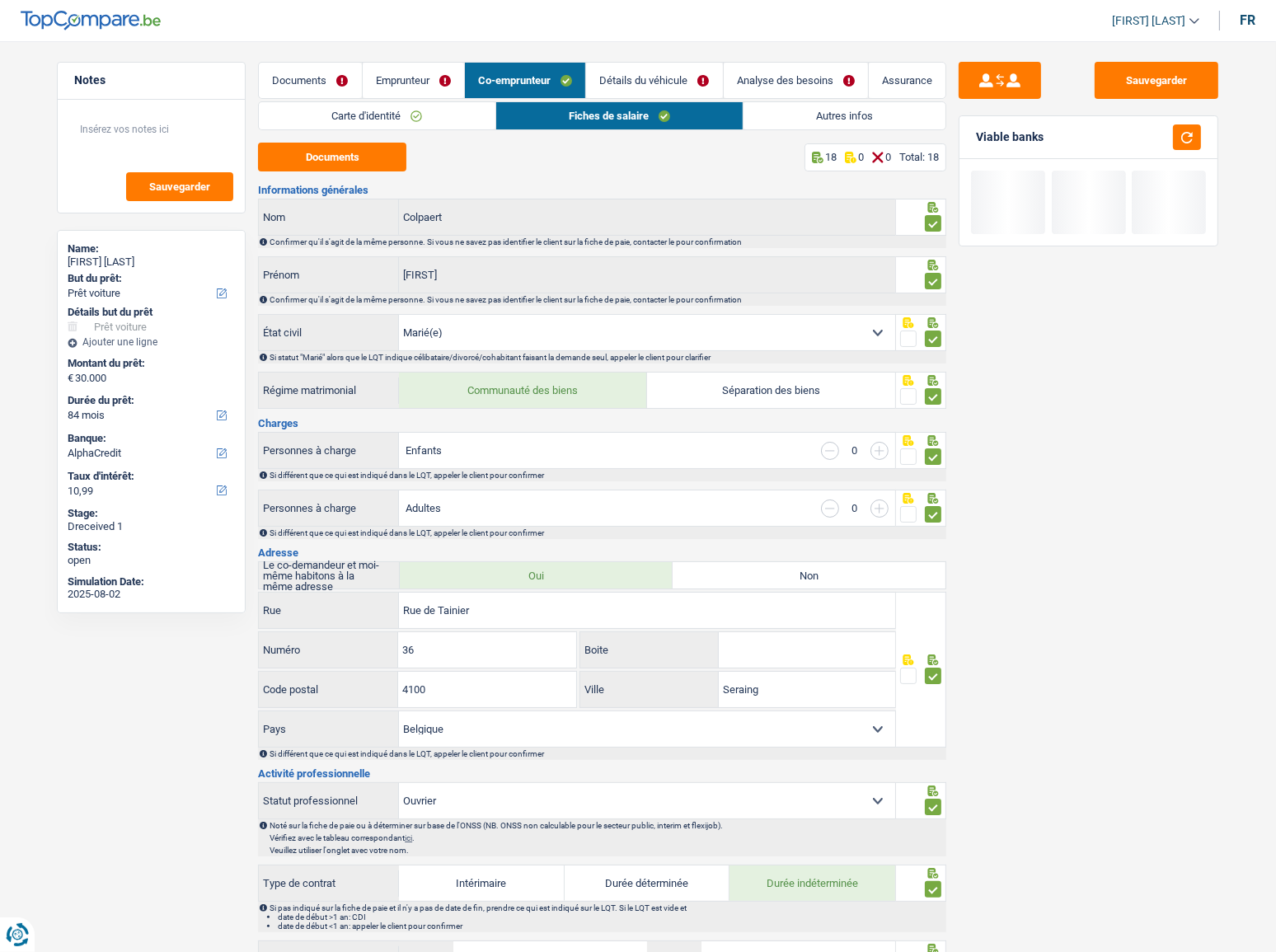 click on "Autres infos" at bounding box center [844, 115] 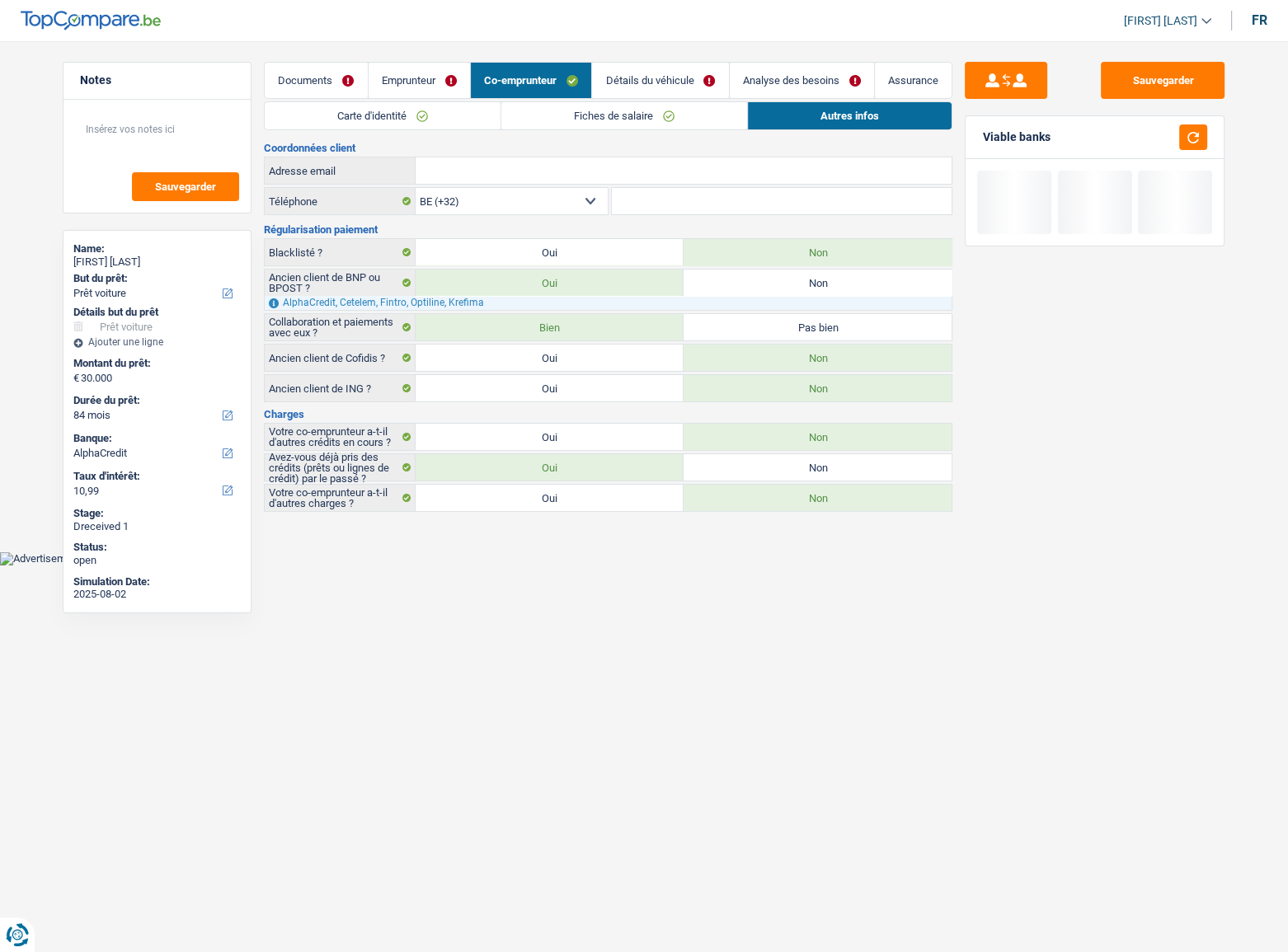 click on "Détails du véhicule" at bounding box center [660, 80] 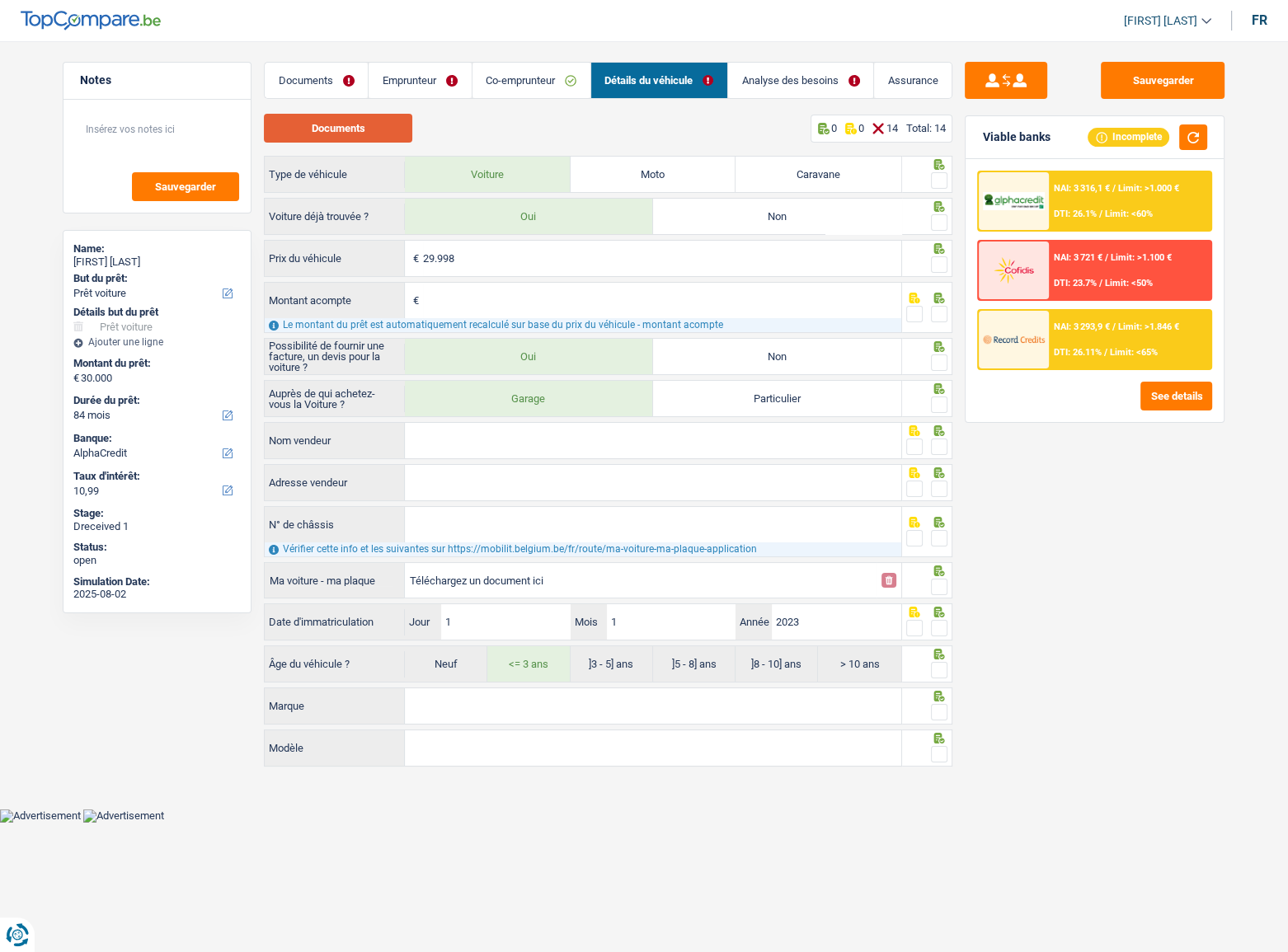 click on "Documents" at bounding box center (338, 128) 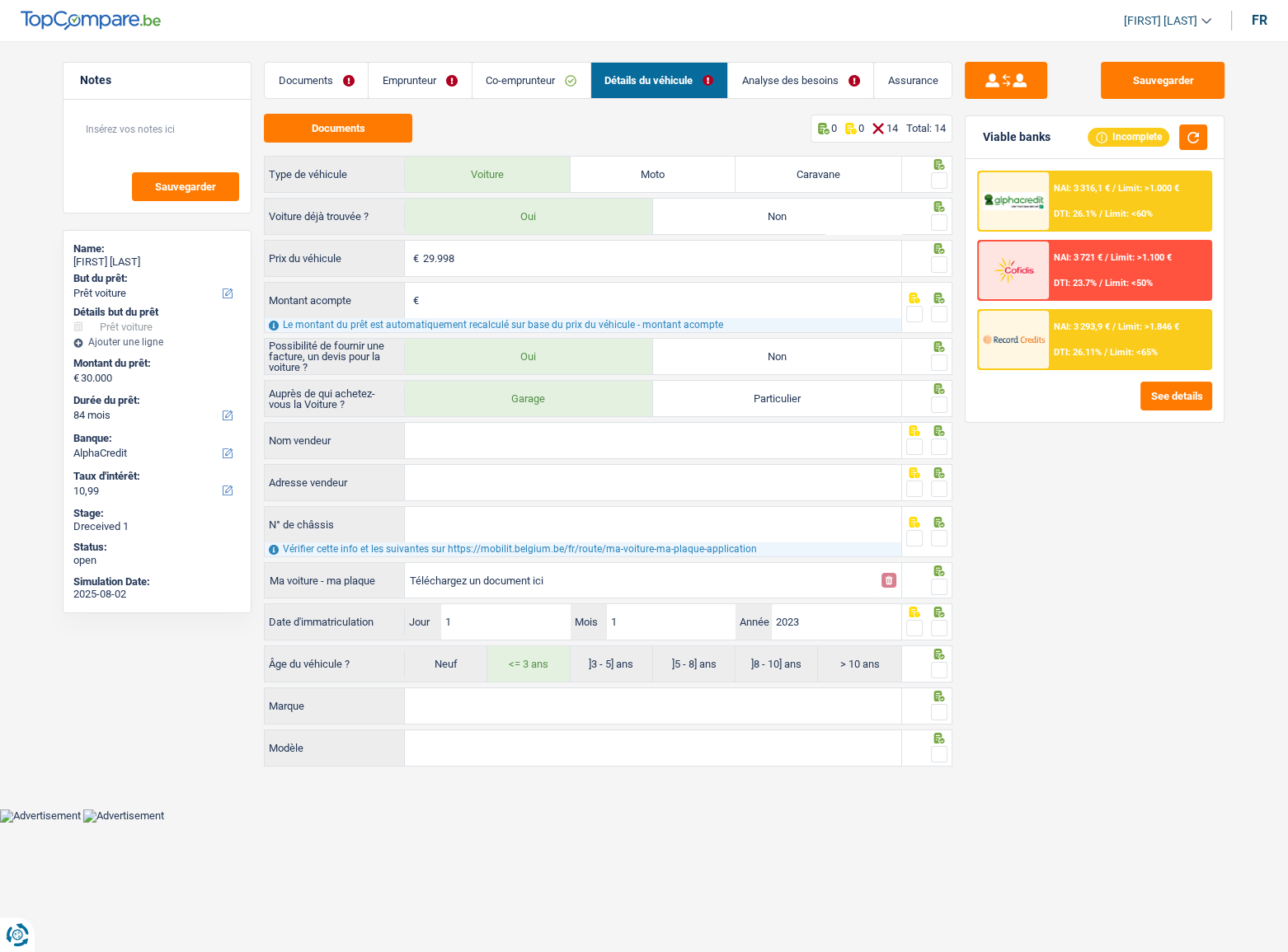 click on "Documents" at bounding box center [316, 80] 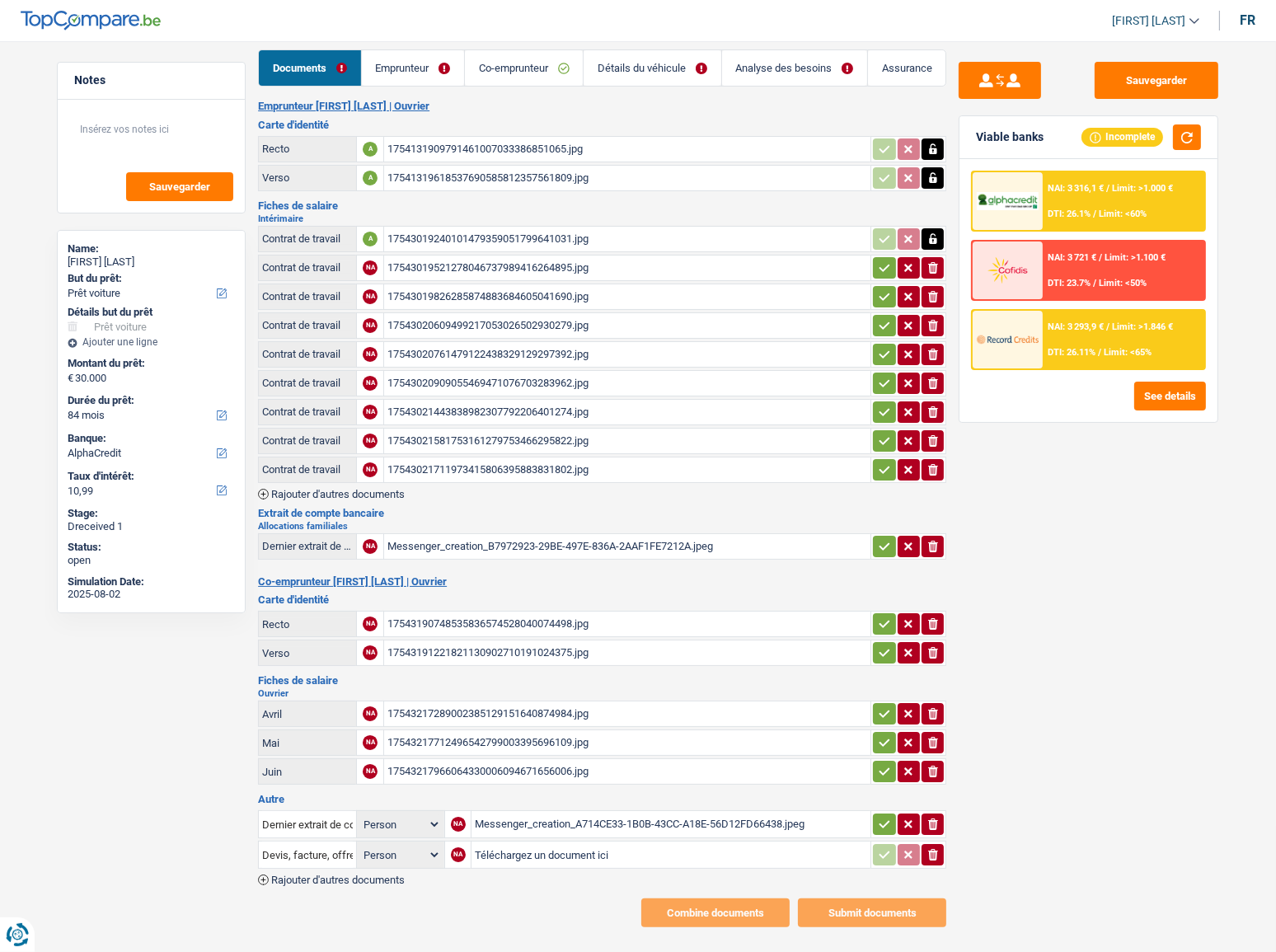 scroll, scrollTop: 16, scrollLeft: 0, axis: vertical 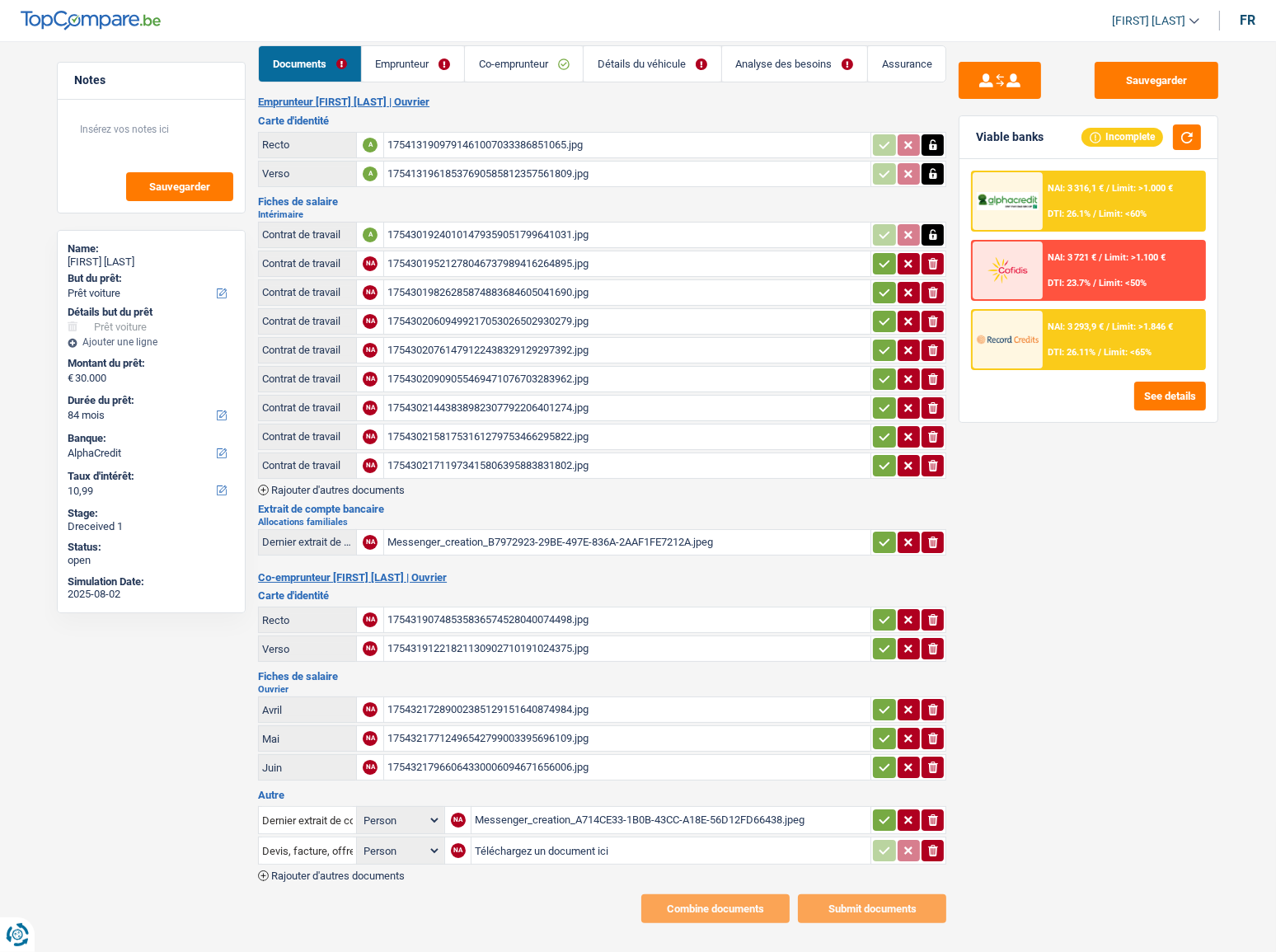 click on "Messenger_creation_A714CE33-1B0B-43CC-A18E-56D12FD66438.jpeg" at bounding box center [671, 820] 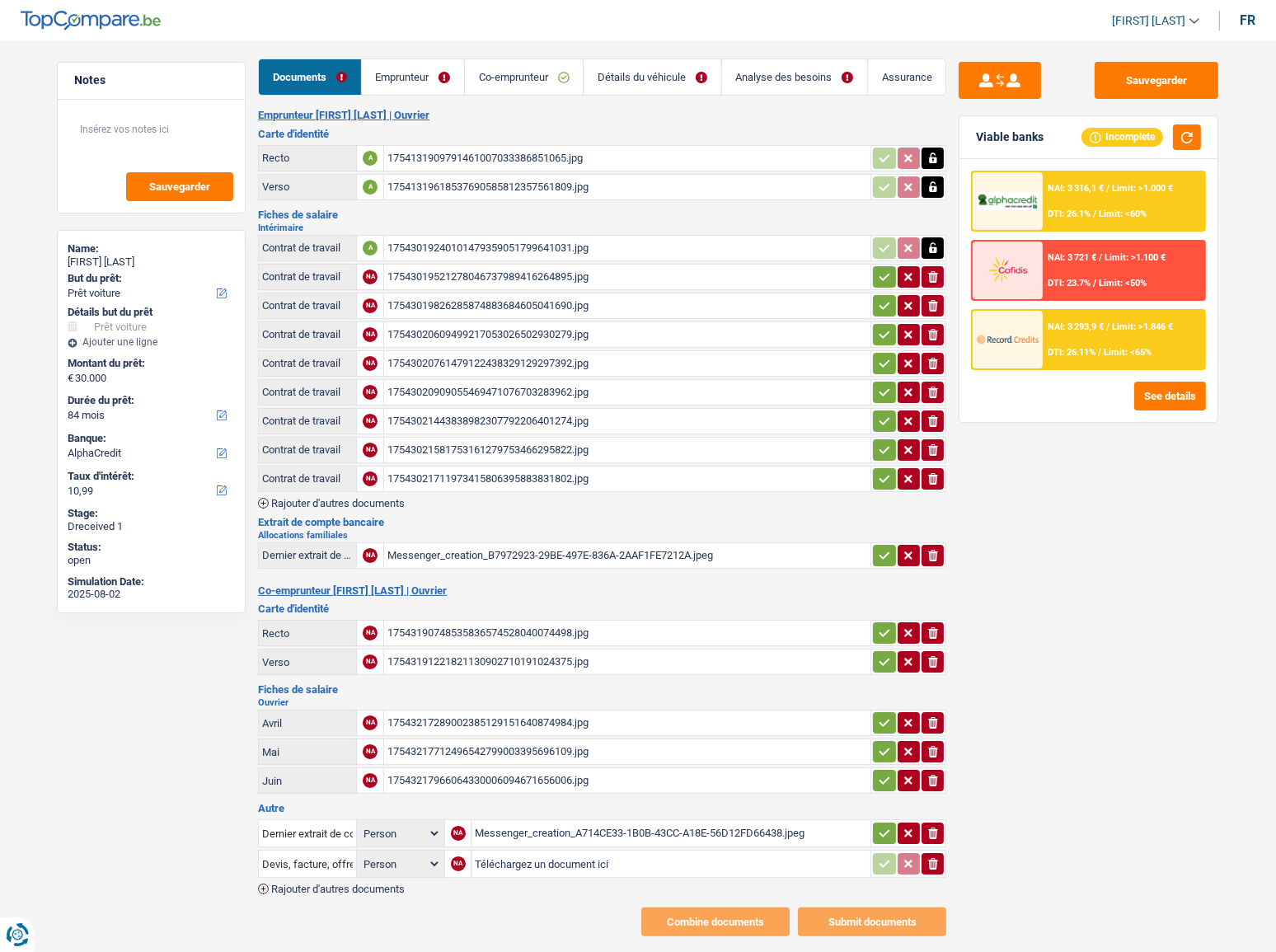 scroll, scrollTop: 0, scrollLeft: 0, axis: both 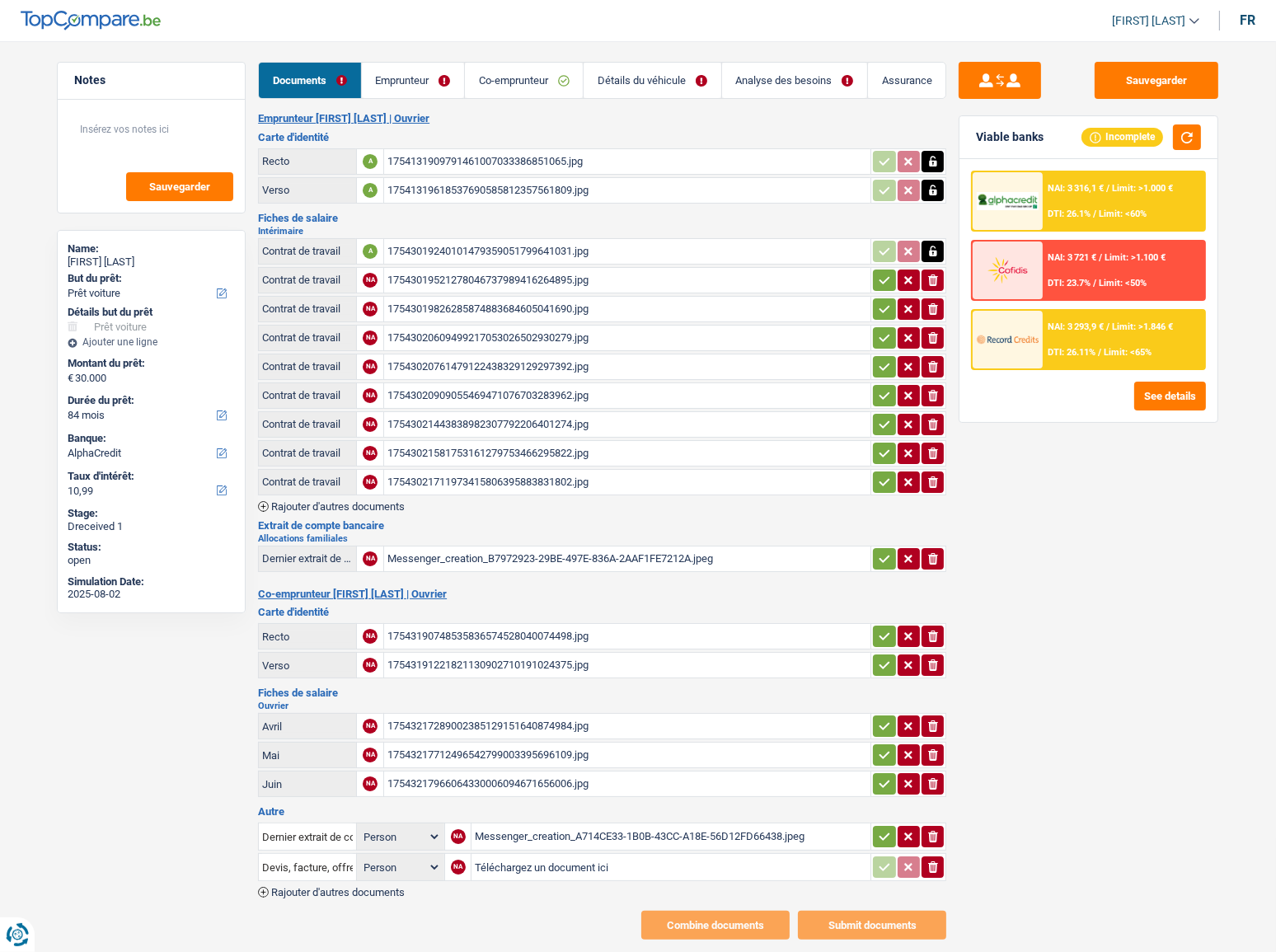click on "Détails du véhicule" at bounding box center [652, 80] 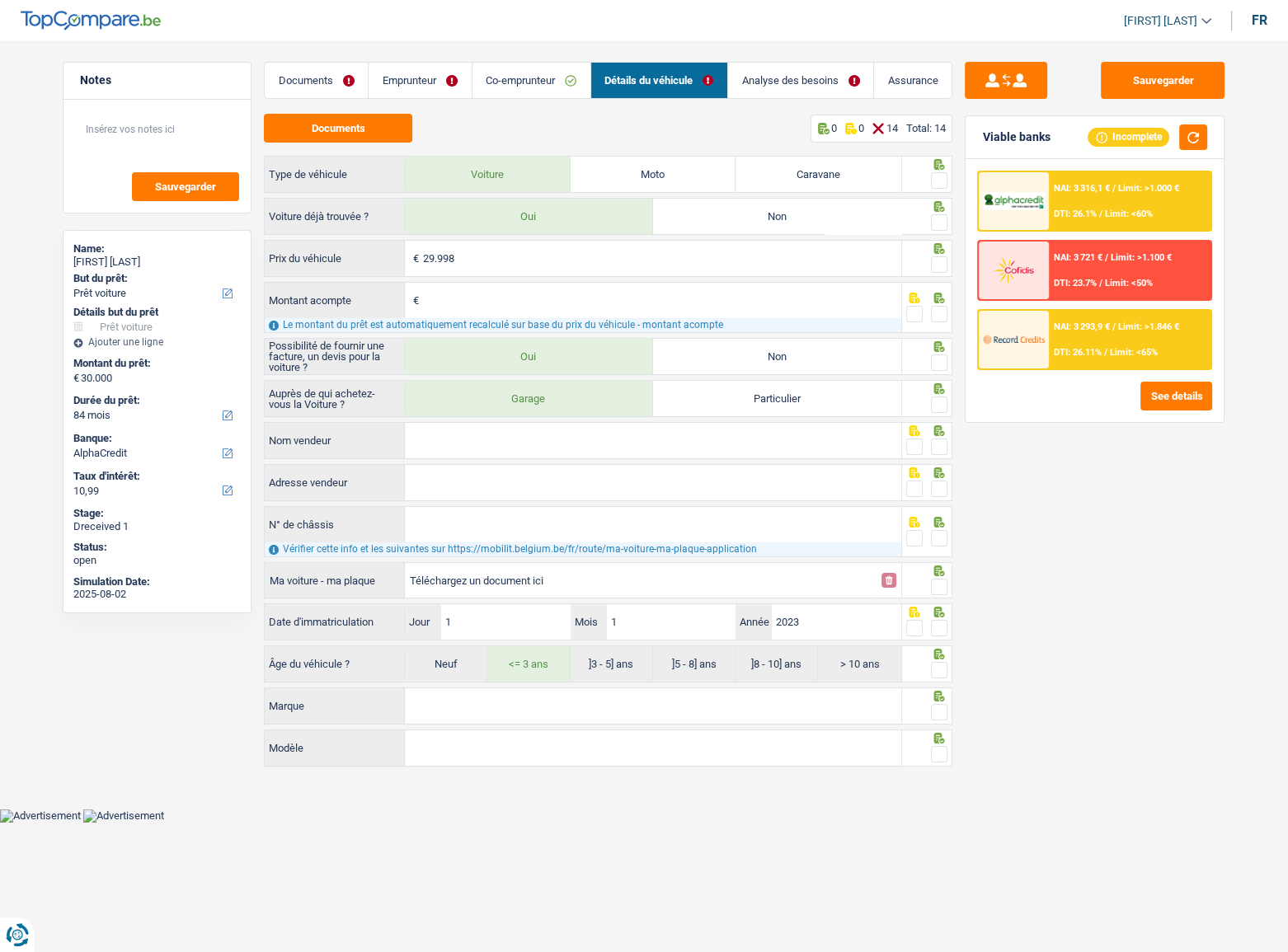 click on "Analyse des besoins" at bounding box center (801, 80) 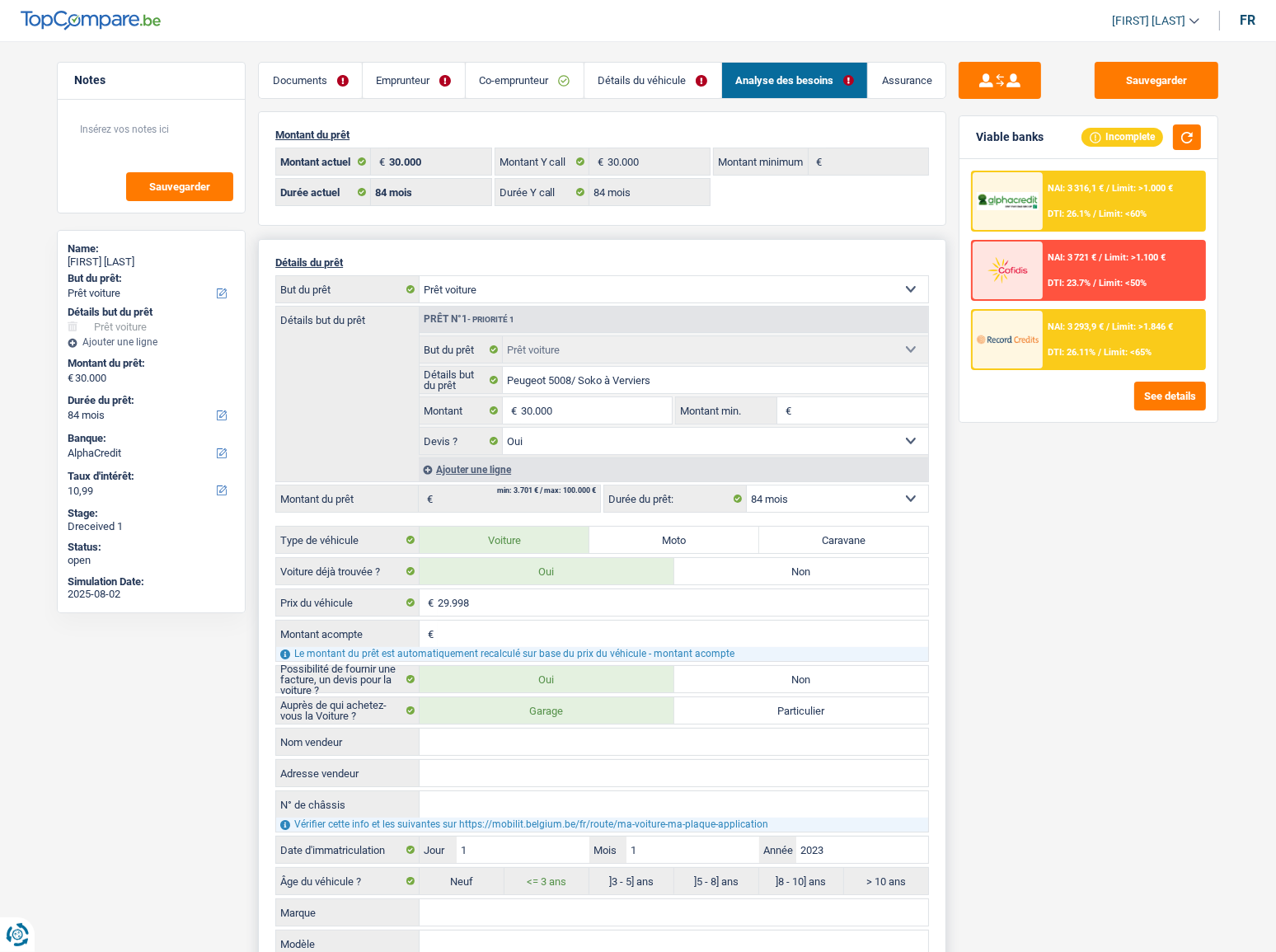 scroll, scrollTop: 74, scrollLeft: 0, axis: vertical 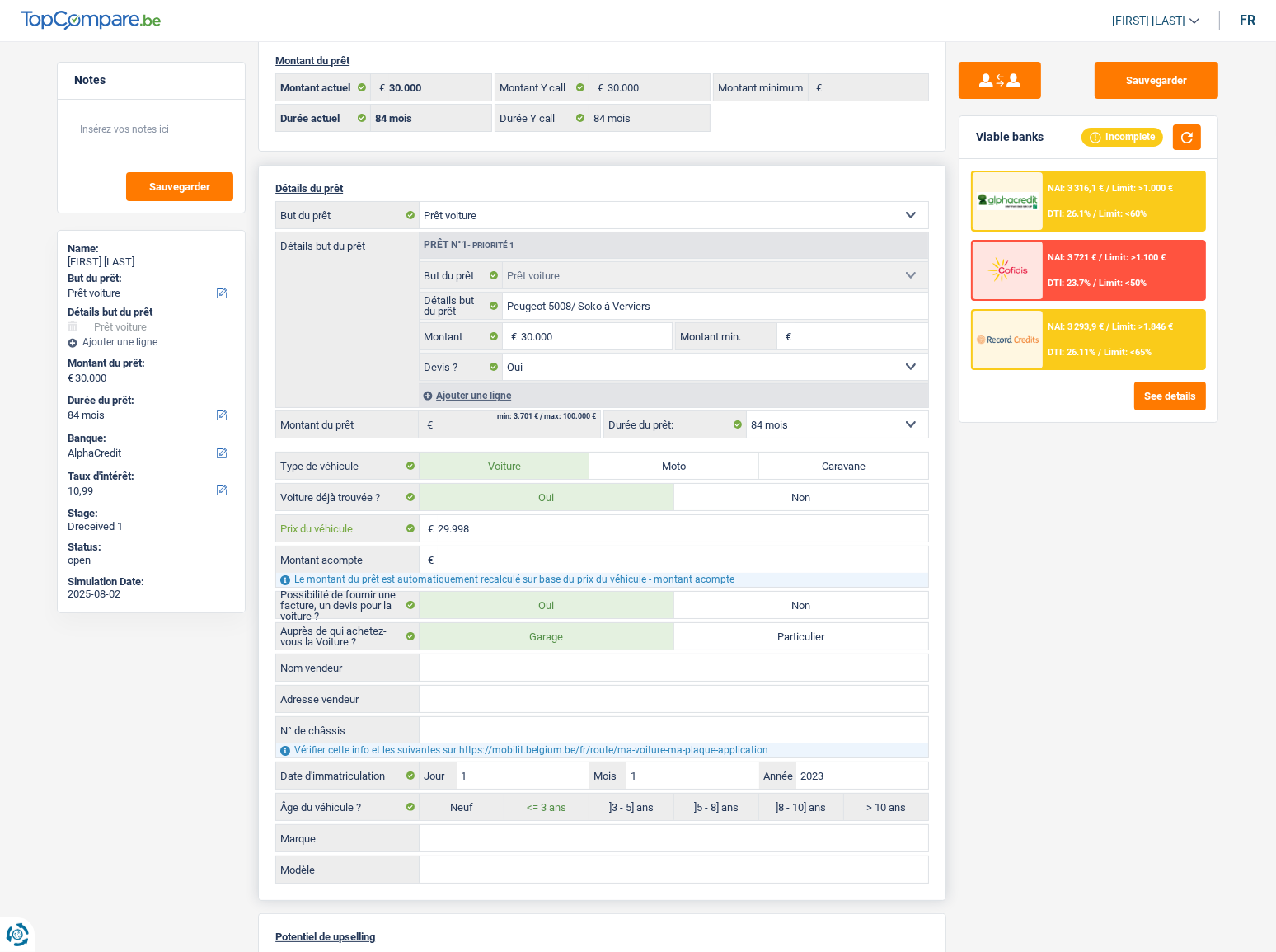 click on "29.998" at bounding box center (683, 528) 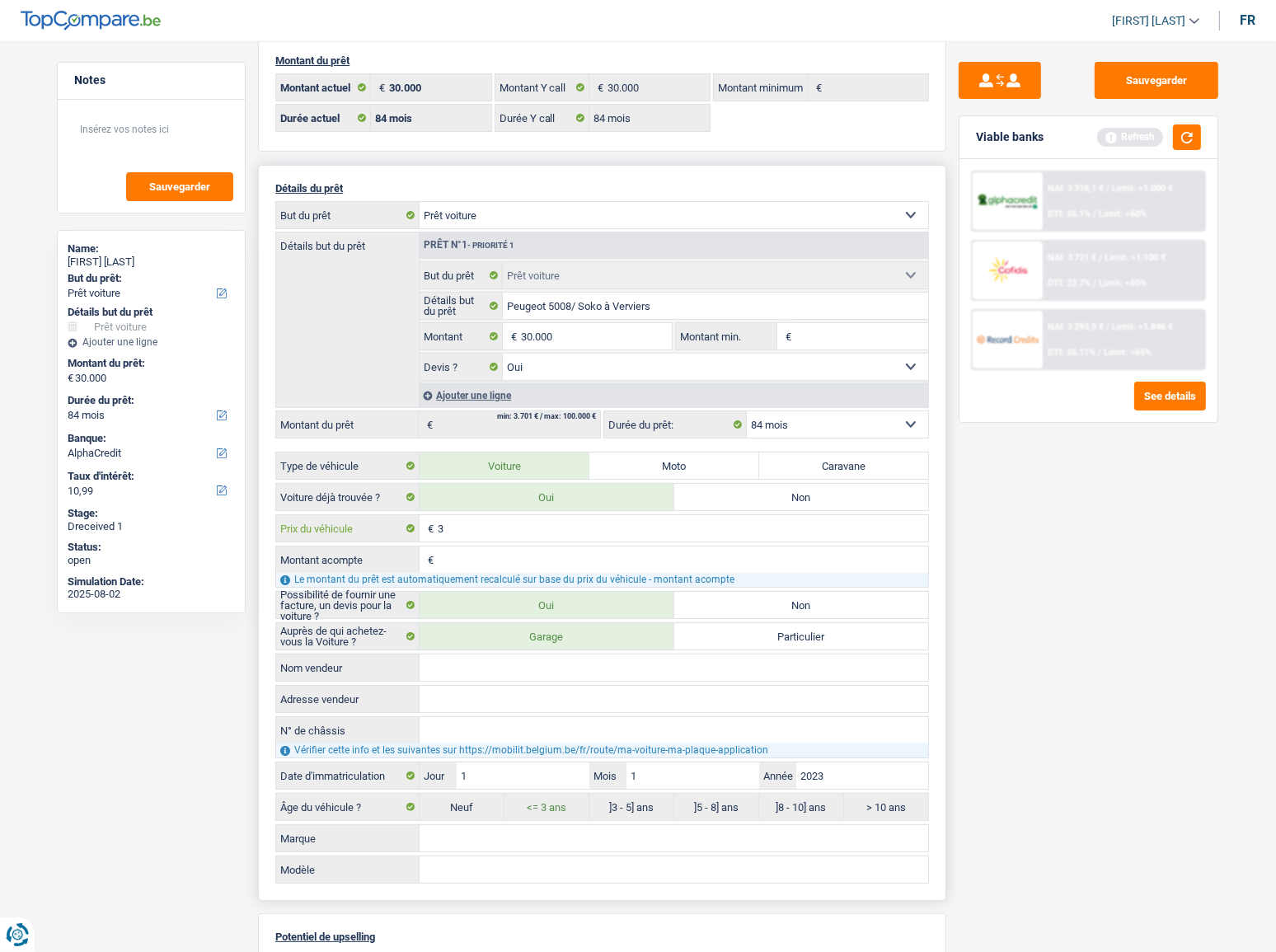 type on "30" 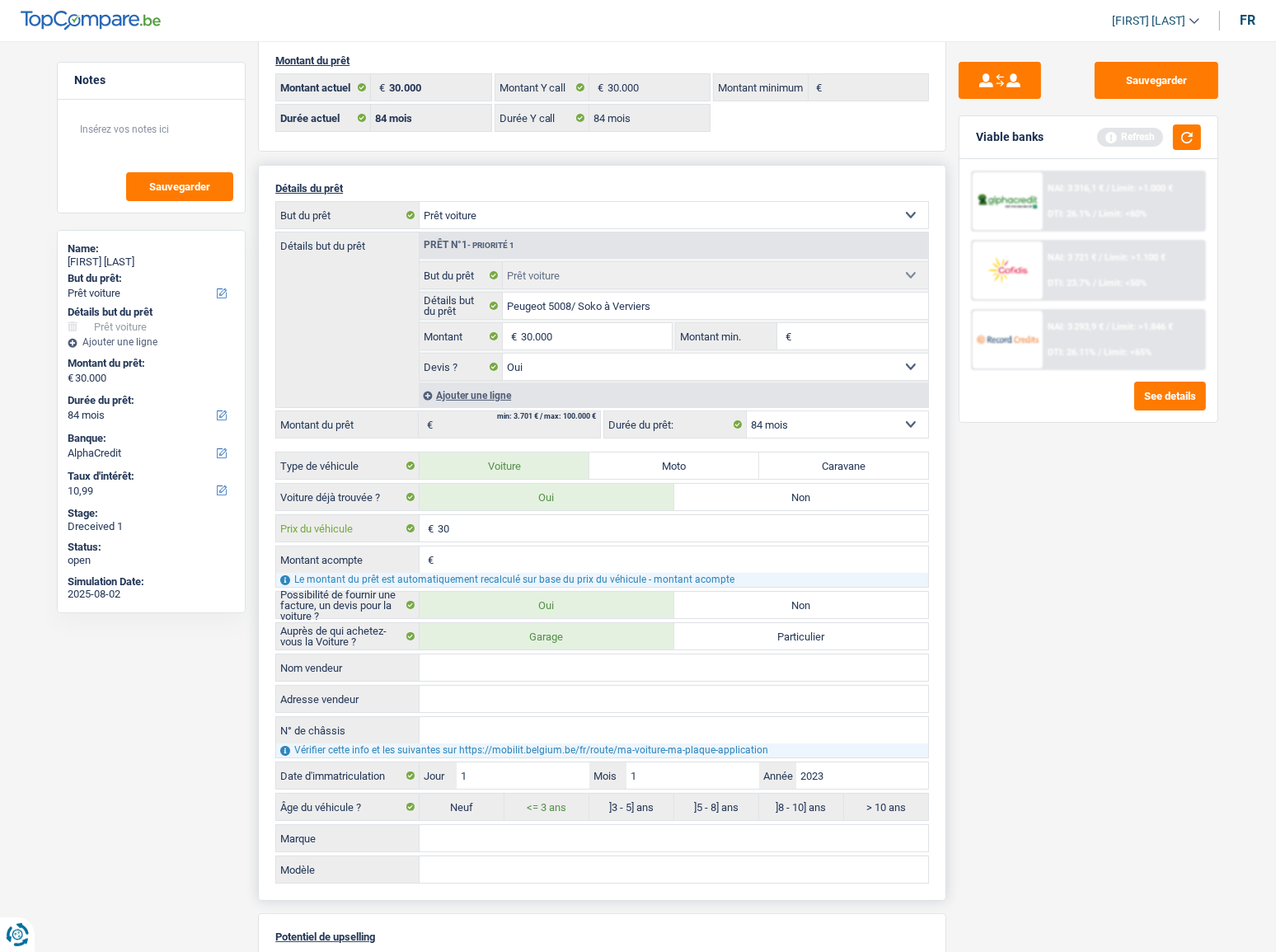type on "300" 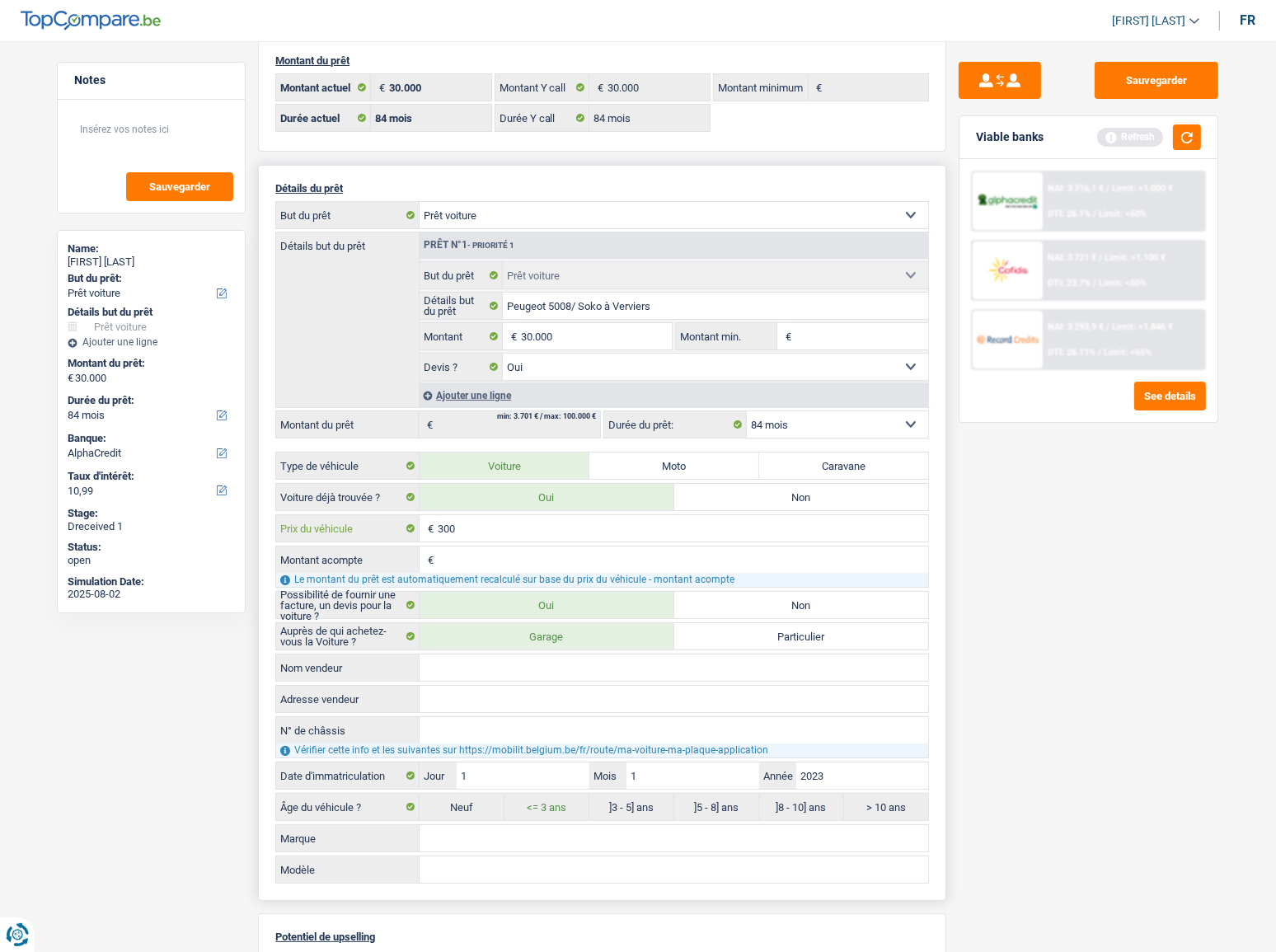 type on "3.000" 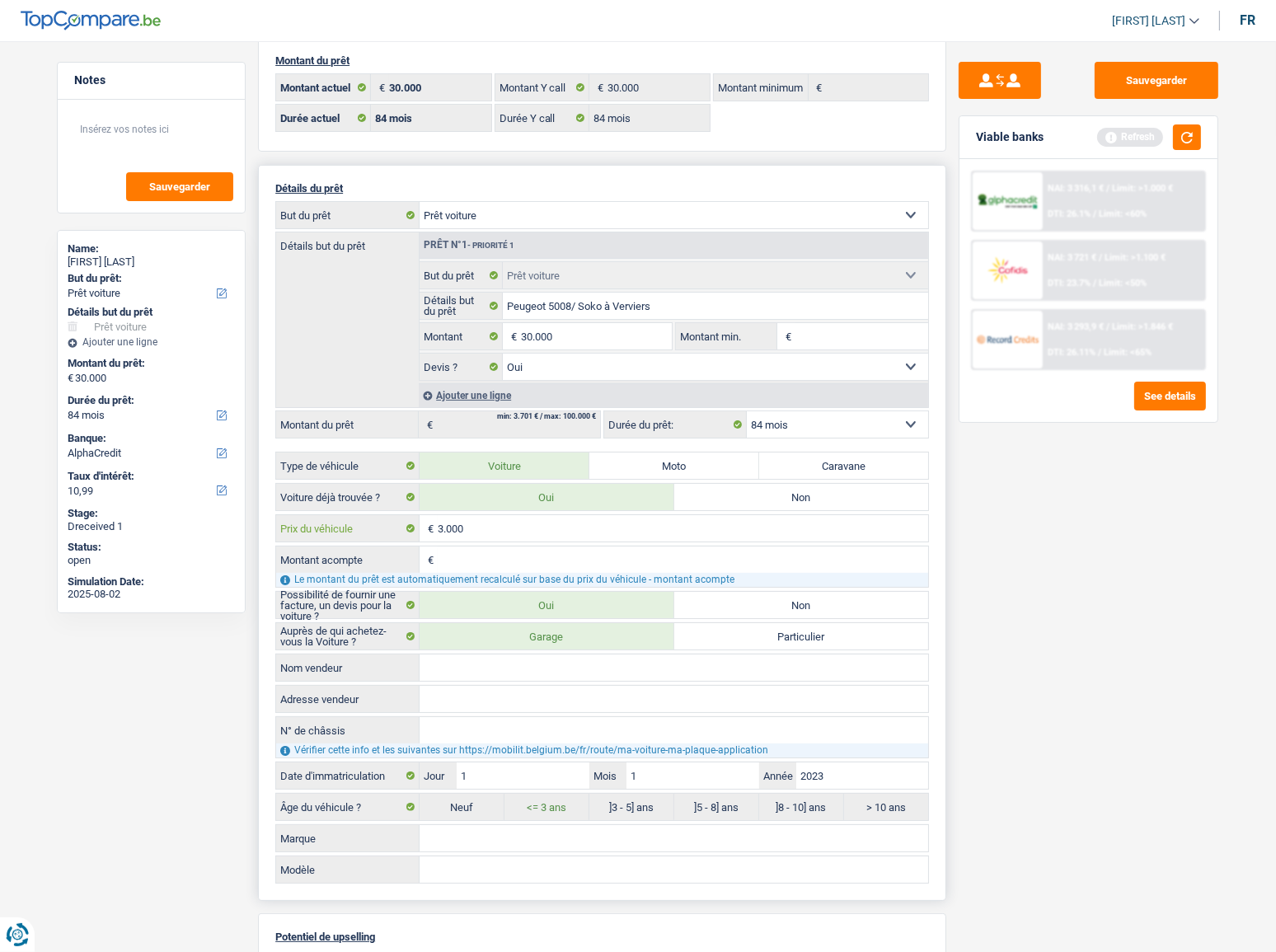 type on "30.000" 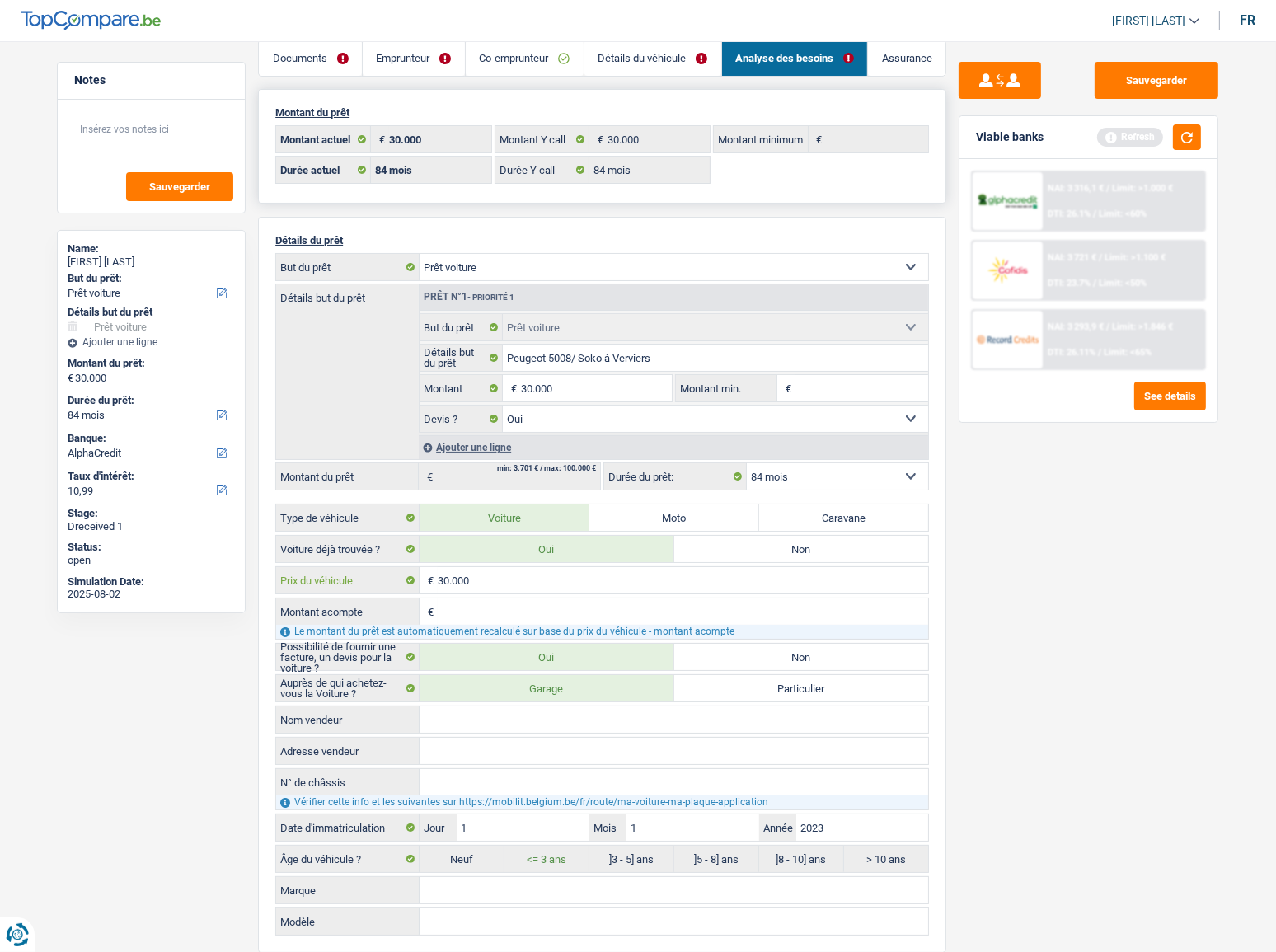 scroll, scrollTop: 0, scrollLeft: 0, axis: both 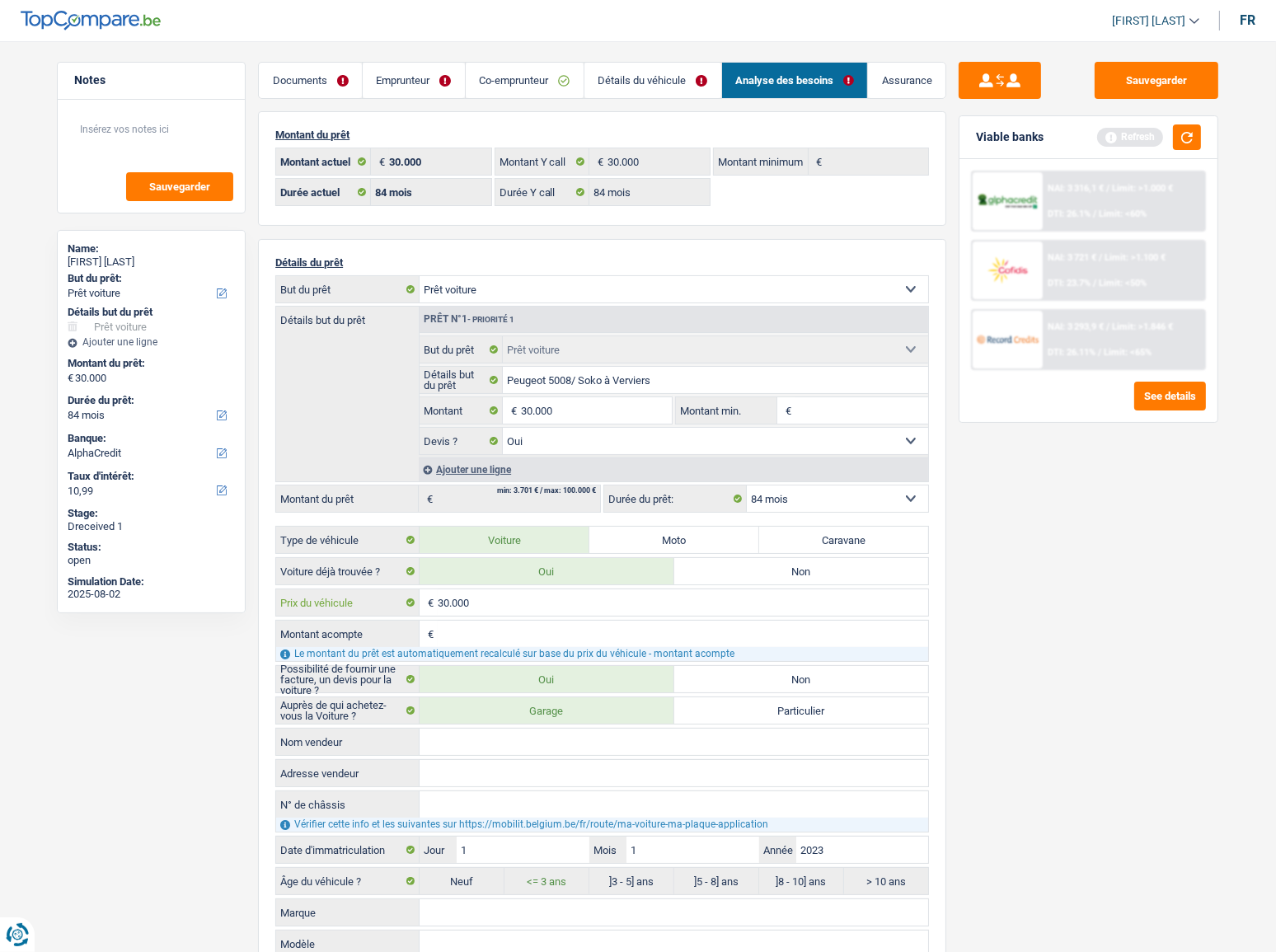 type on "30.000" 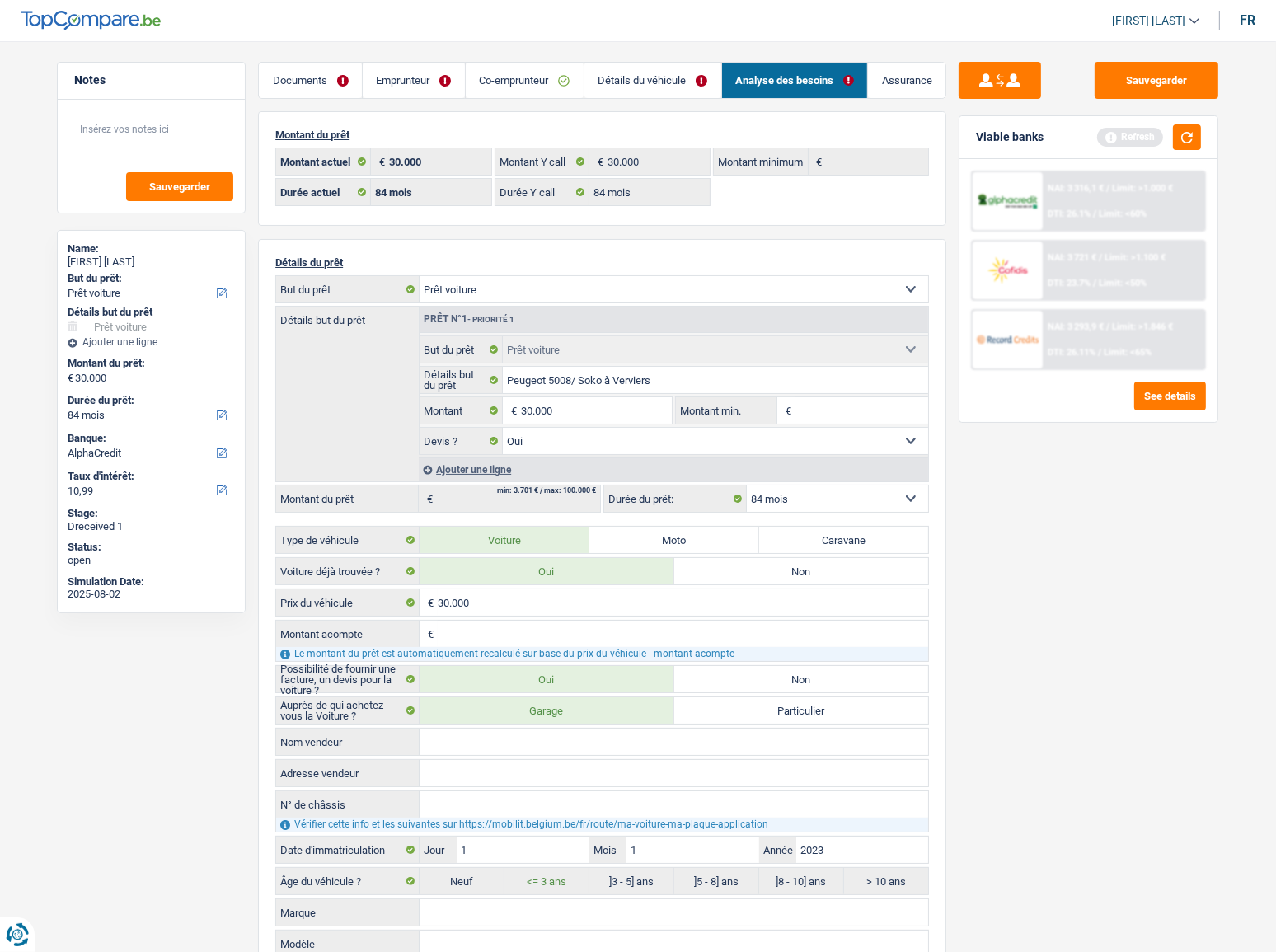 click on "Détails du véhicule" at bounding box center [653, 80] 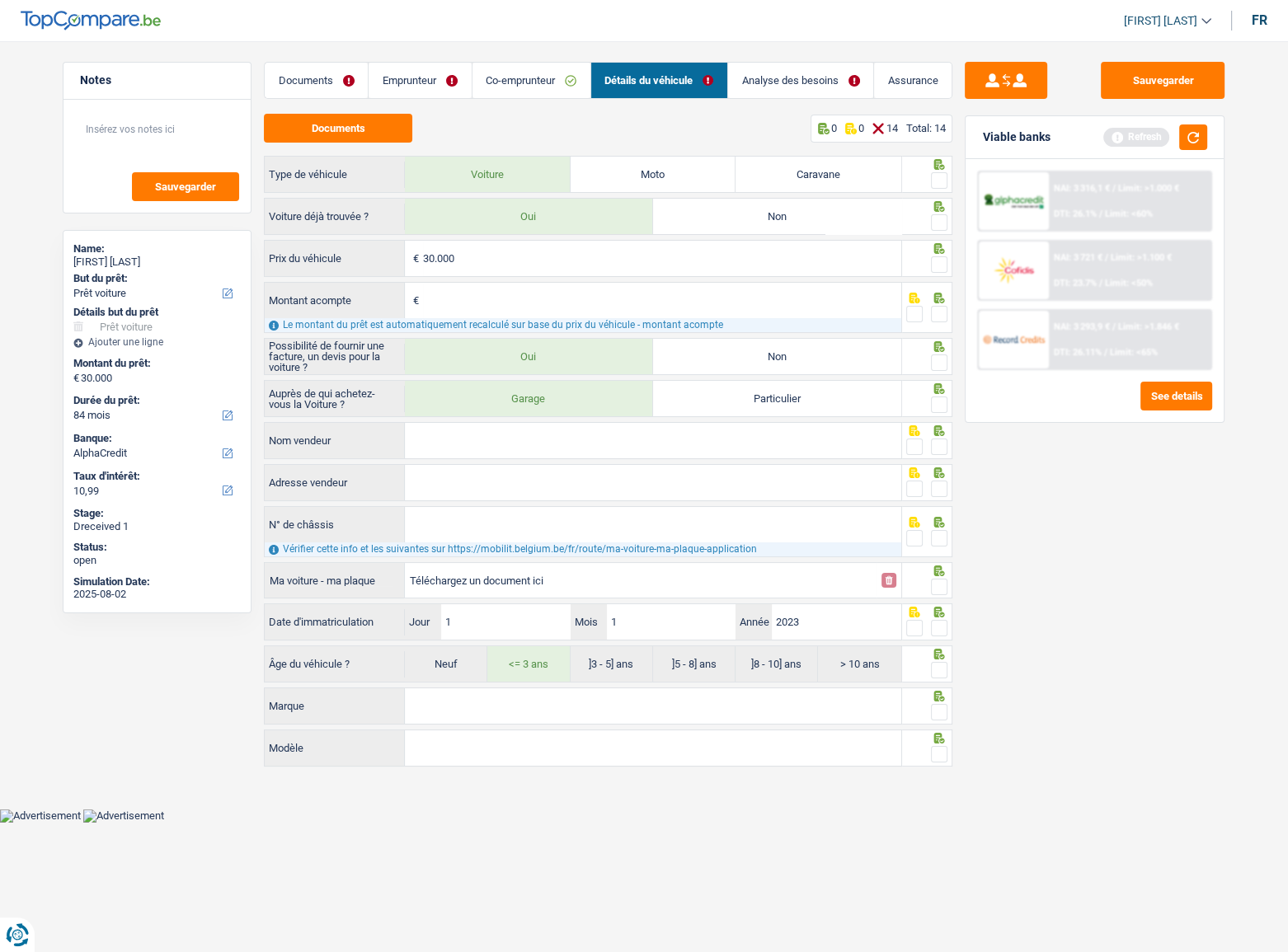 click on "Analyse des besoins" at bounding box center [801, 80] 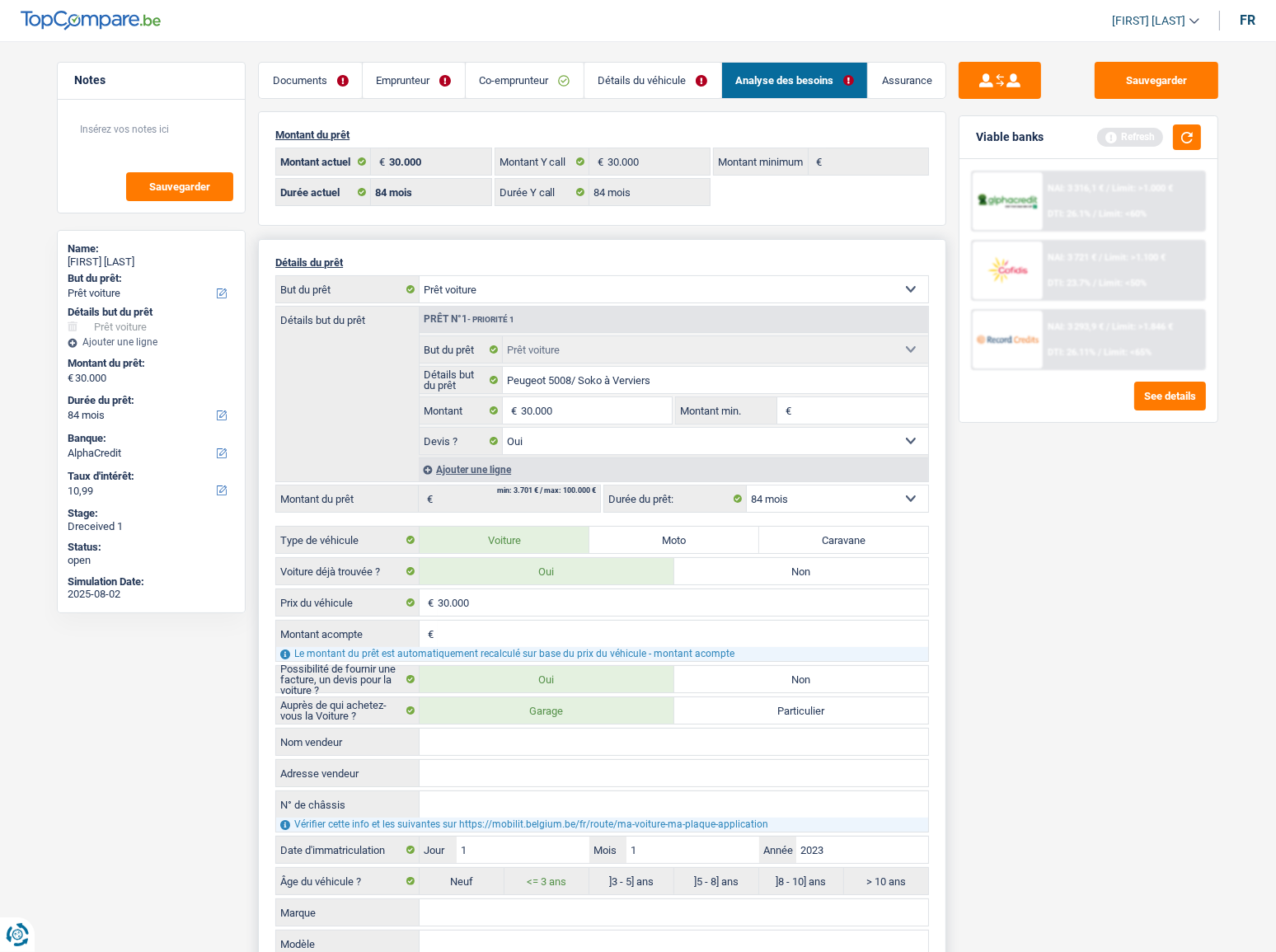 click on "Ajouter une ligne" at bounding box center [673, 469] 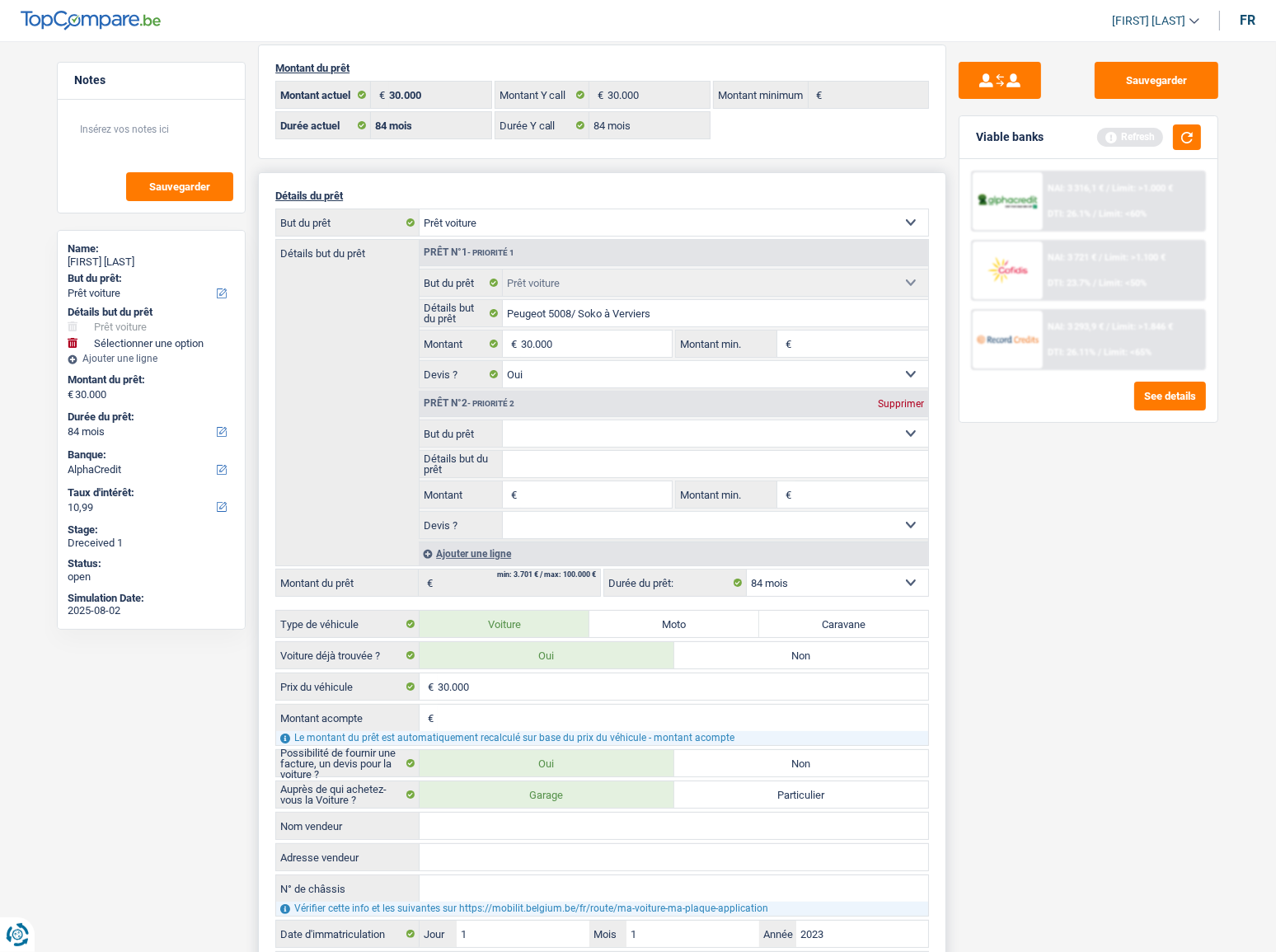 scroll, scrollTop: 149, scrollLeft: 0, axis: vertical 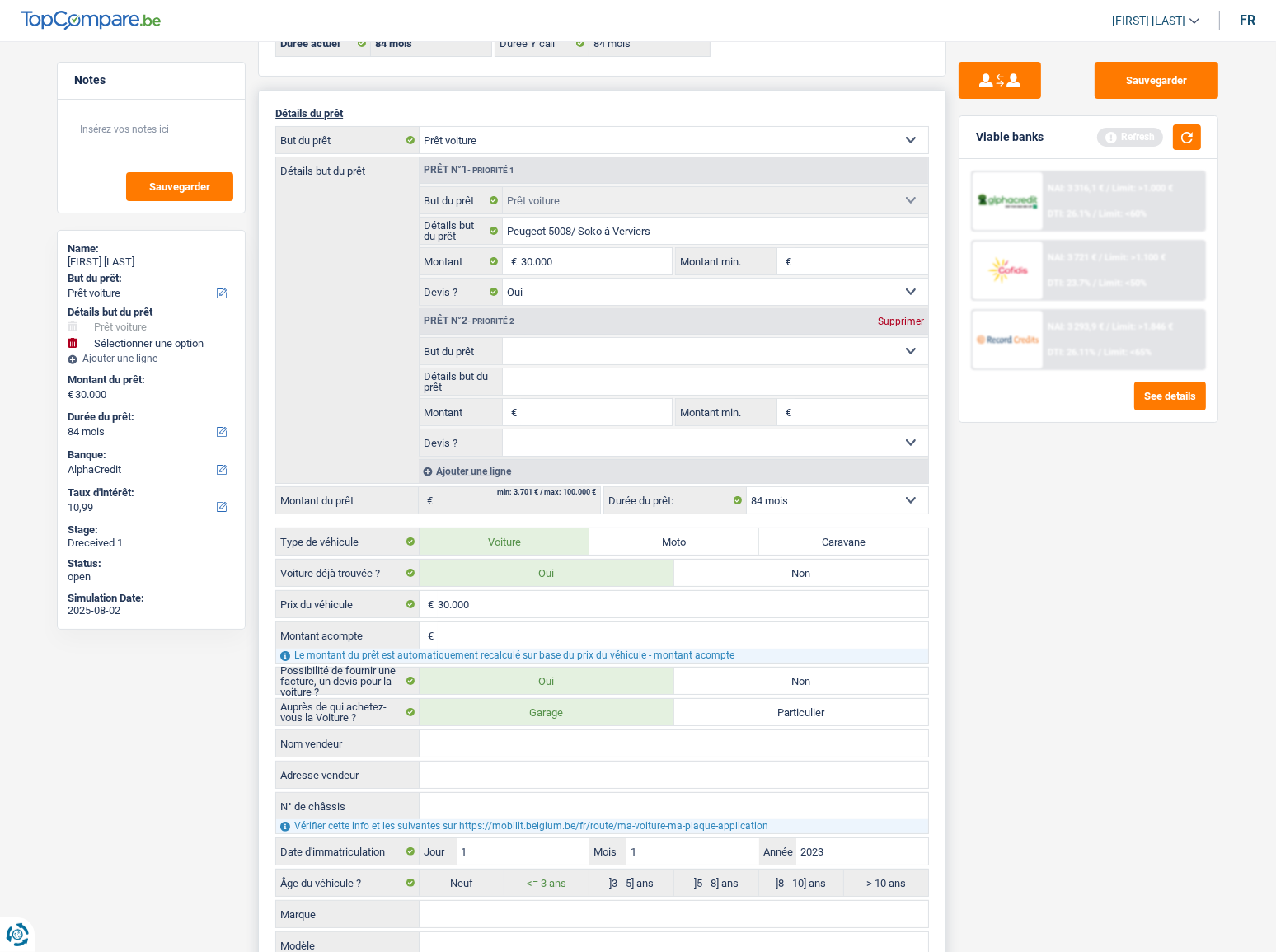 click on "Confort maison: meubles, textile, peinture, électroménager, outillage non-professionnel Hifi, multimédia, gsm, ordinateur Aménagement: frais d'installation, déménagement Evénement familial: naissance, mariage, divorce, communion, décès Frais médicaux Frais d'études Frais permis de conduire Loisirs: voyage, sport, musique Rafraîchissement: petits travaux maison et jardin Frais judiciaires Réparation voiture Prêt rénovation (non disponible pour les non-propriétaires) Prêt énergie (non disponible pour les non-propriétaires) Prêt voiture Taxes, impôts non professionnels Rénovation bien à l'étranger Dettes familiales Assurance Autre
Sélectionner une option" at bounding box center [715, 351] 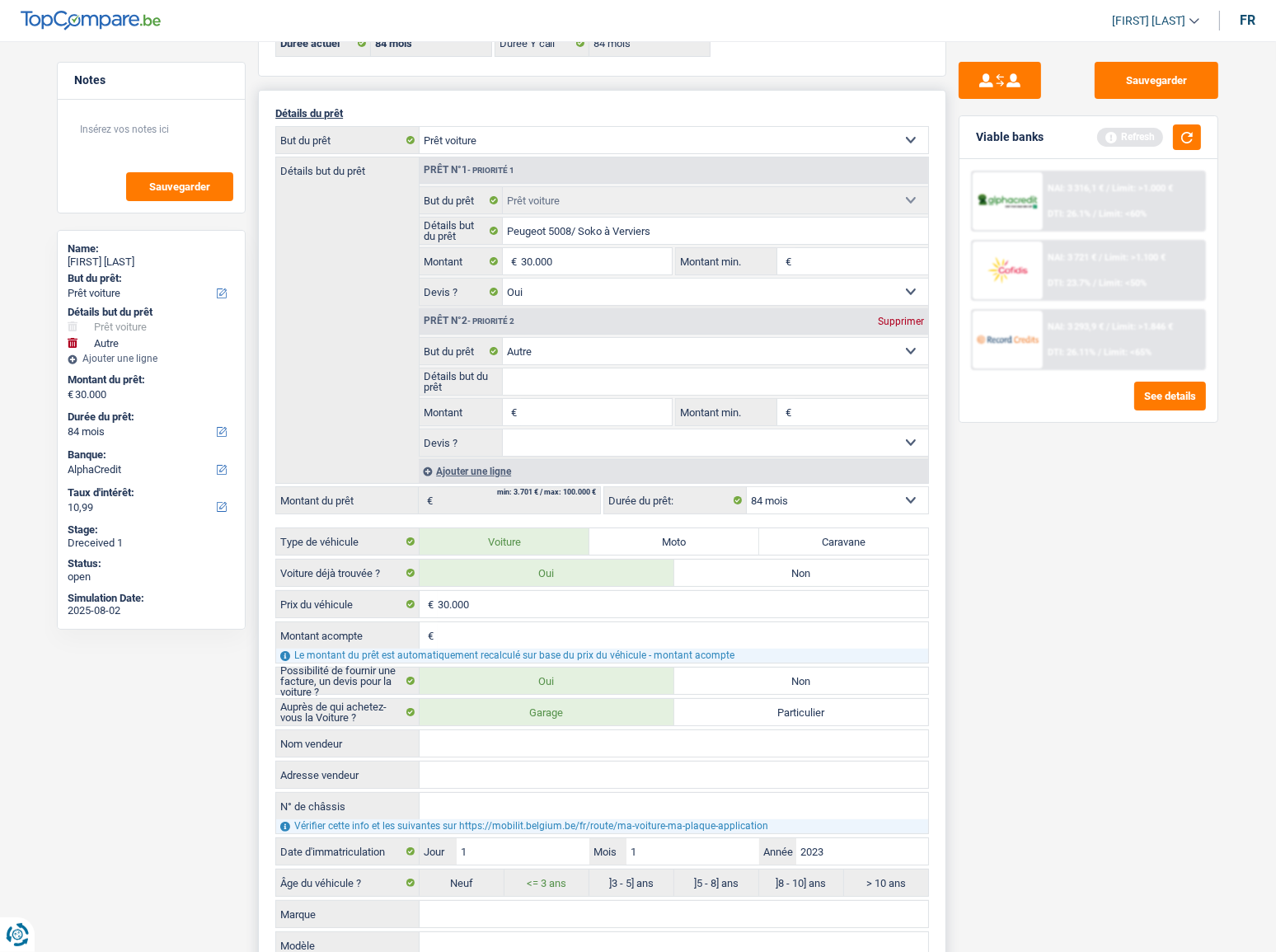 click on "Détails but du prêt" at bounding box center (715, 382) 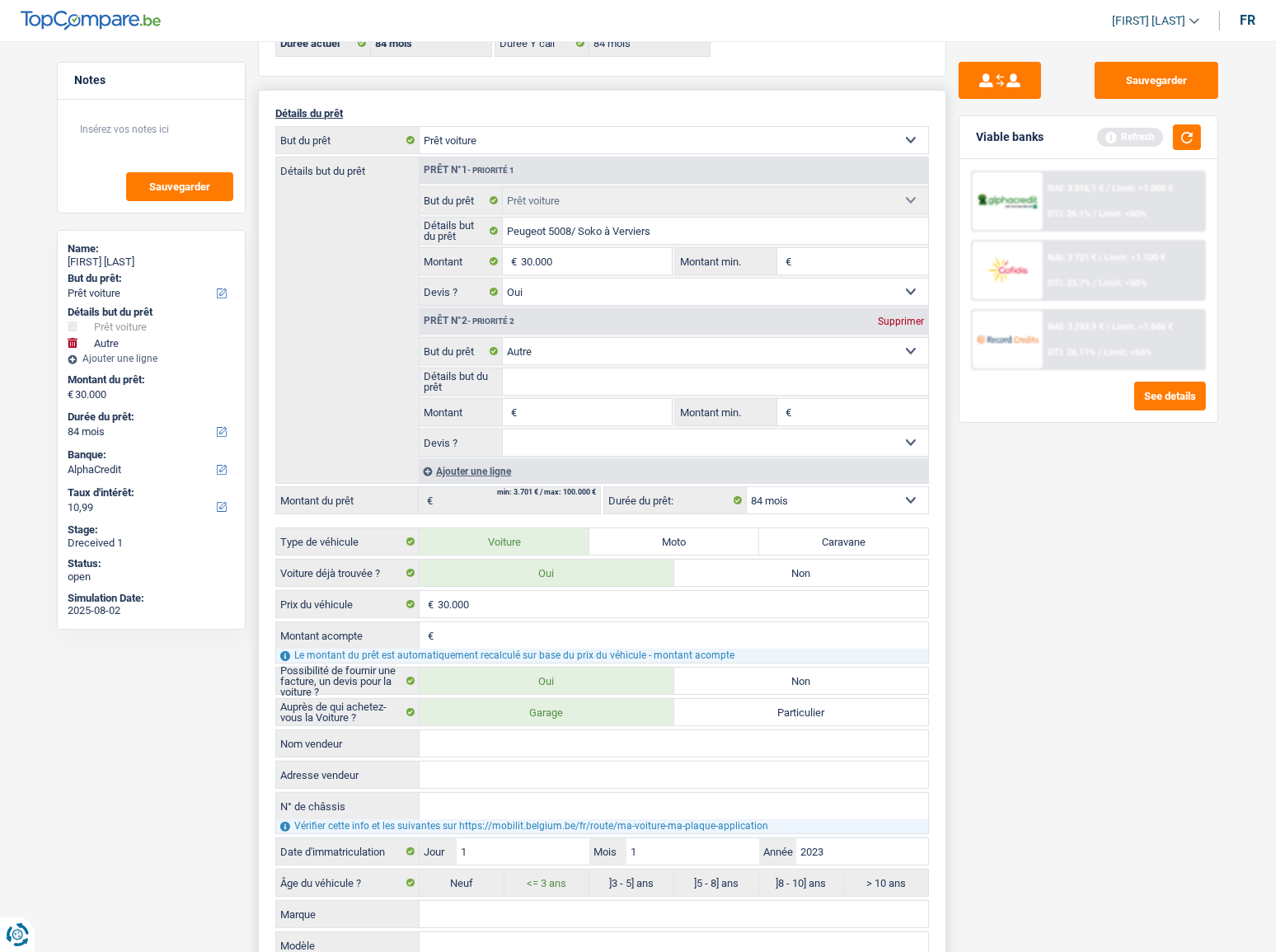 click on "Montant" at bounding box center [596, 412] 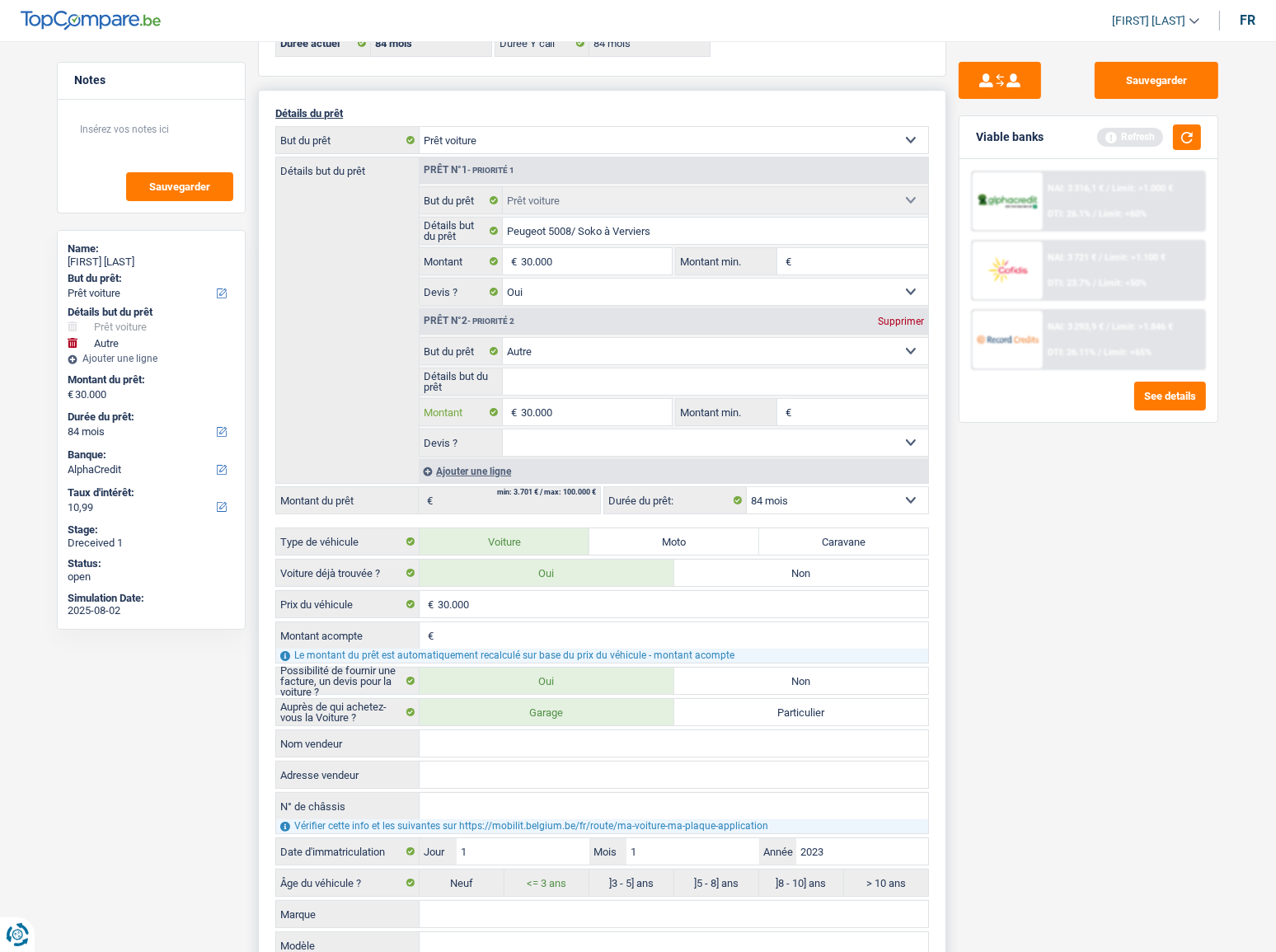 type on "30.000" 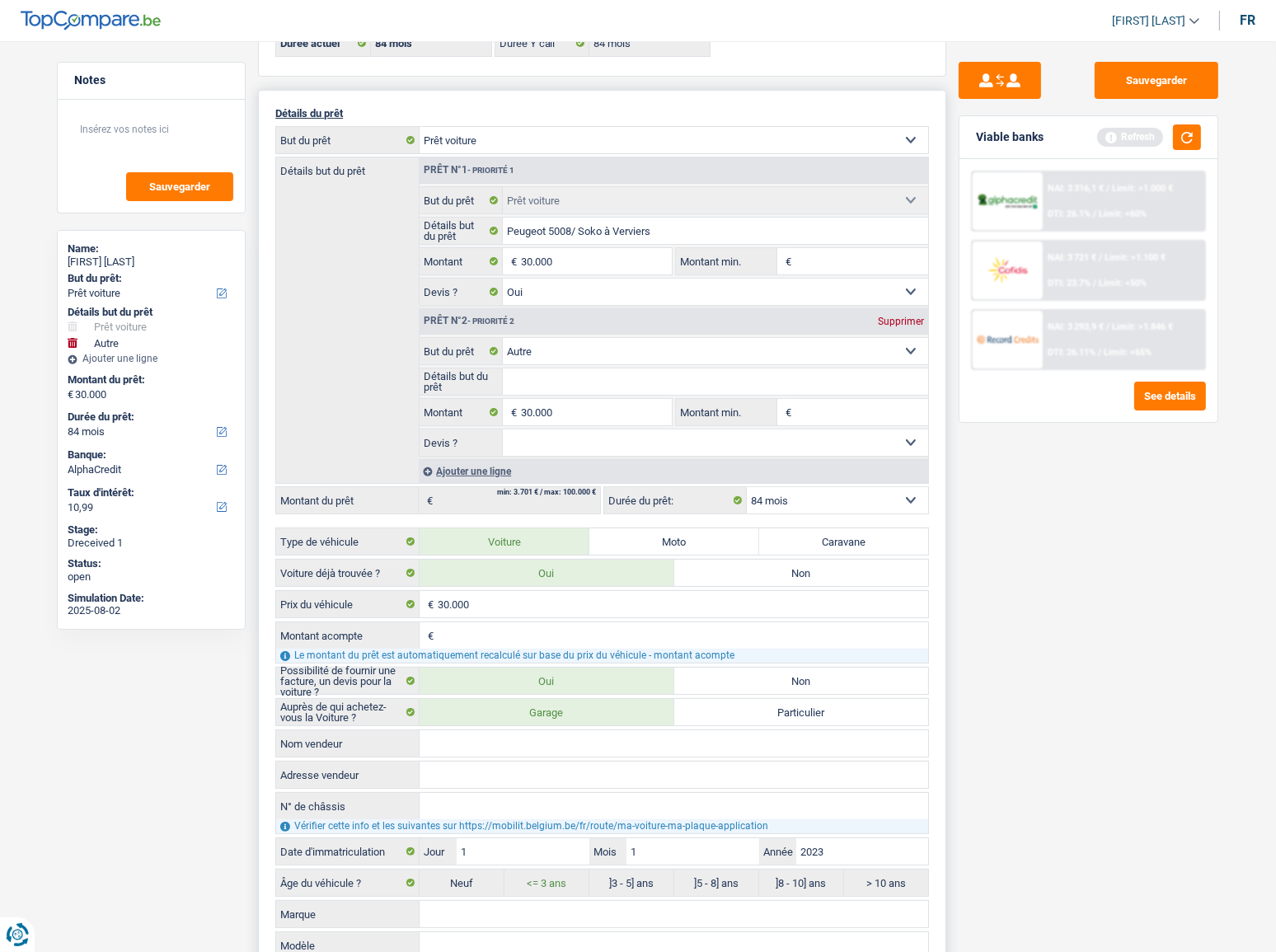 type on "60.000" 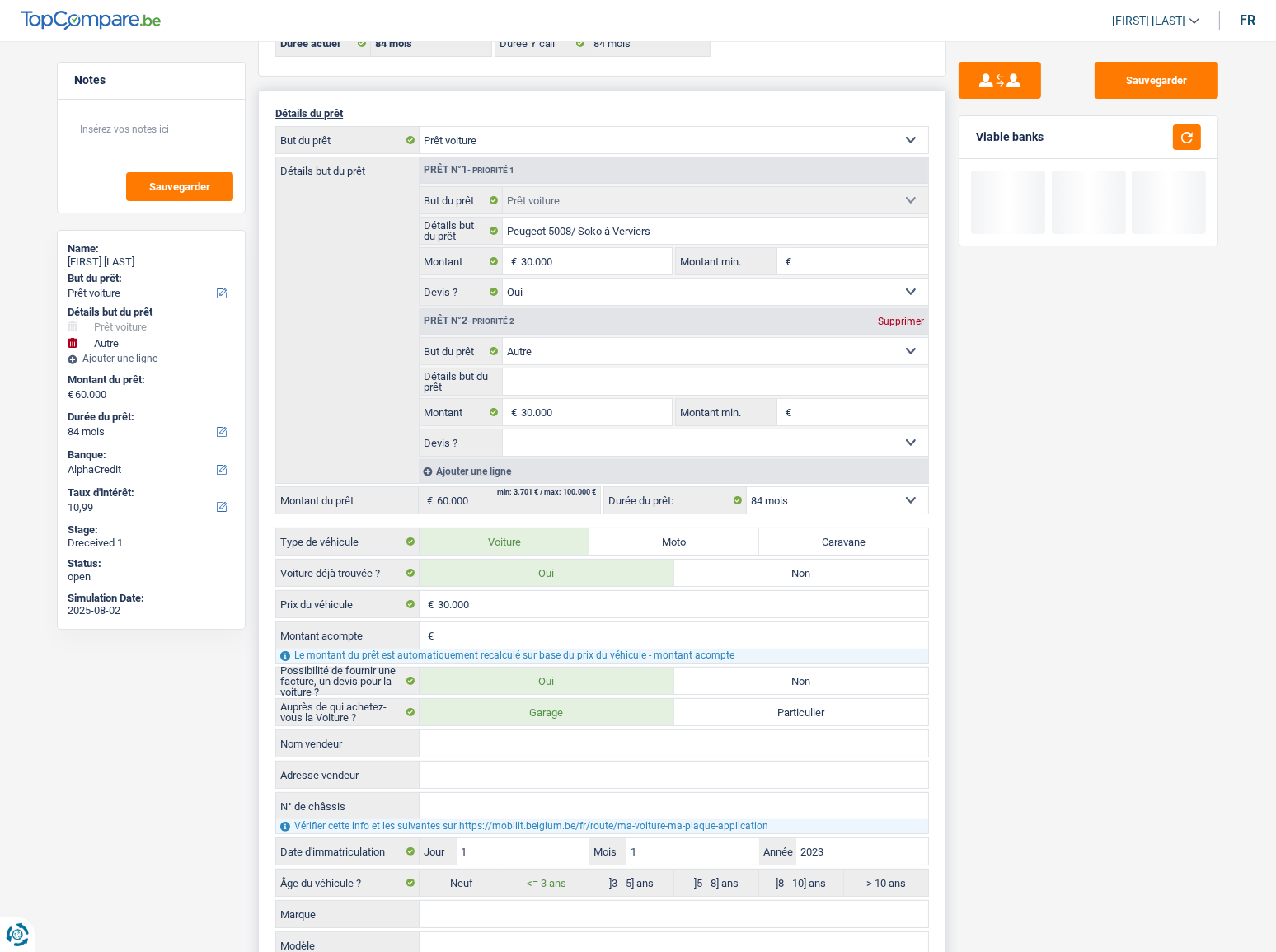 click on "Détails but du prêt" at bounding box center [715, 382] 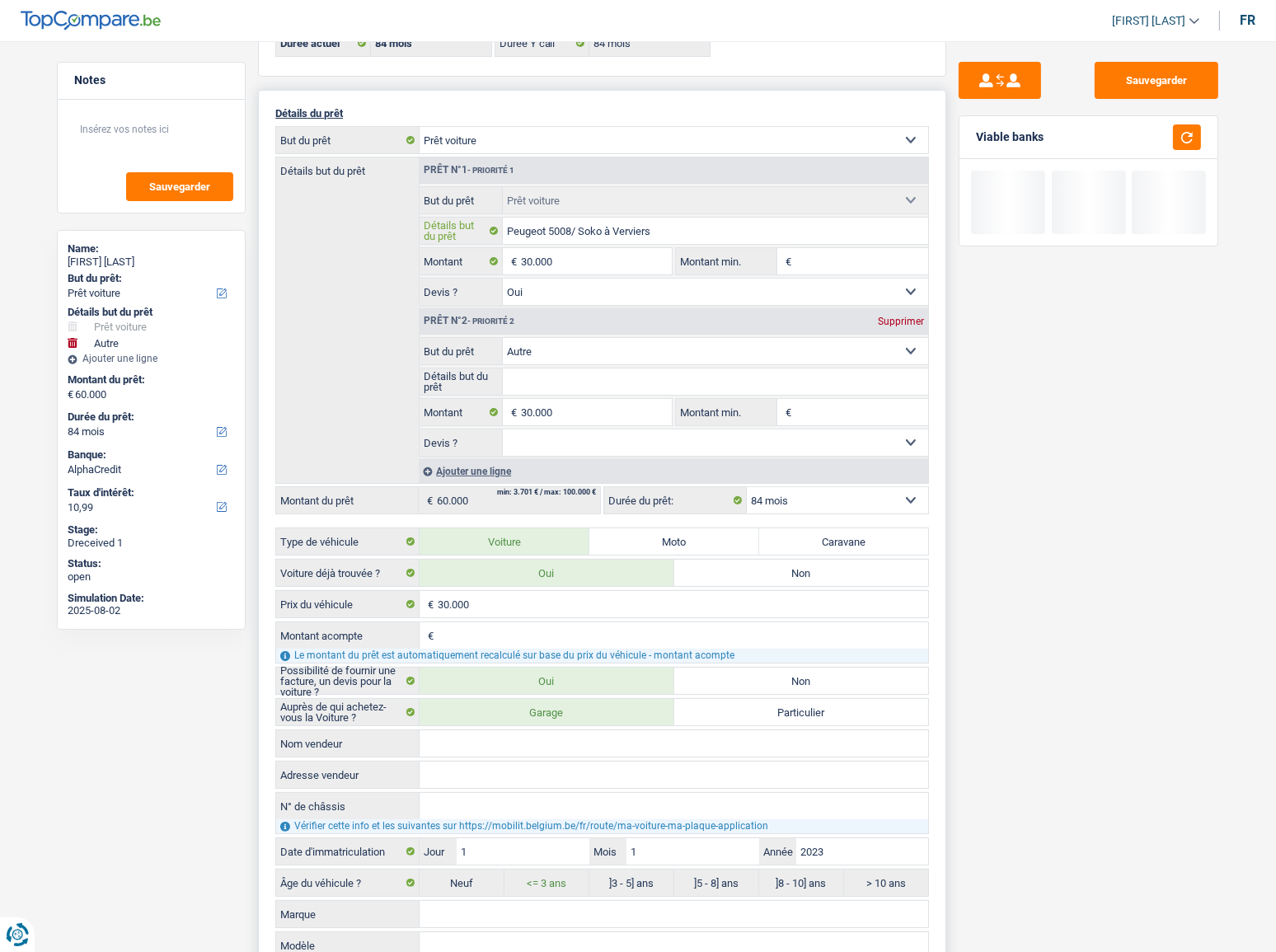 click on "Peugeot 5008/ Soko à Verviers" at bounding box center [715, 231] 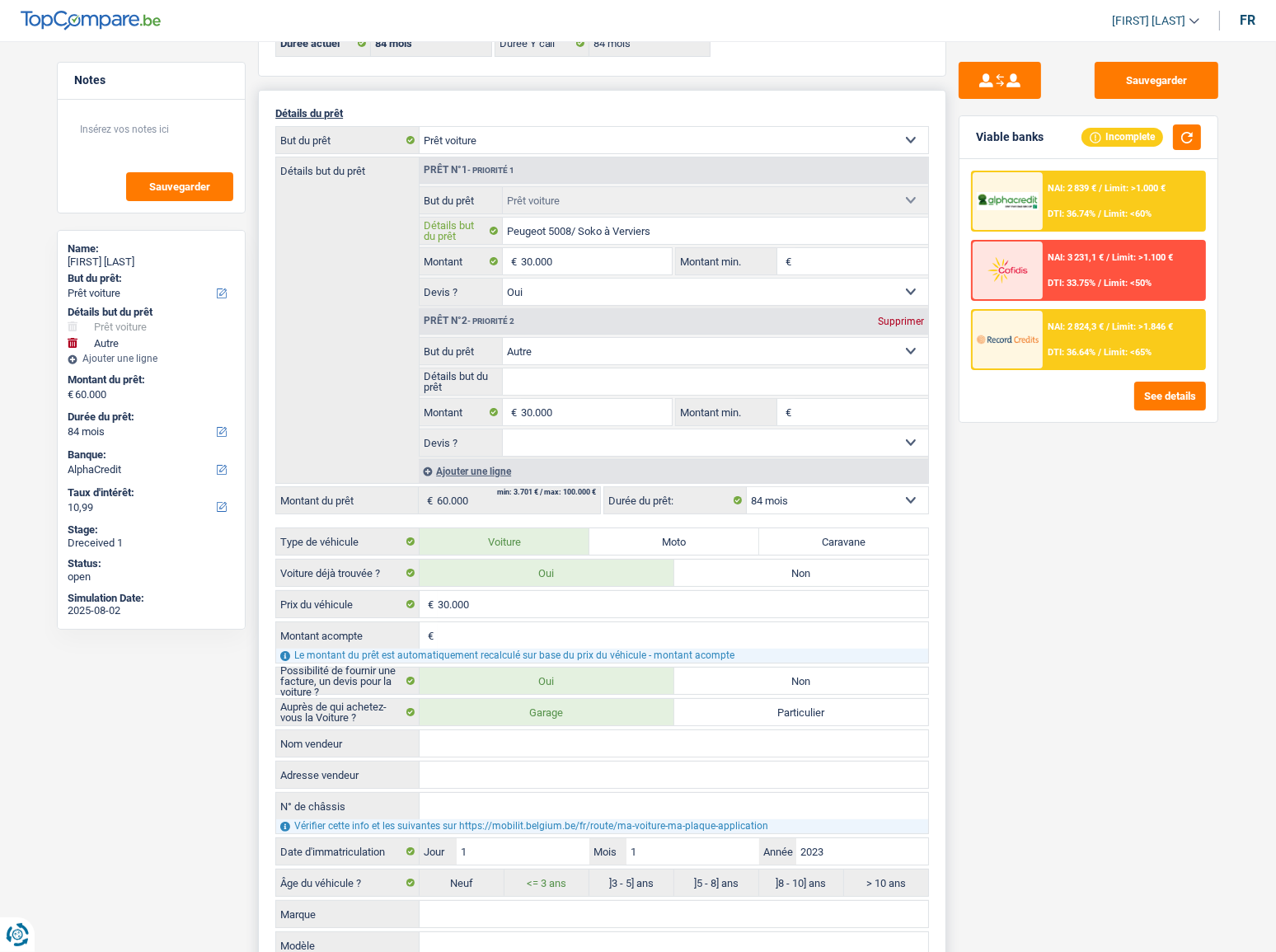click on "Peugeot 5008/ Soko à Verviers" at bounding box center (715, 231) 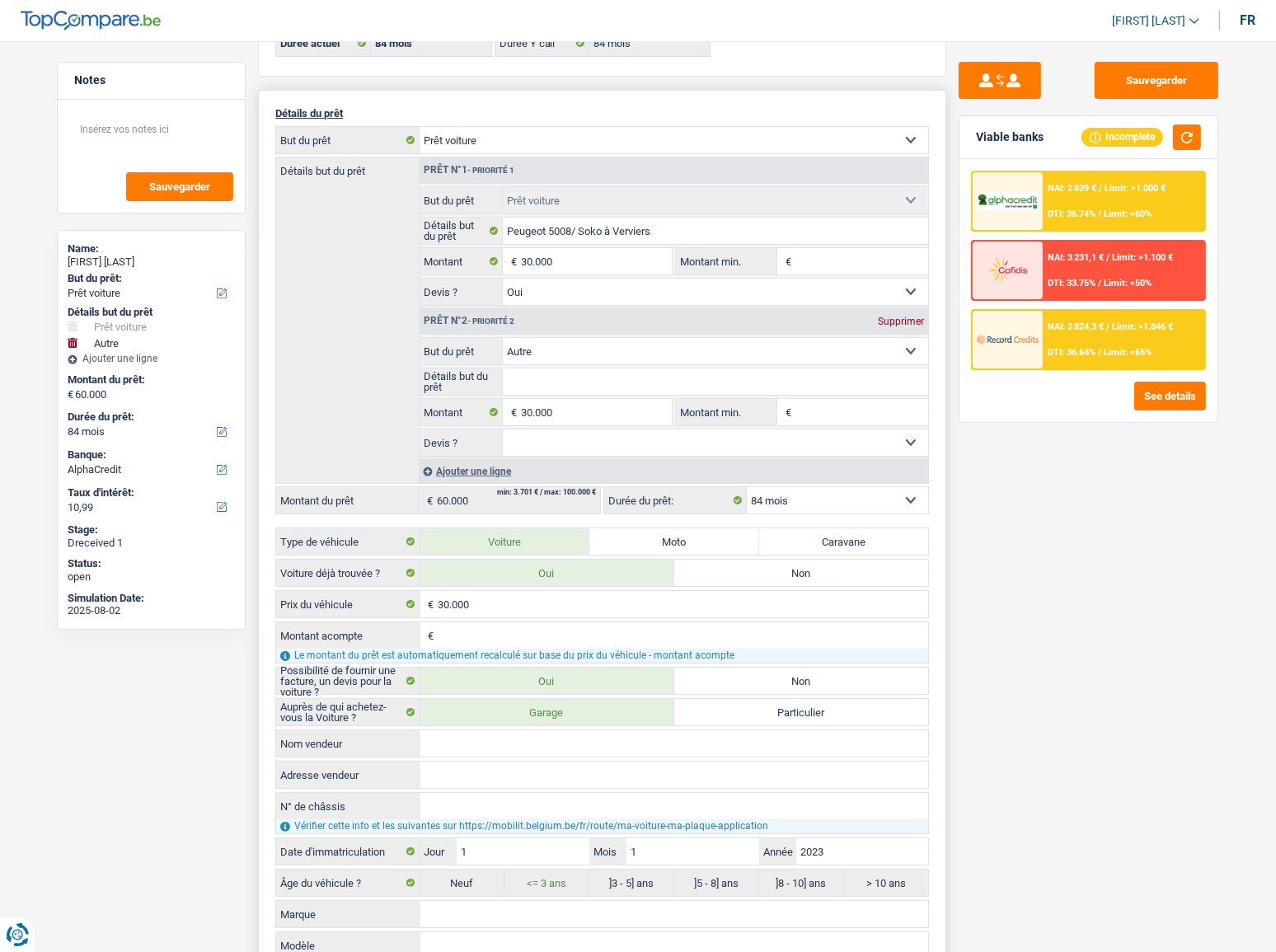 click on "Détails but du prêt" at bounding box center (715, 382) 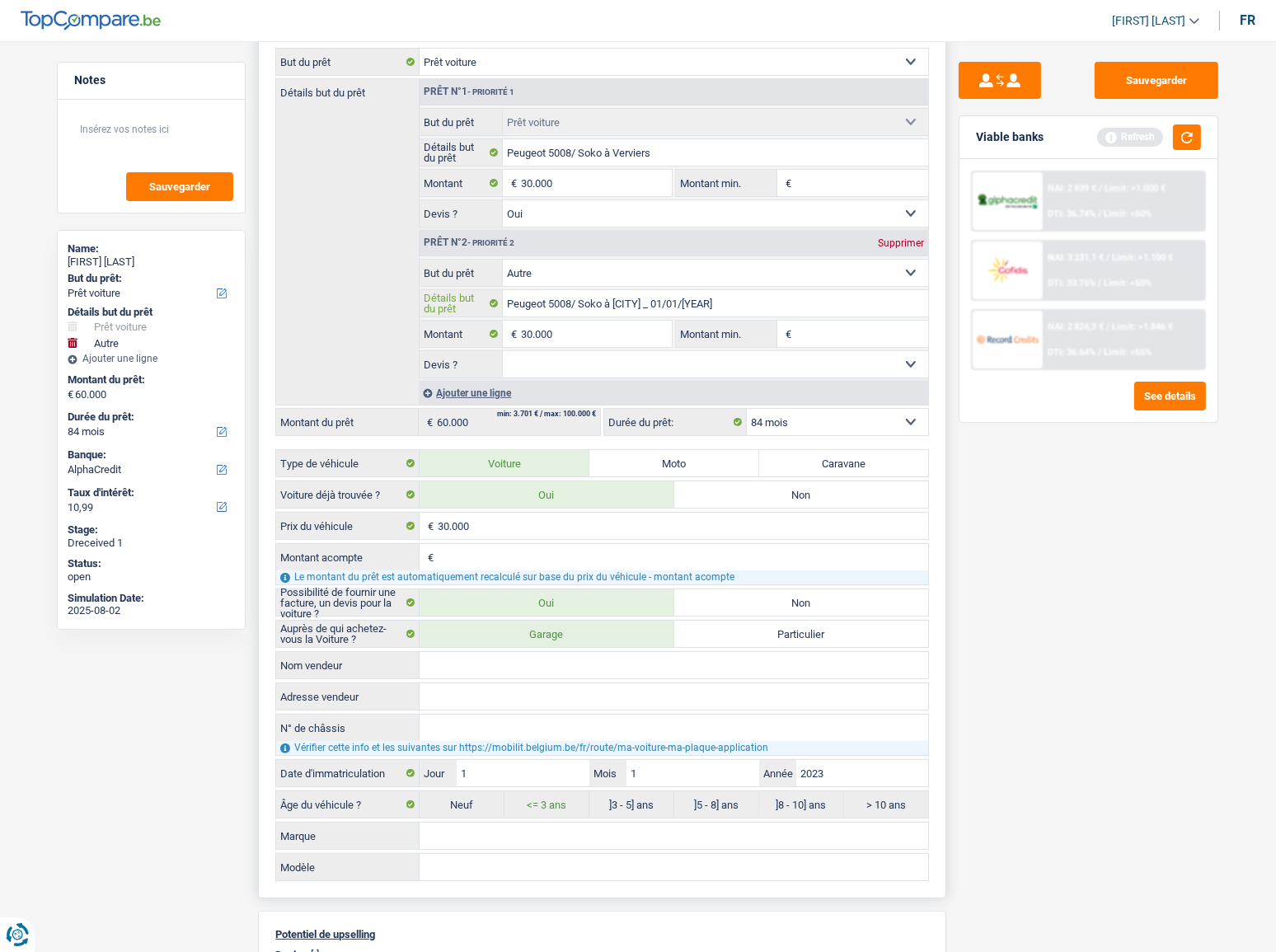 scroll, scrollTop: 149, scrollLeft: 0, axis: vertical 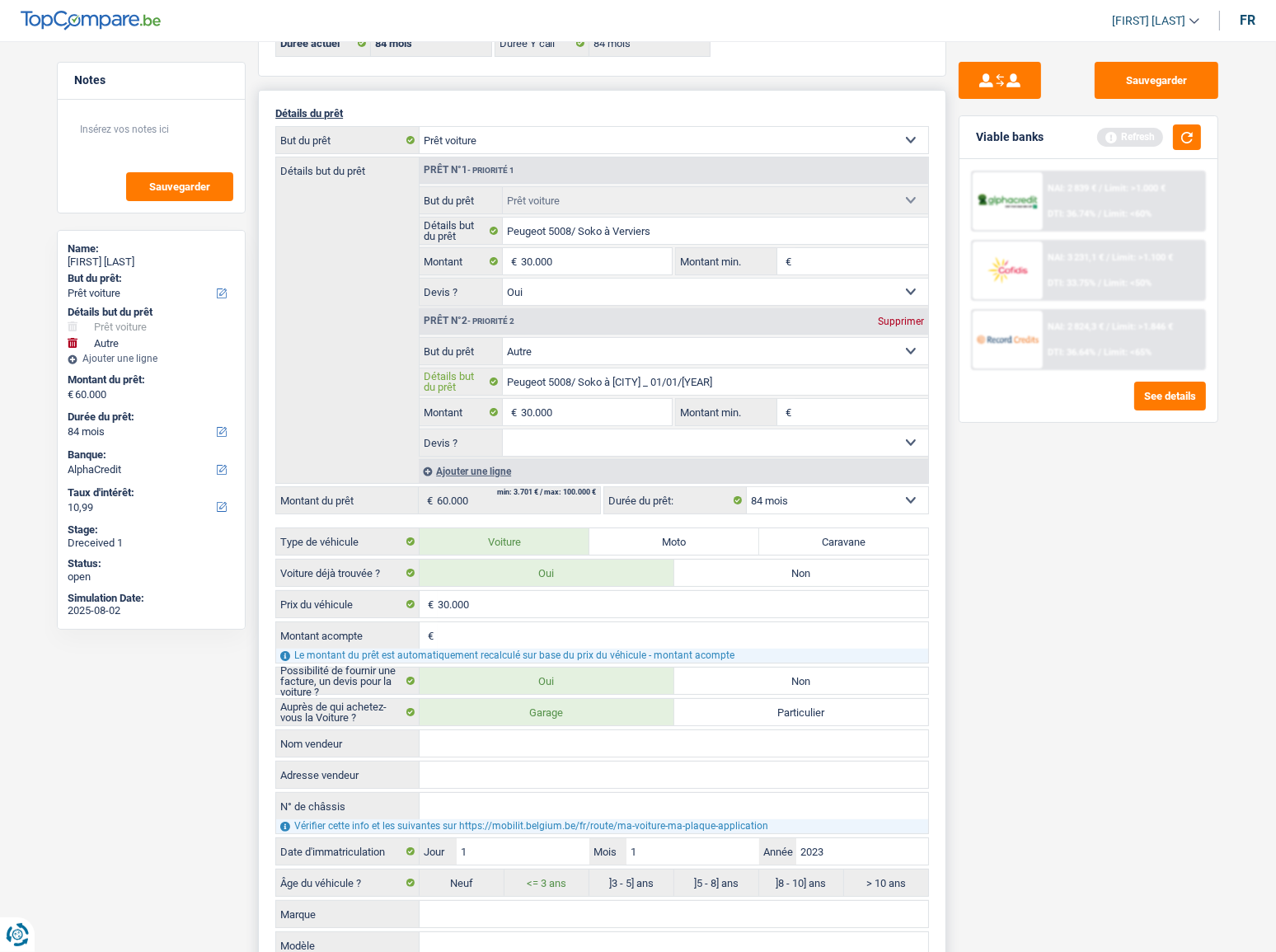 type on "Peugeot 5008/ Soko à Verviers  _ 01/01/2023" 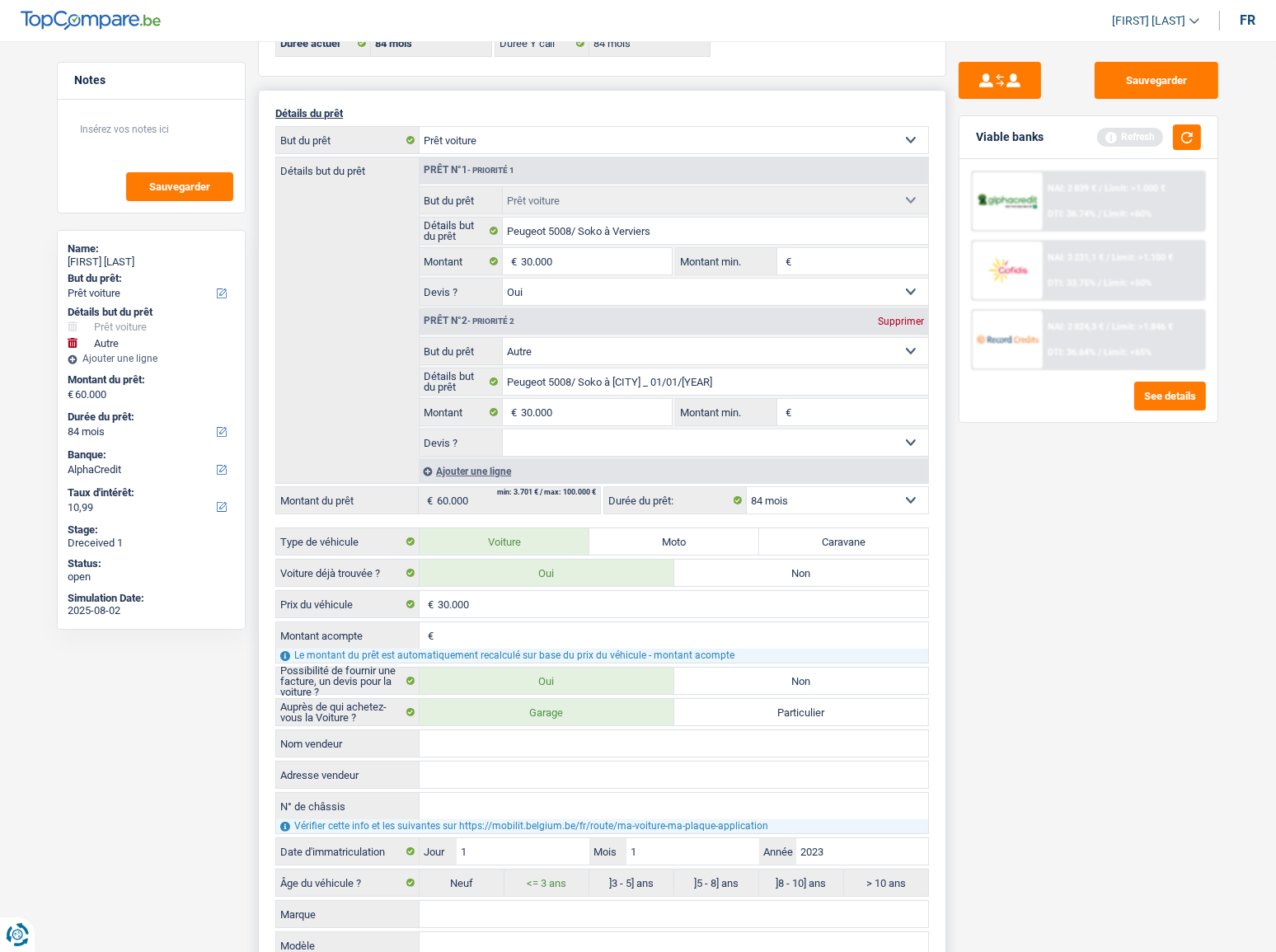 click on "Confort maison: meubles, textile, peinture, électroménager, outillage non-professionnel Hifi, multimédia, gsm, ordinateur Aménagement: frais d'installation, déménagement Evénement familial: naissance, mariage, divorce, communion, décès Frais médicaux Frais d'études Frais permis de conduire Loisirs: voyage, sport, musique Rafraîchissement: petits travaux maison et jardin Frais judiciaires Réparation voiture Prêt rénovation (non disponible pour les non-propriétaires) Prêt énergie (non disponible pour les non-propriétaires) Prêt voiture Taxes, impôts non professionnels Rénovation bien à l'étranger Dettes familiales Assurance Autre
Sélectionner une option" at bounding box center [673, 140] 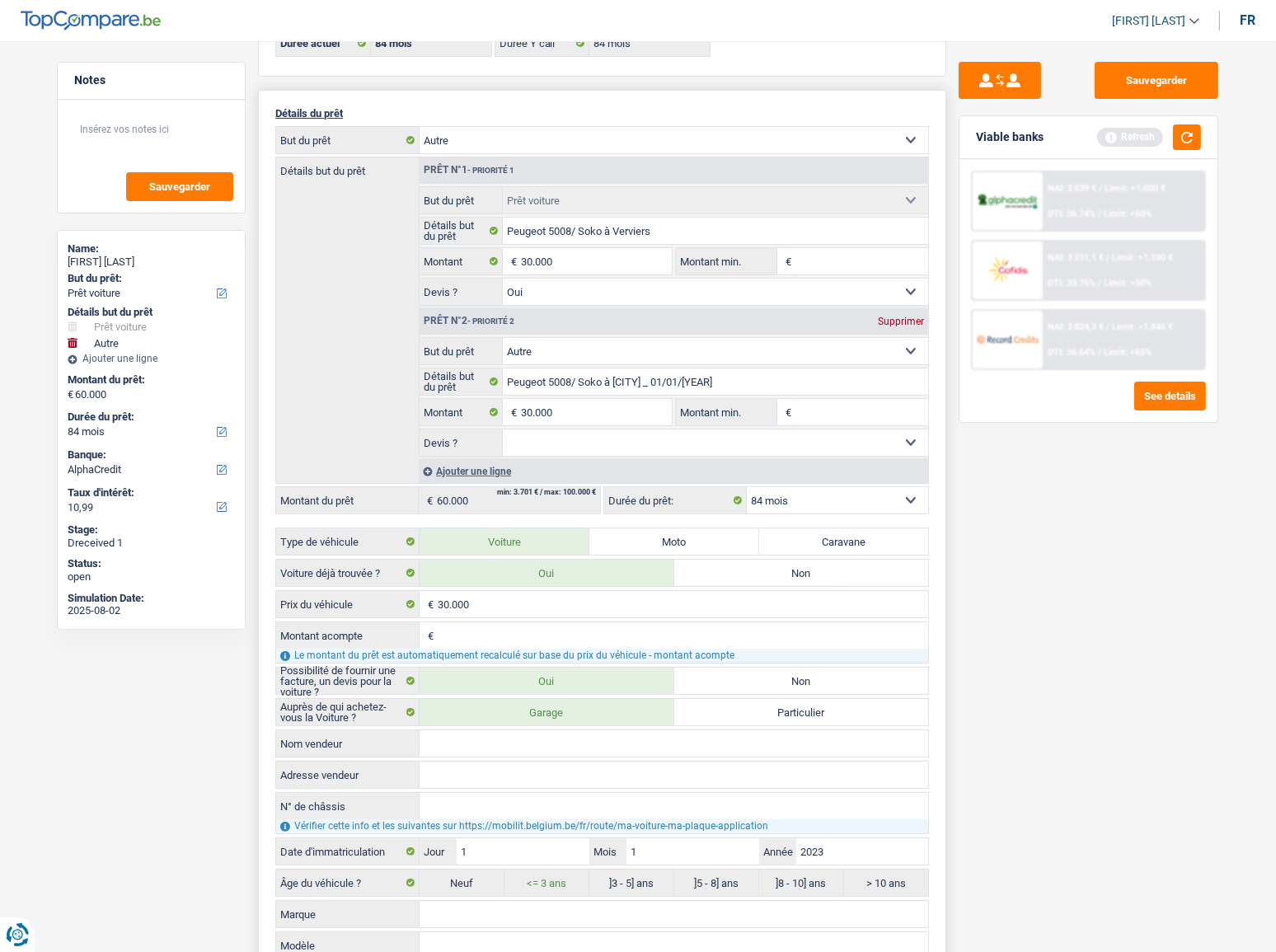 click on "Confort maison: meubles, textile, peinture, électroménager, outillage non-professionnel Hifi, multimédia, gsm, ordinateur Aménagement: frais d'installation, déménagement Evénement familial: naissance, mariage, divorce, communion, décès Frais médicaux Frais d'études Frais permis de conduire Loisirs: voyage, sport, musique Rafraîchissement: petits travaux maison et jardin Frais judiciaires Réparation voiture Prêt rénovation (non disponible pour les non-propriétaires) Prêt énergie (non disponible pour les non-propriétaires) Prêt voiture Taxes, impôts non professionnels Rénovation bien à l'étranger Dettes familiales Assurance Autre
Sélectionner une option" at bounding box center (673, 140) 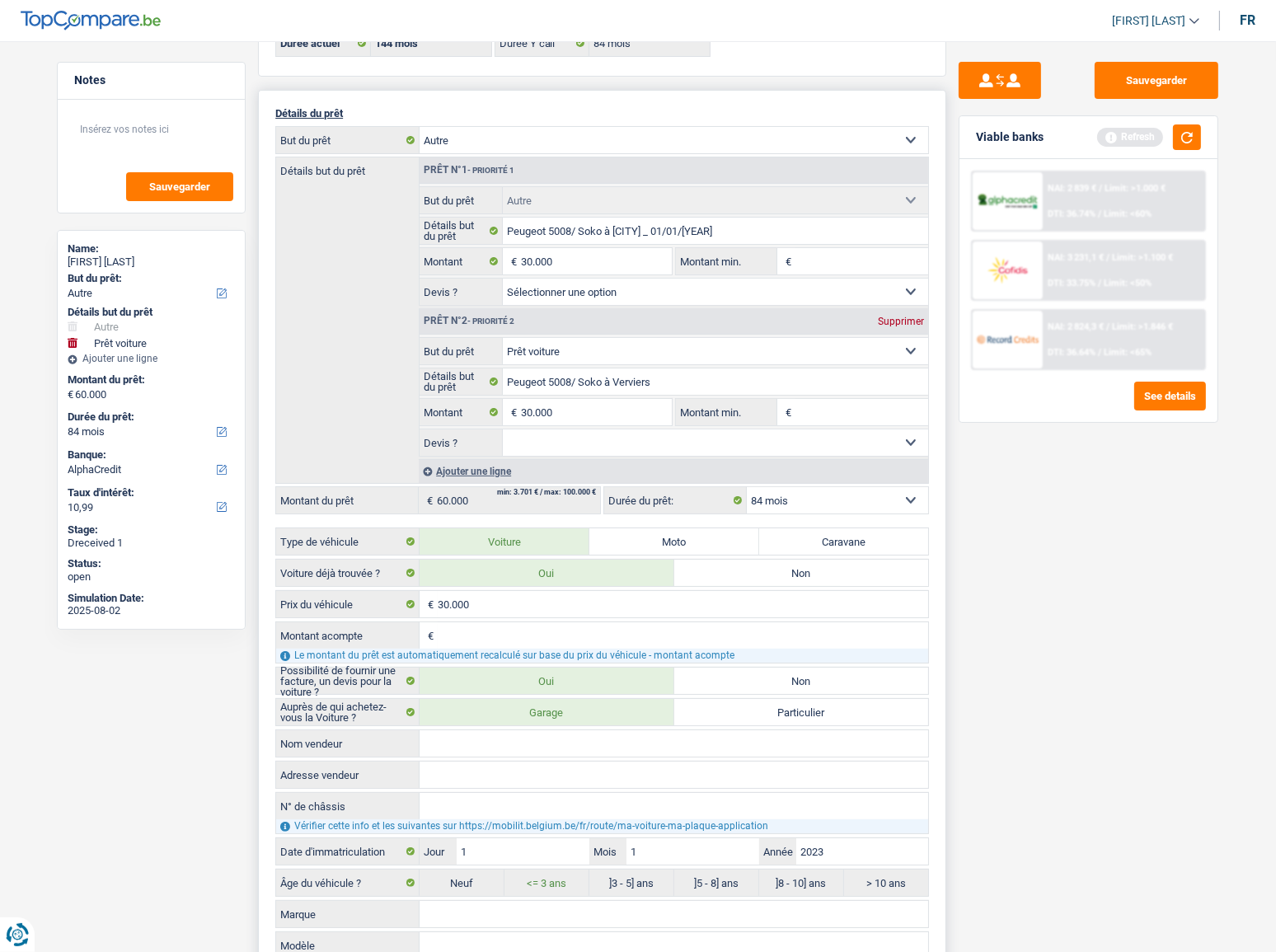 select on "144" 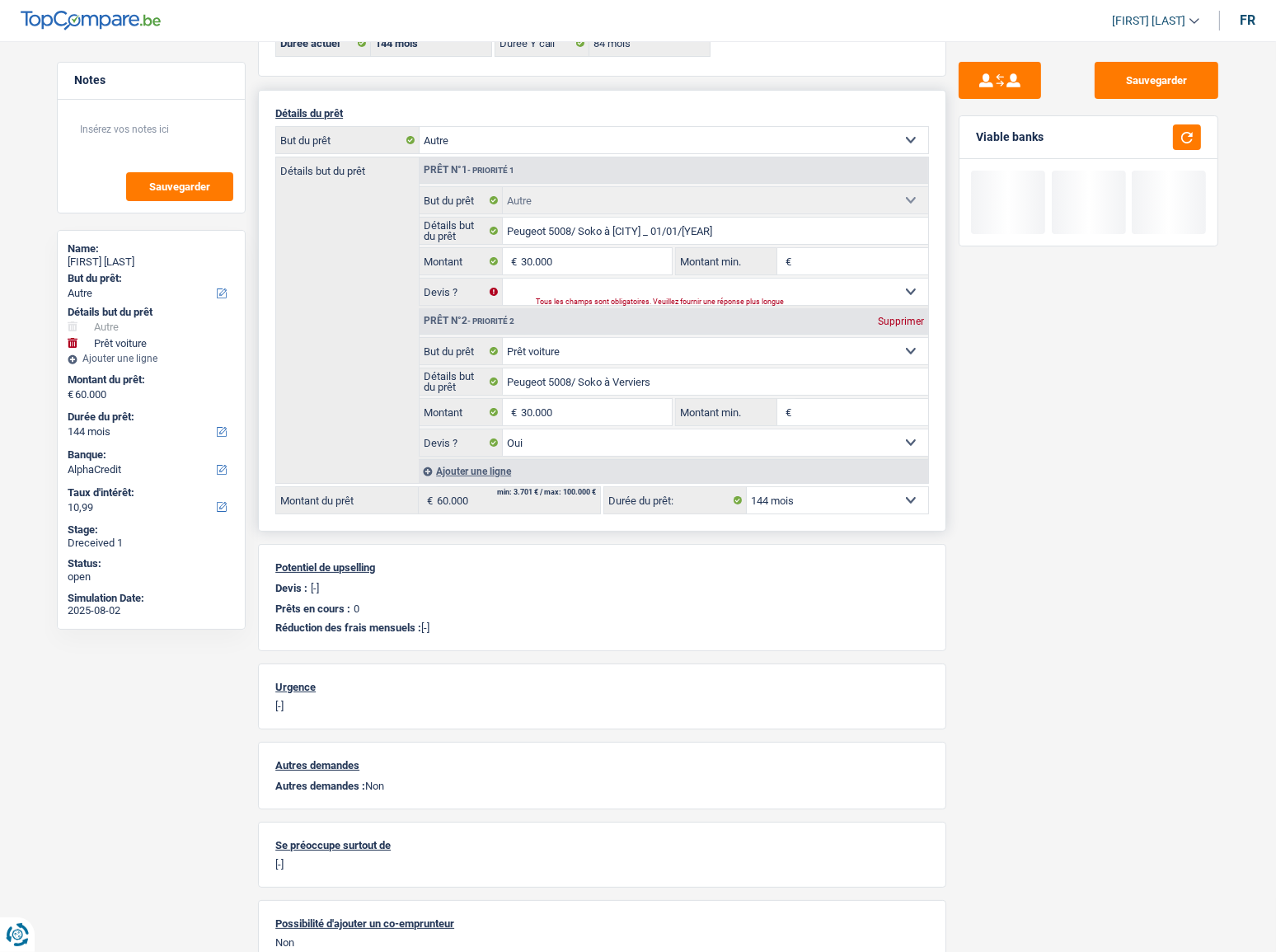 click on "Prêt n°2
- Priorité 2
Supprimer" at bounding box center (673, 321) 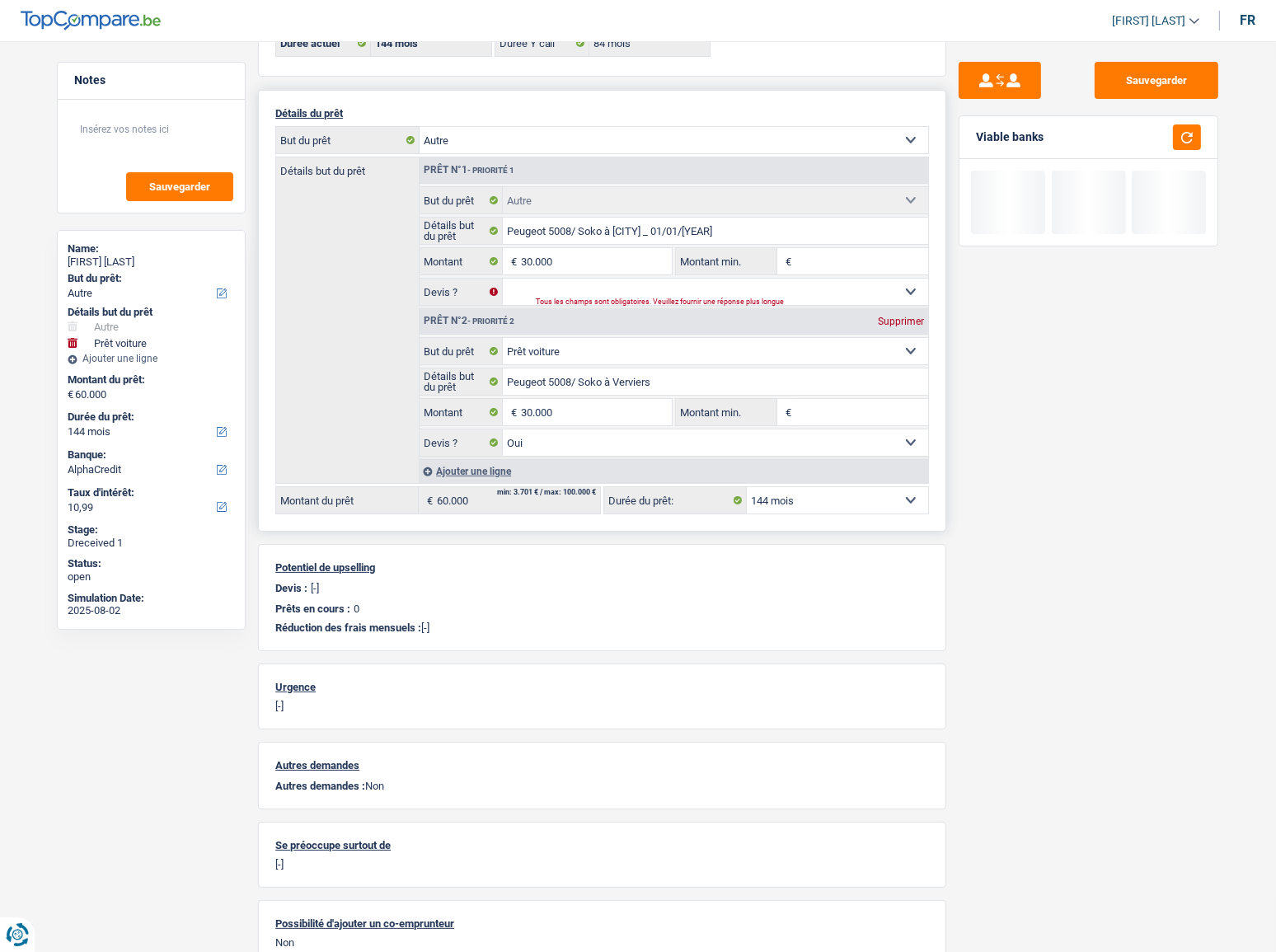 click on "Supprimer" at bounding box center [901, 321] 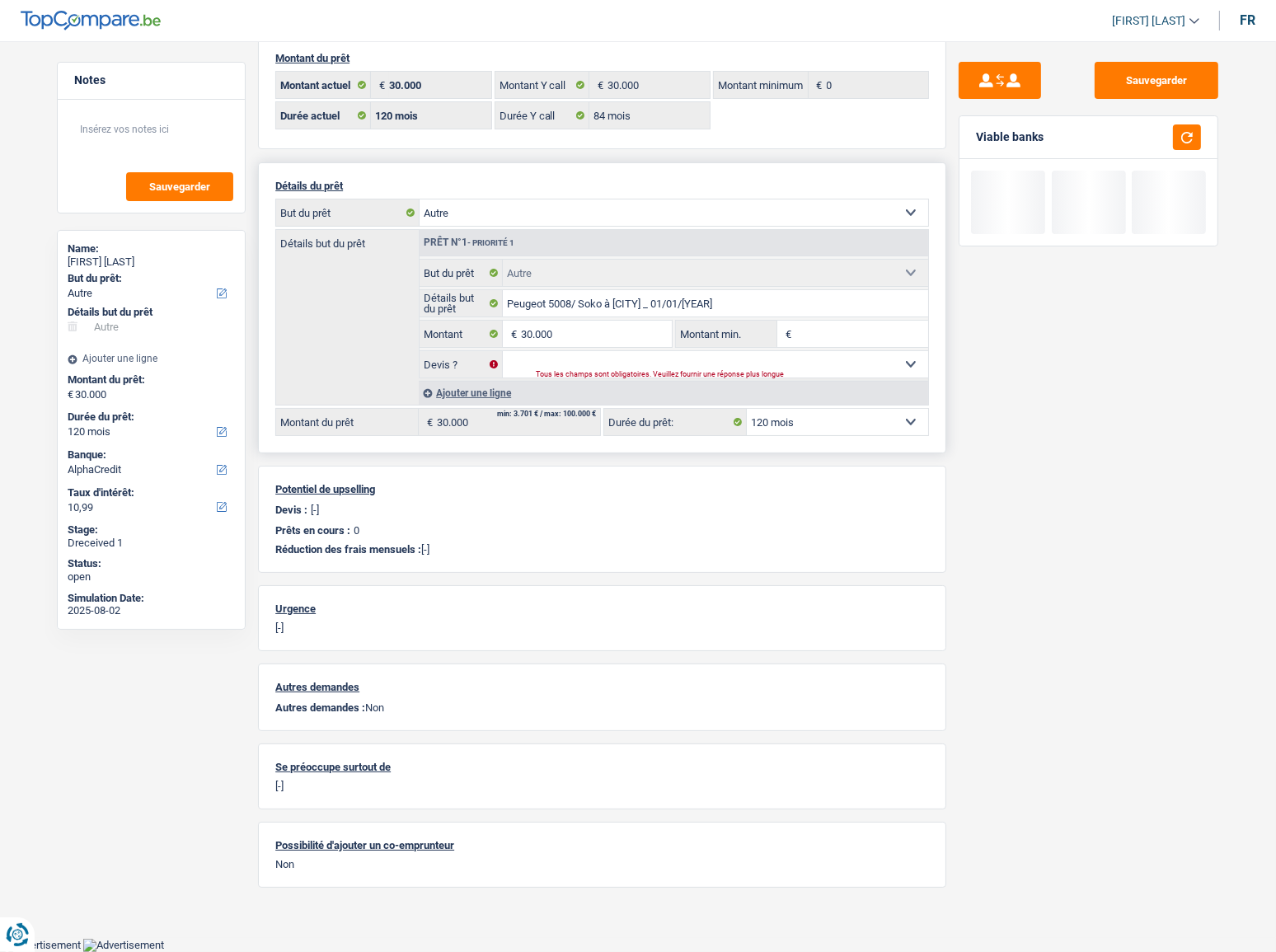 scroll, scrollTop: 76, scrollLeft: 0, axis: vertical 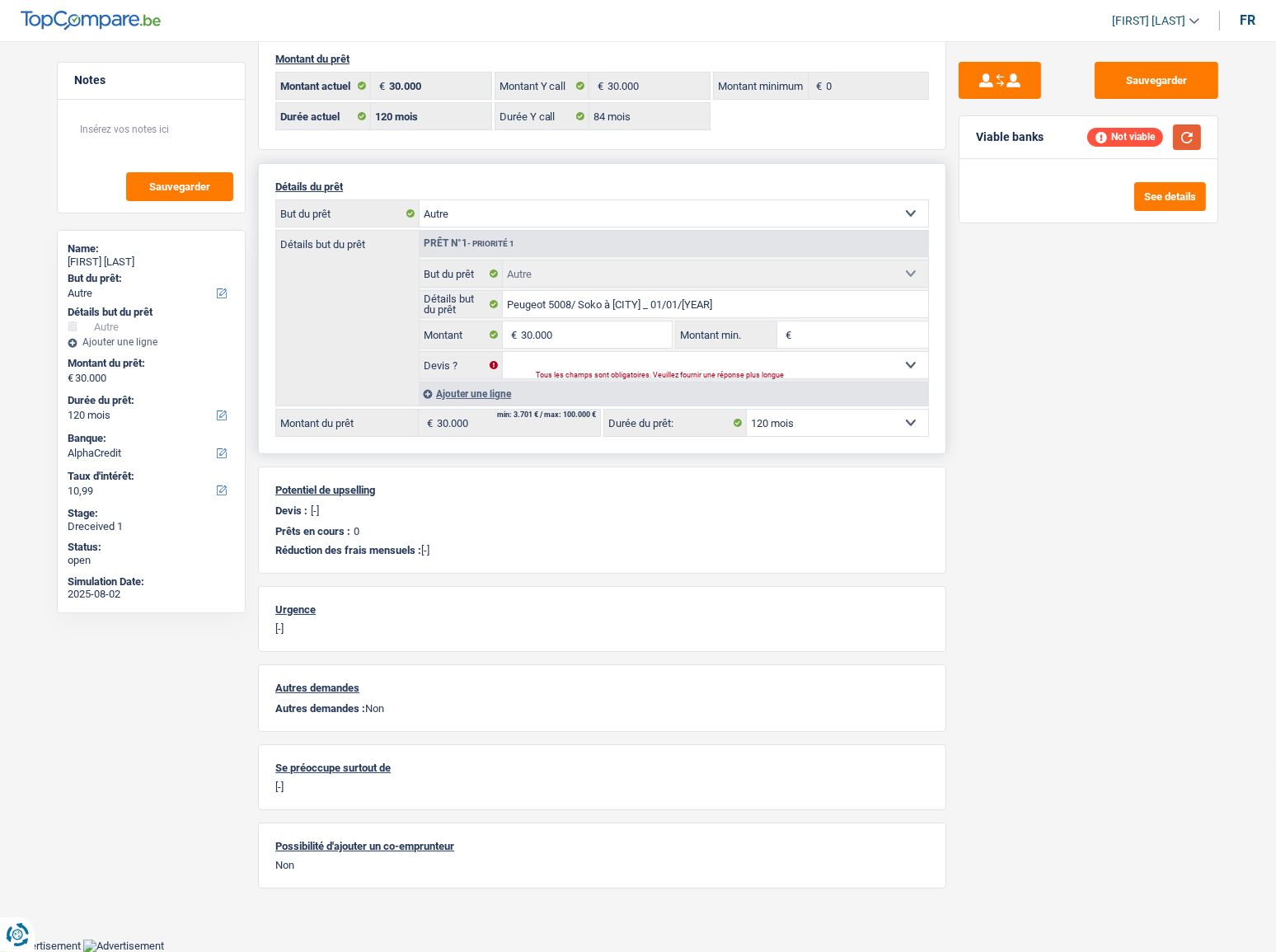 click at bounding box center (1187, 137) 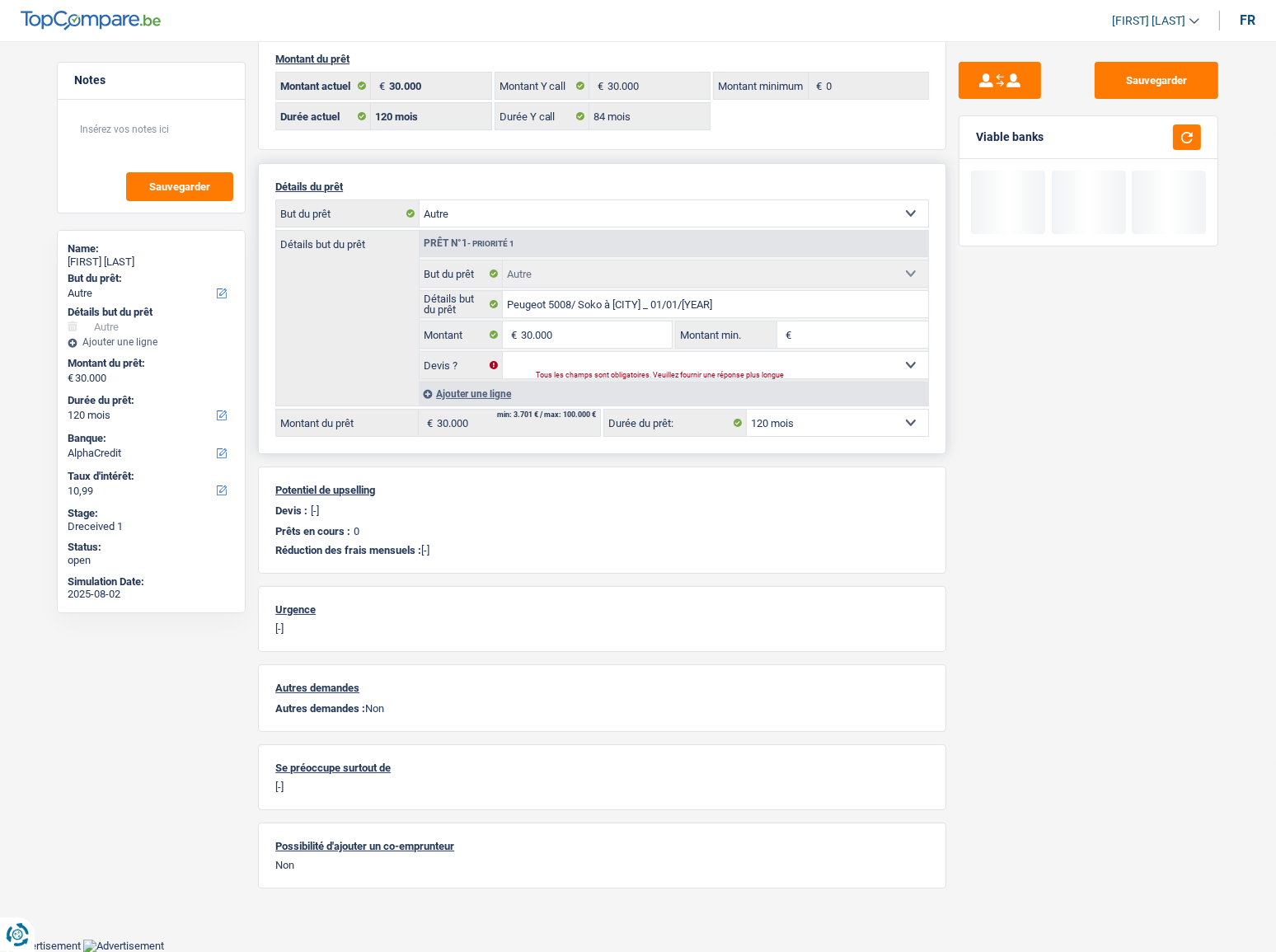 click on "Ajouter une ligne" at bounding box center (673, 393) 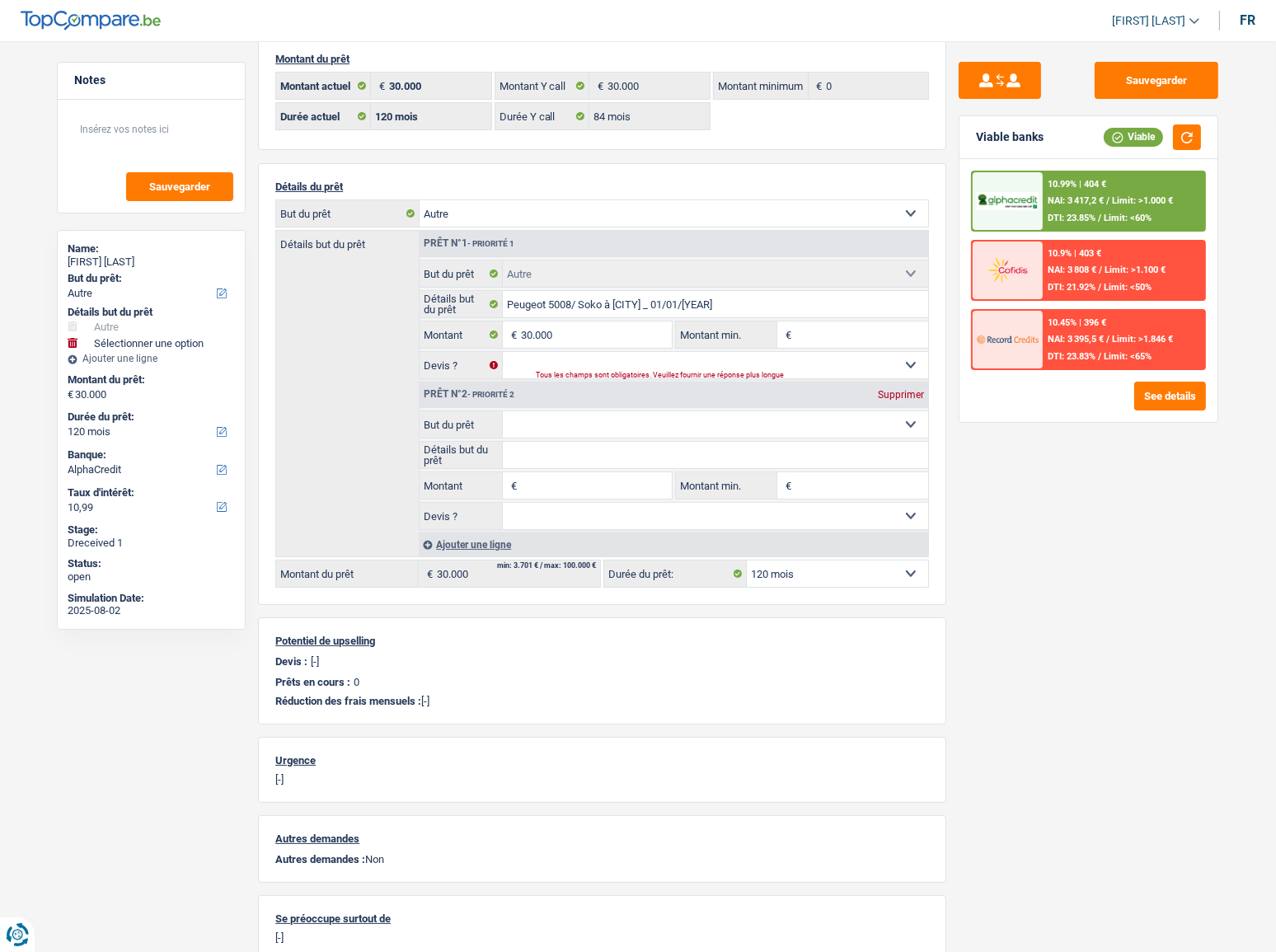 click on "Prêt n°2
- Priorité 2
Supprimer" at bounding box center [673, 395] 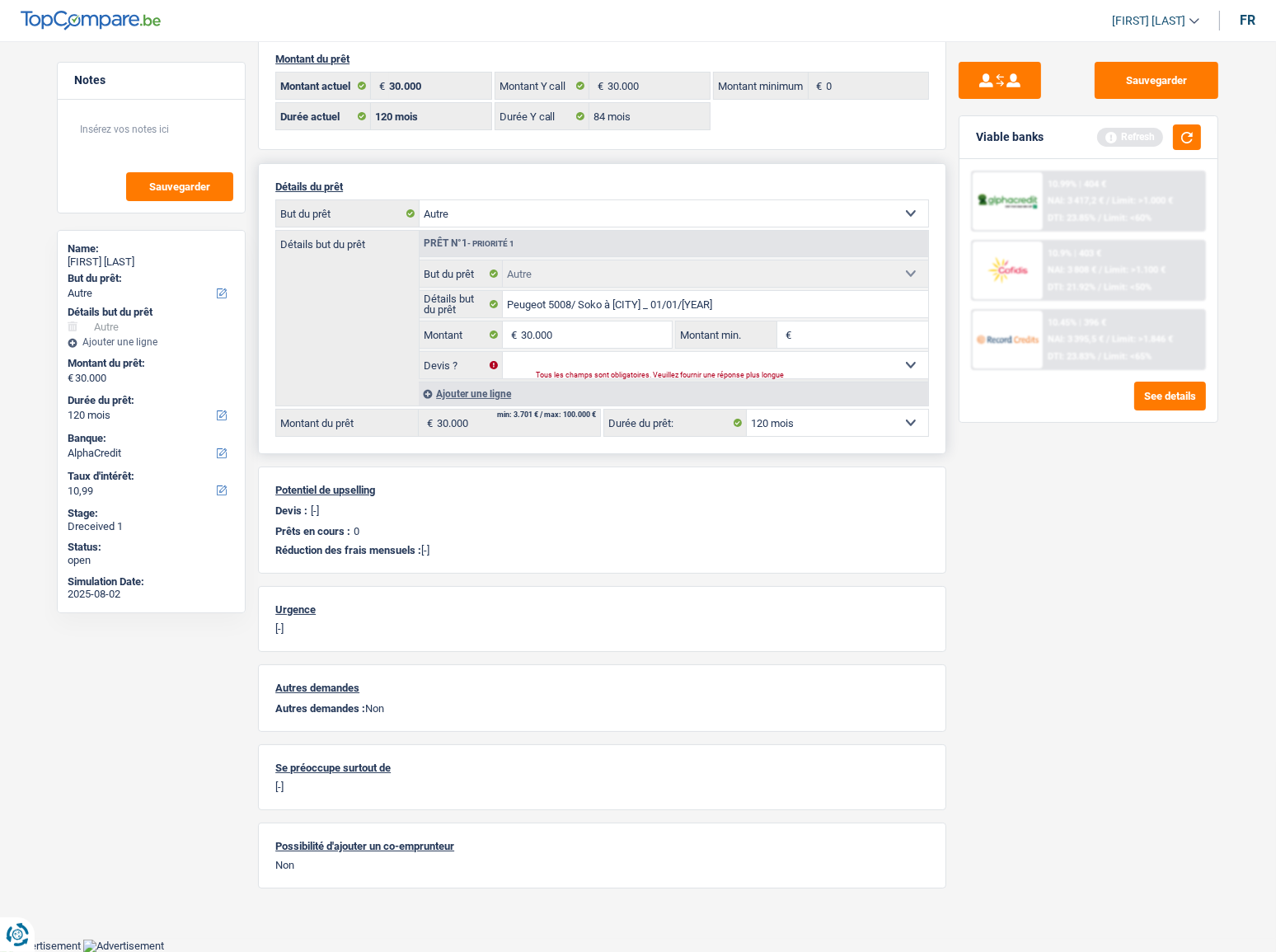 click on "12 mois 18 mois 24 mois 30 mois 36 mois 42 mois 48 mois 60 mois 72 mois 84 mois 96 mois 120 mois
Sélectionner une option" at bounding box center (837, 423) 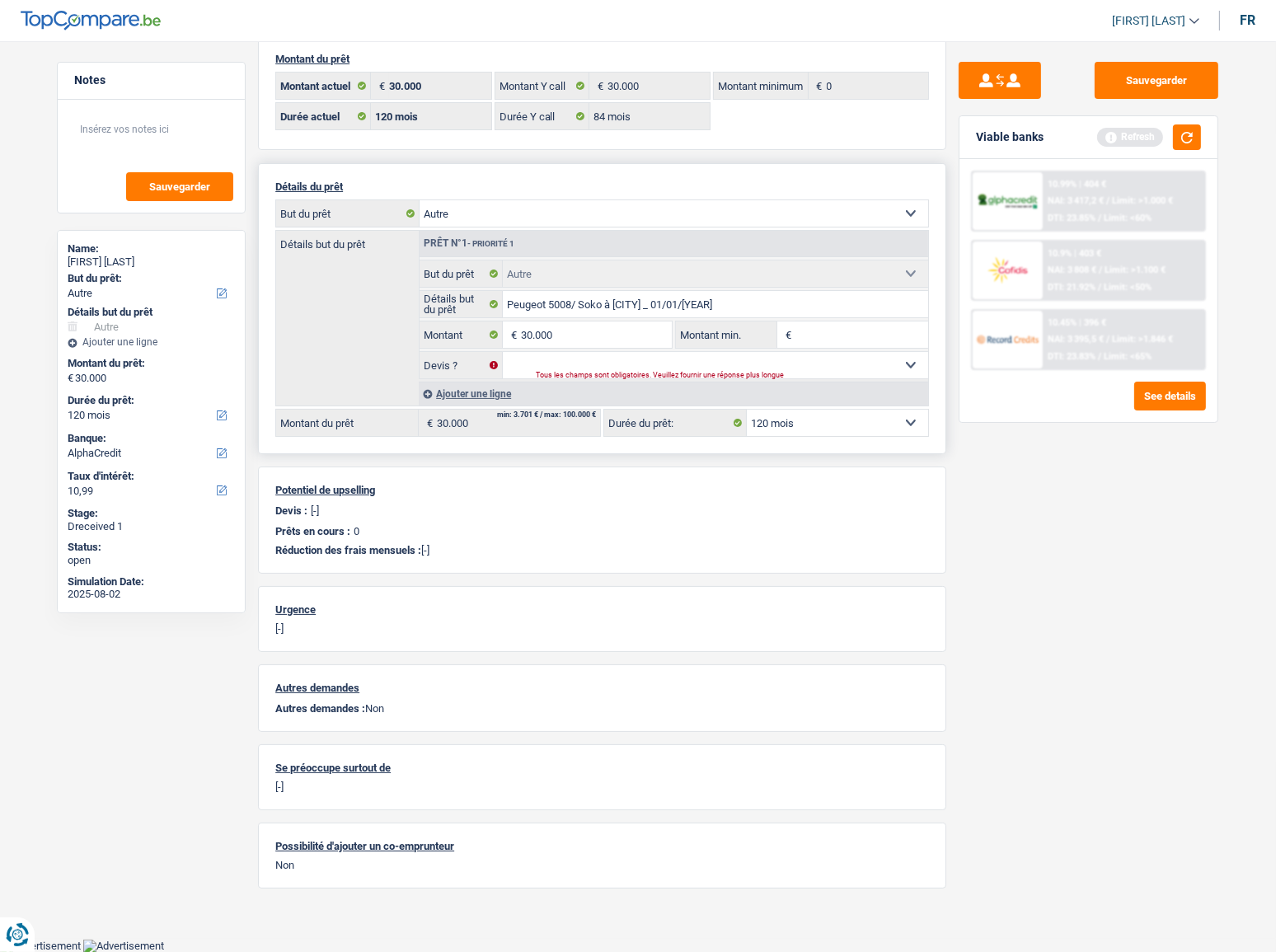 select on "84" 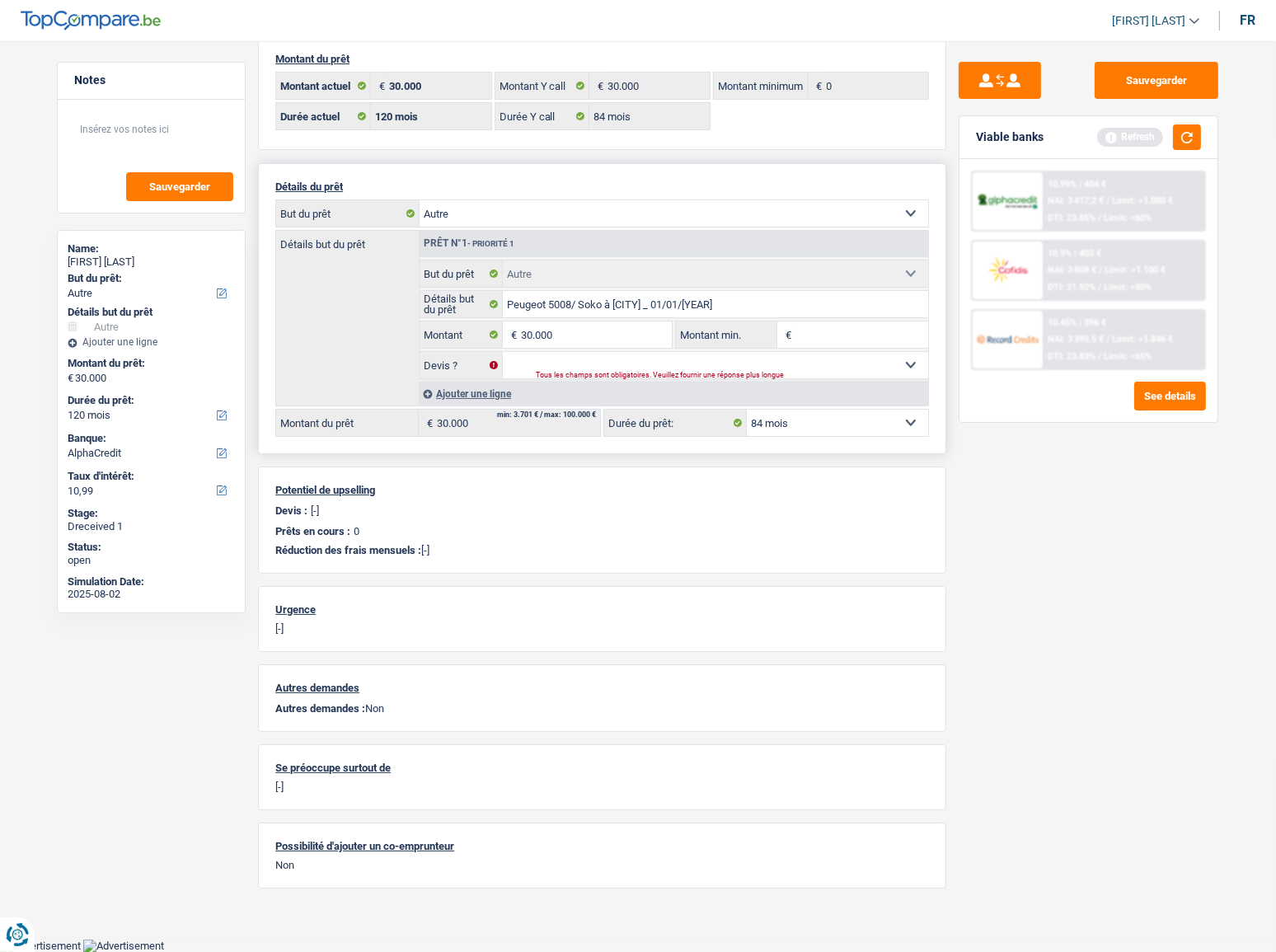 click on "12 mois 18 mois 24 mois 30 mois 36 mois 42 mois 48 mois 60 mois 72 mois 84 mois 96 mois 120 mois
Sélectionner une option" at bounding box center [837, 423] 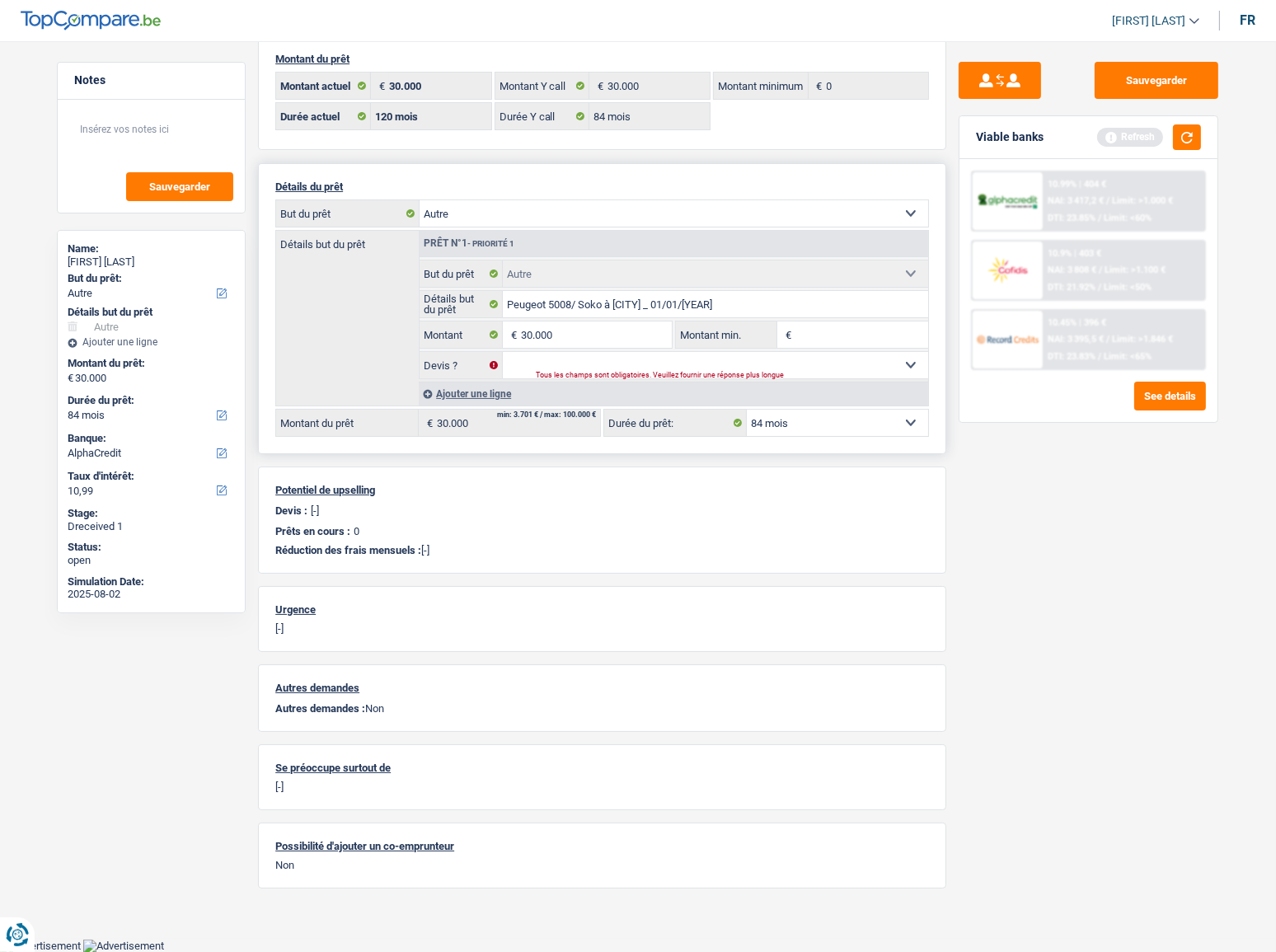 select on "84" 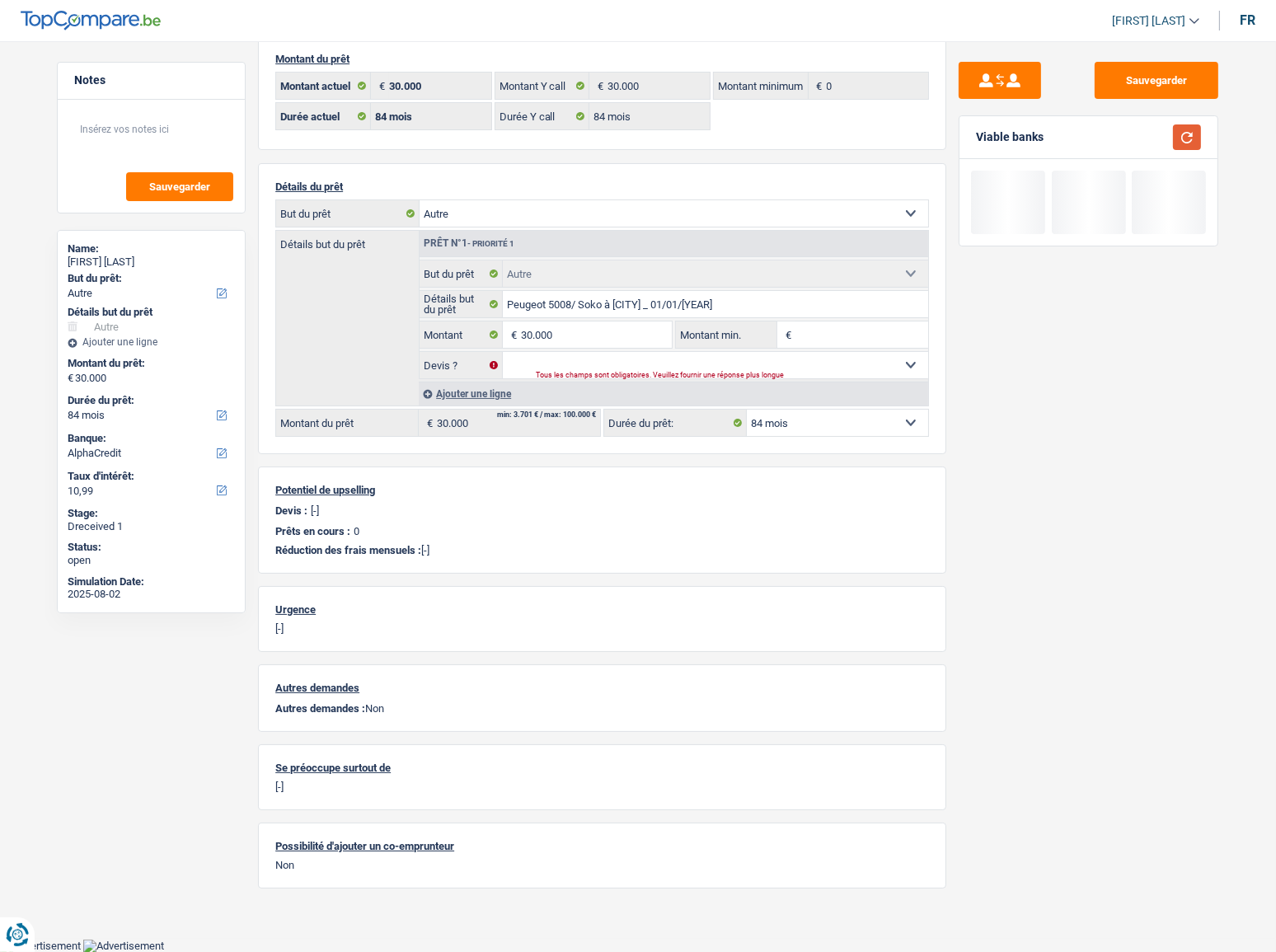 click at bounding box center (1187, 137) 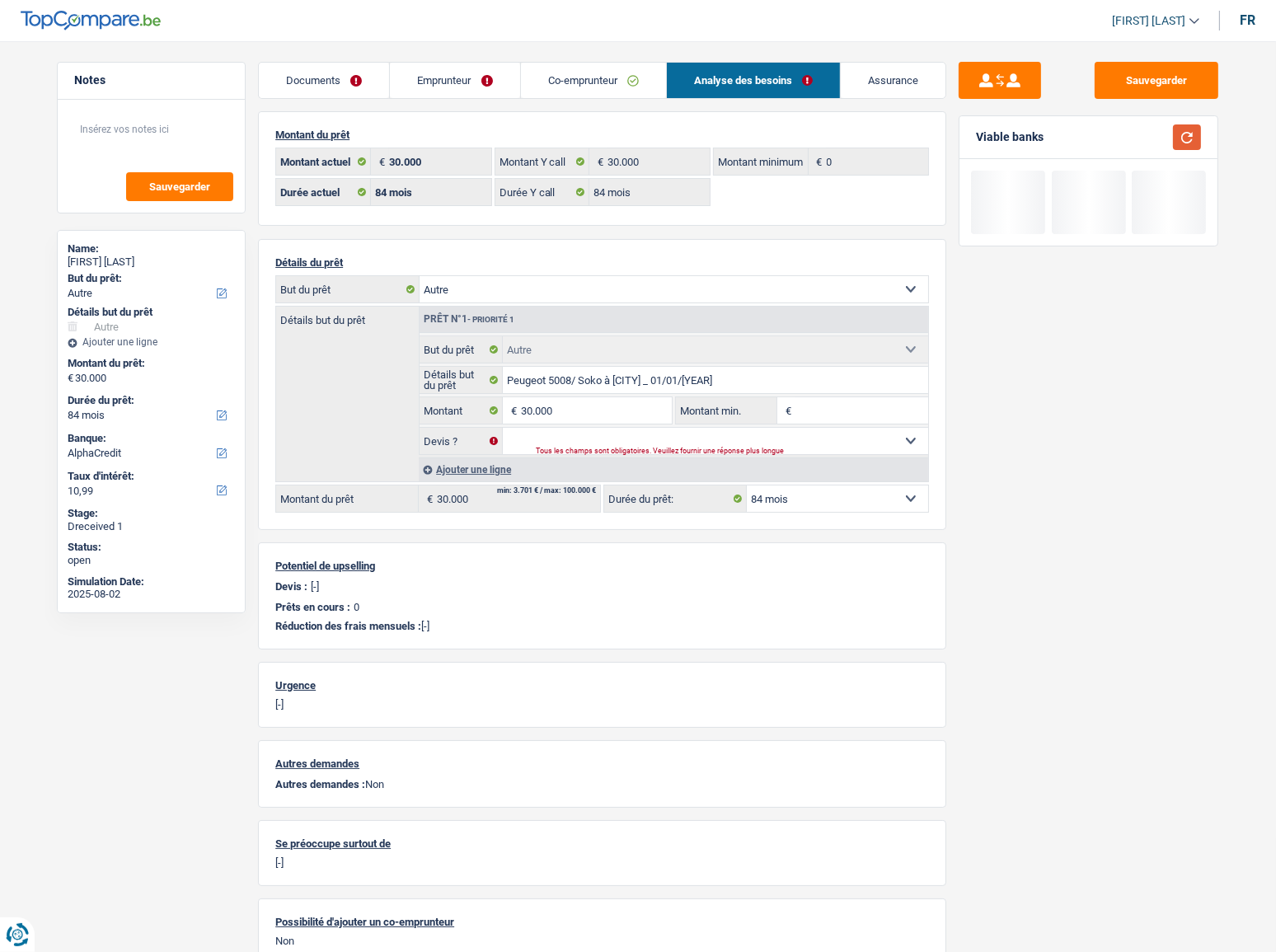 scroll, scrollTop: 0, scrollLeft: 0, axis: both 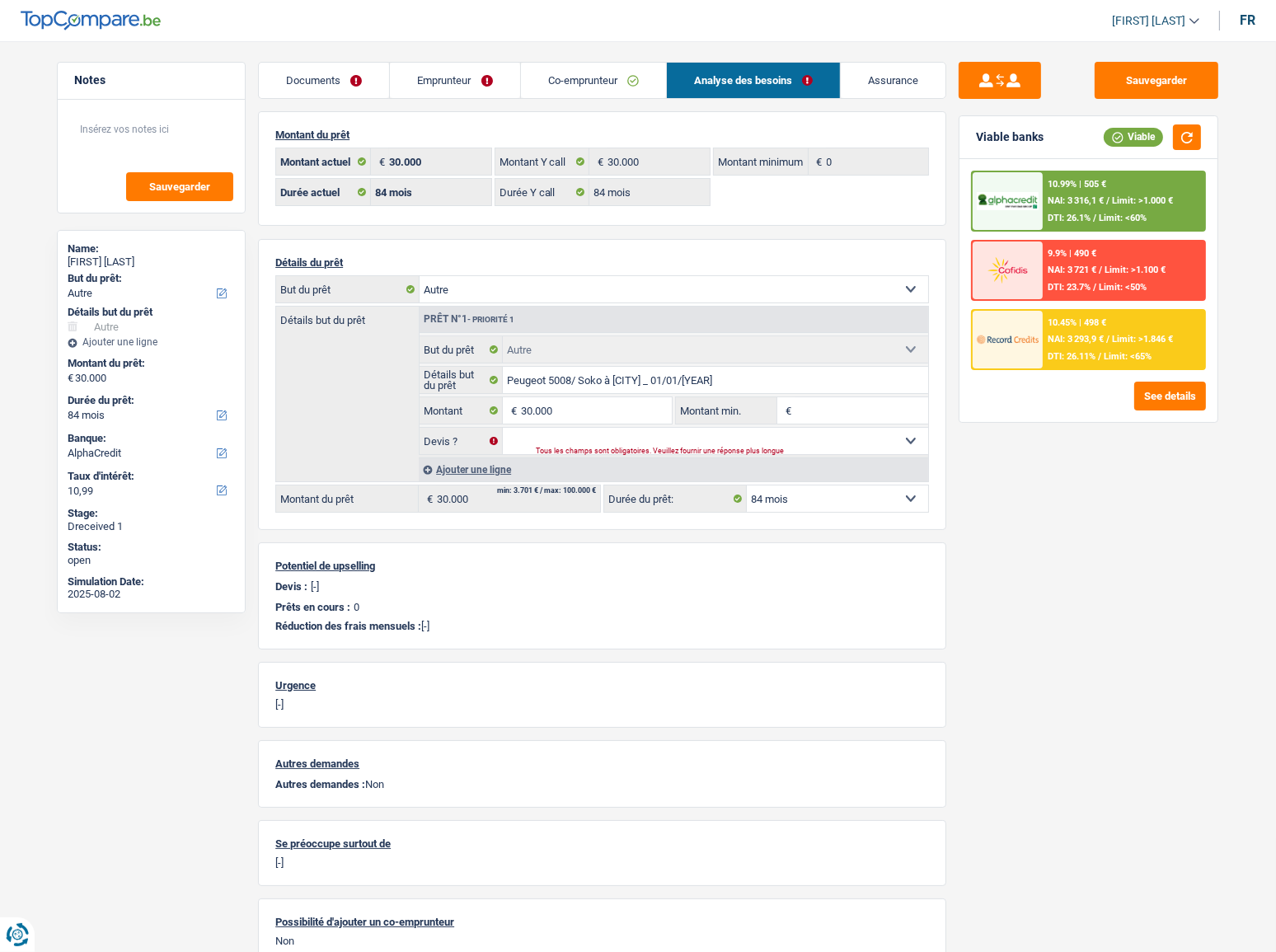 click on "Documents" at bounding box center [324, 80] 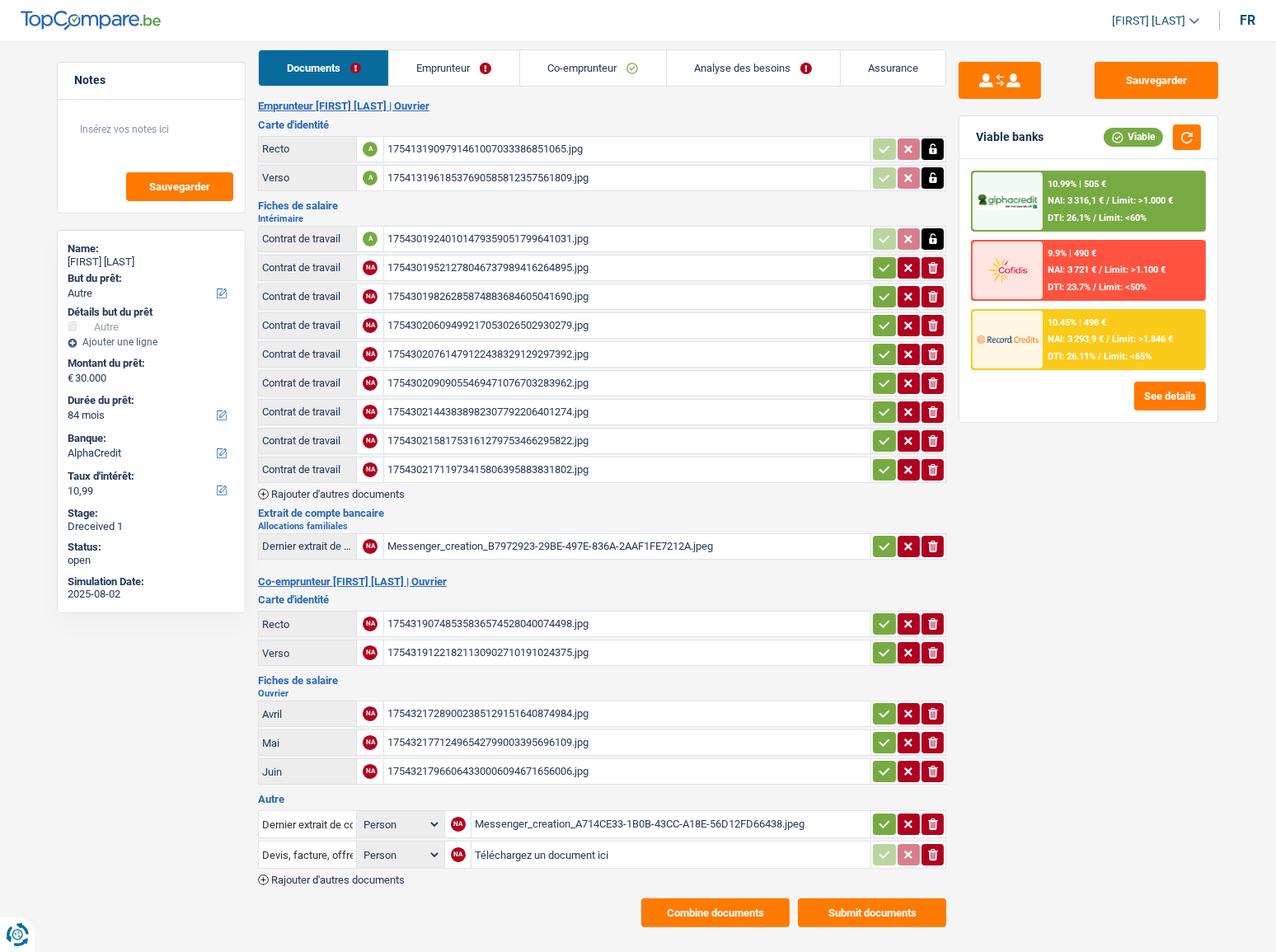 scroll, scrollTop: 16, scrollLeft: 0, axis: vertical 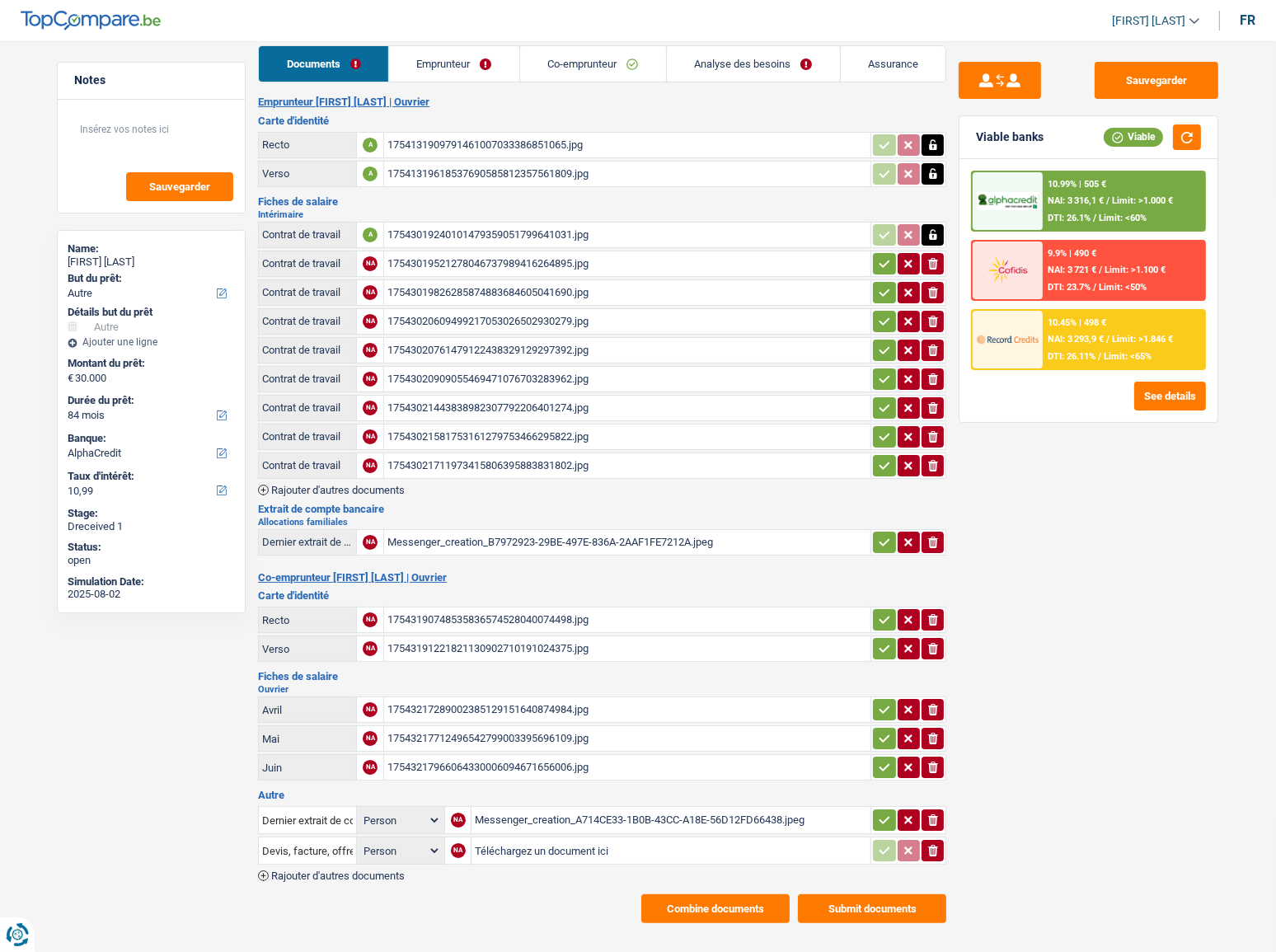 click on "Messenger_creation_A714CE33-1B0B-43CC-A18E-56D12FD66438.jpeg" at bounding box center [671, 820] 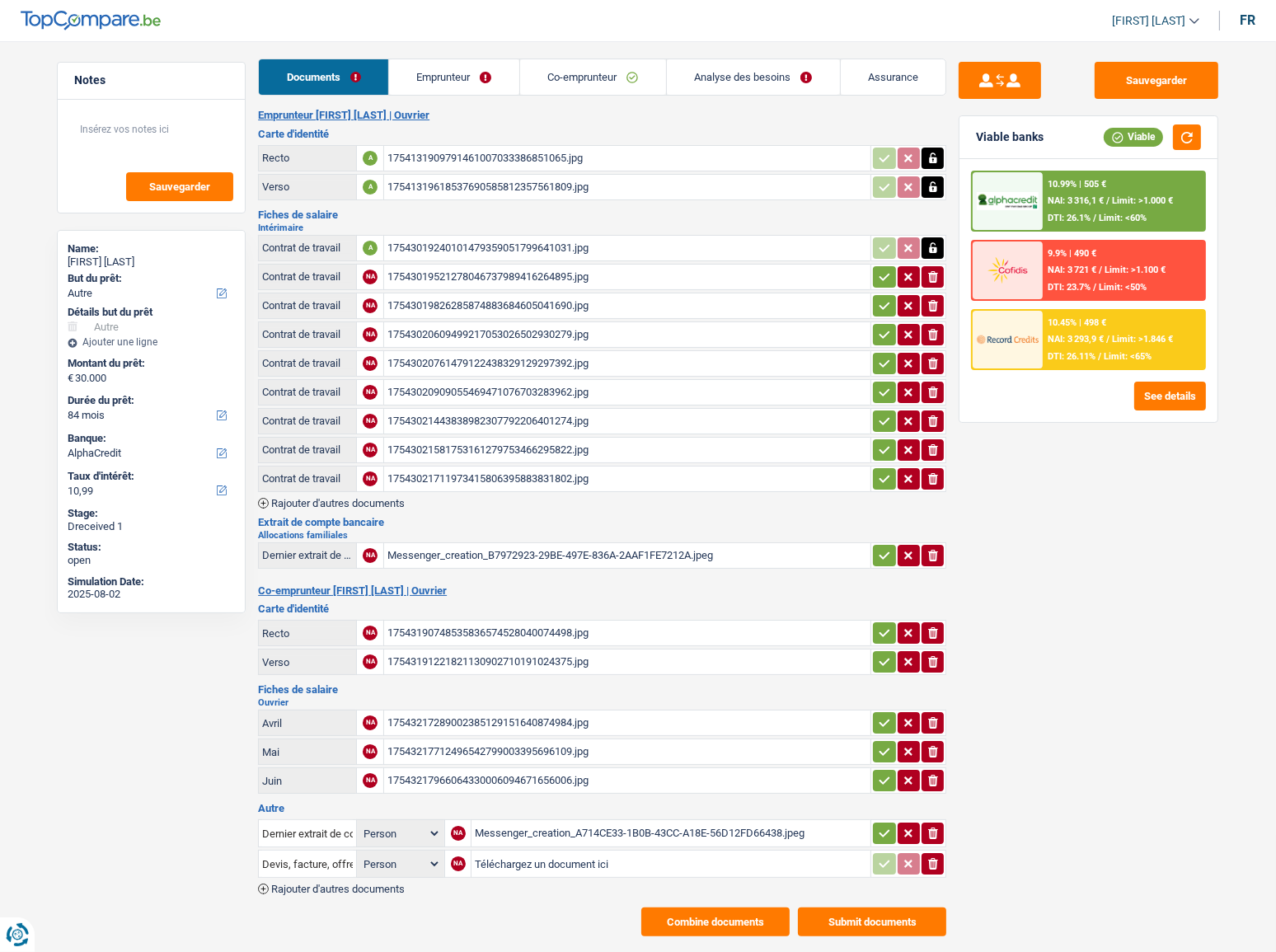 scroll, scrollTop: 0, scrollLeft: 0, axis: both 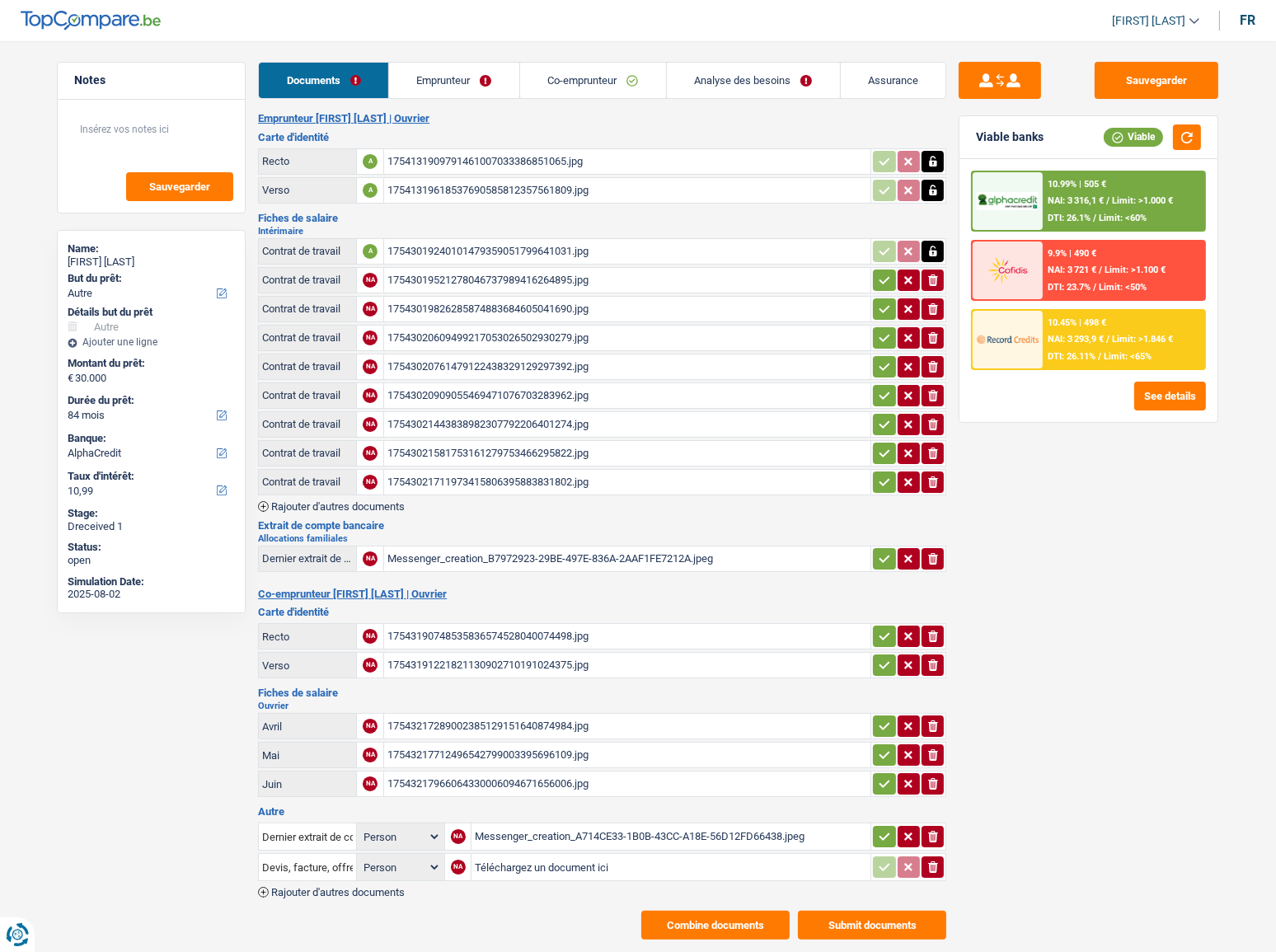 click on "Messenger_creation_B7972923-29BE-497E-836A-2AAF1FE7212A.jpeg" at bounding box center [627, 559] 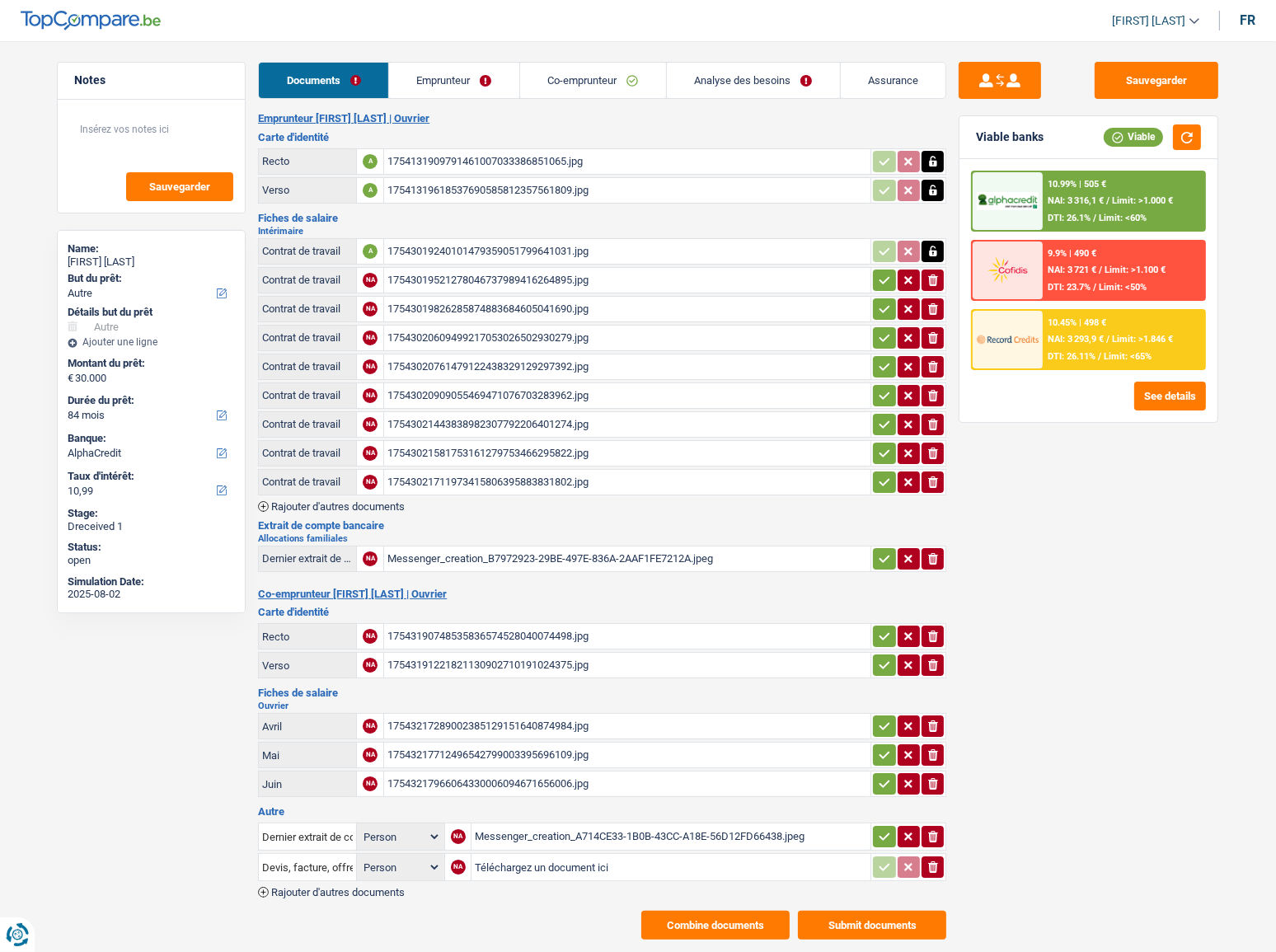 click on "17543021443838982307792206401274.jpg" at bounding box center [627, 424] 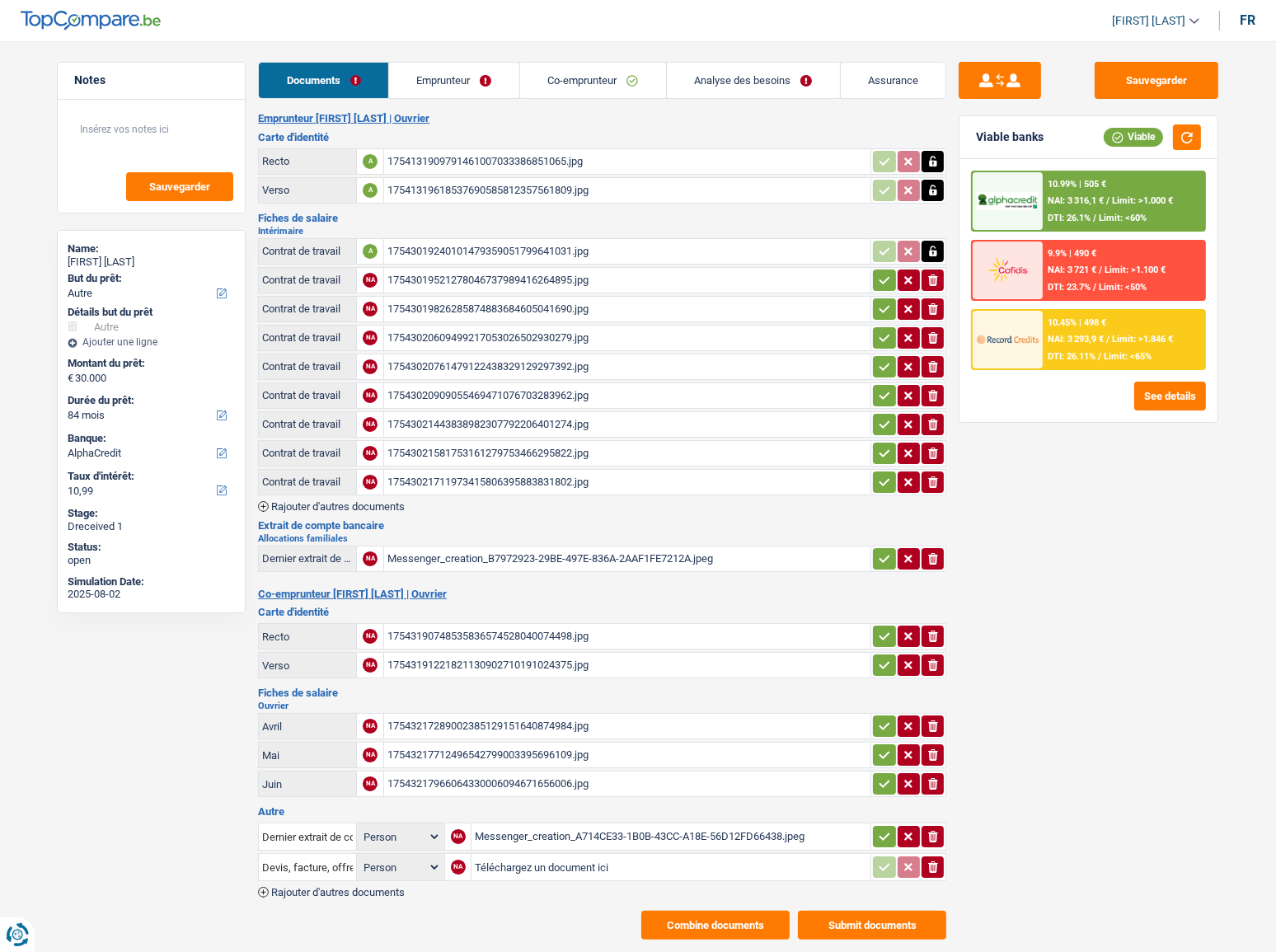 click on "Analyse des besoins" at bounding box center [753, 80] 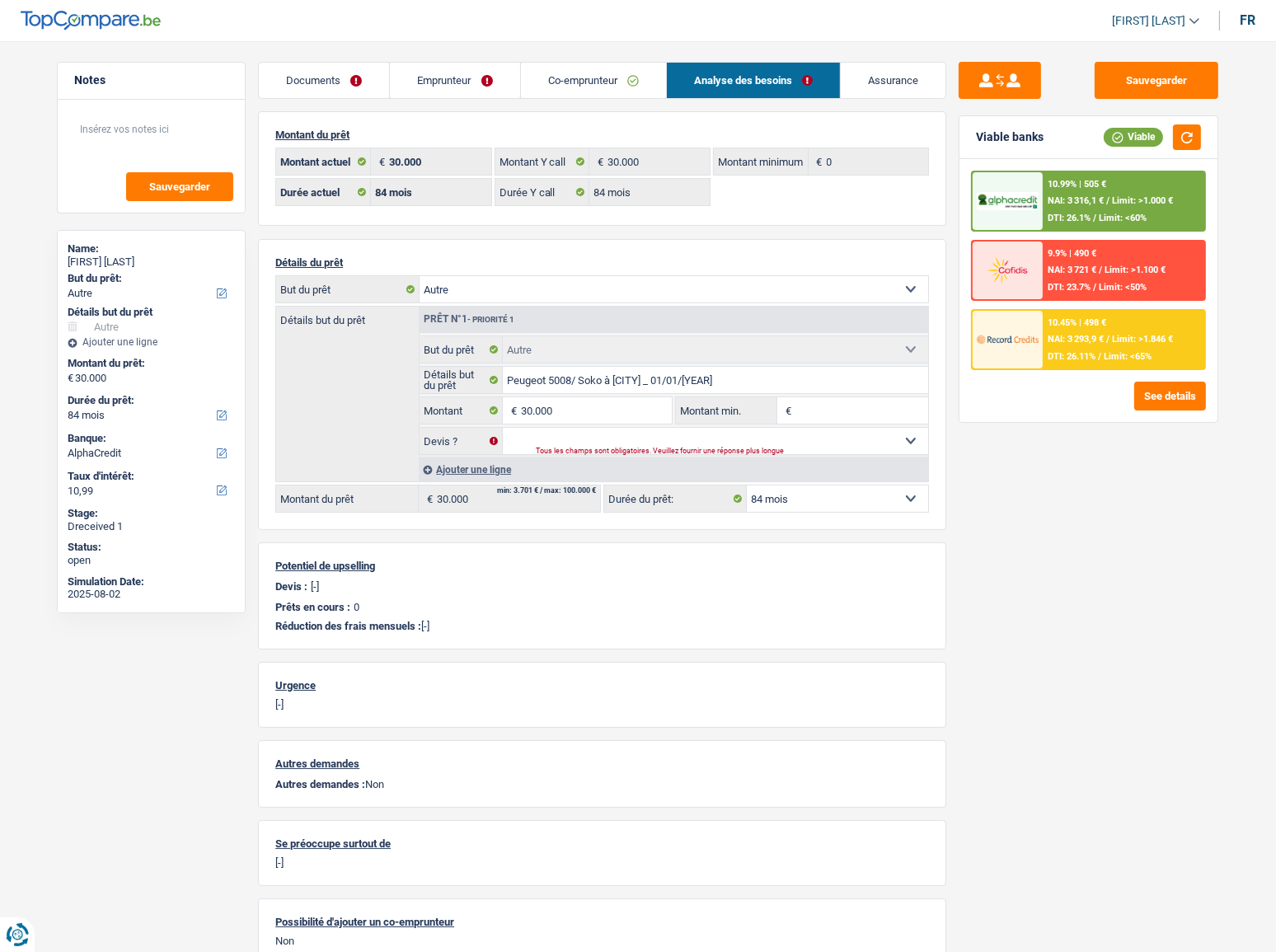 click at bounding box center (1007, 201) 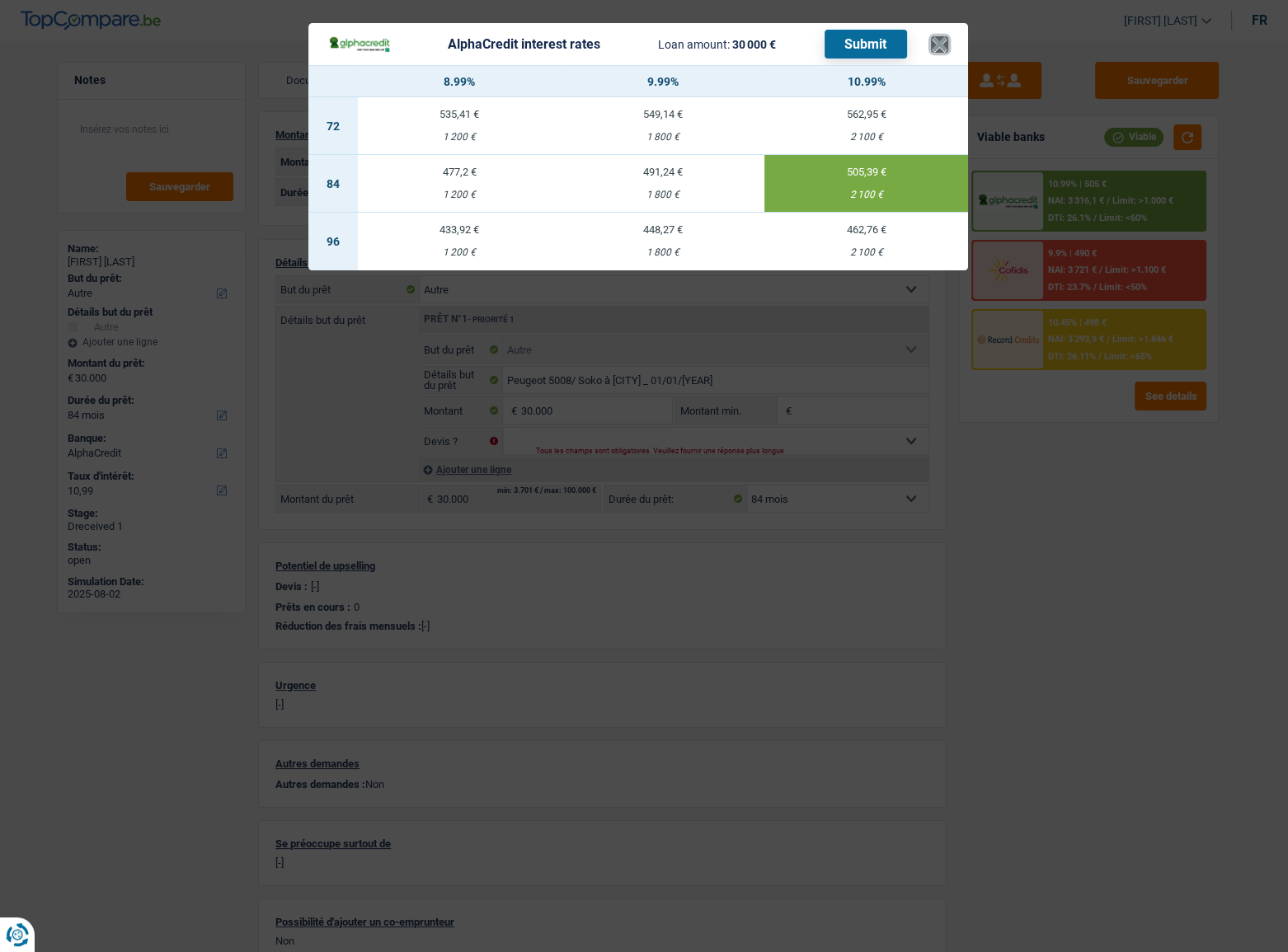 drag, startPoint x: 942, startPoint y: 45, endPoint x: 930, endPoint y: 66, distance: 24.18677 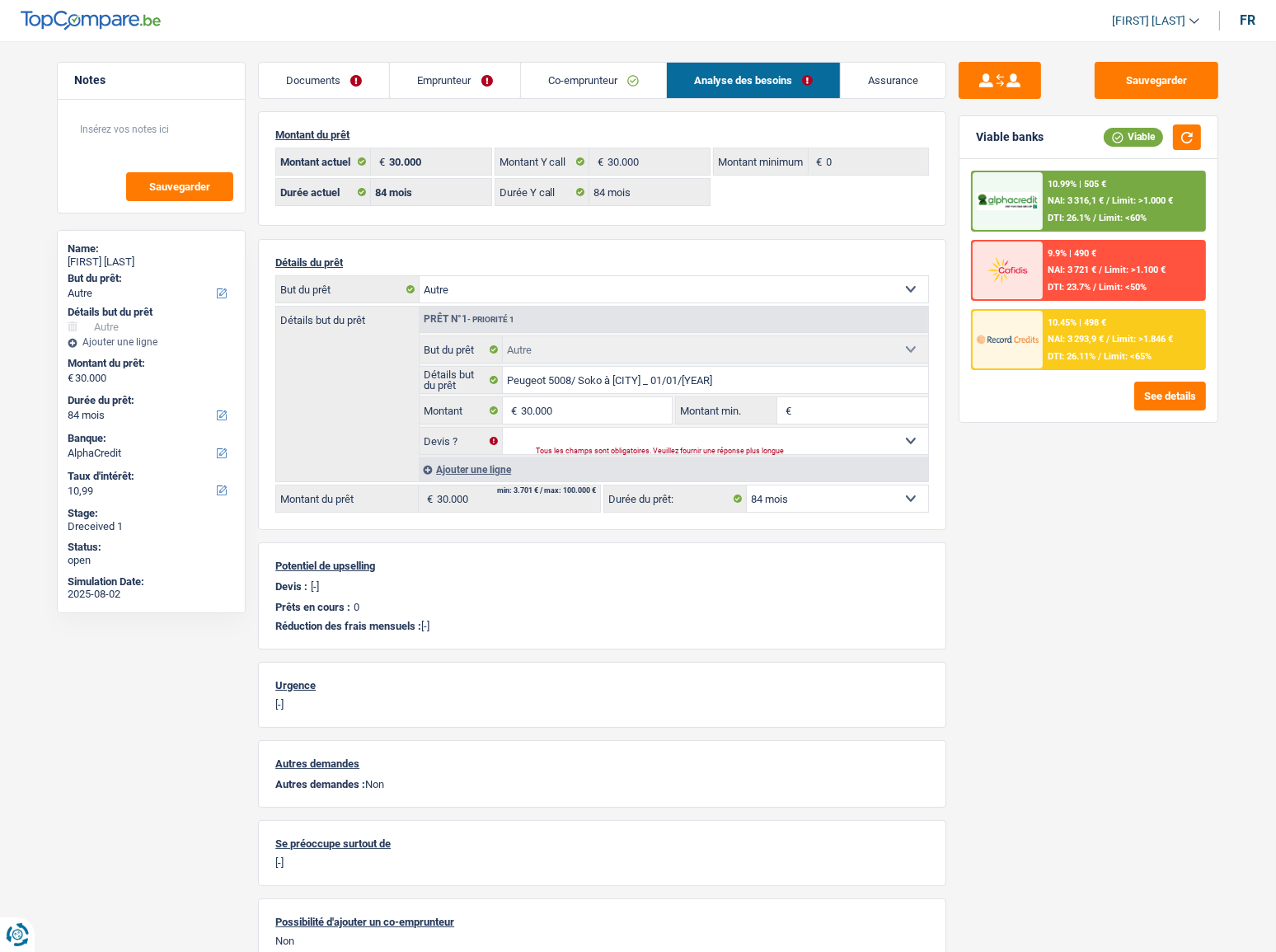 click on "NAI: 3 316,1 €" at bounding box center (1076, 200) 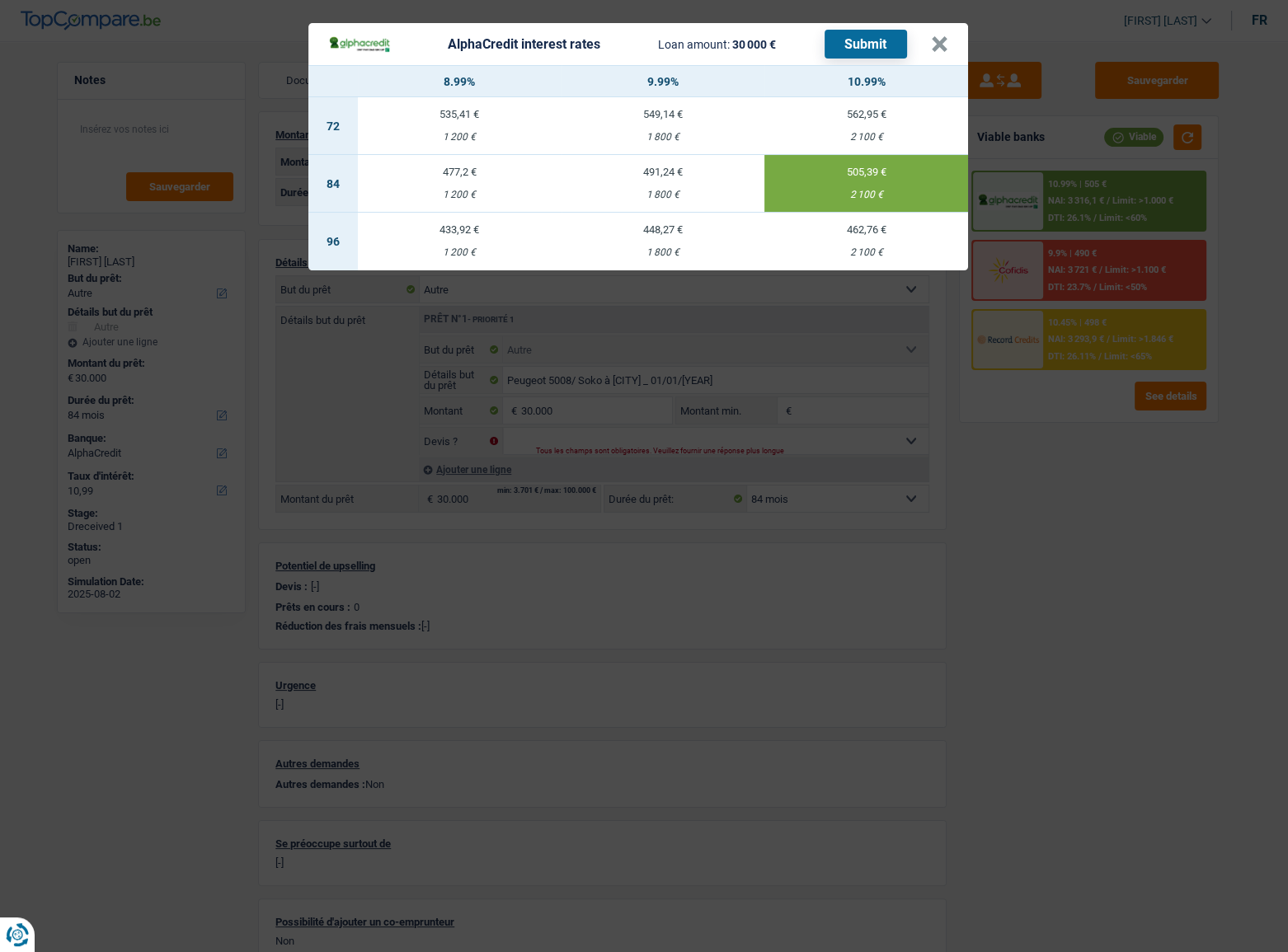 click on "477,2 €
1 200 €" at bounding box center (459, 184) 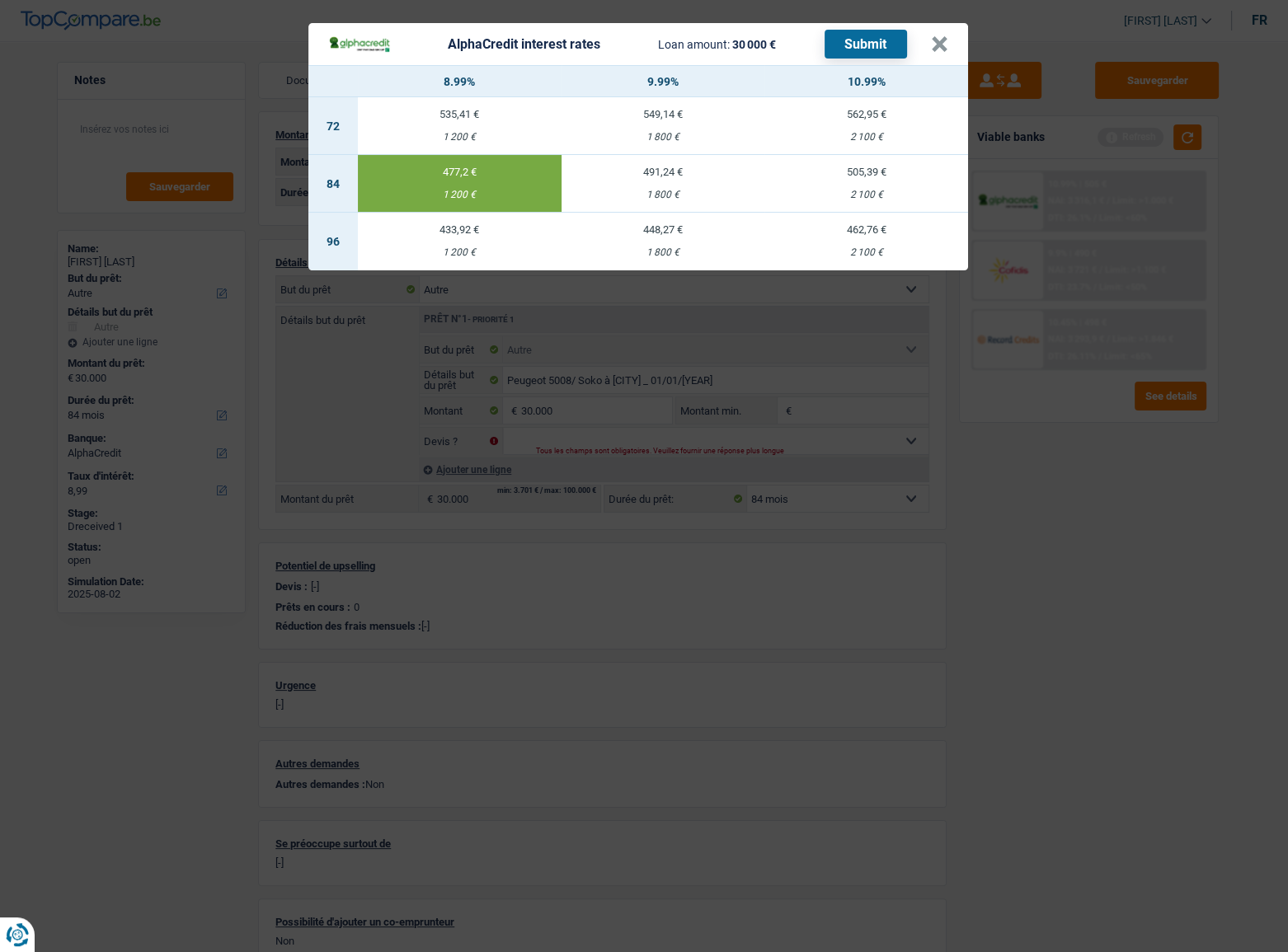 click on "Submit" at bounding box center (866, 44) 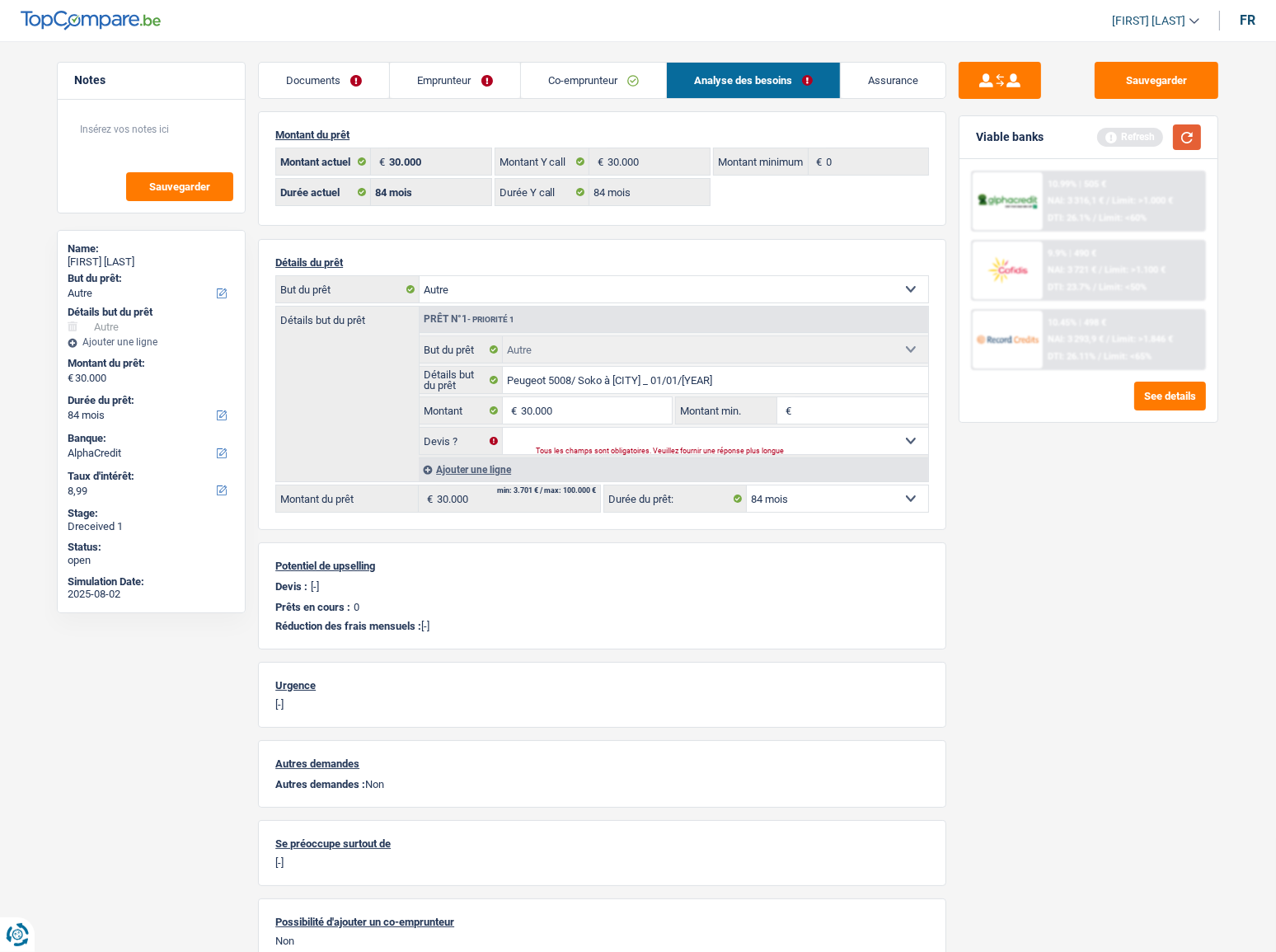 click at bounding box center [1187, 137] 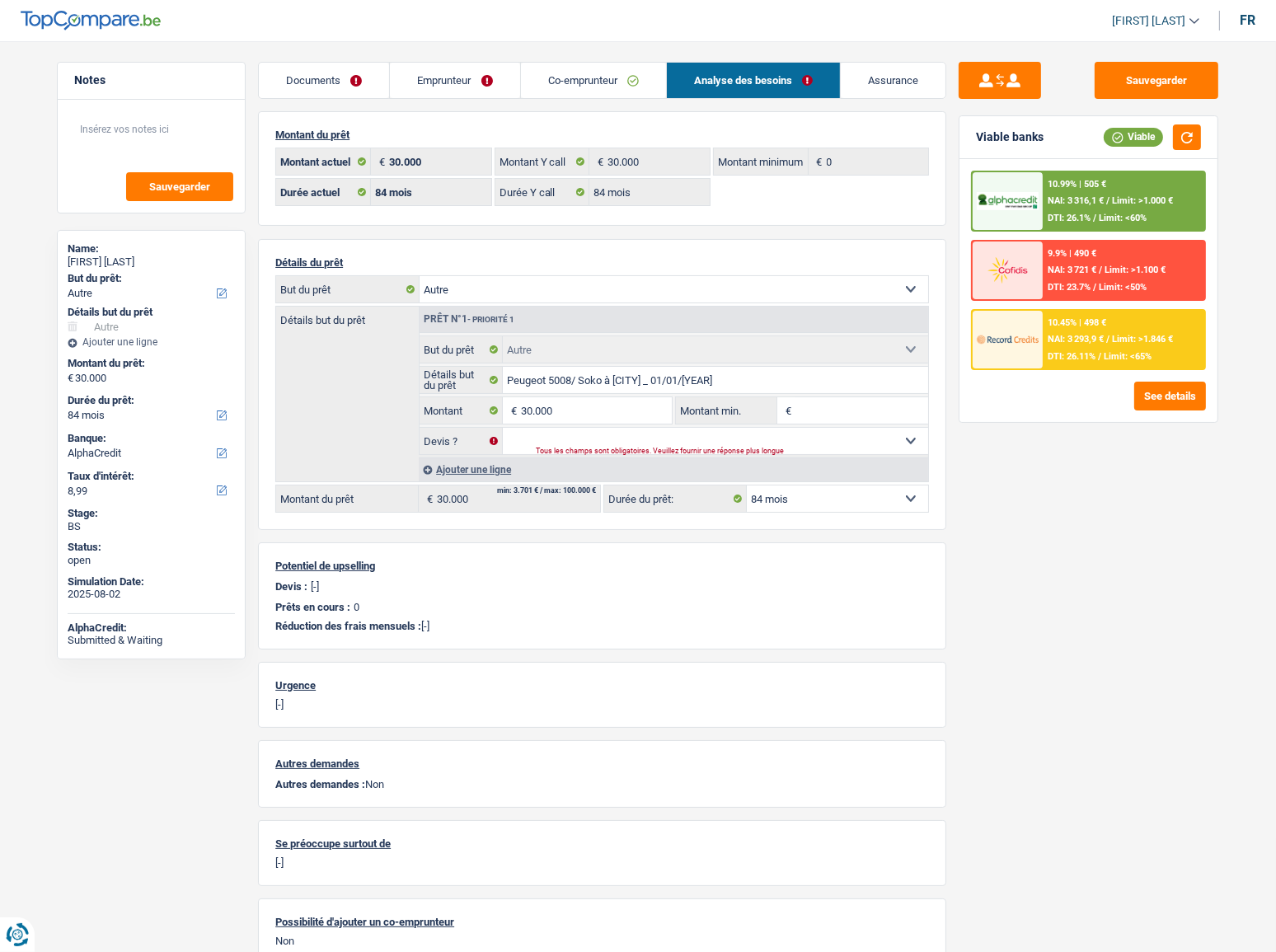 click on "Emprunteur" at bounding box center [454, 80] 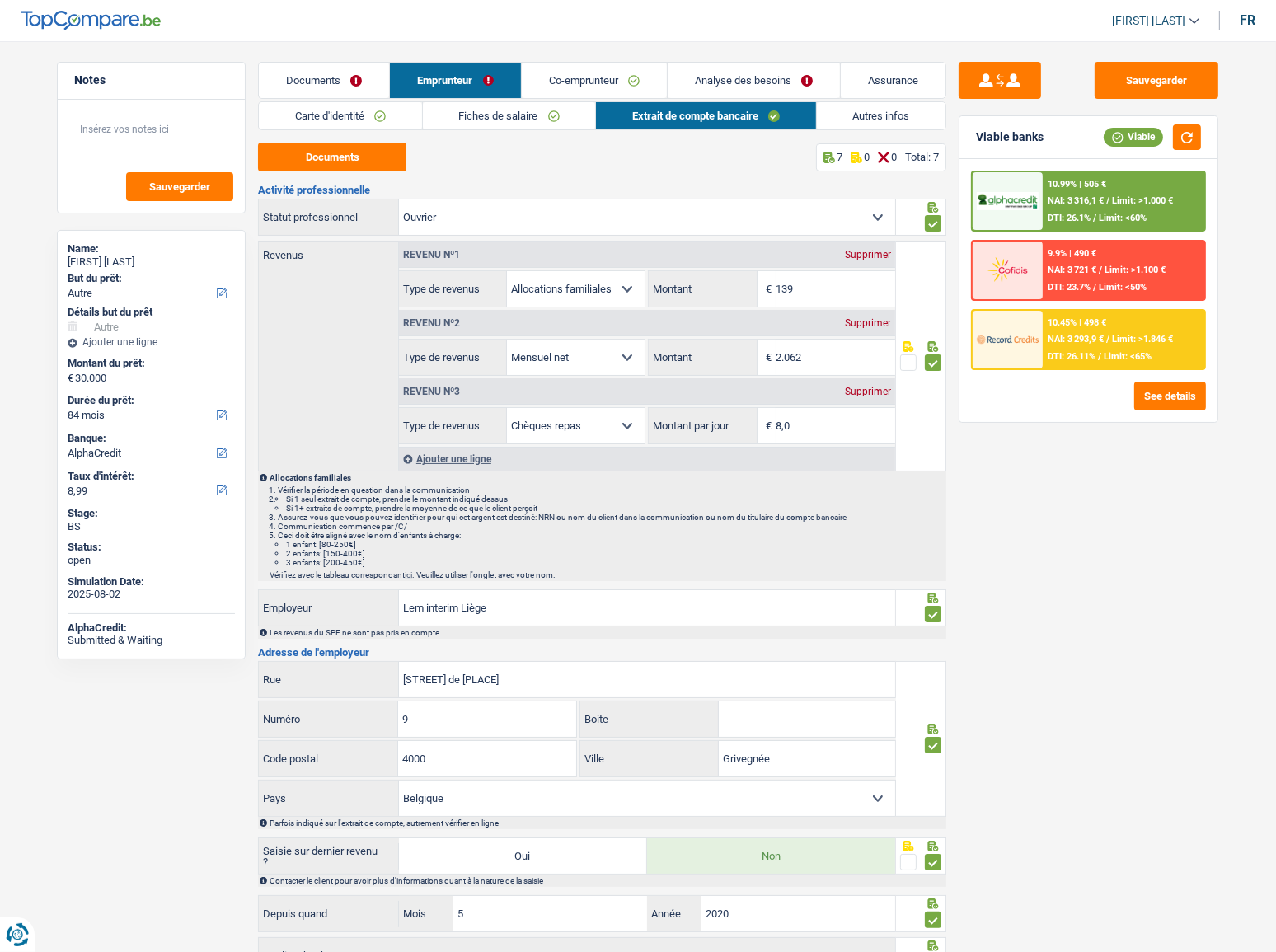 click on "Fiches de salaire" at bounding box center (509, 115) 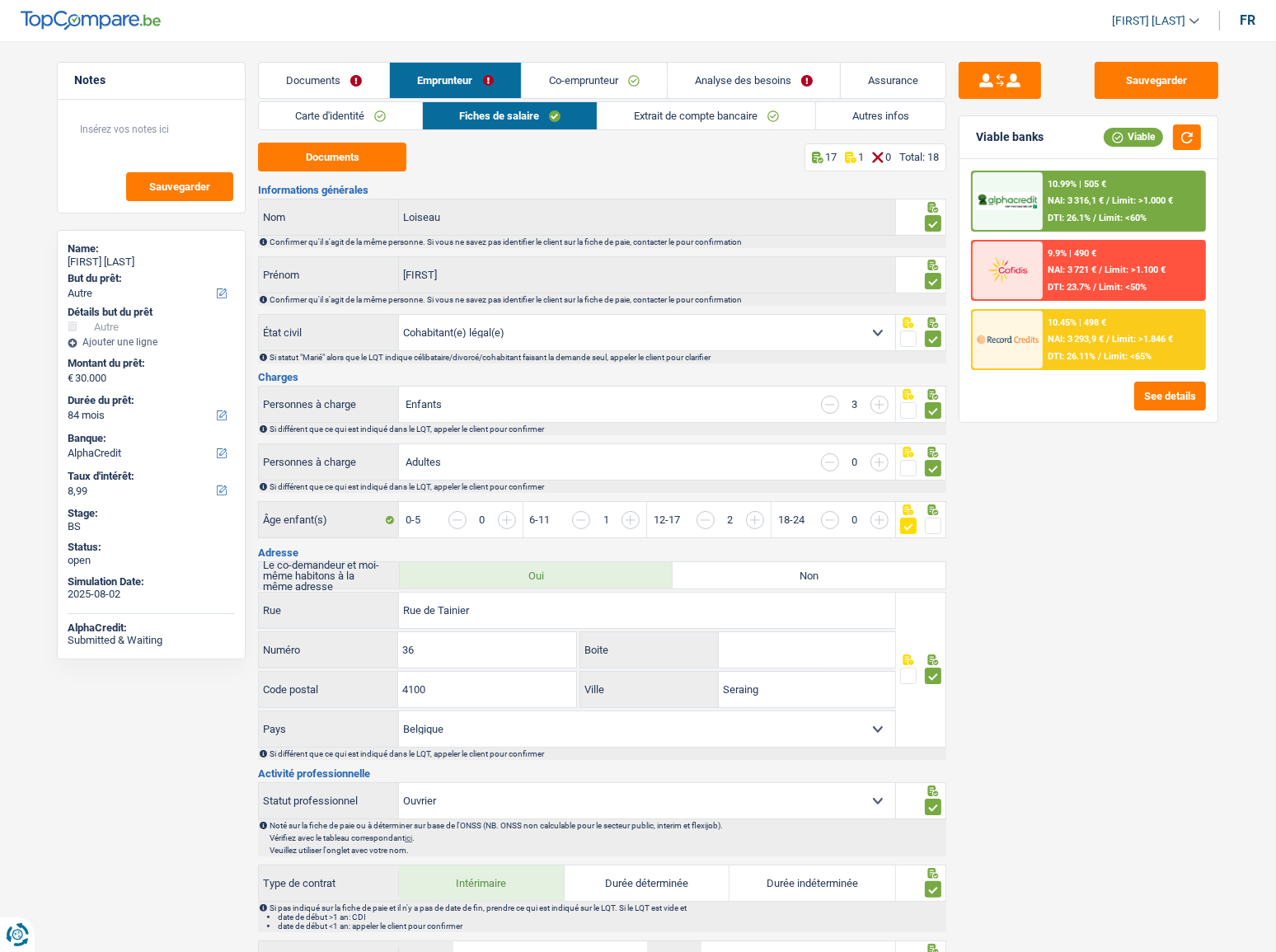 click on "Carte d'identité" at bounding box center [340, 115] 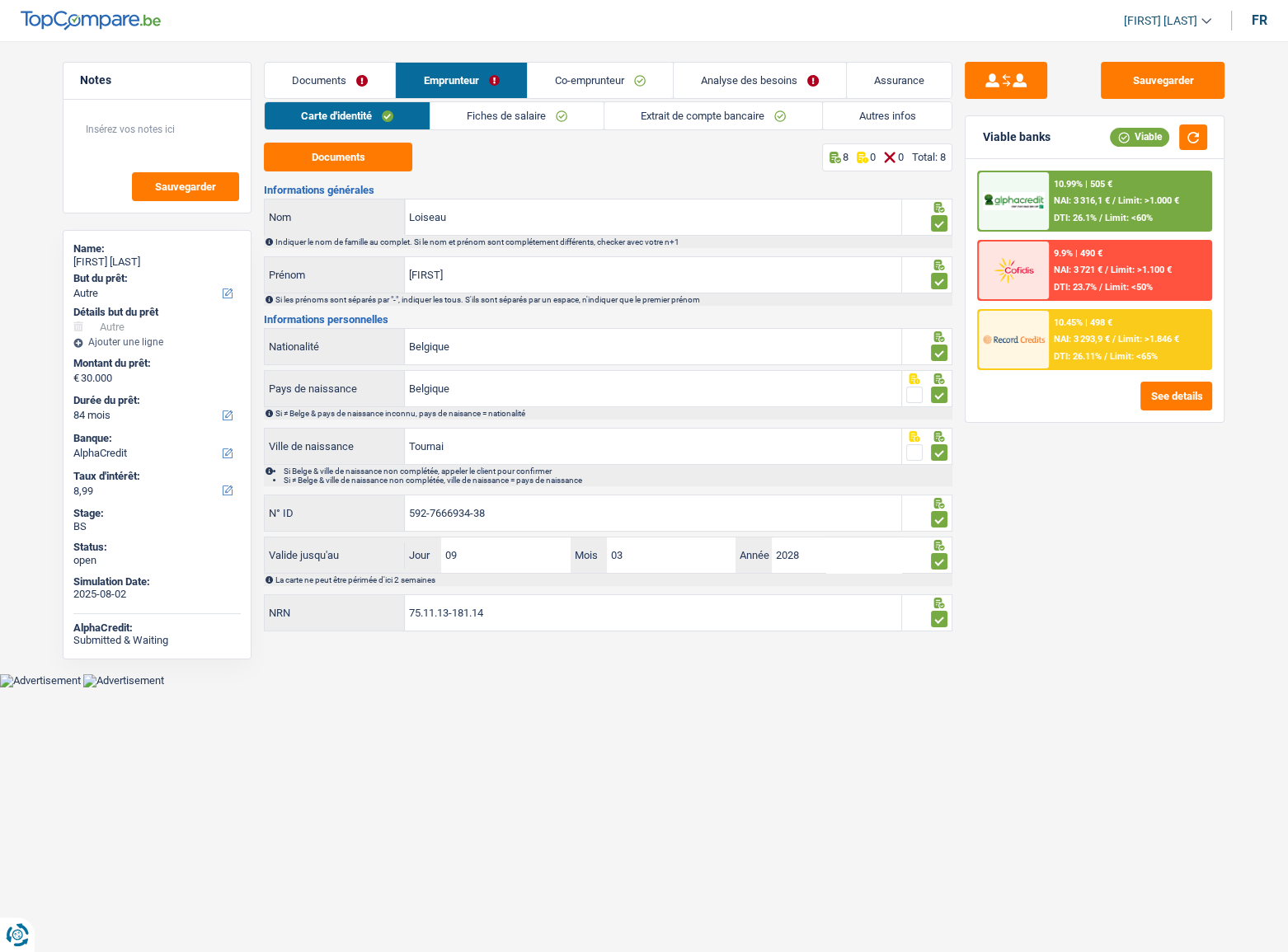click on "Co-emprunteur" at bounding box center [600, 80] 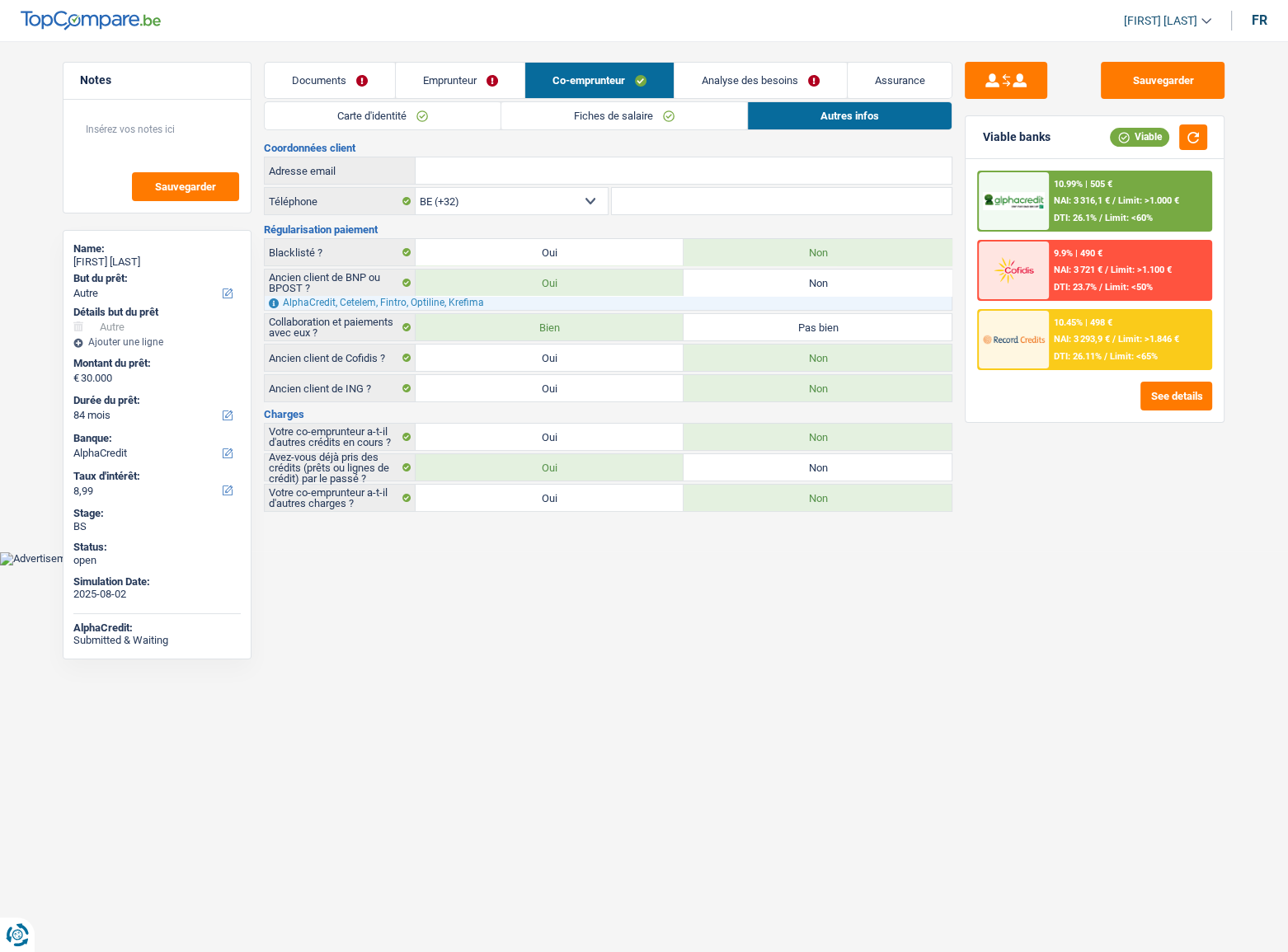click on "Carte d'identité" at bounding box center (383, 115) 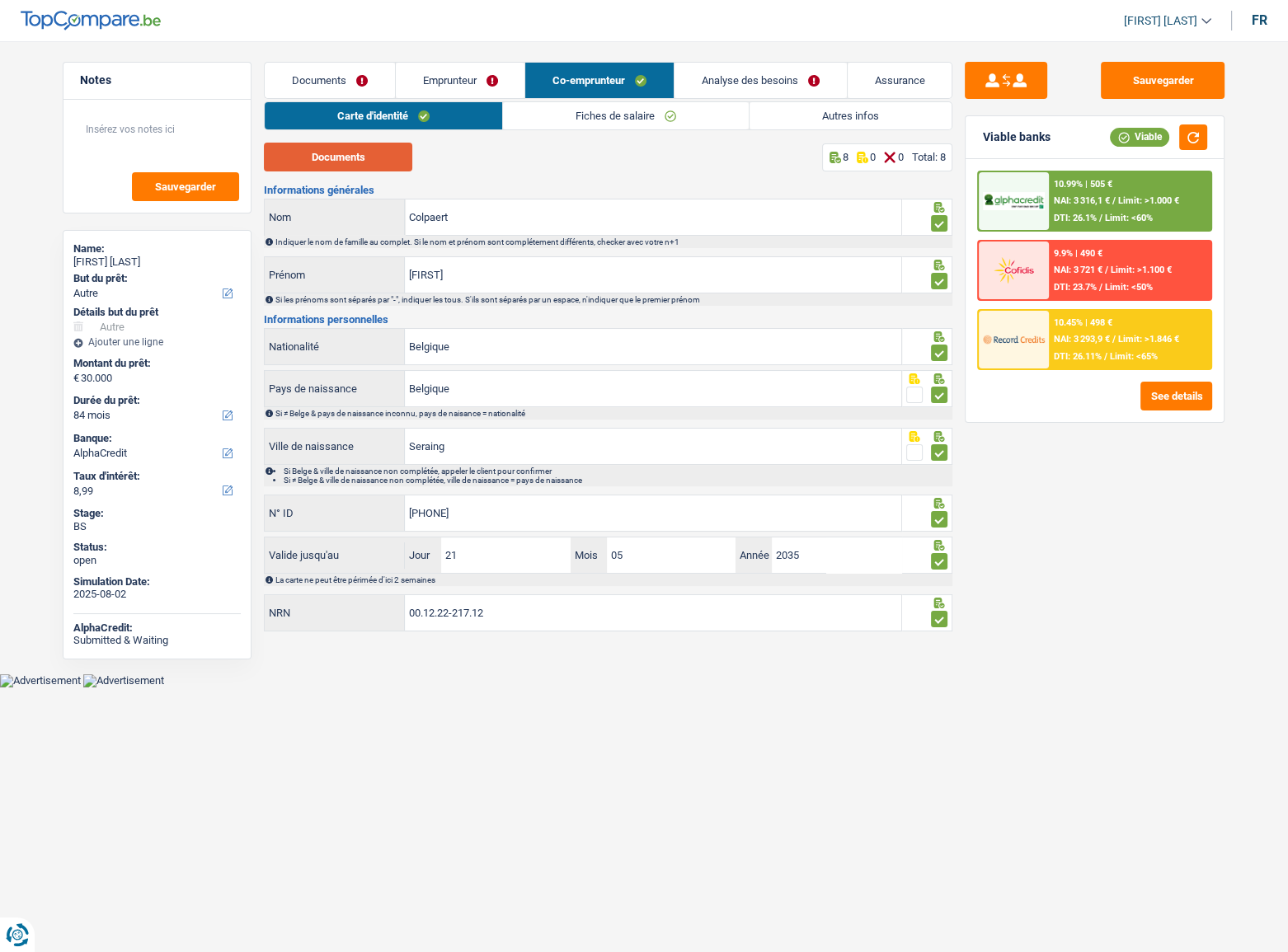 click on "Documents" at bounding box center (338, 157) 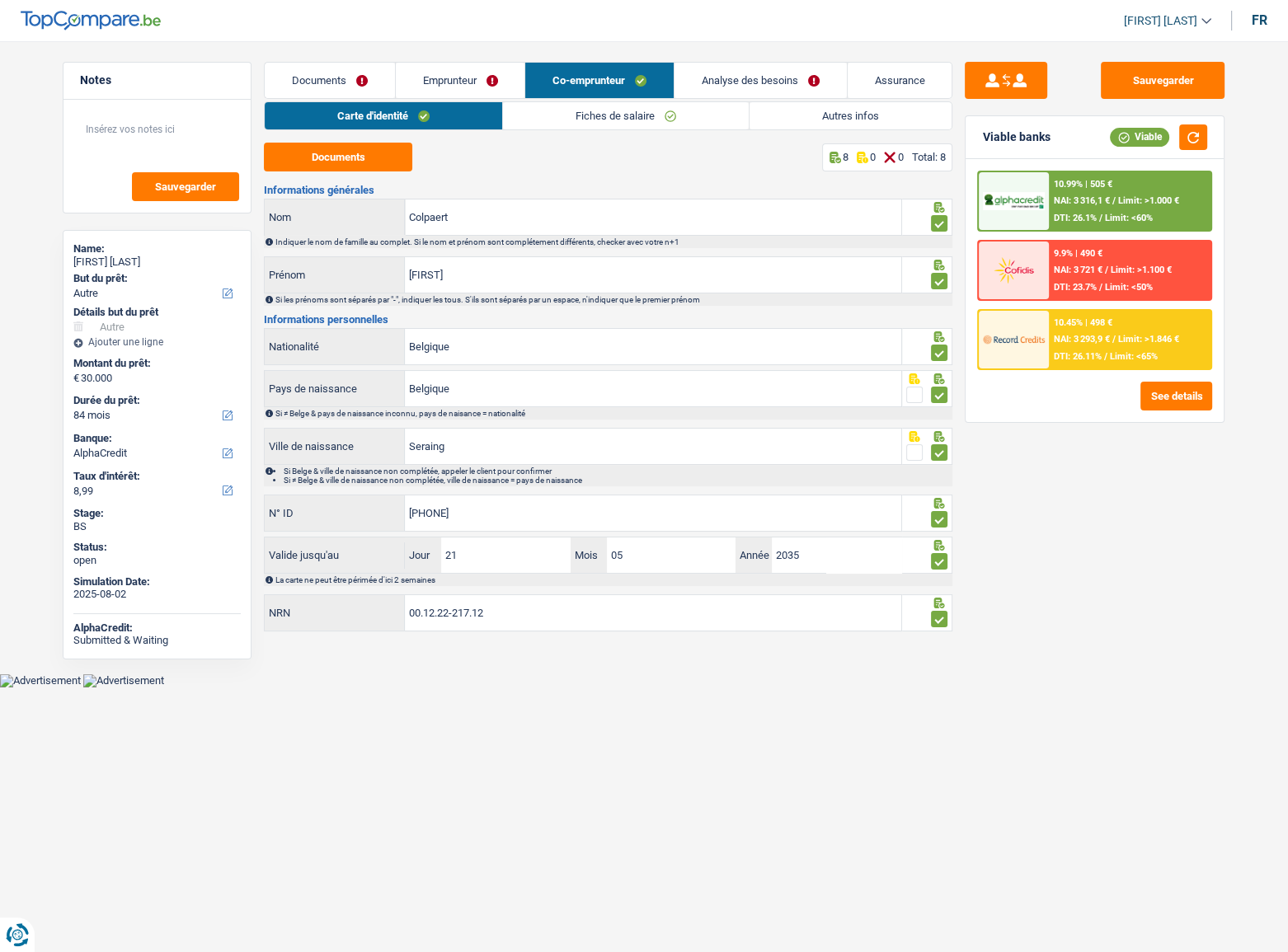 drag, startPoint x: 430, startPoint y: 82, endPoint x: 396, endPoint y: 108, distance: 42.801869 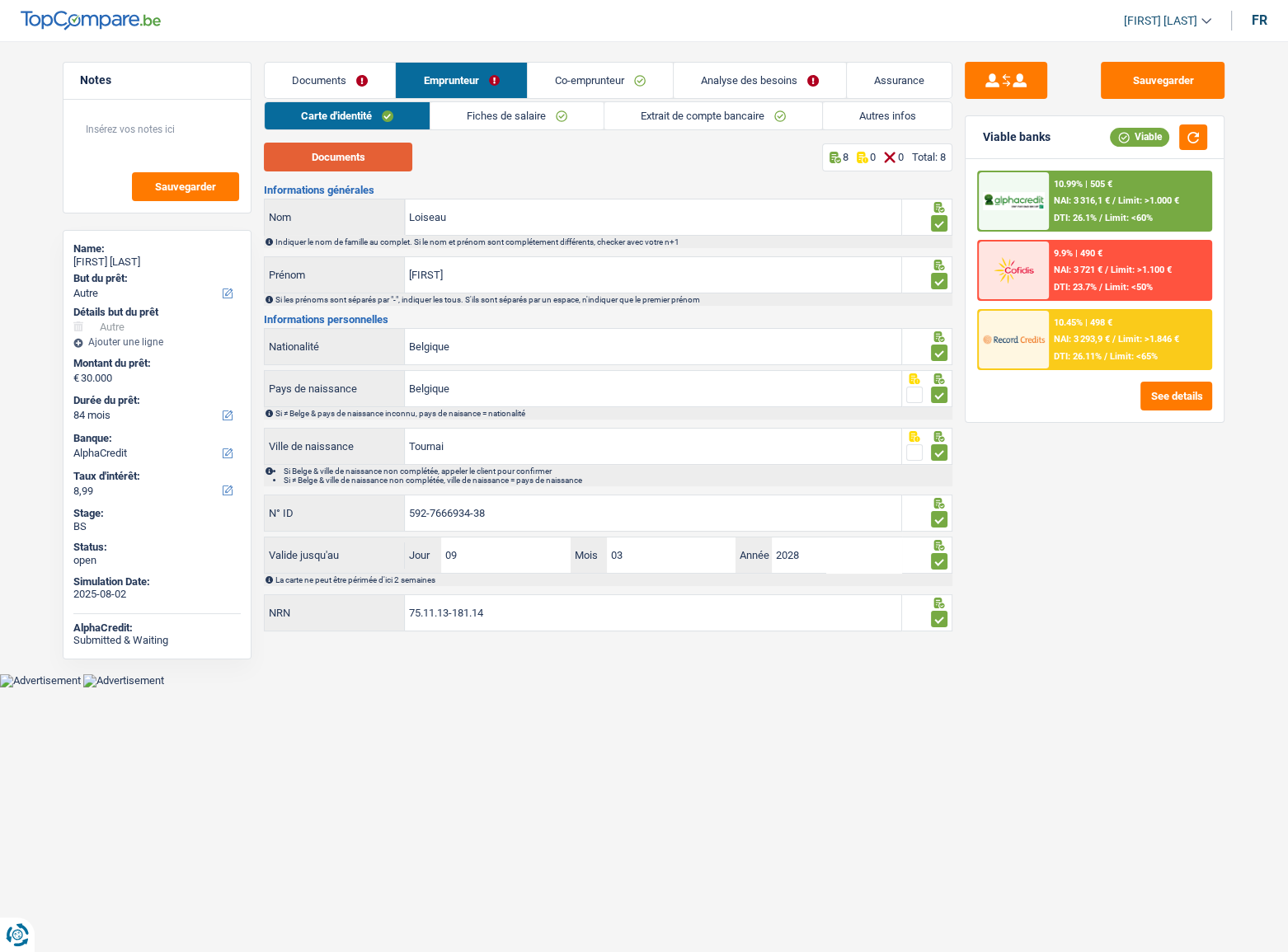 click on "Documents" at bounding box center (338, 157) 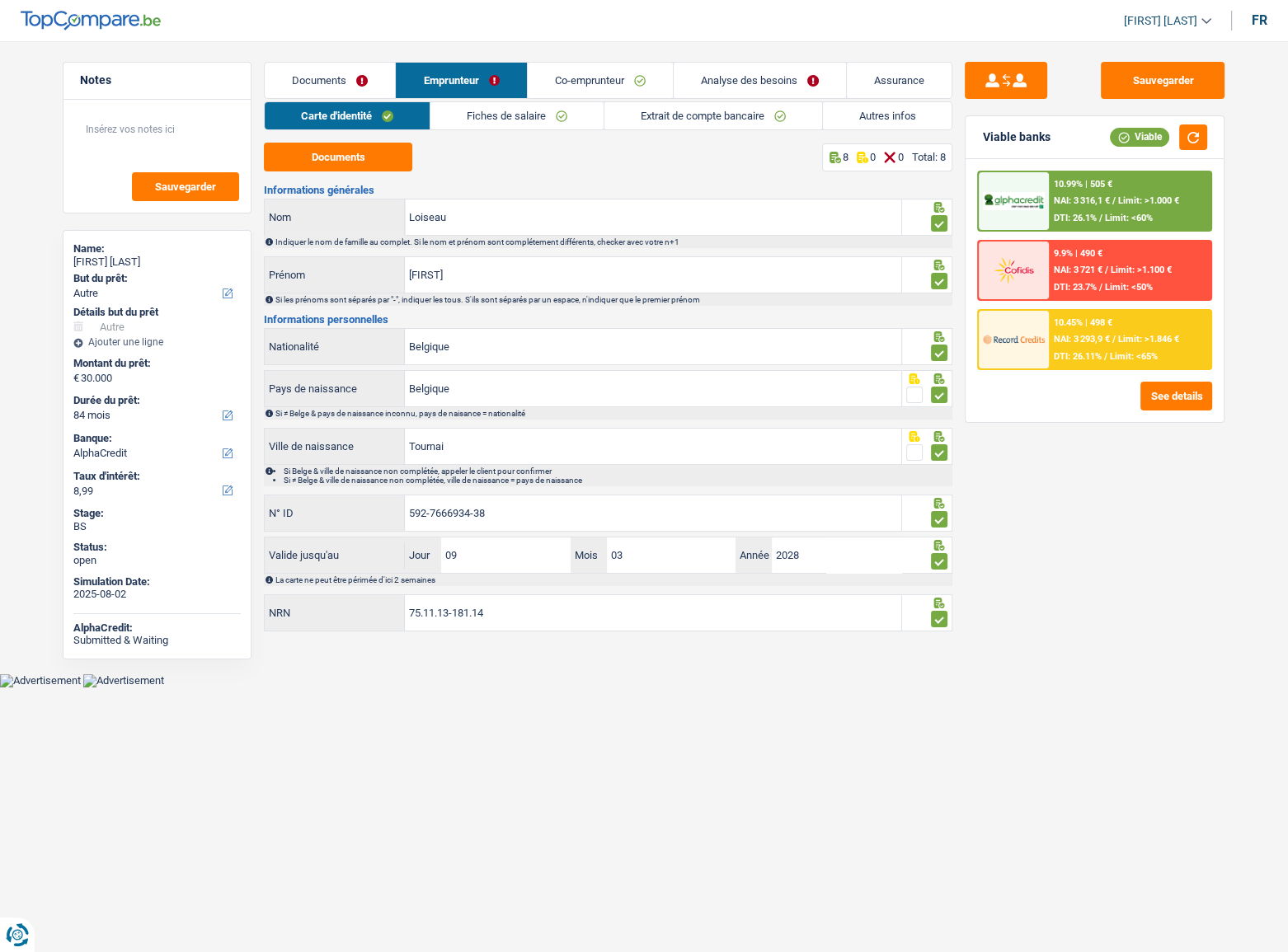 click on "Autres infos" at bounding box center (887, 115) 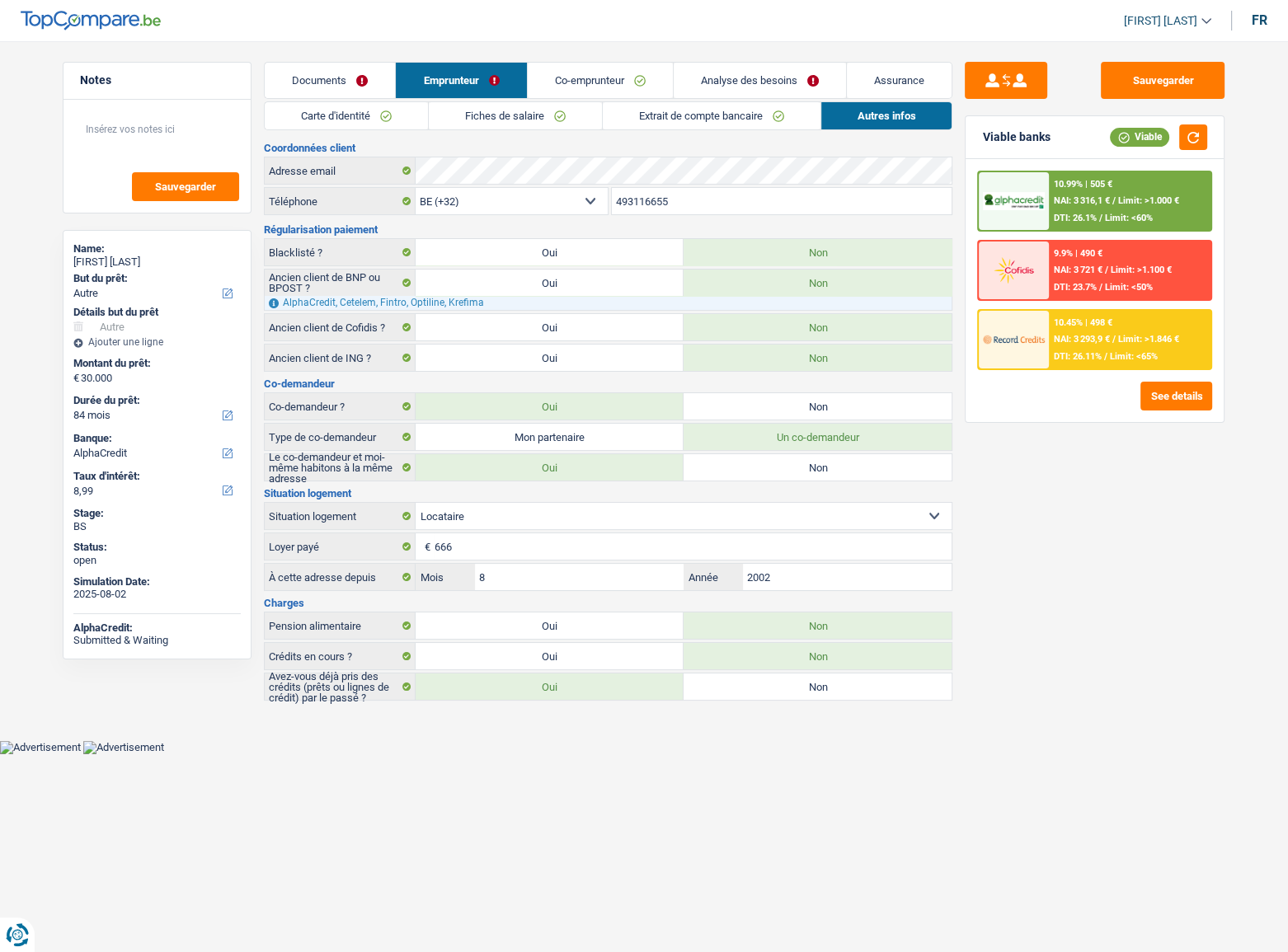 click on "NAI: 3 293,9 €" at bounding box center [1082, 339] 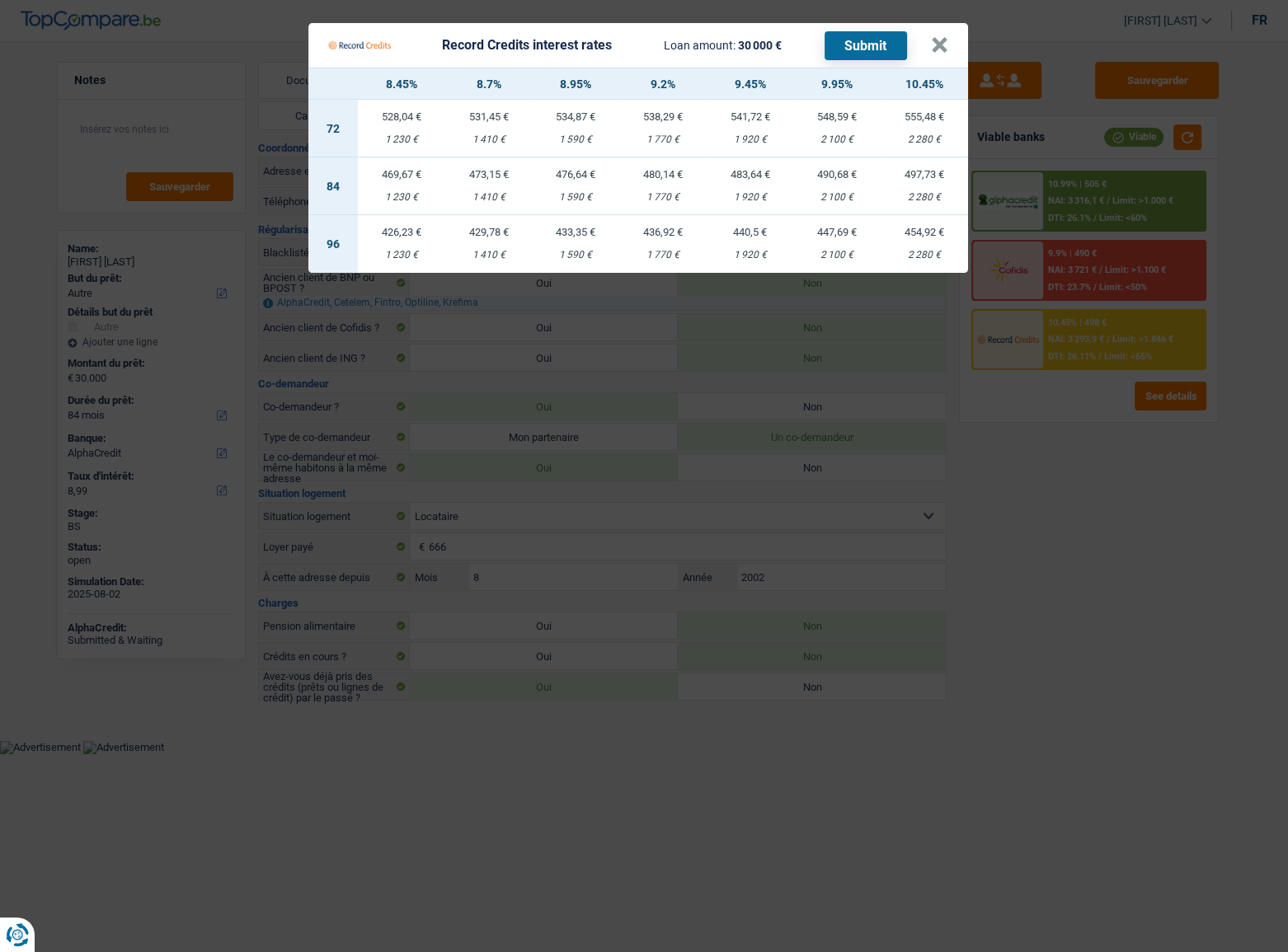 click on "Record Credits interest rates
Loan amount:
30 000 €
Submit" at bounding box center [629, 45] 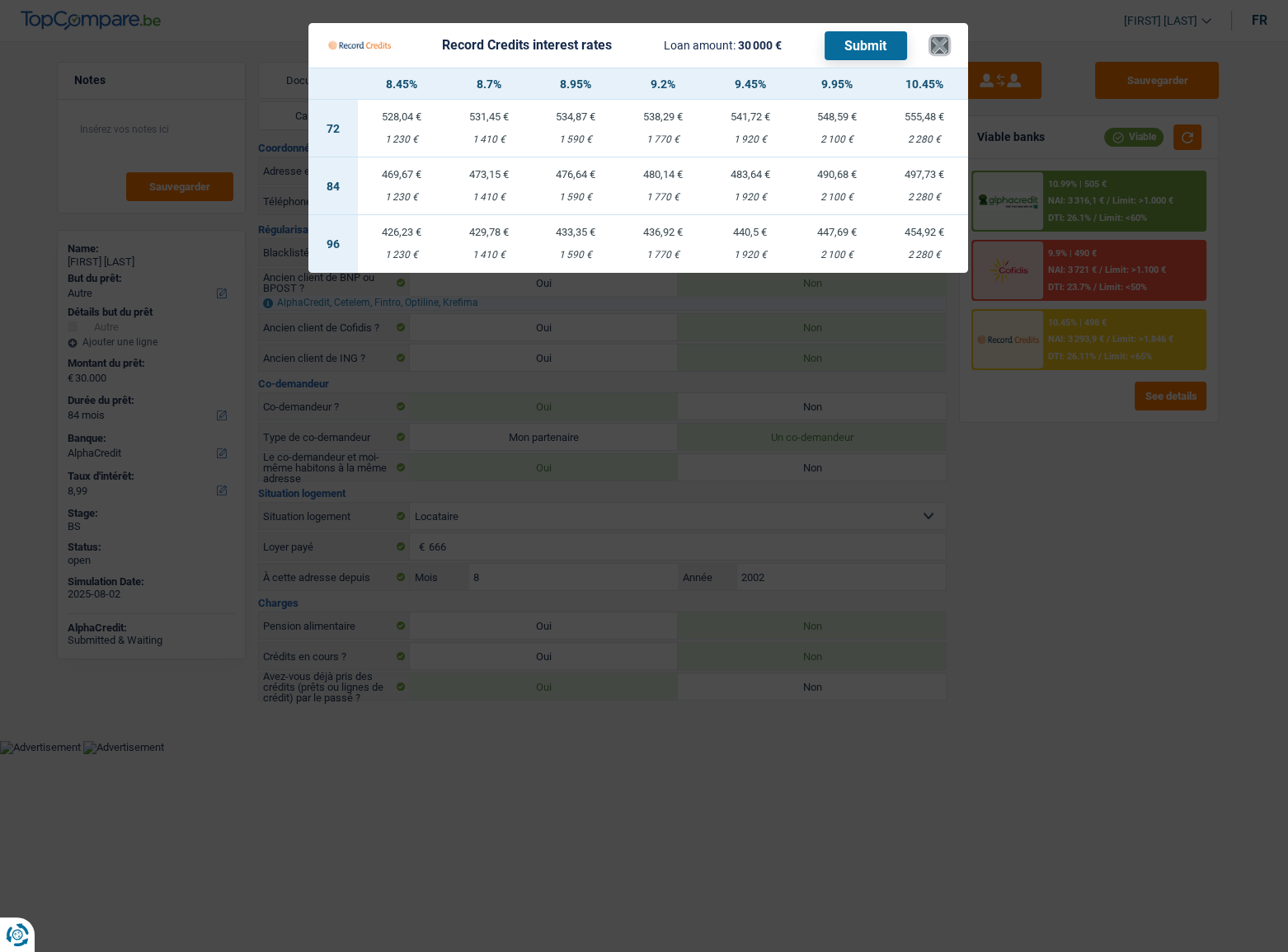 click on "×" at bounding box center (939, 45) 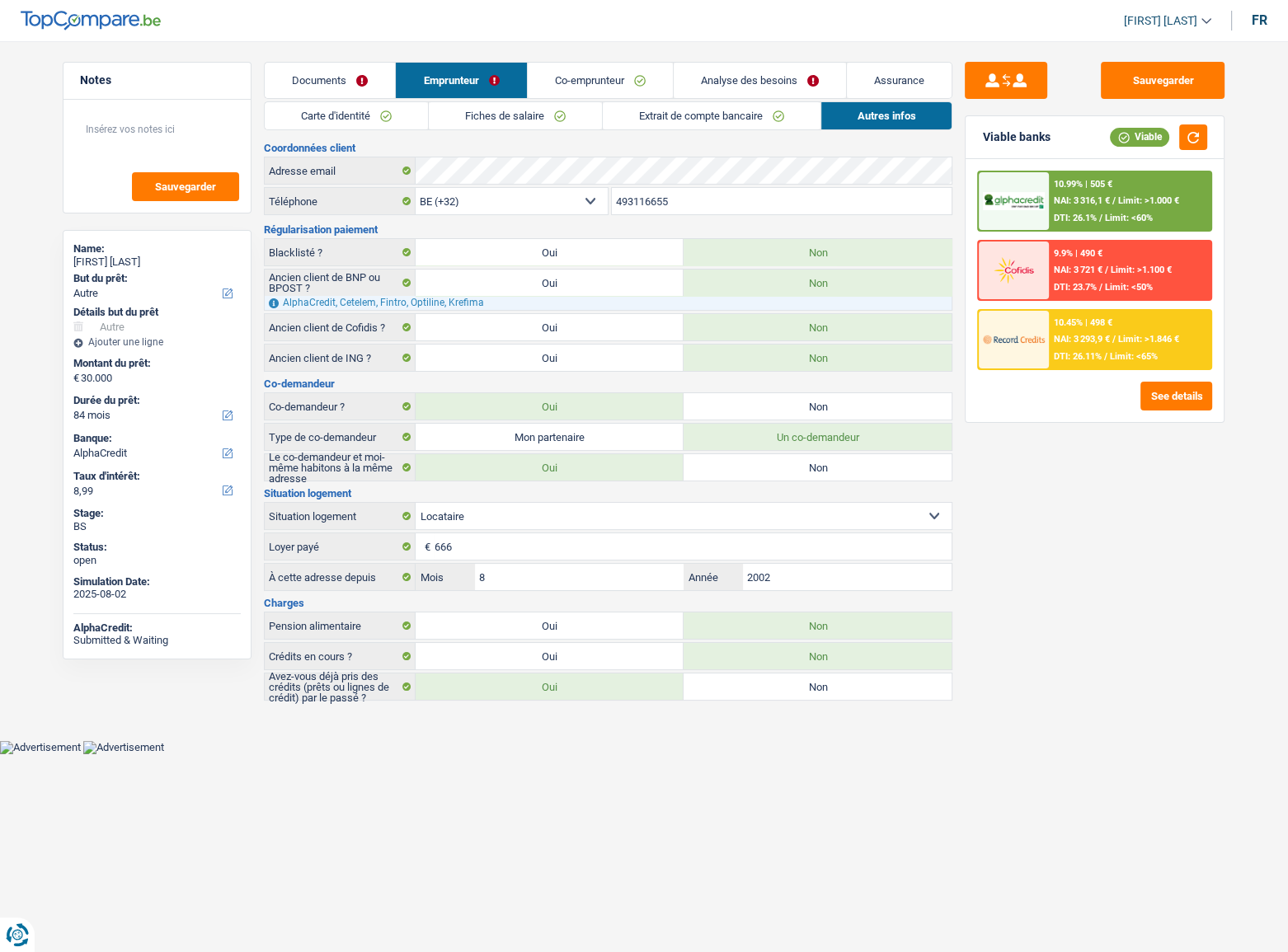 click on "Fiches de salaire" at bounding box center (515, 115) 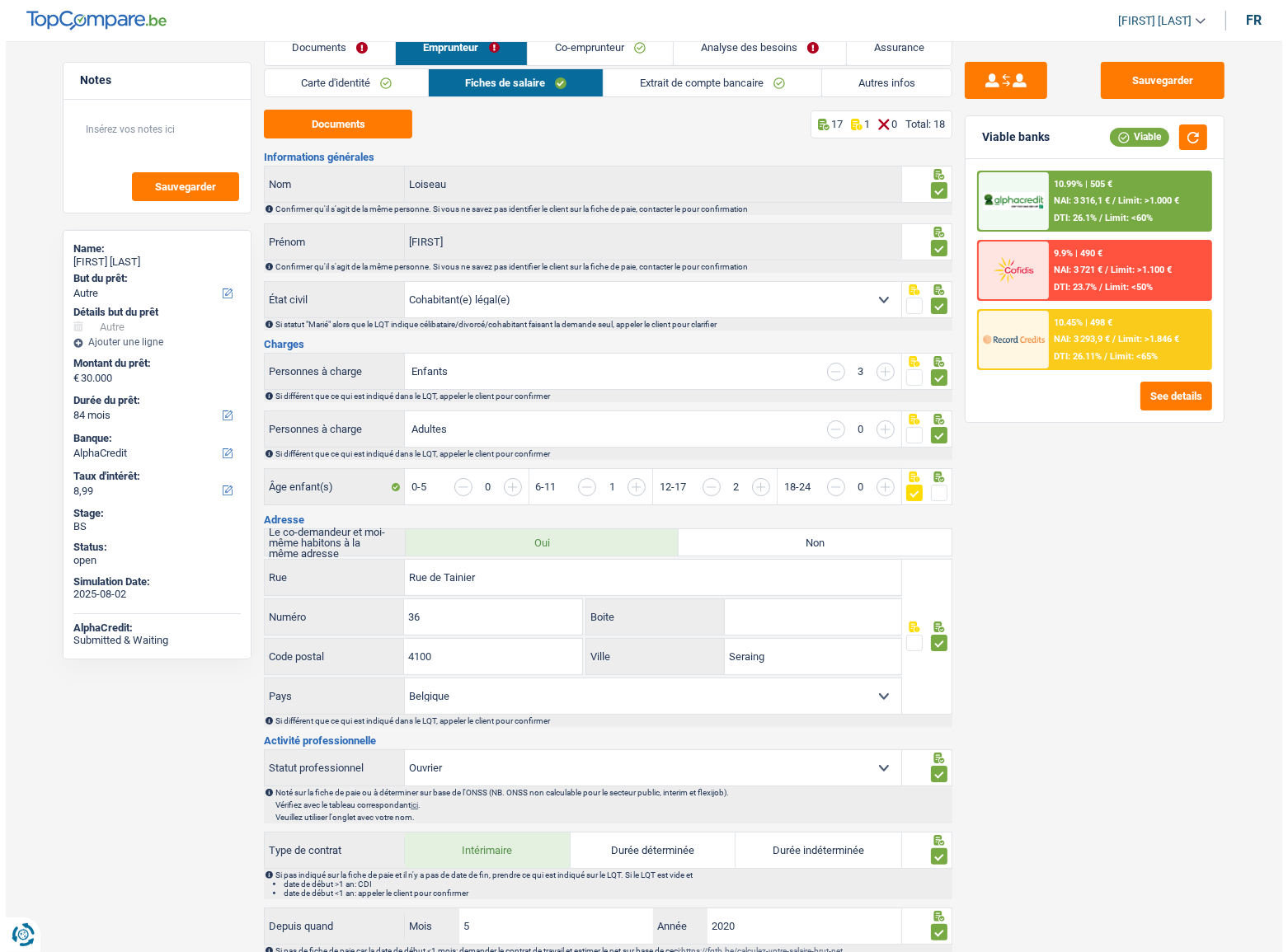scroll, scrollTop: 0, scrollLeft: 0, axis: both 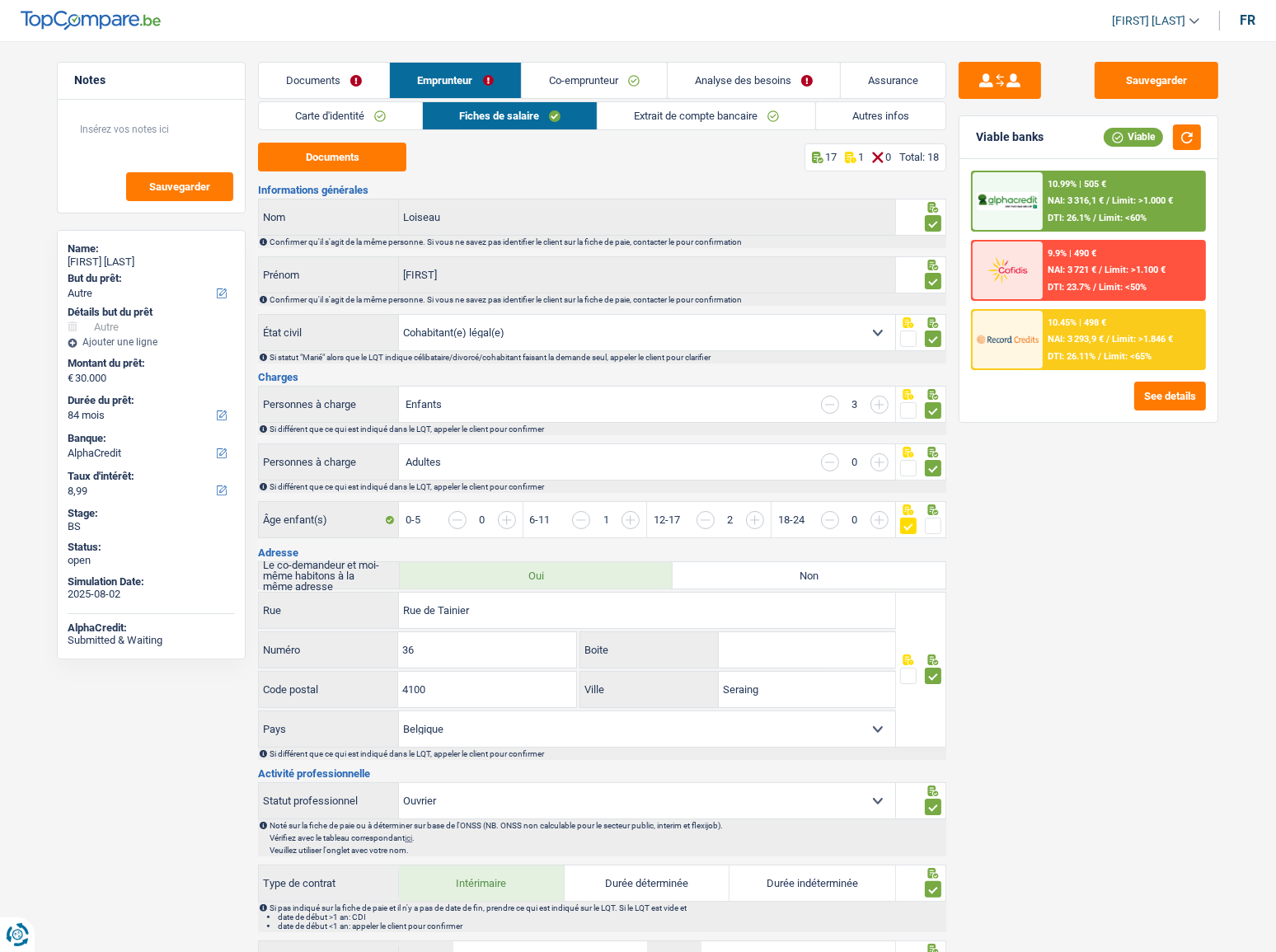 click on "Analyse des besoins" at bounding box center (753, 80) 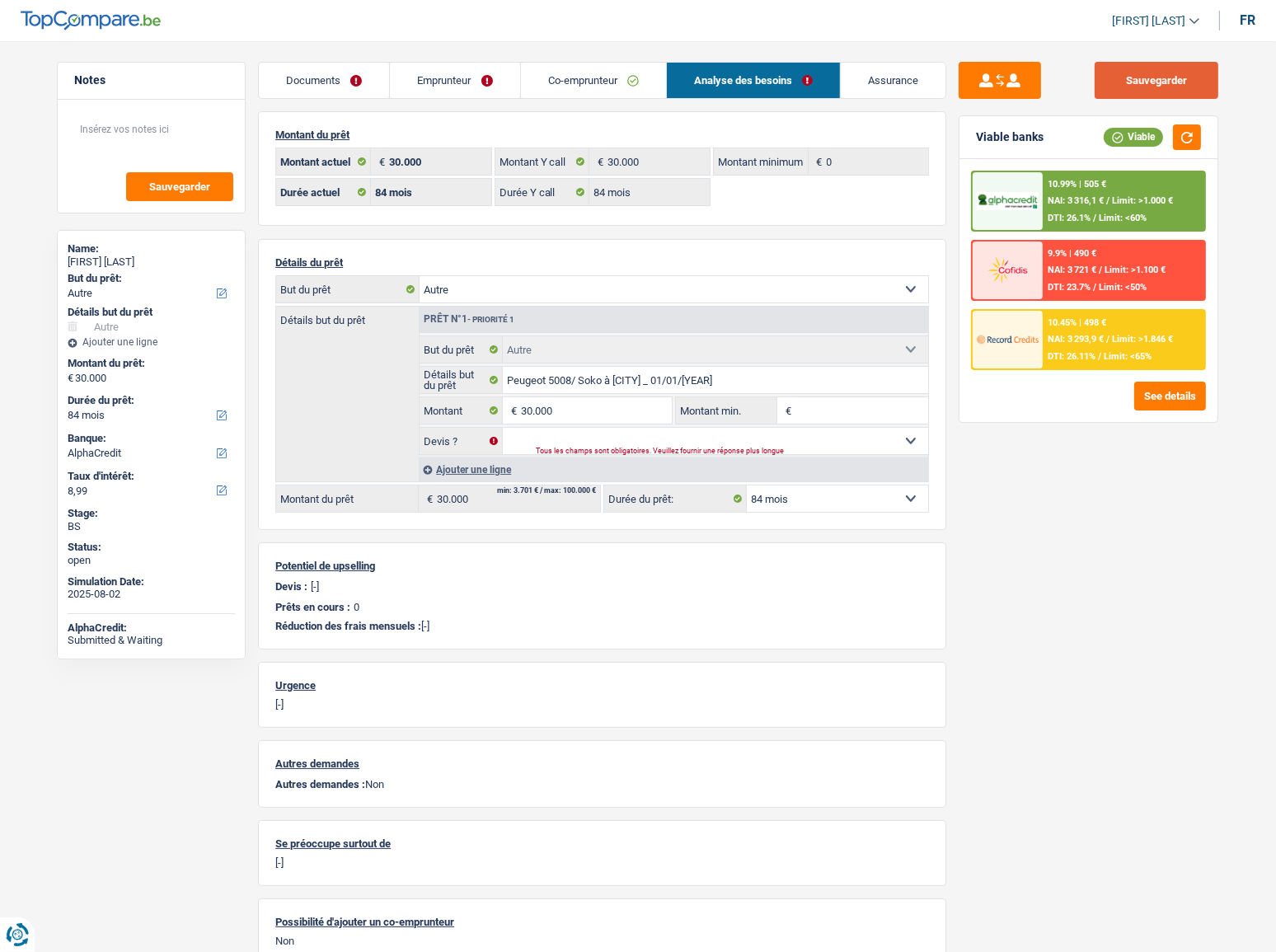 drag, startPoint x: 1137, startPoint y: 86, endPoint x: 1241, endPoint y: 97, distance: 104.580113 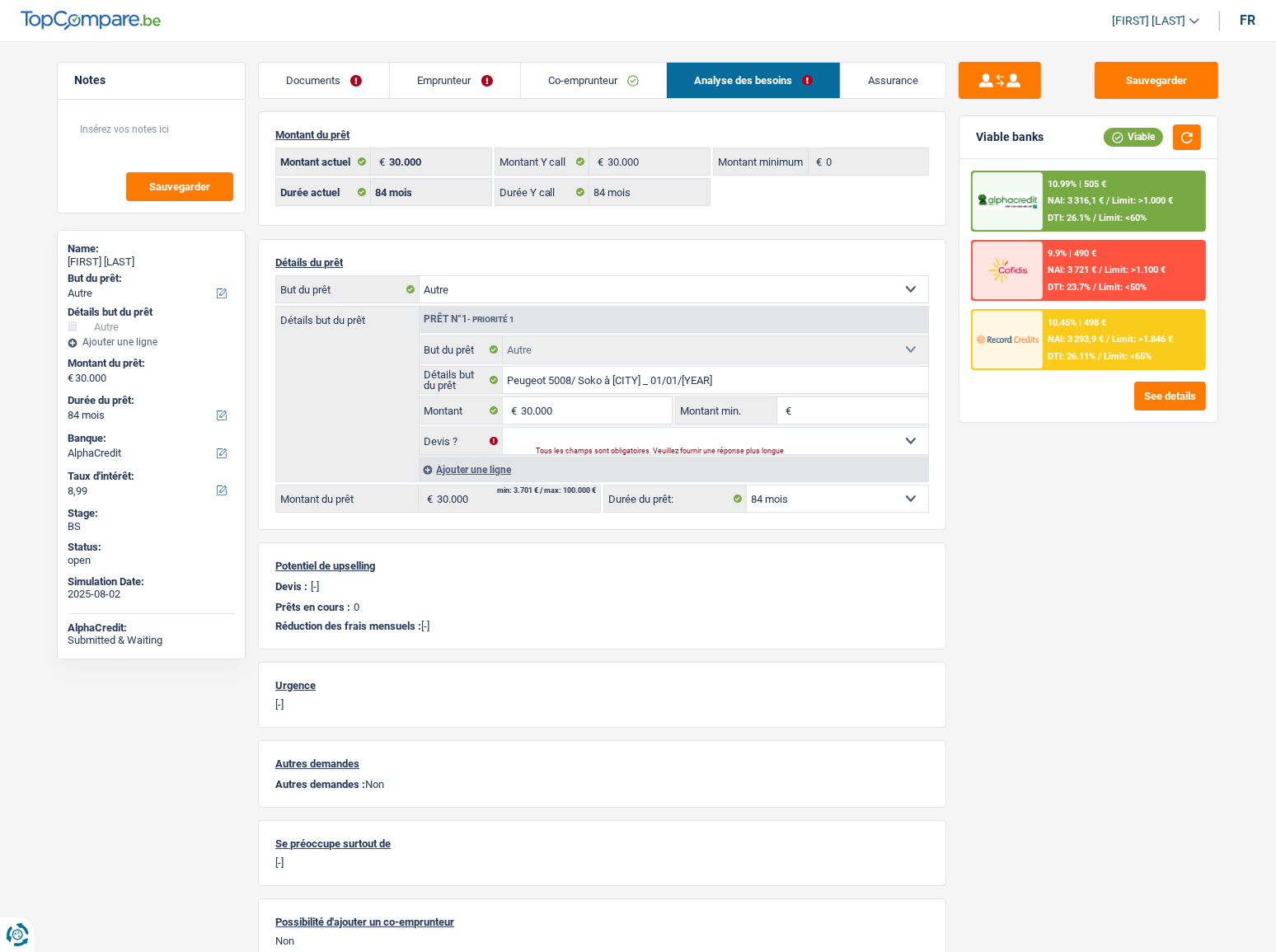 click on "10.45% | 498 €" at bounding box center [1077, 322] 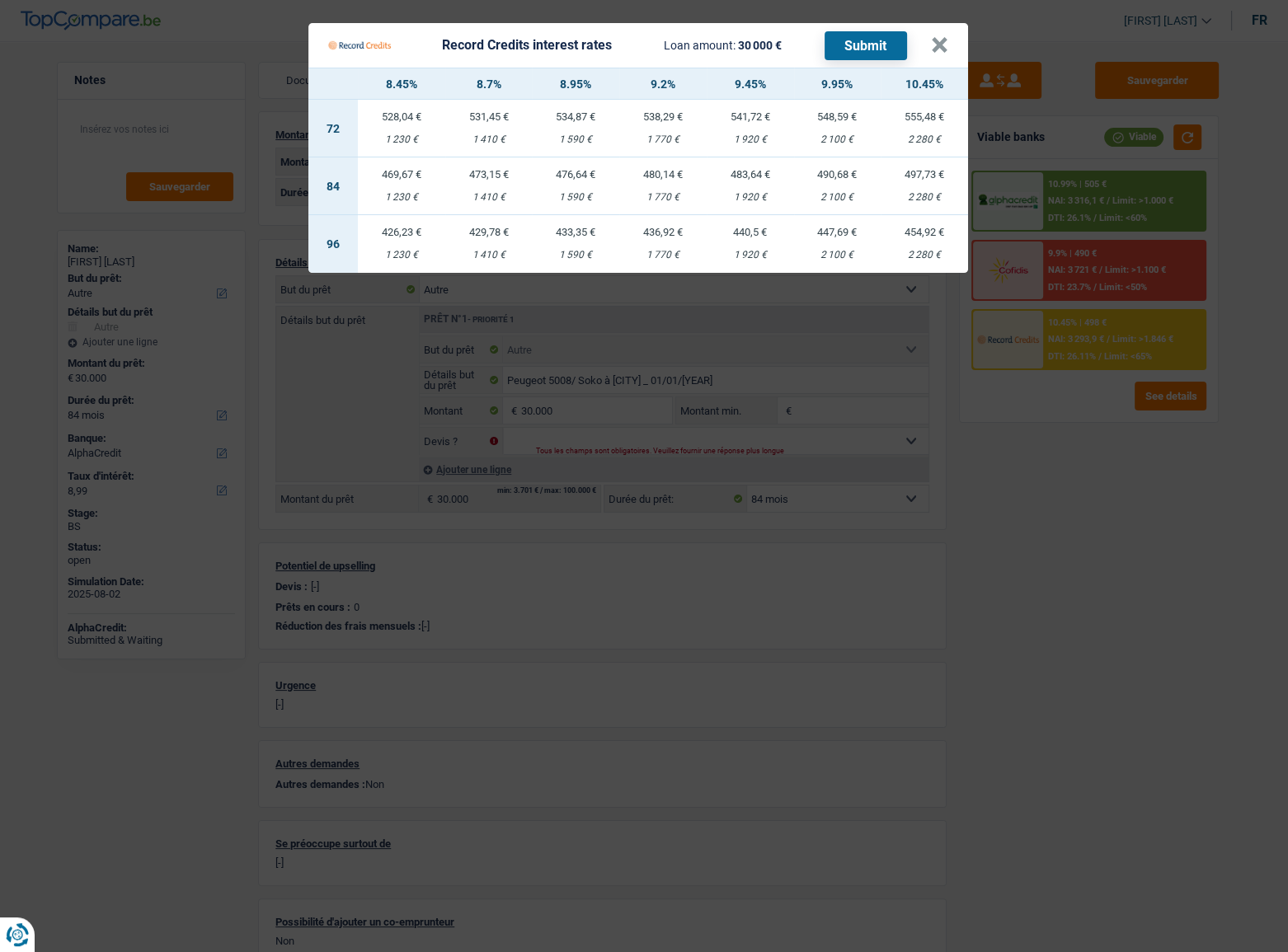 click on "440,5 €" at bounding box center [750, 232] 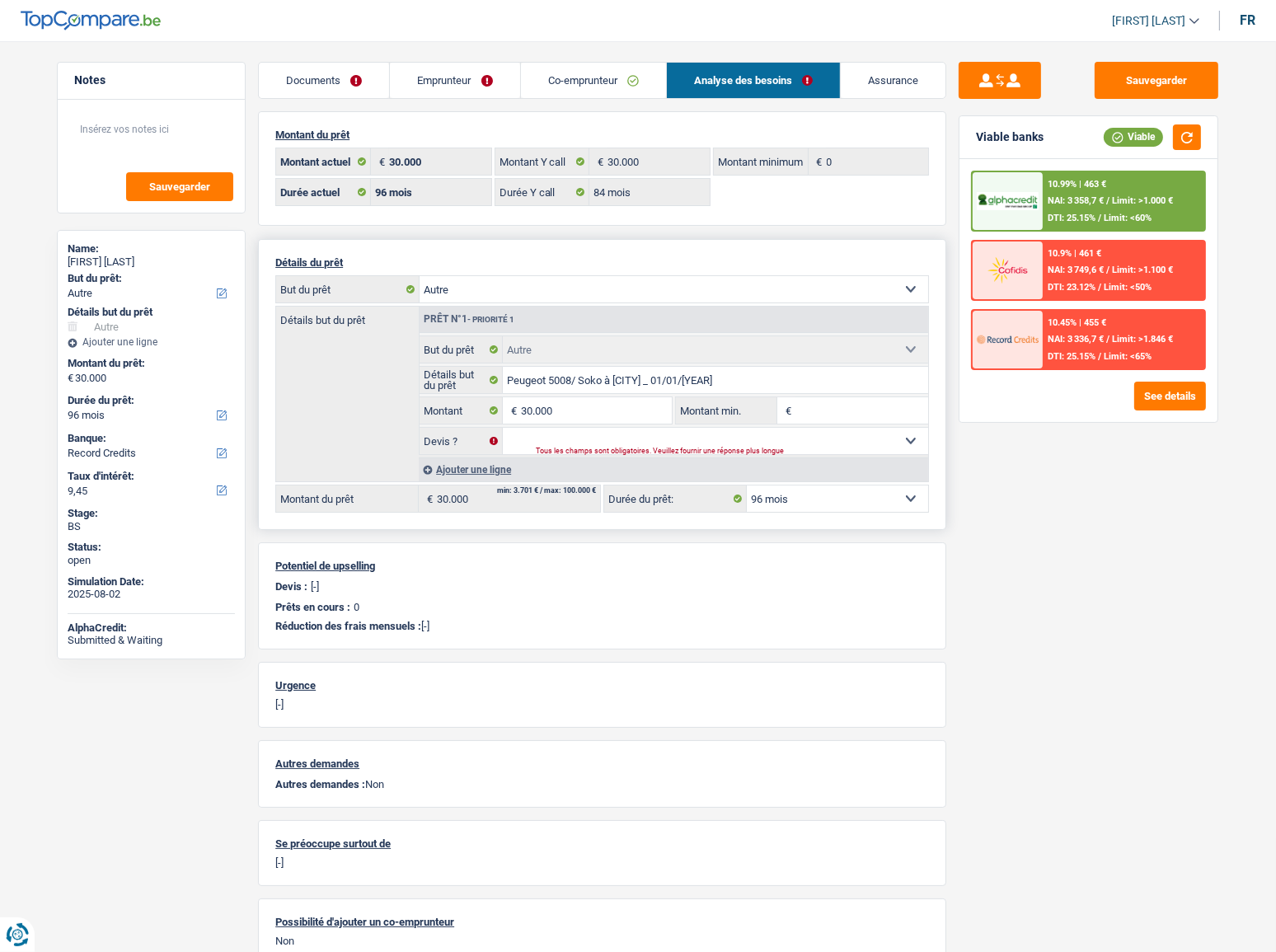 click on "12 mois 18 mois 24 mois 30 mois 36 mois 42 mois 48 mois 60 mois 72 mois 84 mois 96 mois 120 mois
Sélectionner une option" at bounding box center [837, 499] 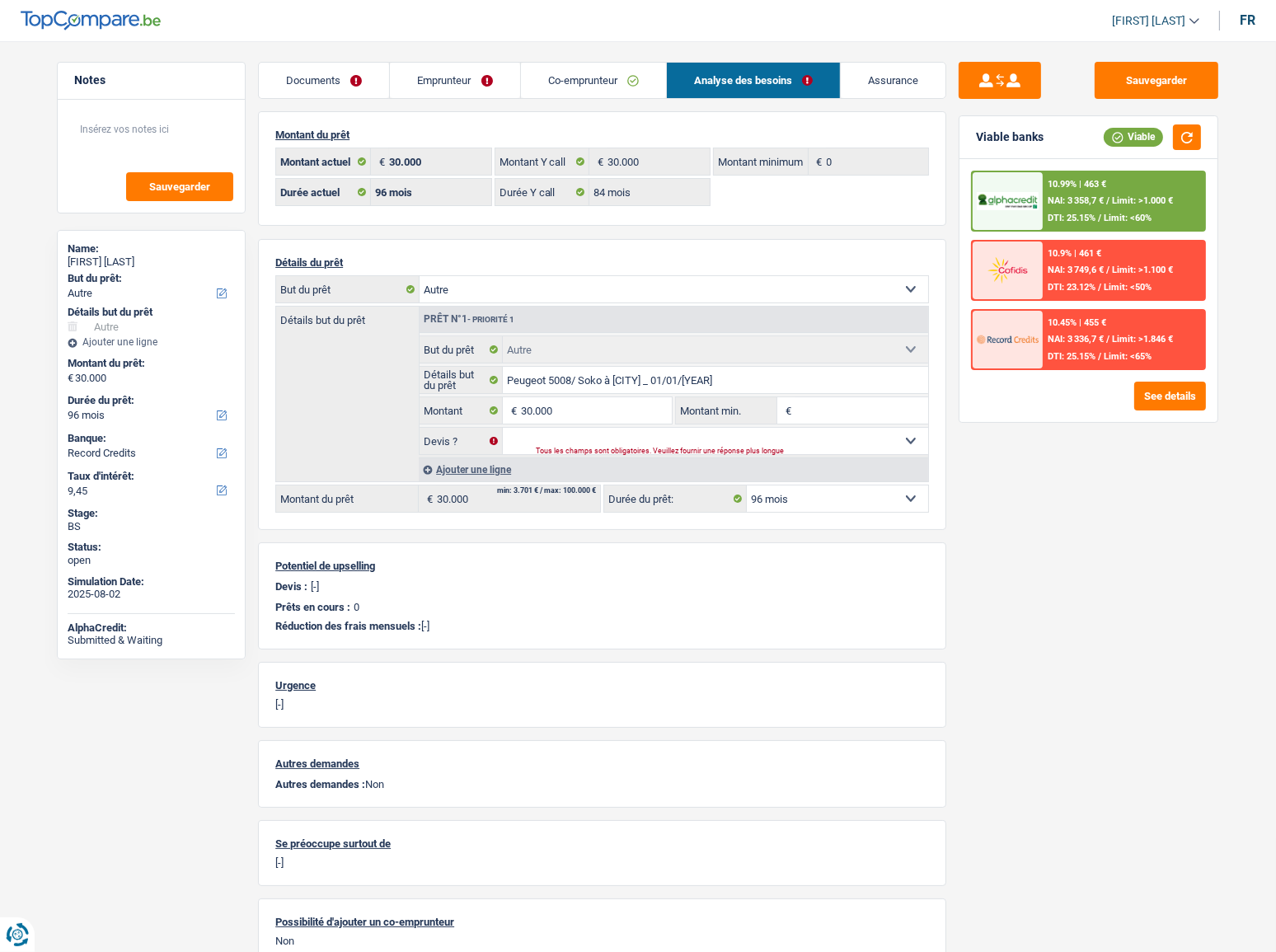 select on "84" 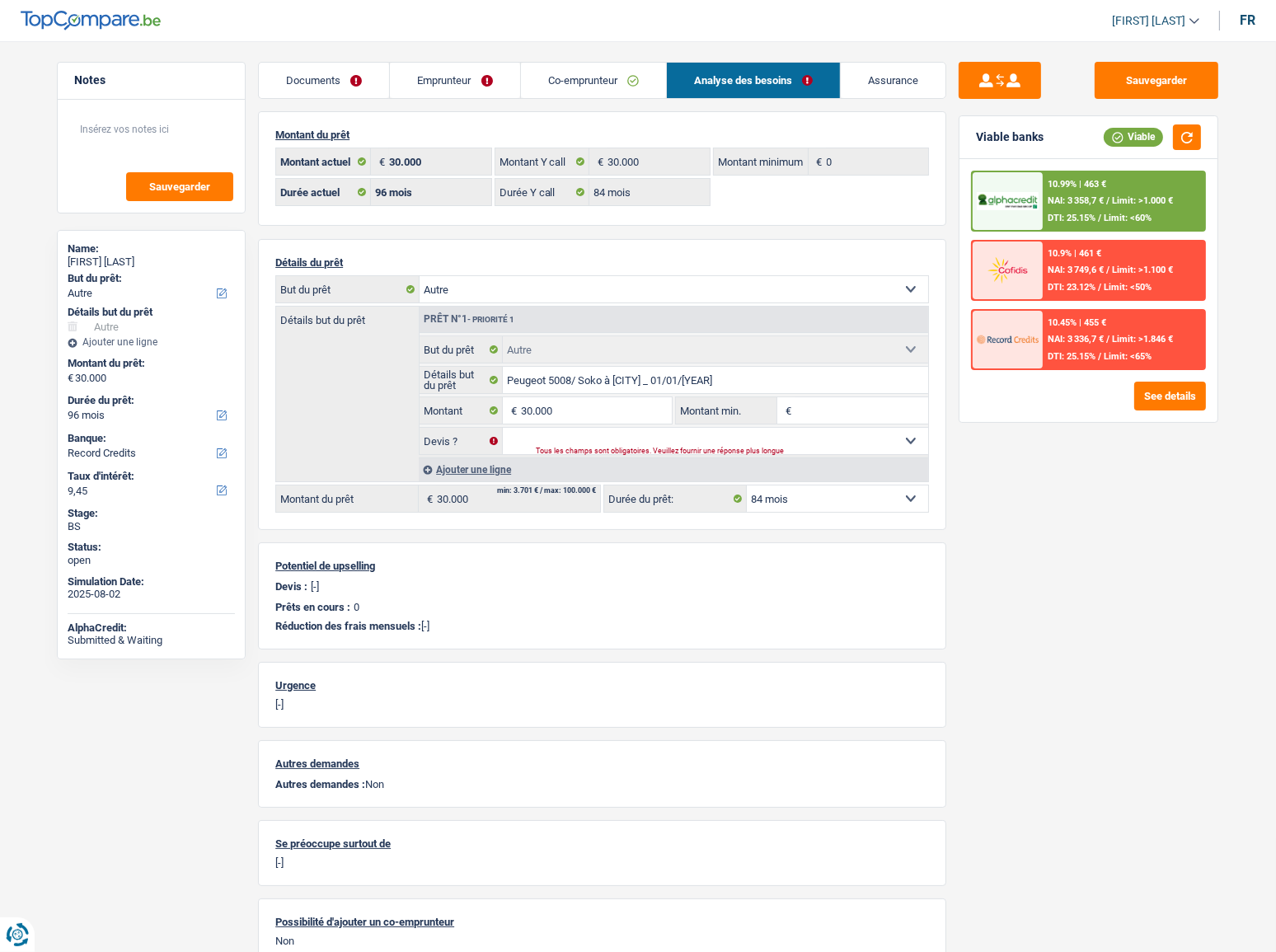 click on "12 mois 18 mois 24 mois 30 mois 36 mois 42 mois 48 mois 60 mois 72 mois 84 mois 96 mois 120 mois
Sélectionner une option" at bounding box center [837, 499] 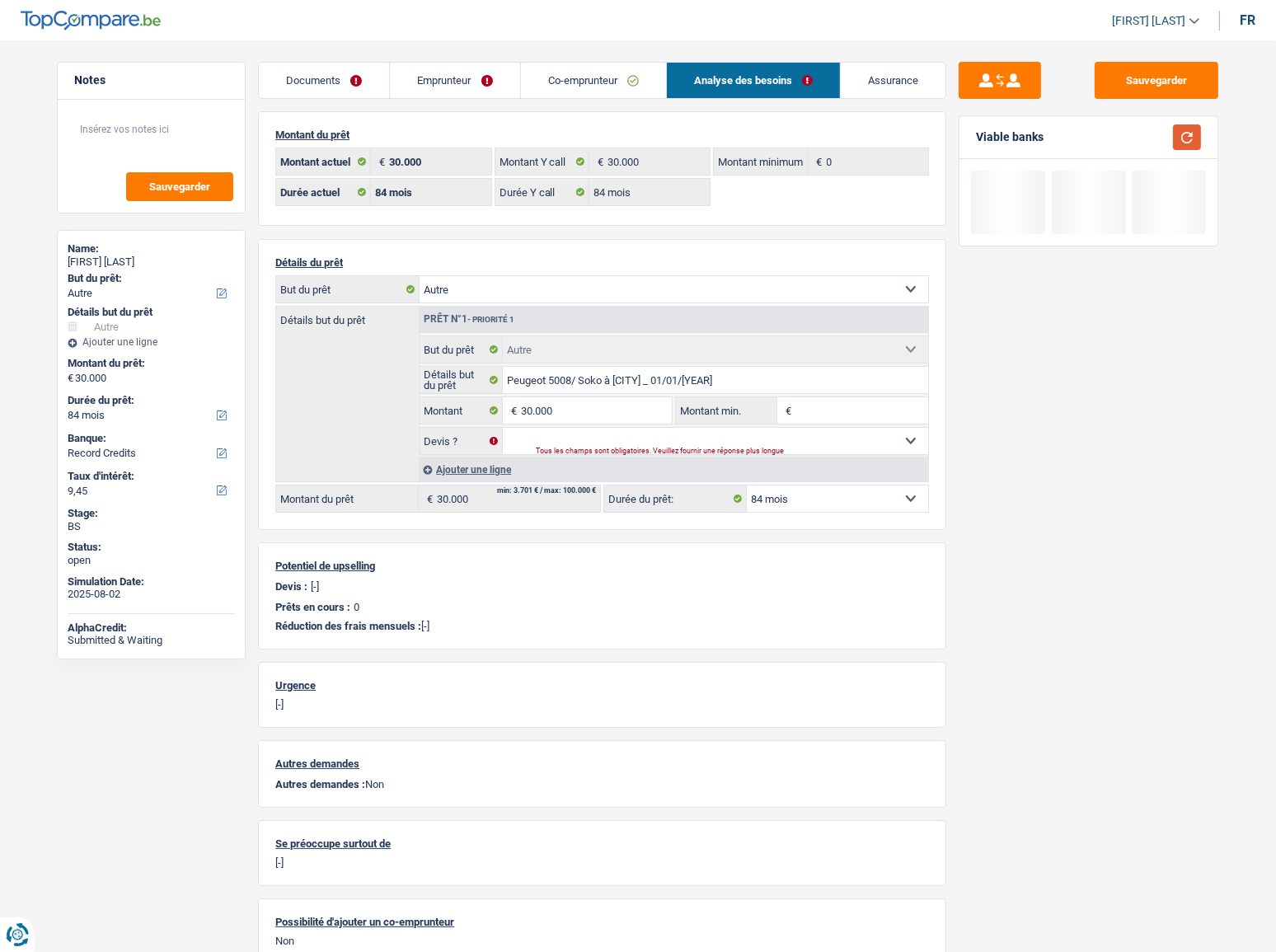 click at bounding box center [1187, 137] 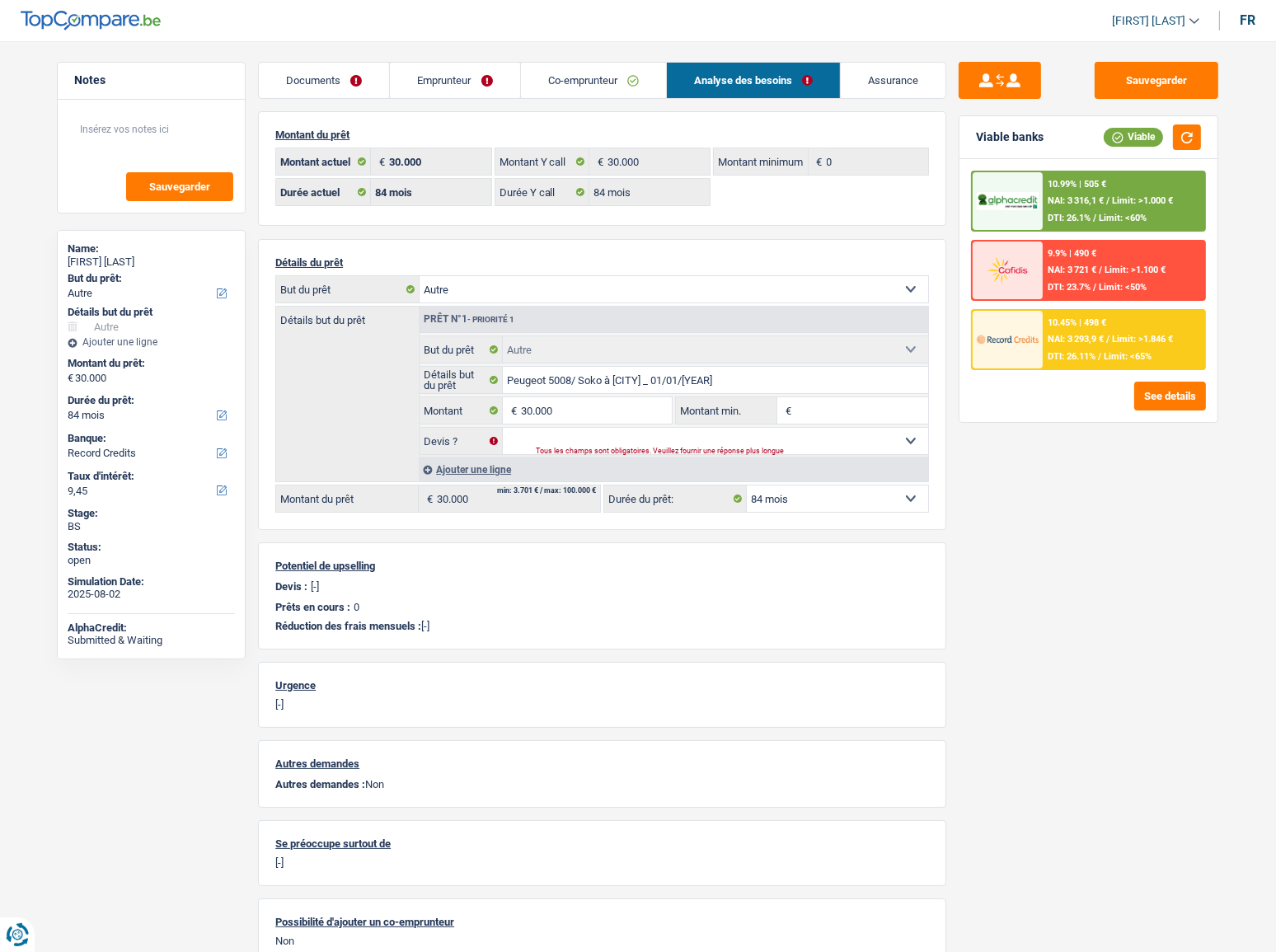 drag, startPoint x: 497, startPoint y: 82, endPoint x: 550, endPoint y: 92, distance: 53.93515 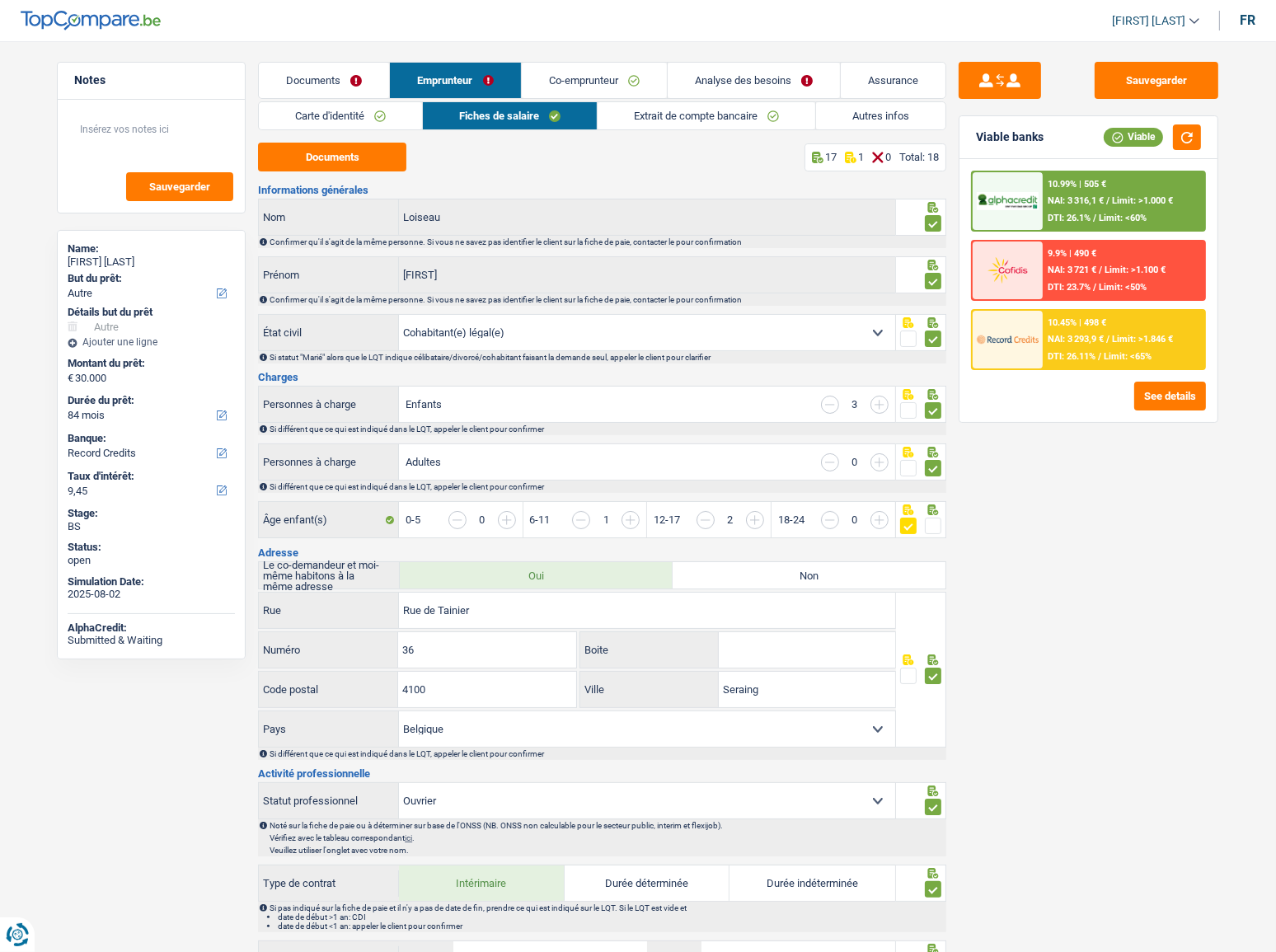 click on "Autres infos" at bounding box center (880, 115) 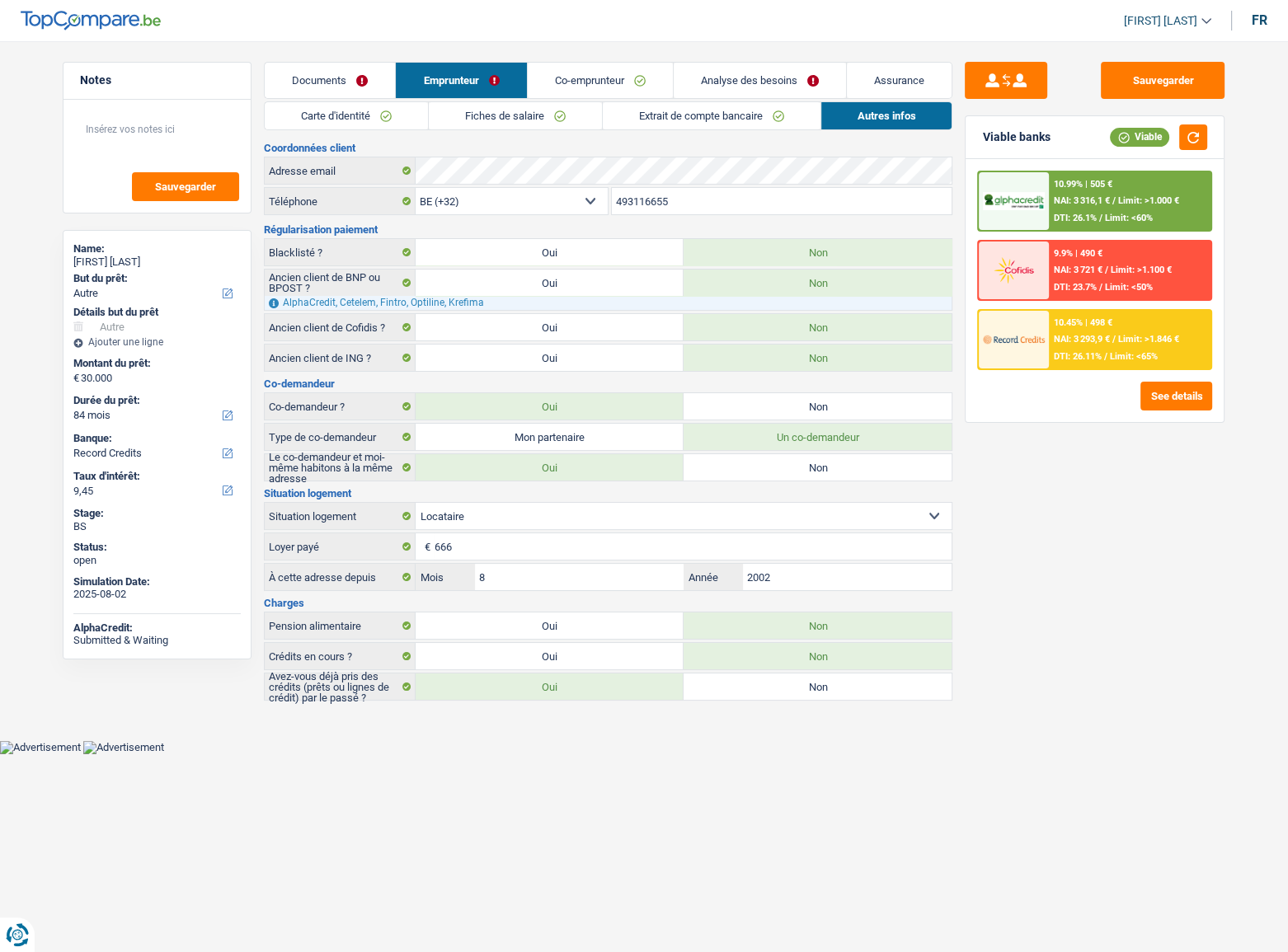 click on "Analyse des besoins" at bounding box center [759, 80] 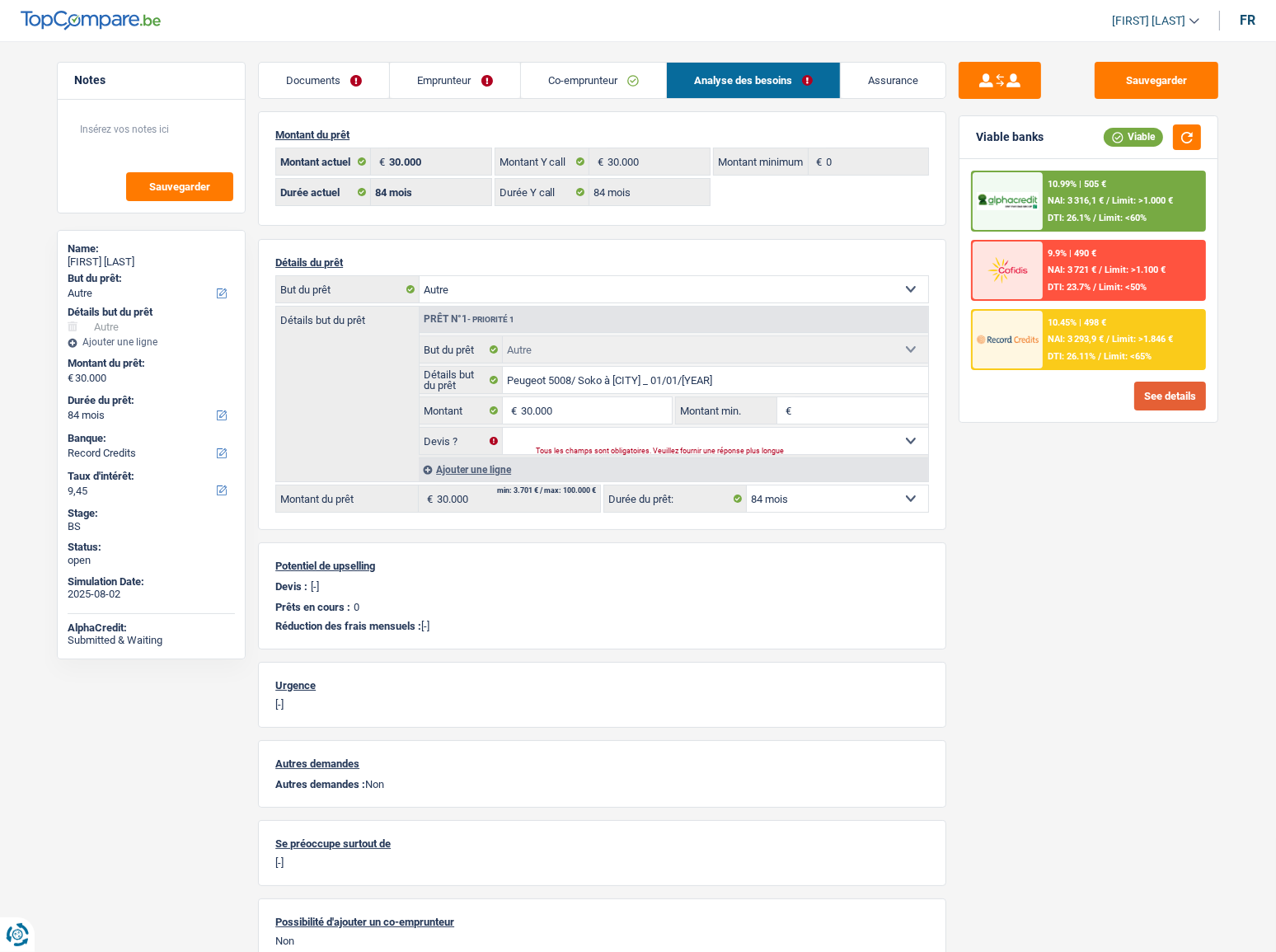 click on "See details" at bounding box center [1170, 396] 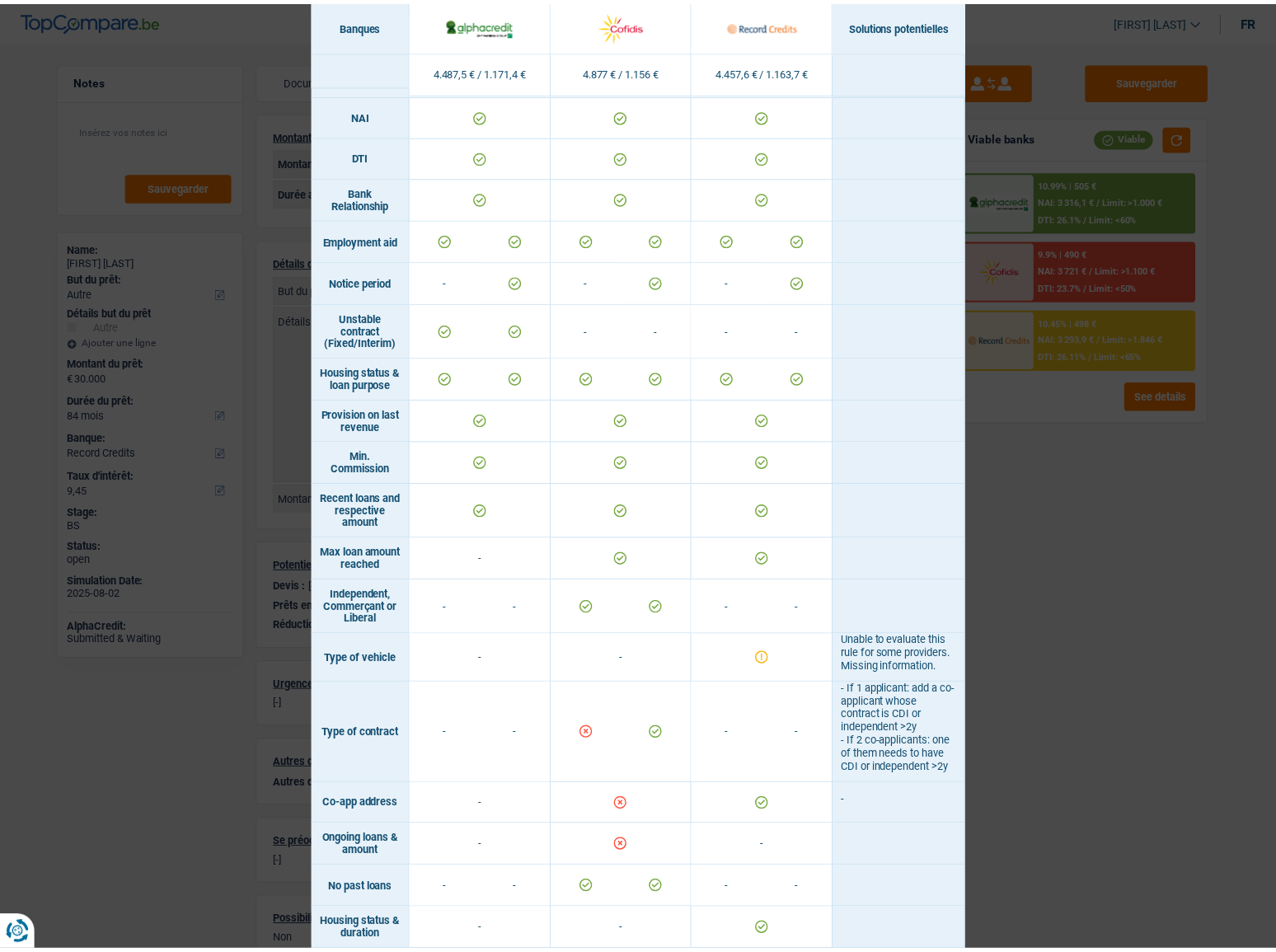 scroll, scrollTop: 830, scrollLeft: 0, axis: vertical 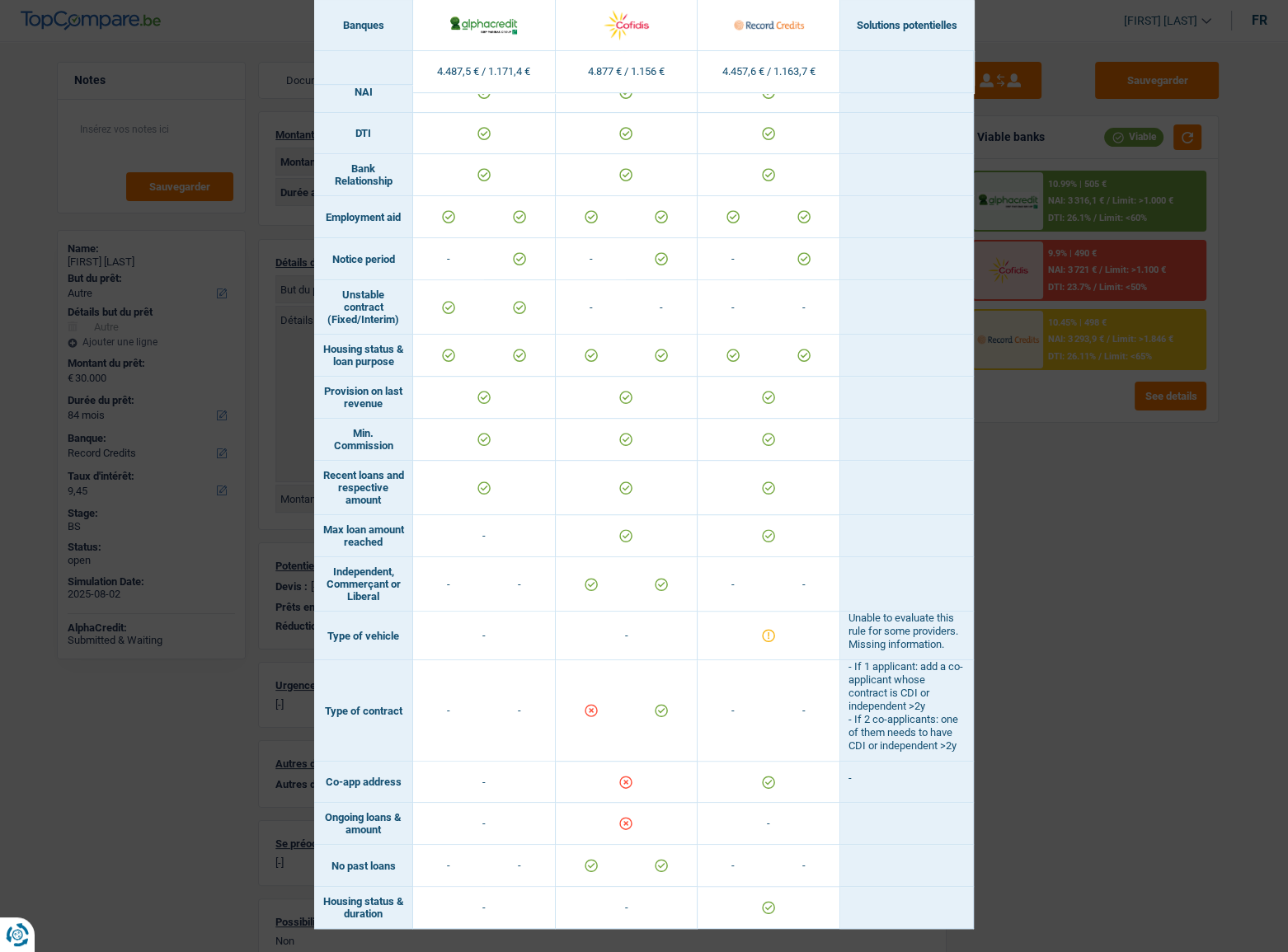 drag, startPoint x: 1092, startPoint y: 511, endPoint x: 1265, endPoint y: 457, distance: 181.2319 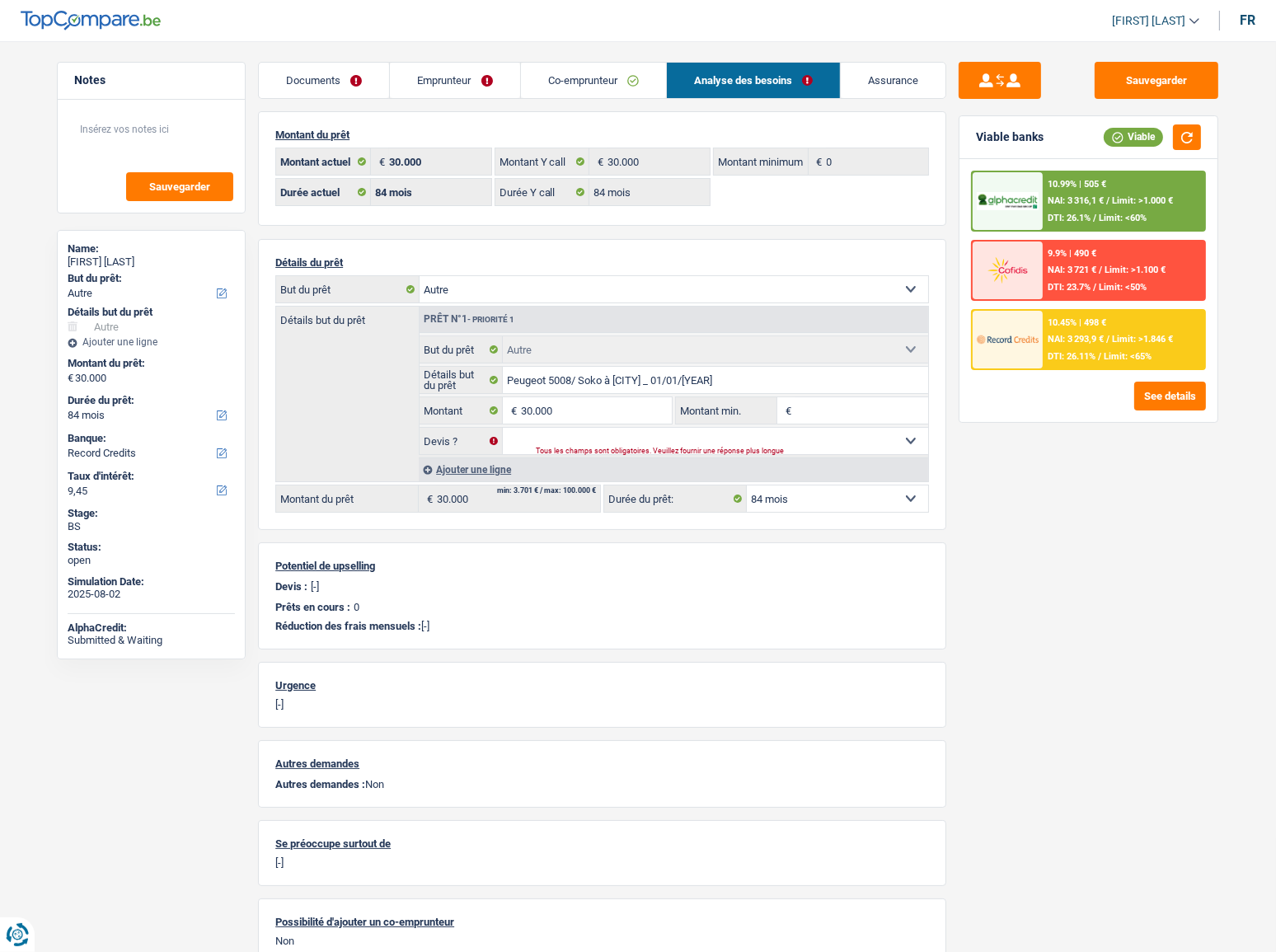 click at bounding box center (1007, 339) 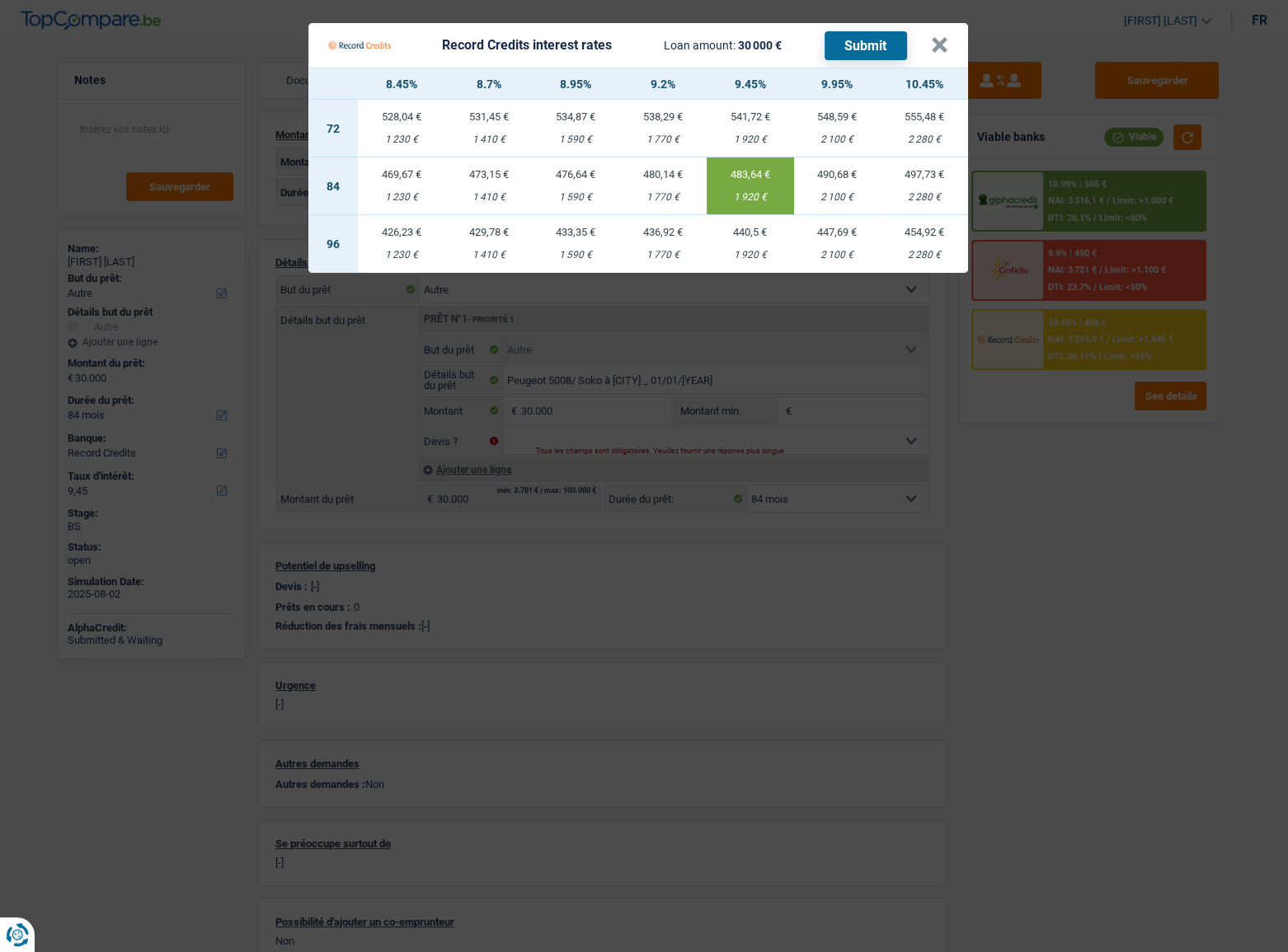 drag, startPoint x: 1013, startPoint y: 467, endPoint x: 1067, endPoint y: 443, distance: 59.09315 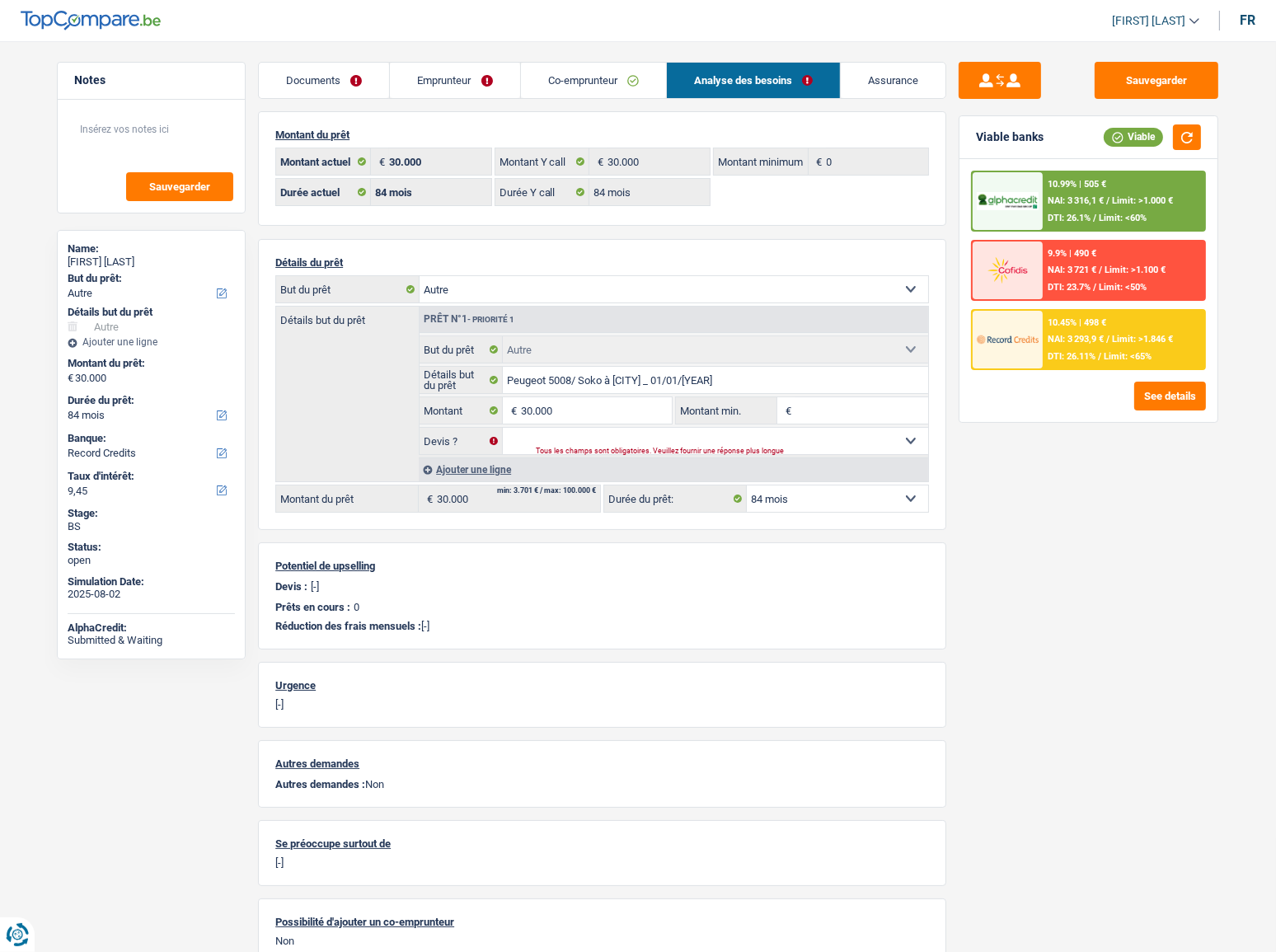 drag, startPoint x: 451, startPoint y: 78, endPoint x: 456, endPoint y: 90, distance: 13 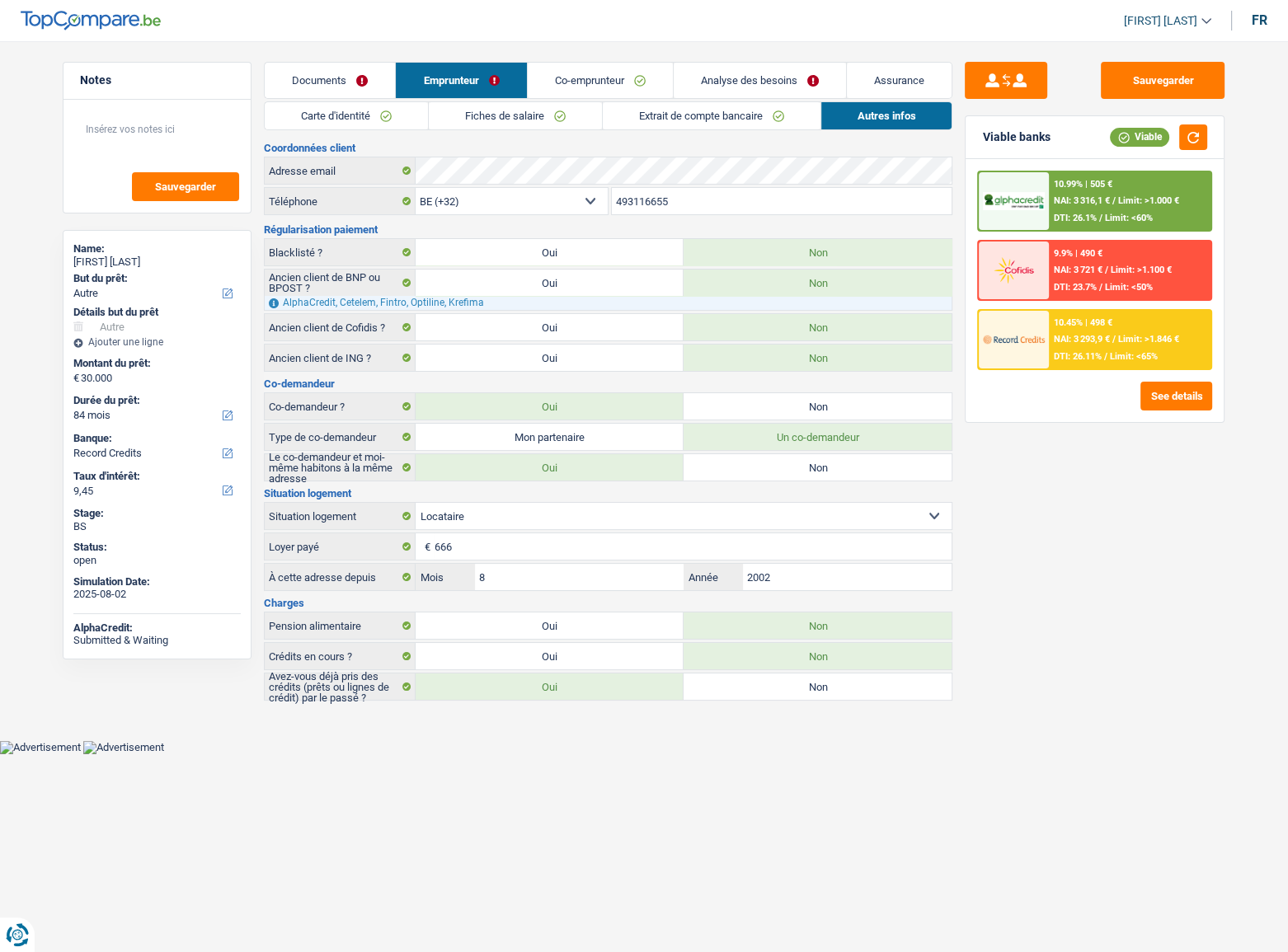 click on "Fiches de salaire" at bounding box center (515, 115) 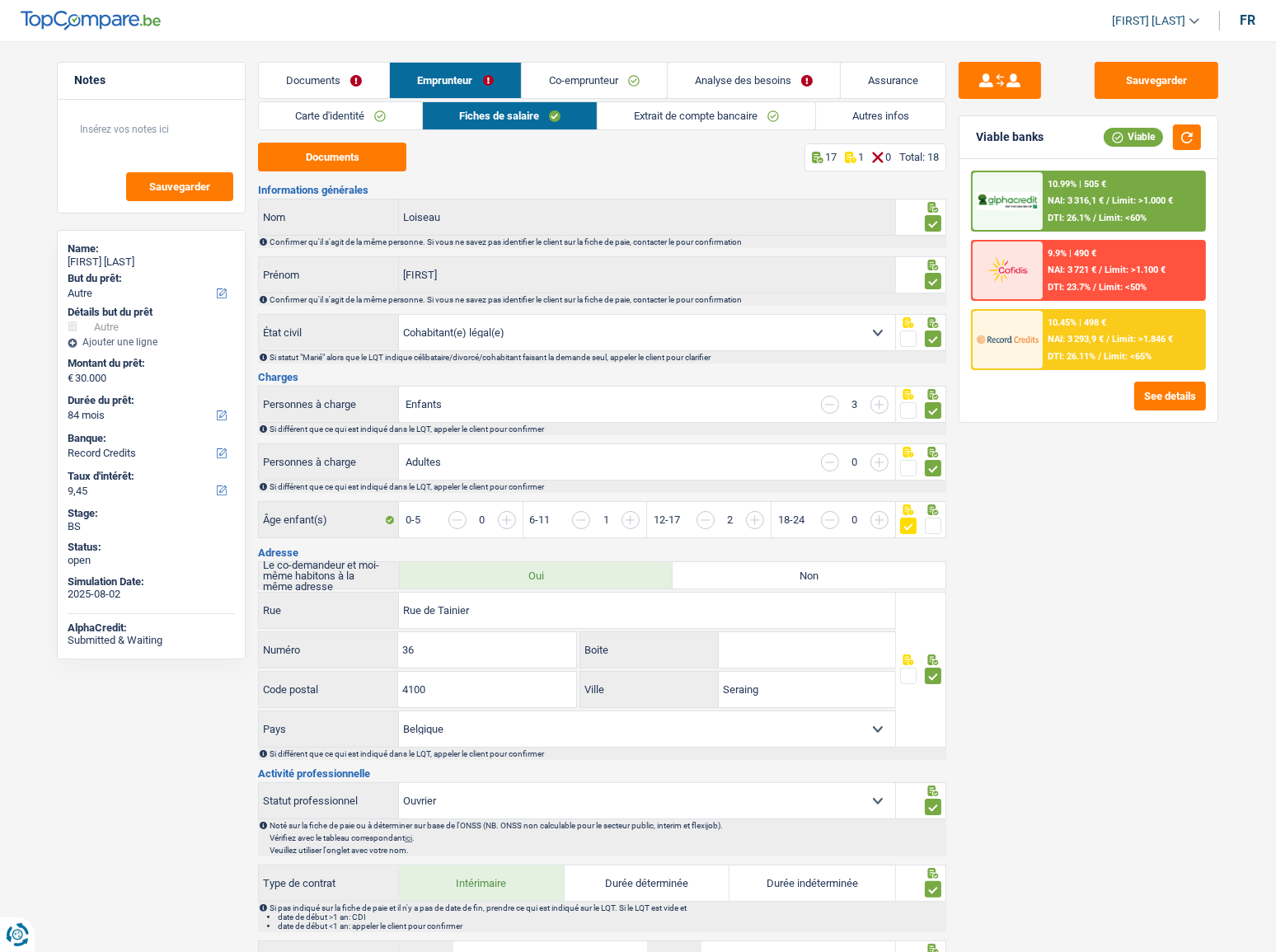 click on "Carte d'identité" at bounding box center (340, 115) 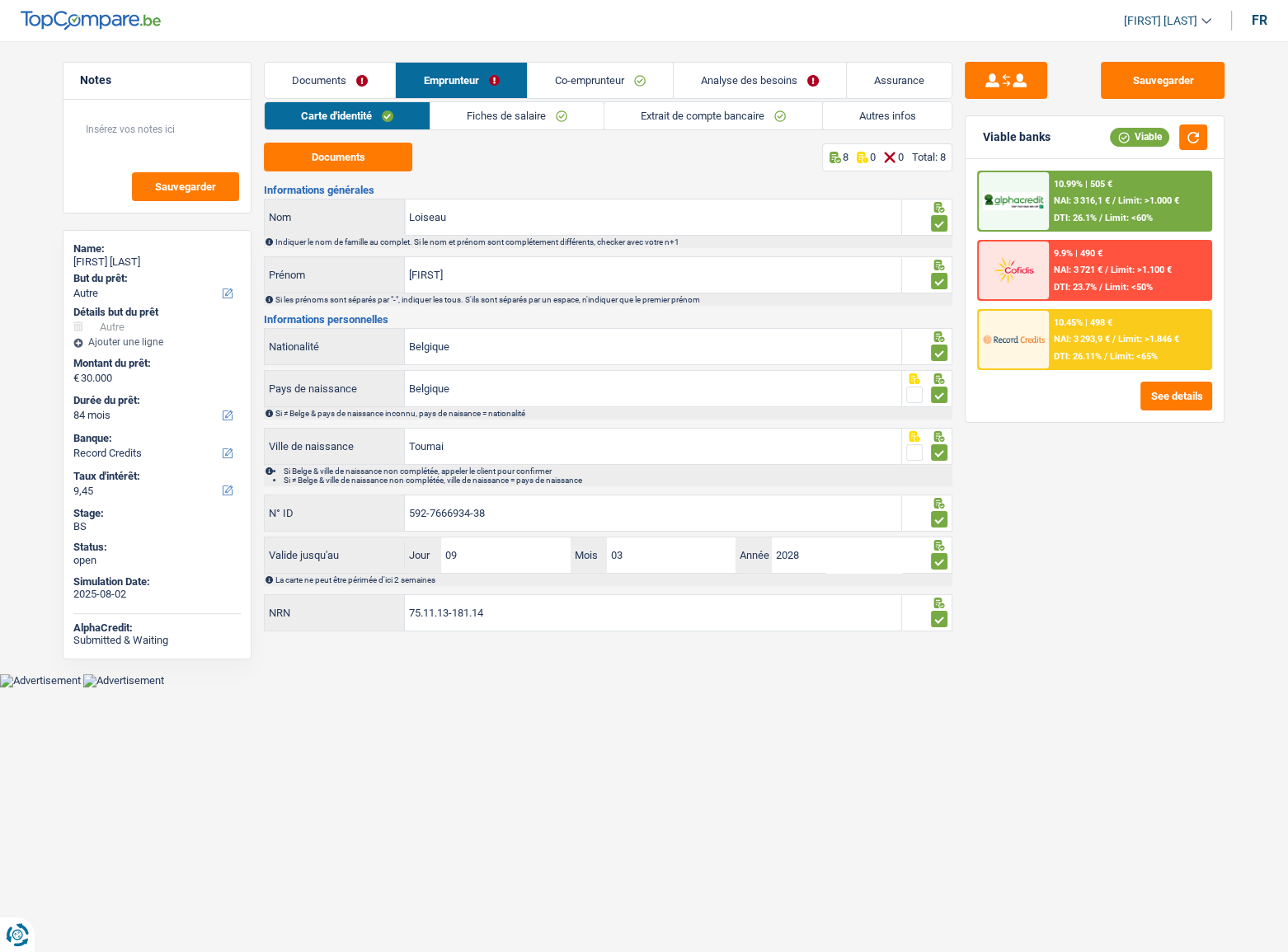 click on "Documents" at bounding box center [330, 80] 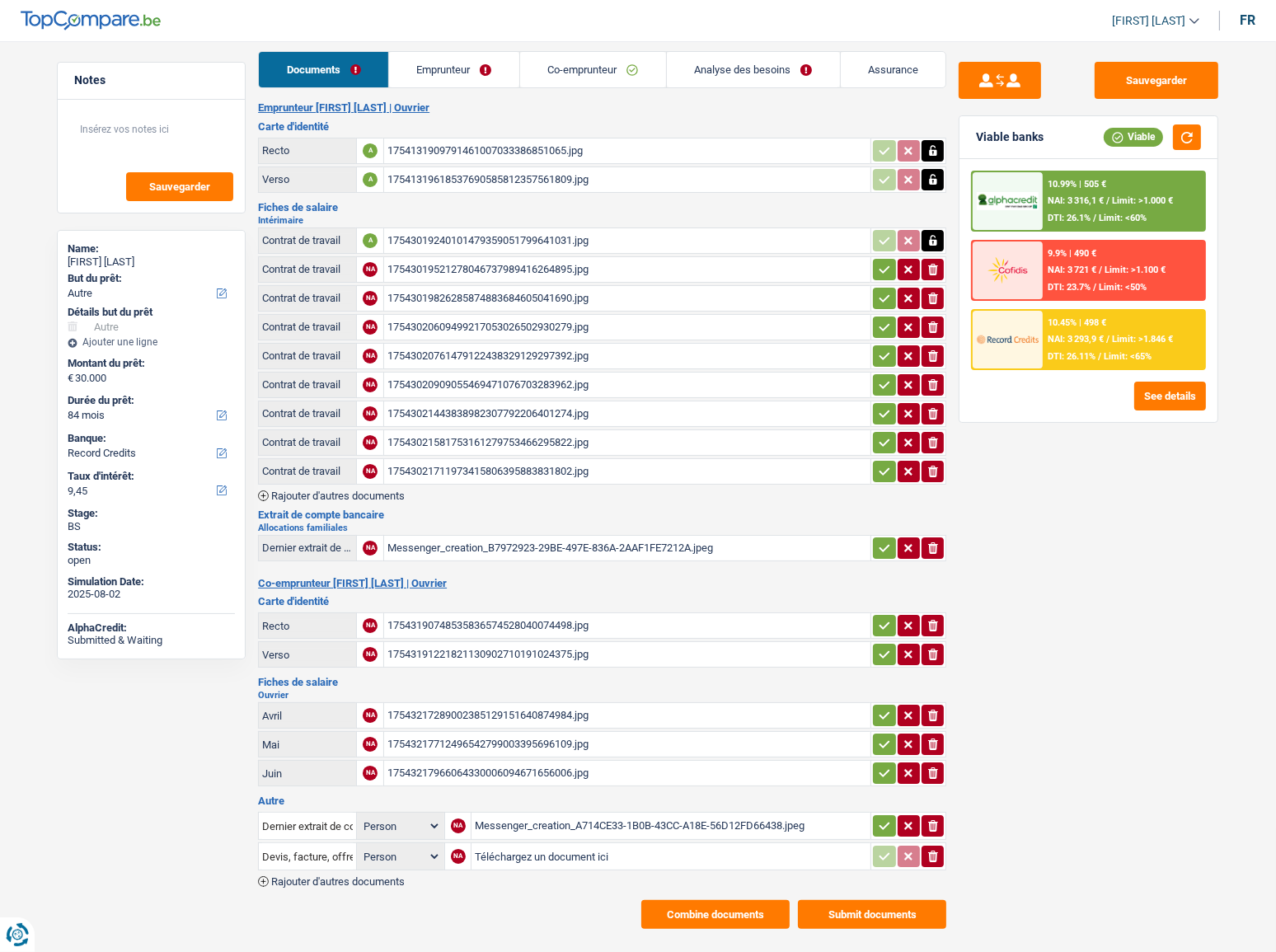 scroll, scrollTop: 16, scrollLeft: 0, axis: vertical 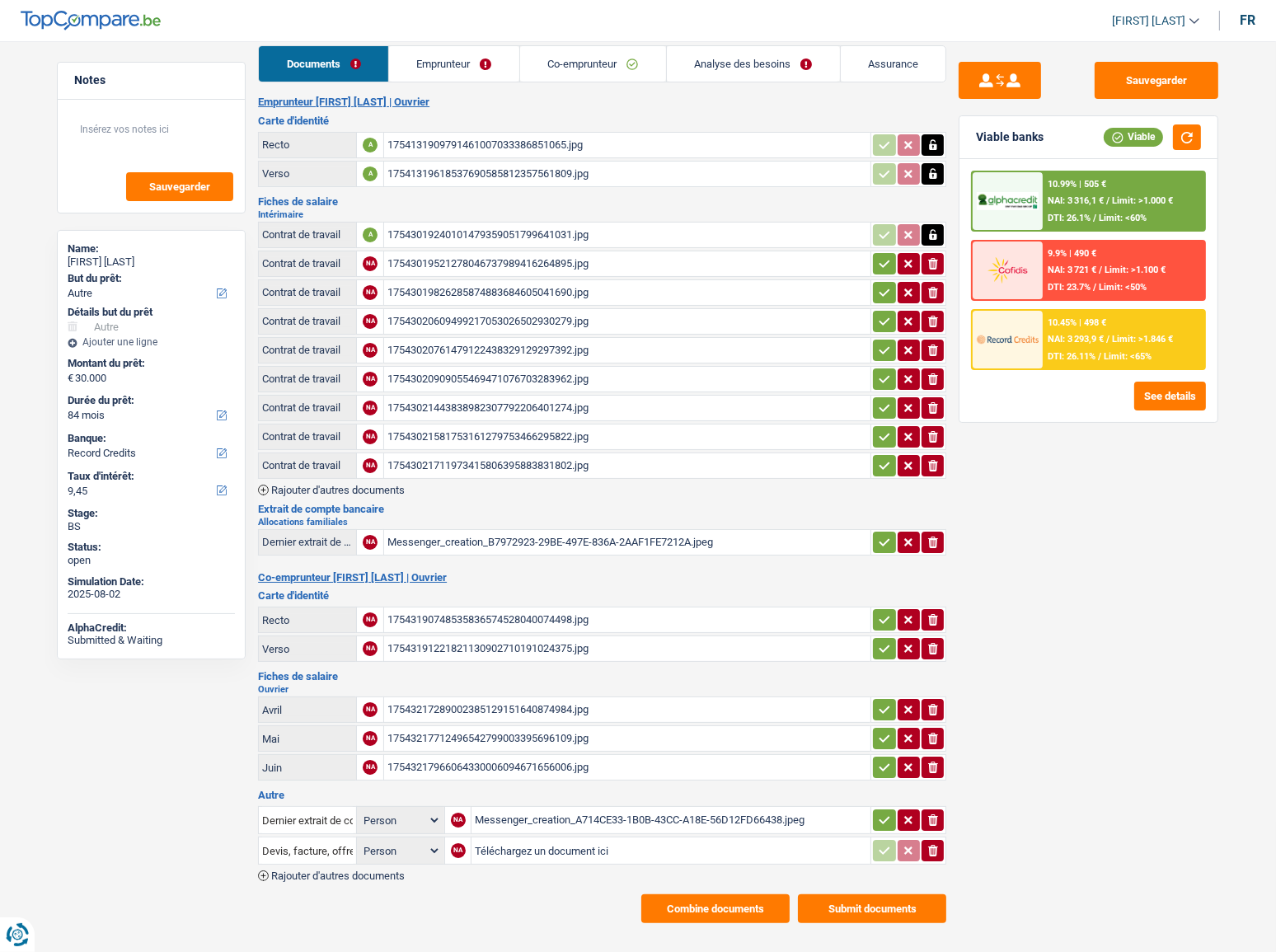 click on "Combine documents" at bounding box center (715, 908) 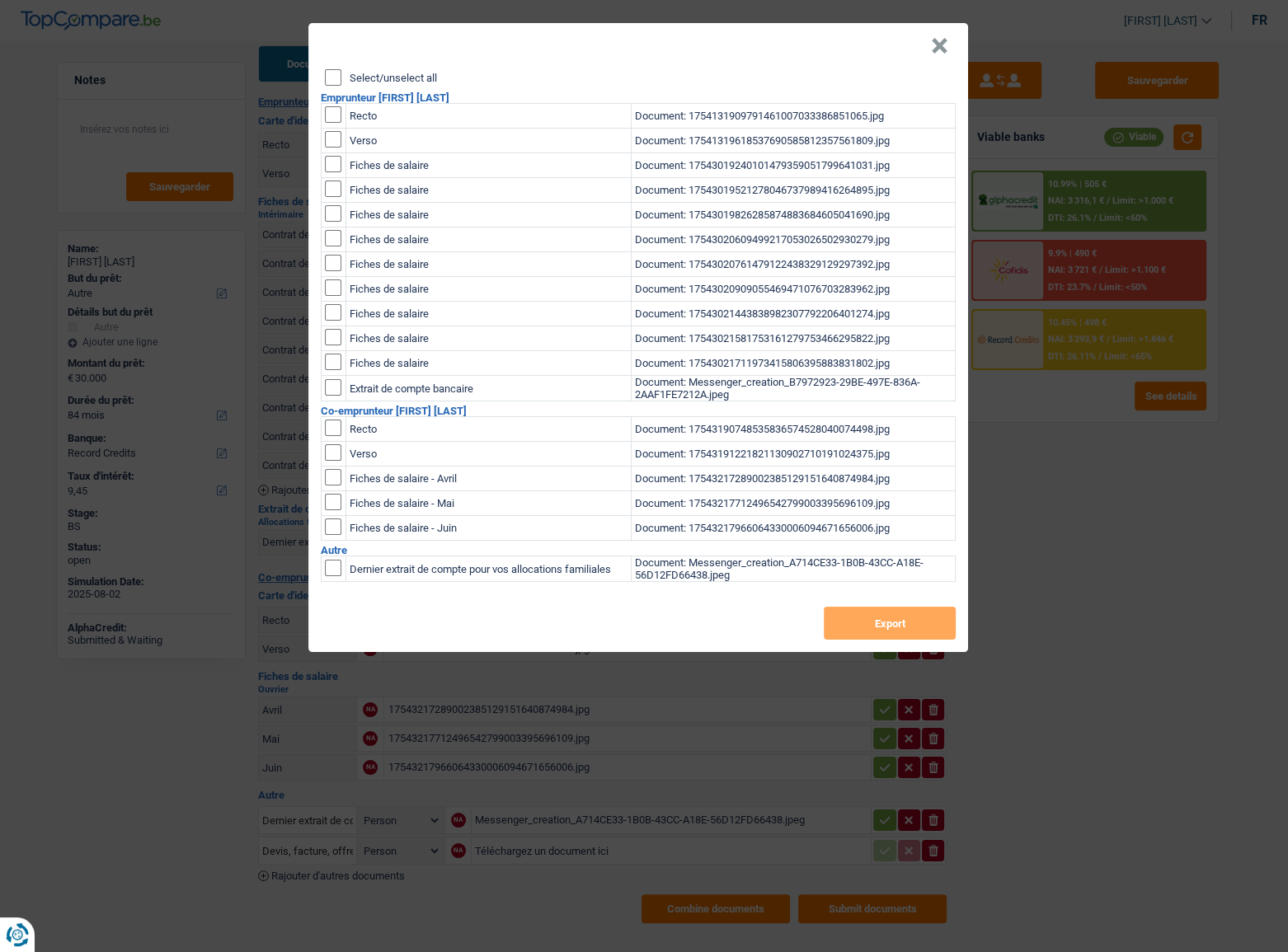 click on "Select/unselect all" at bounding box center [333, 77] 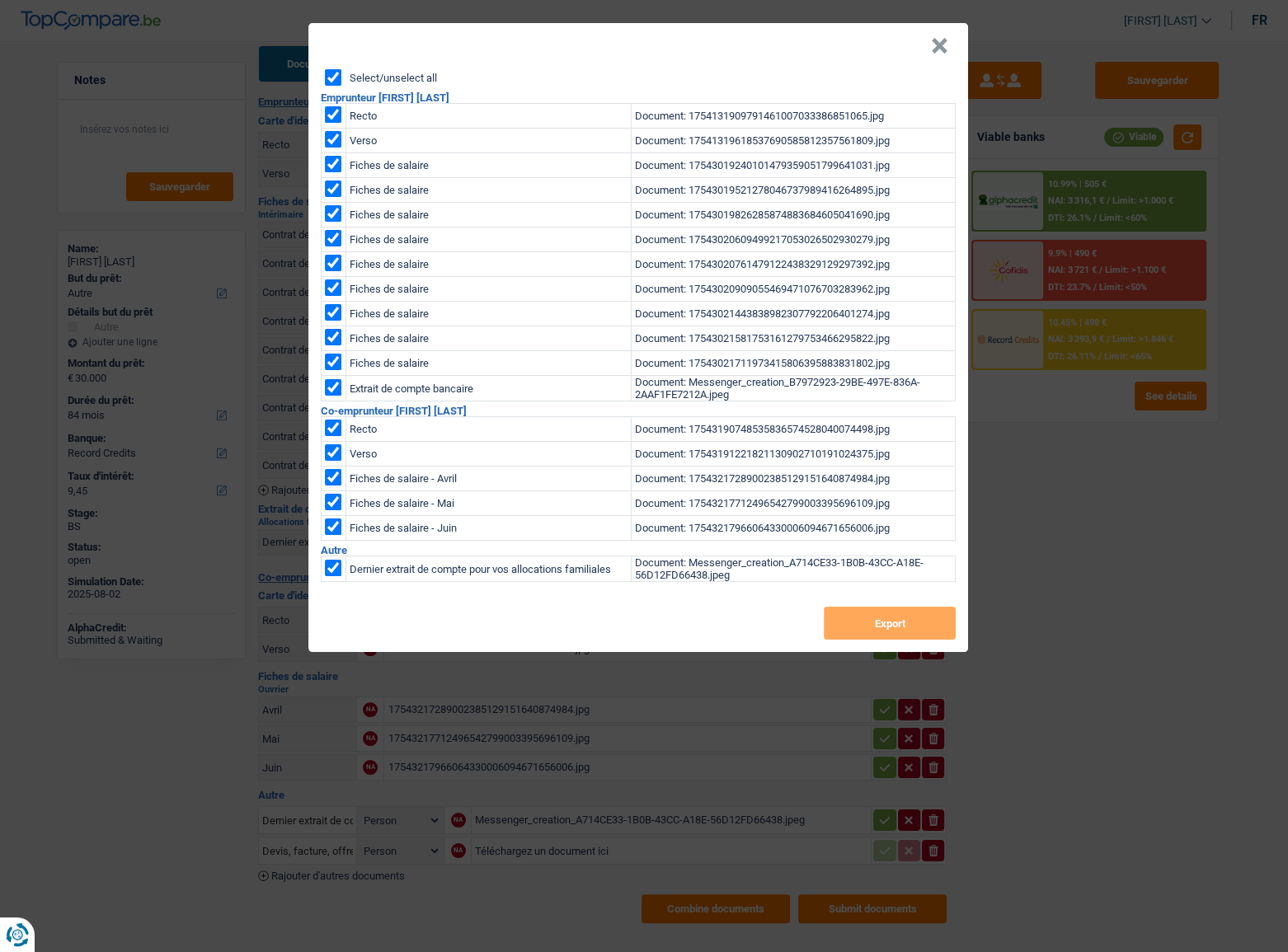 checkbox on "true" 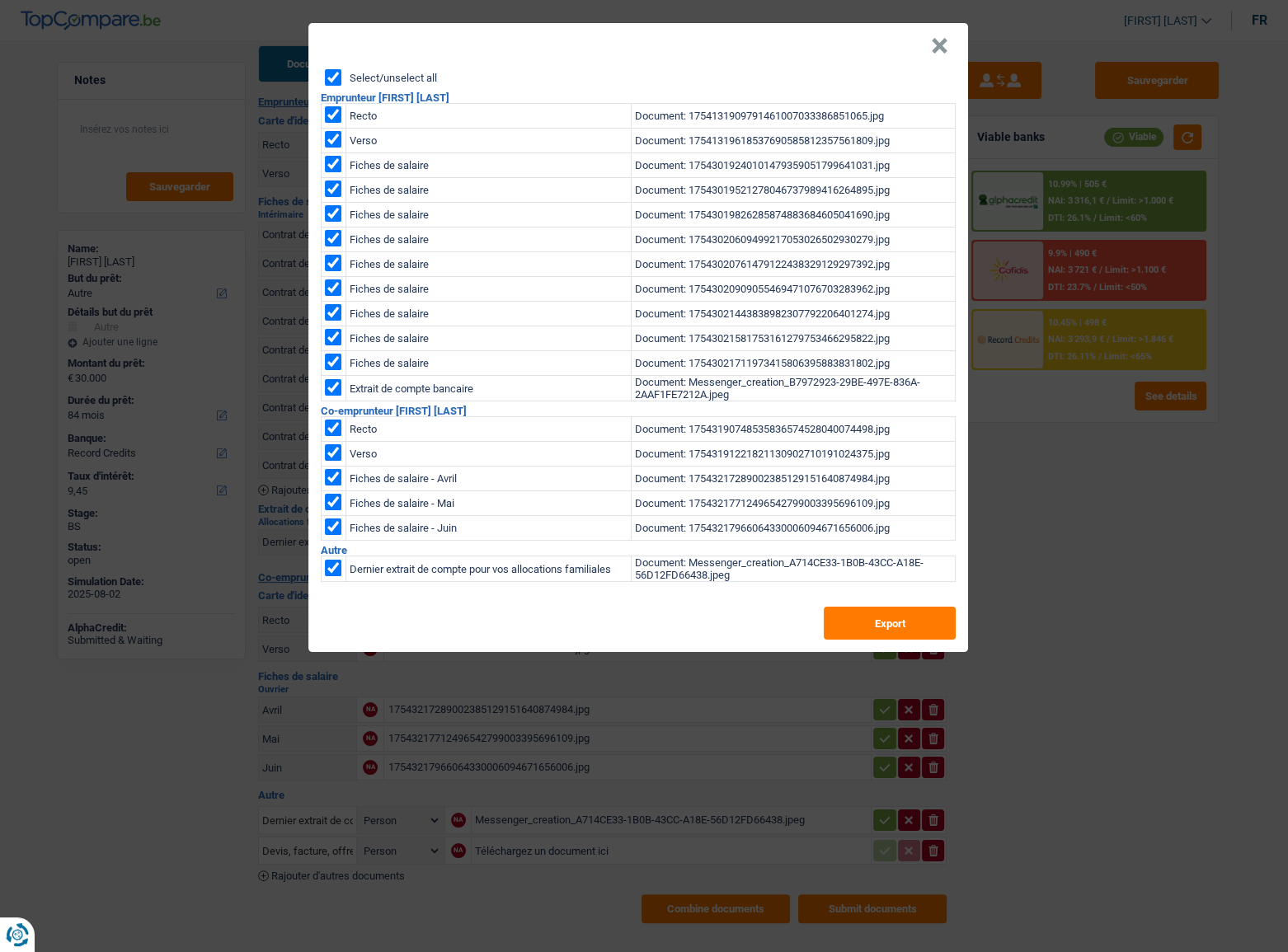 click at bounding box center [333, 568] 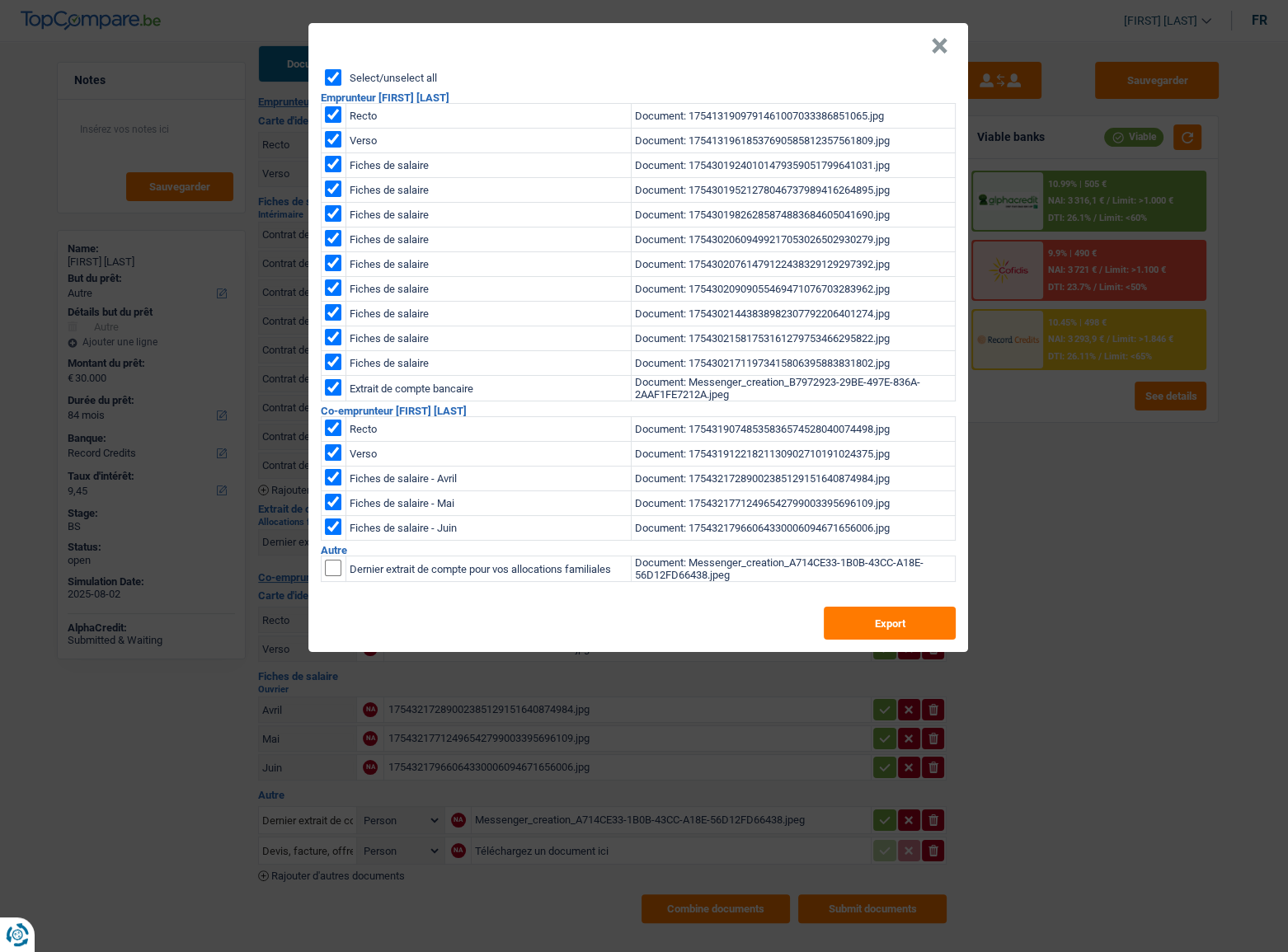 click at bounding box center [333, 568] 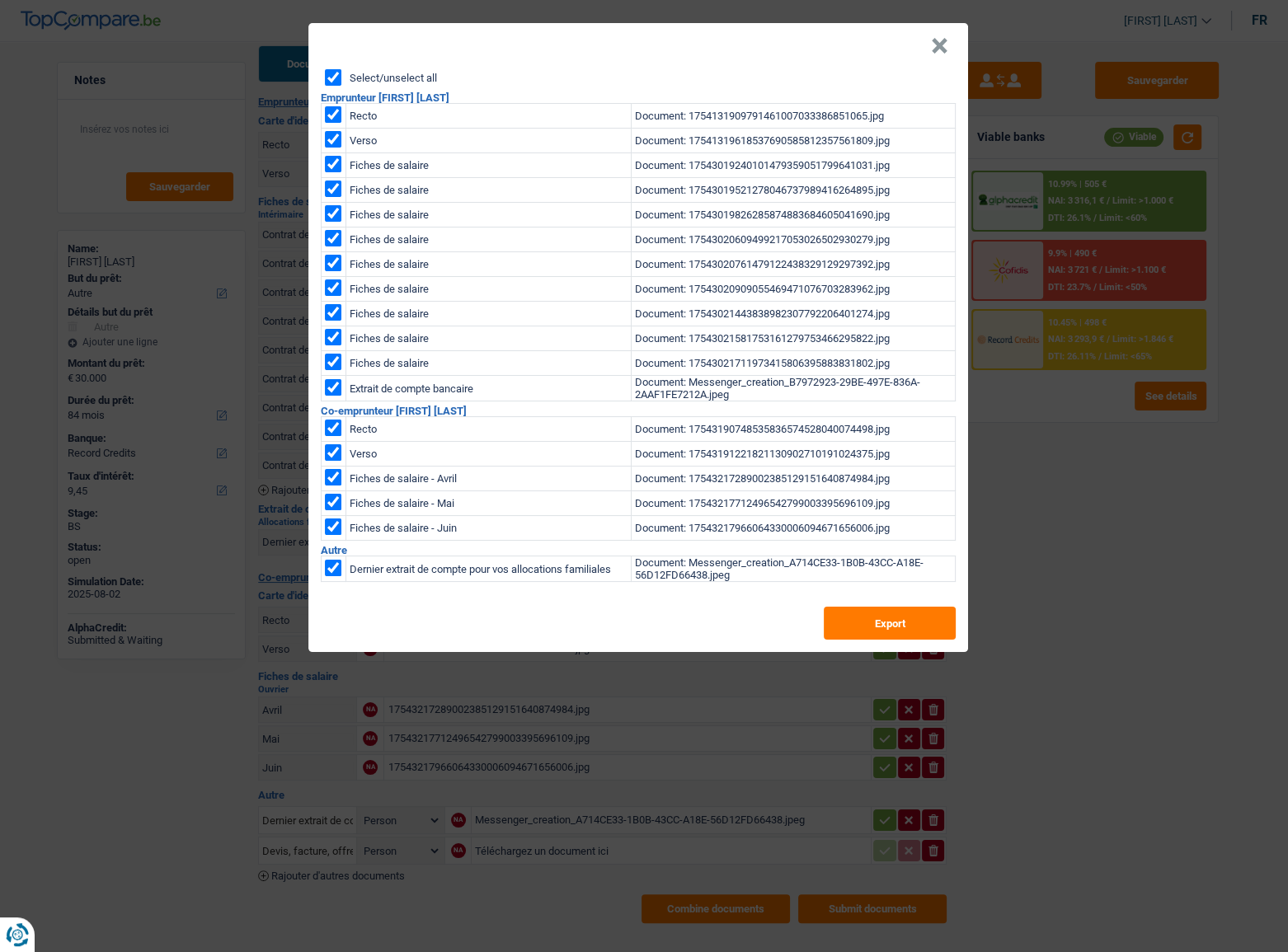 click at bounding box center [333, 387] 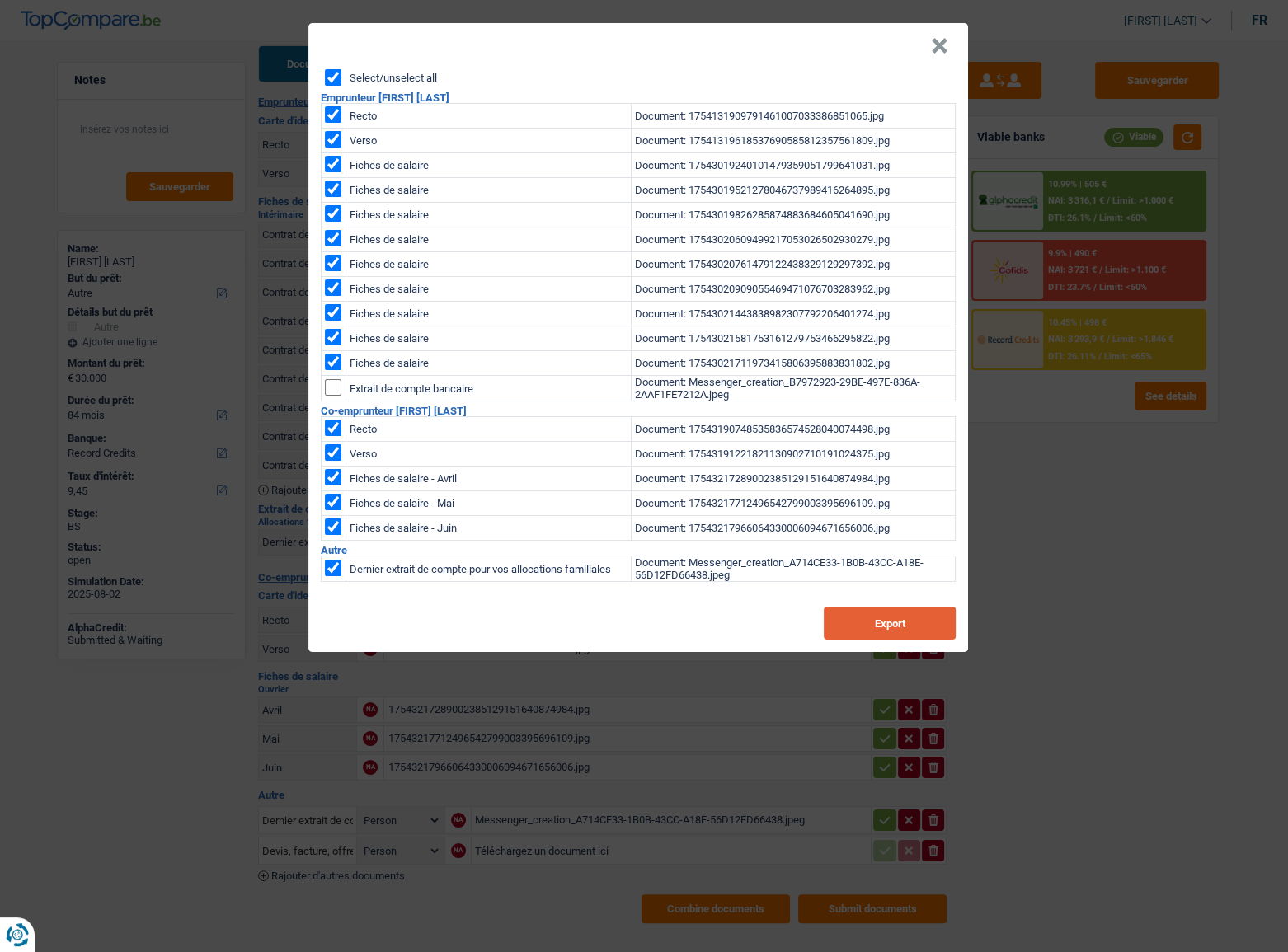click on "Export" at bounding box center (890, 623) 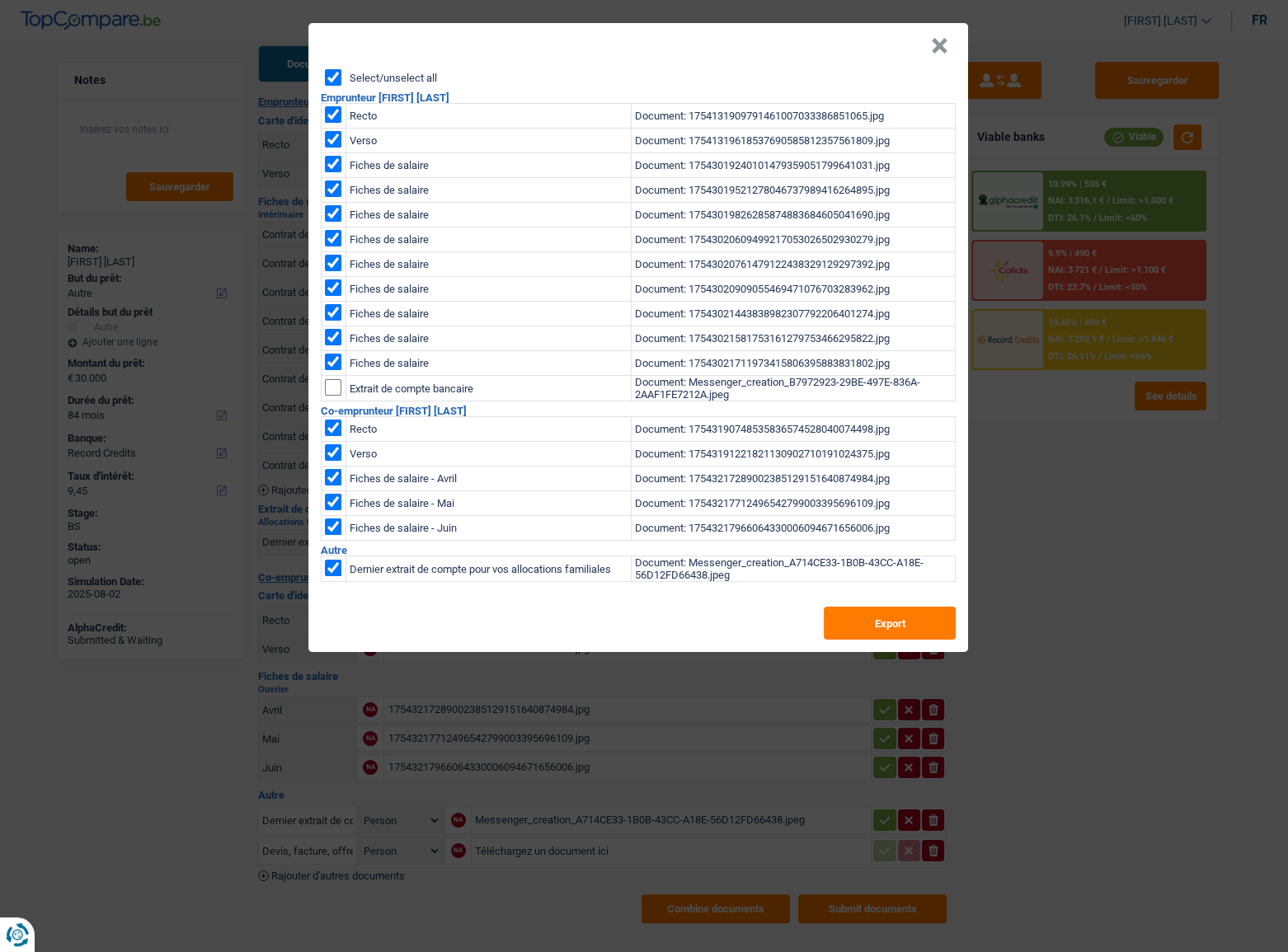 click on "×" at bounding box center (939, 46) 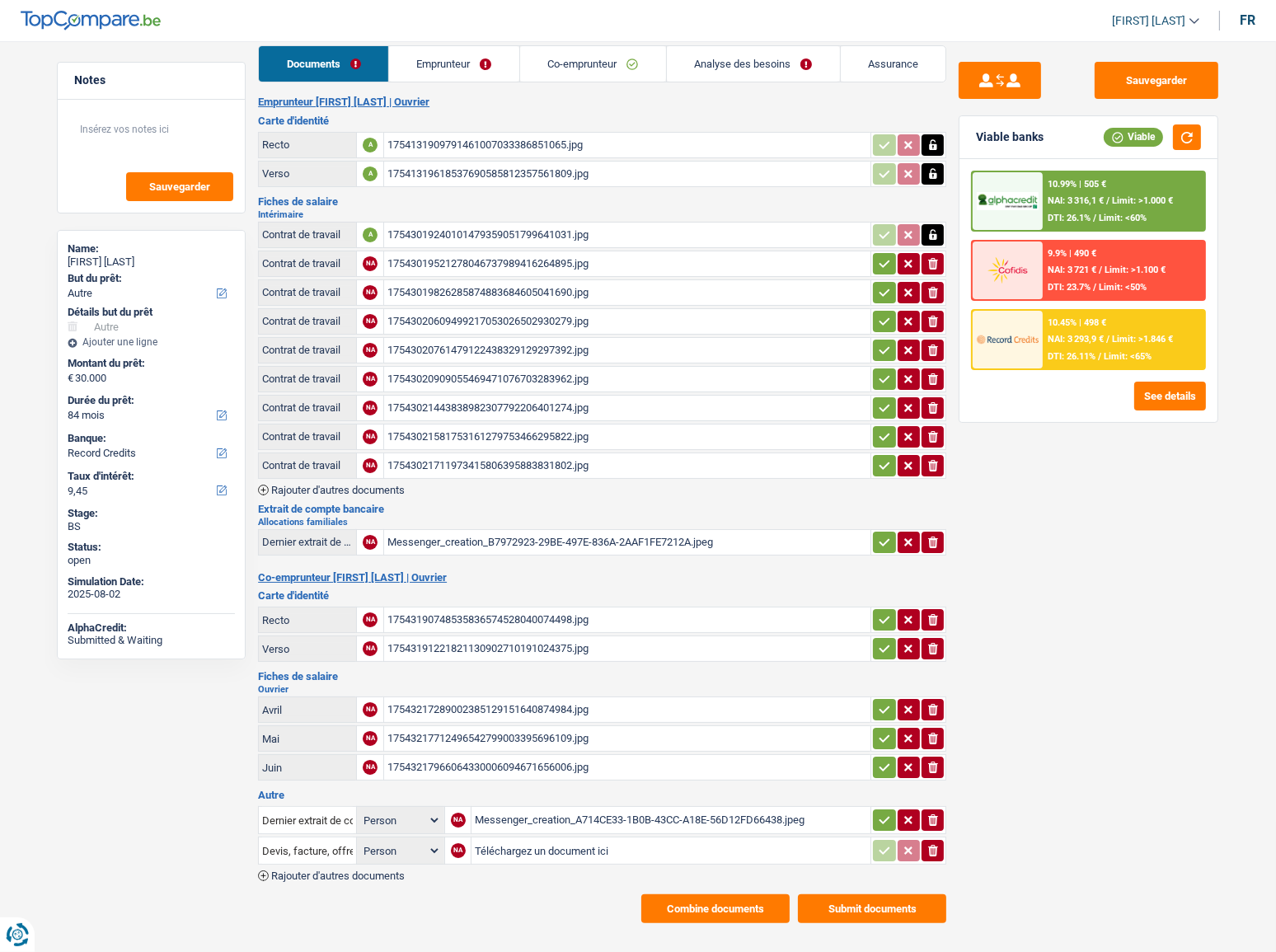 click on "1754131909791461007033386851065.jpg" at bounding box center [627, 145] 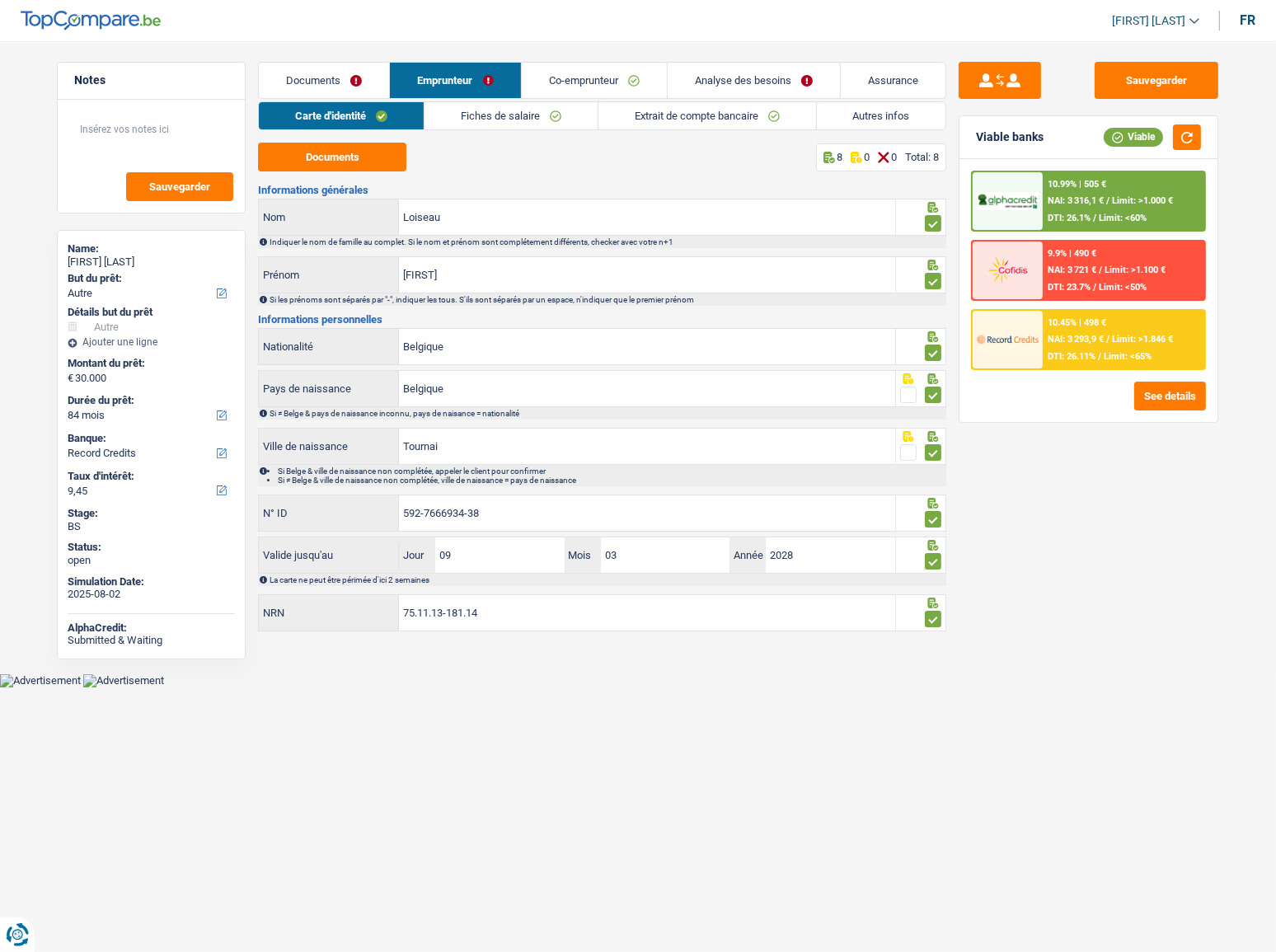 scroll, scrollTop: 0, scrollLeft: 0, axis: both 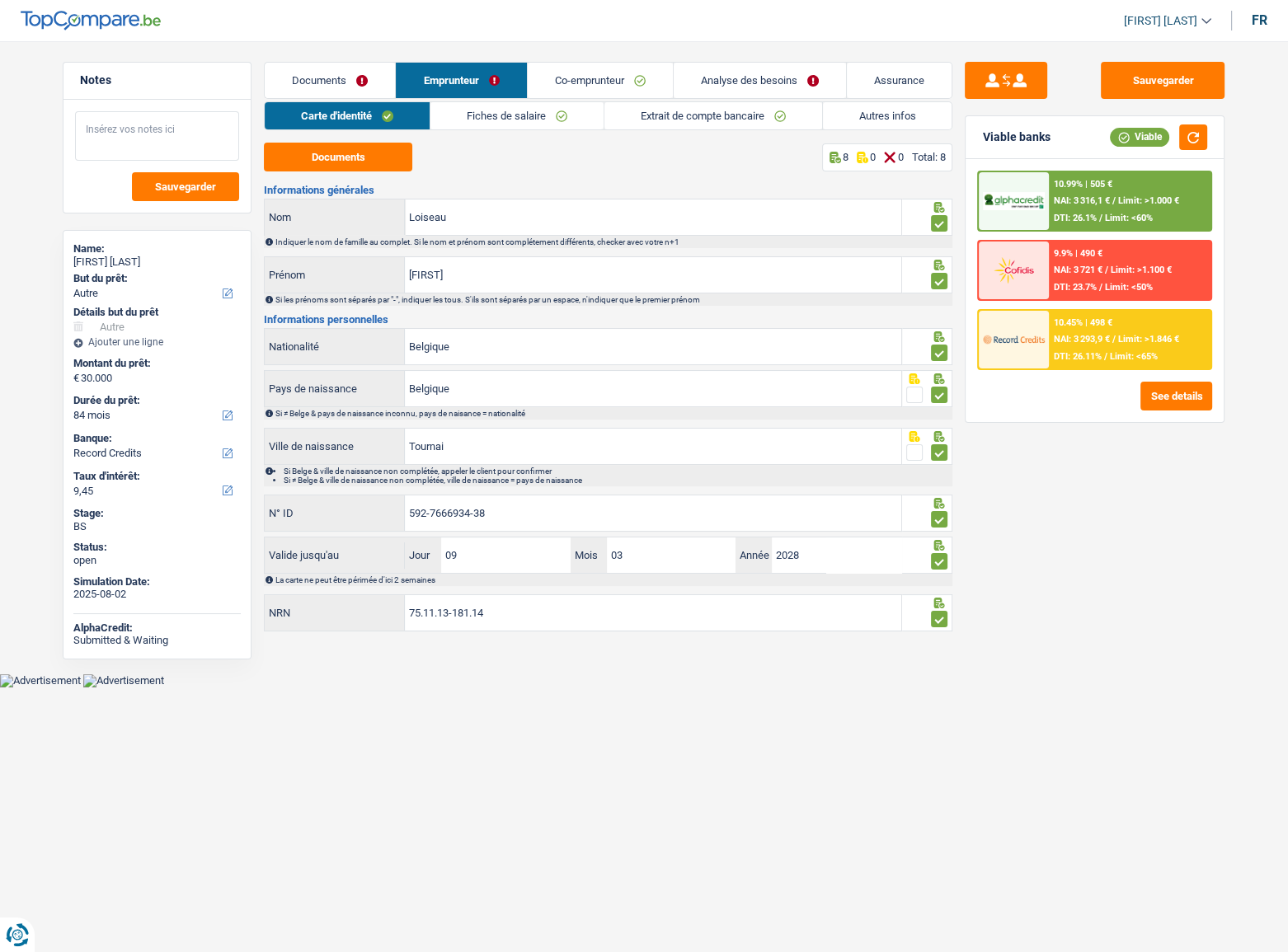 click at bounding box center [157, 136] 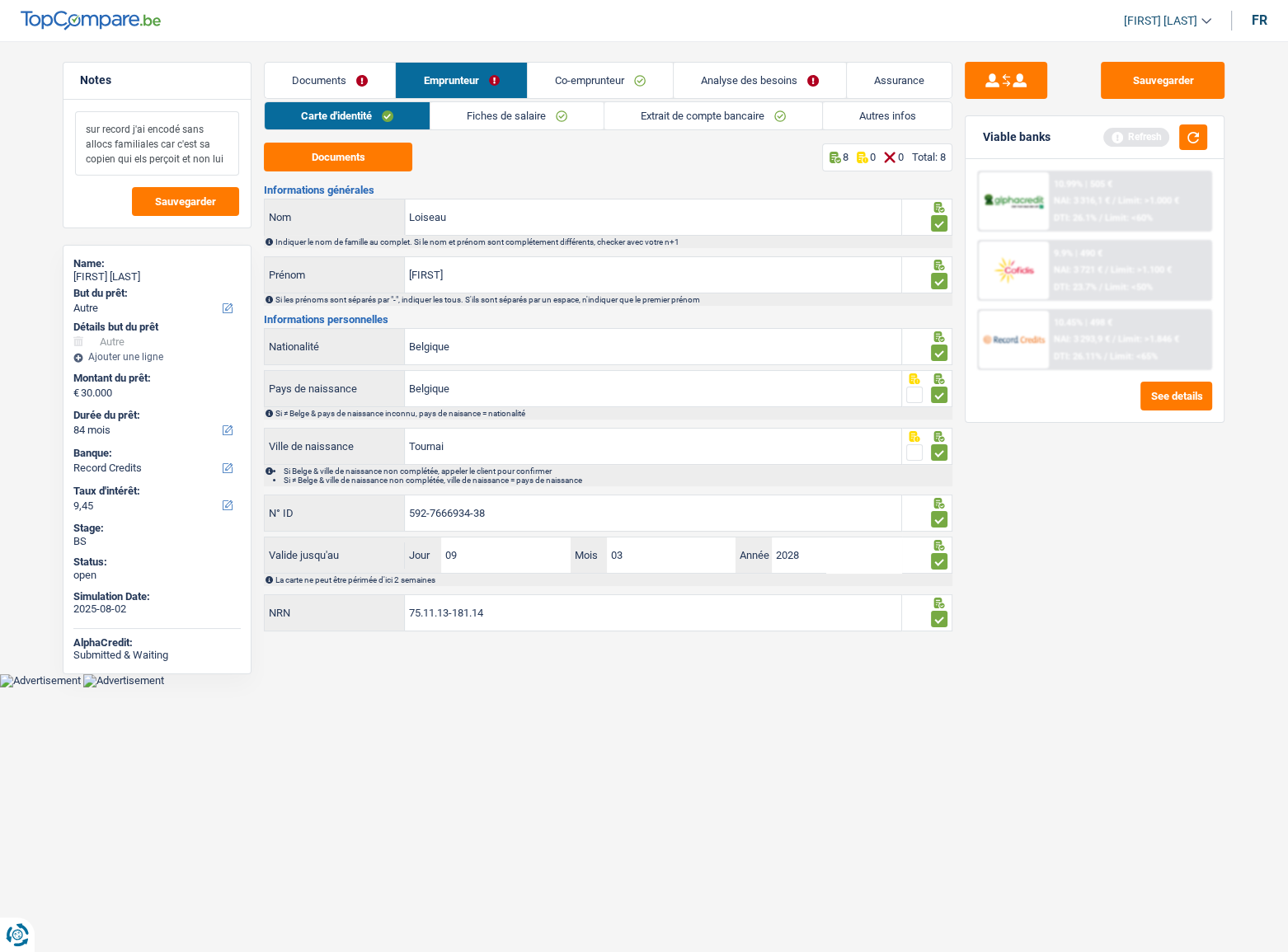 click on "sur record j'ai encodé sans allocs familiales car c'est sa copien qui els perçoit et non lui" at bounding box center (157, 143) 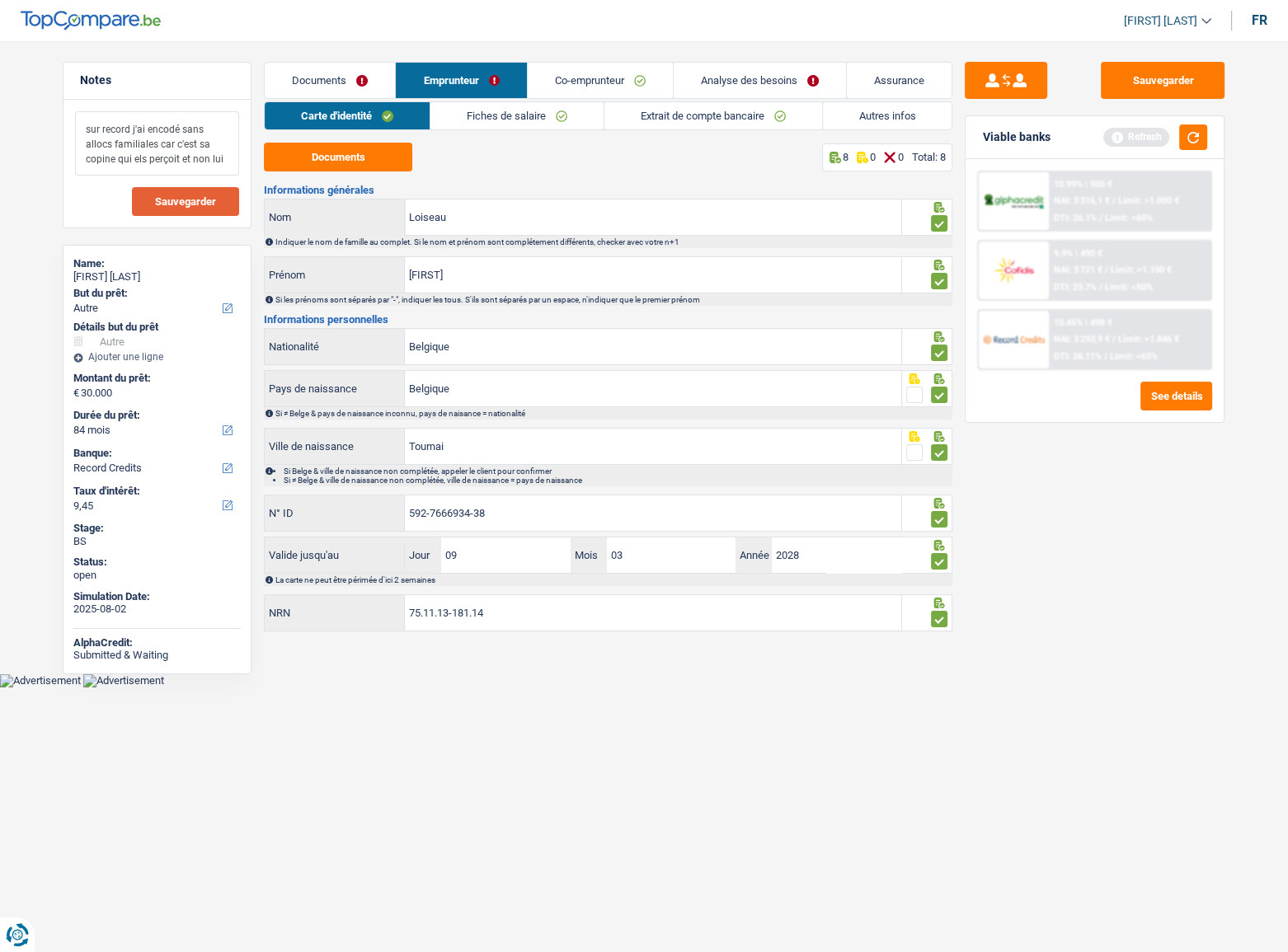 type on "sur record j'ai encodé sans allocs familiales car c'est sa copine qui els perçoit et non lui" 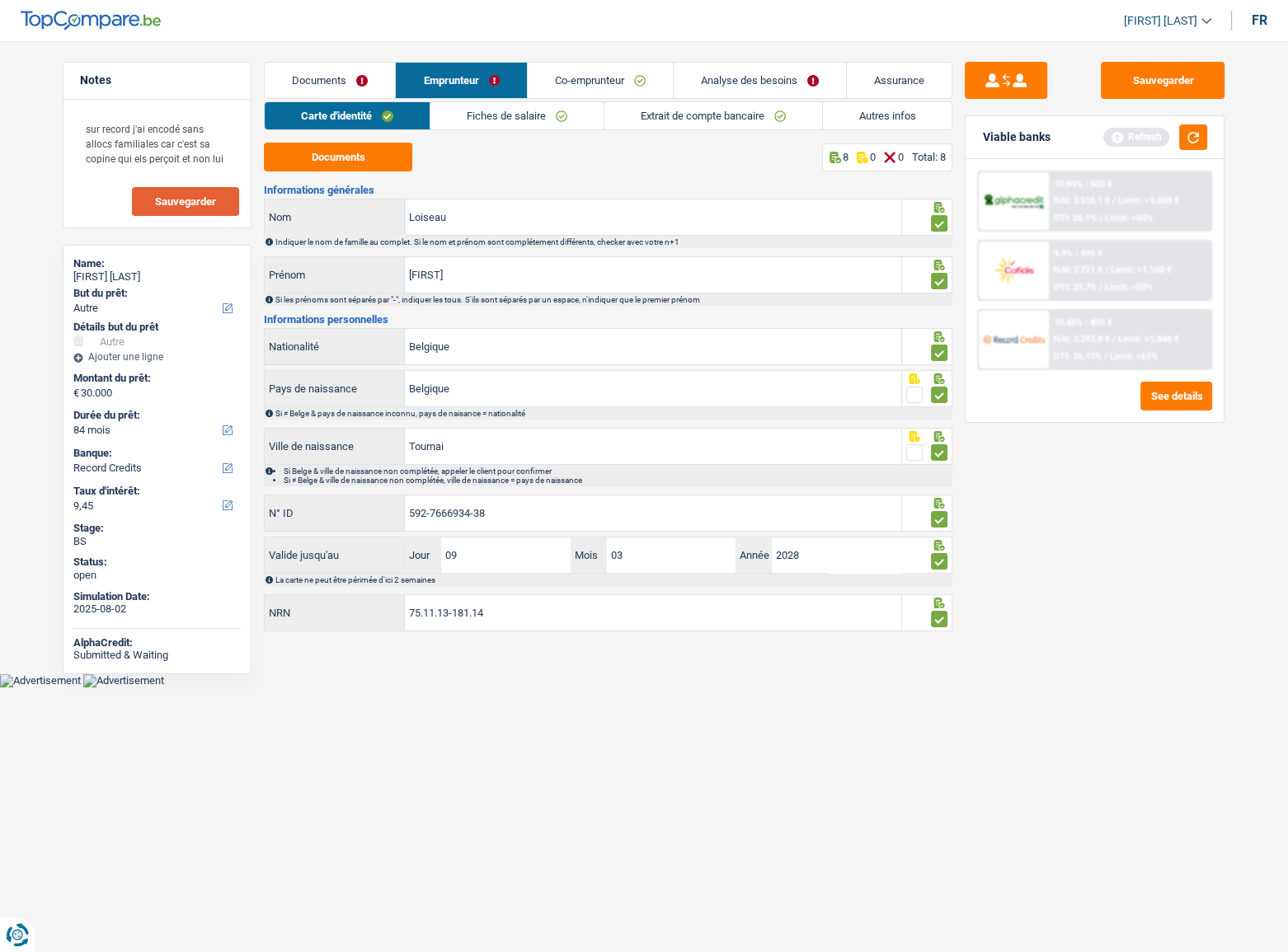click on "Sauvegarder" at bounding box center [186, 201] 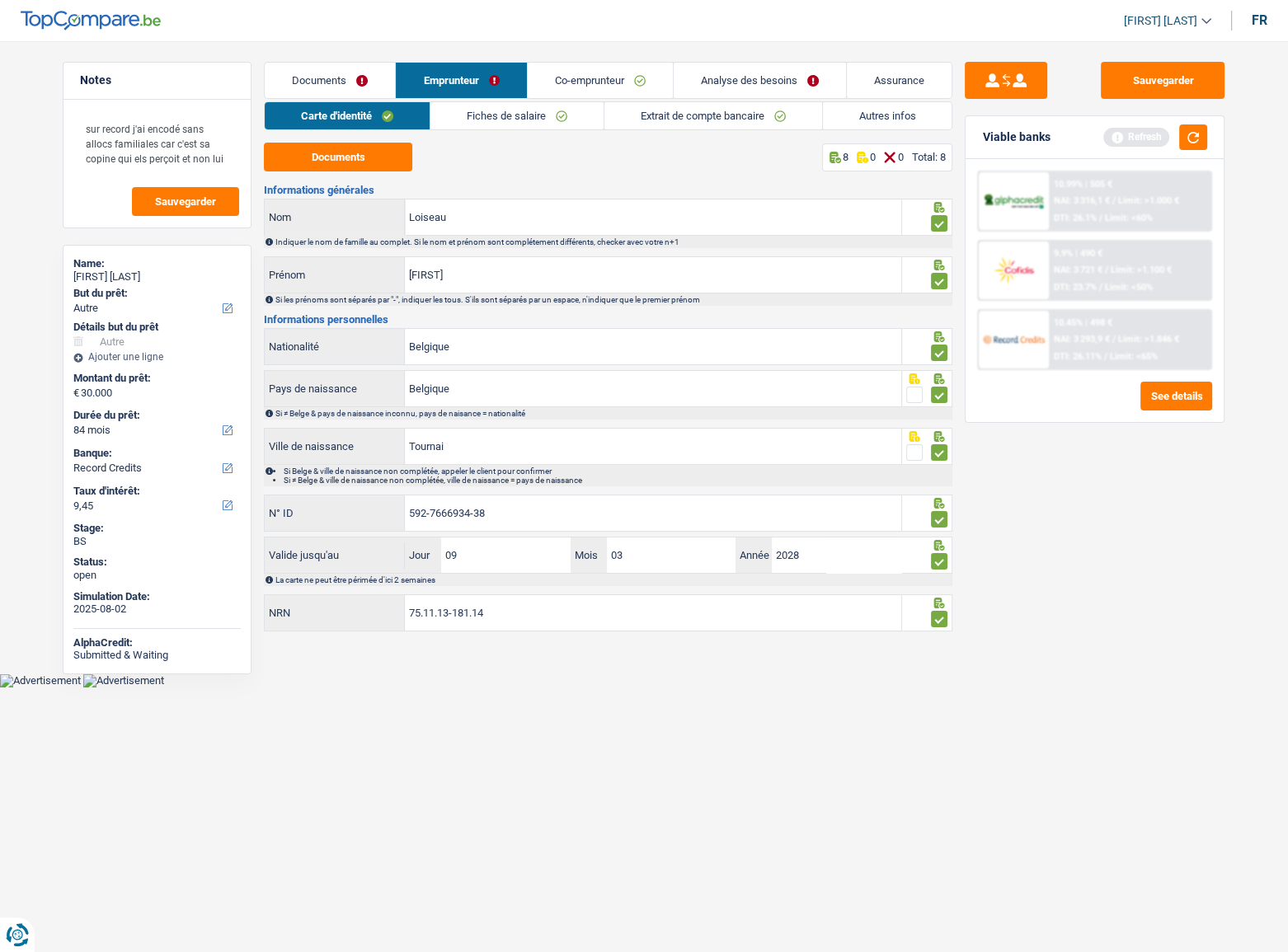 click on "Autres infos" at bounding box center (887, 115) 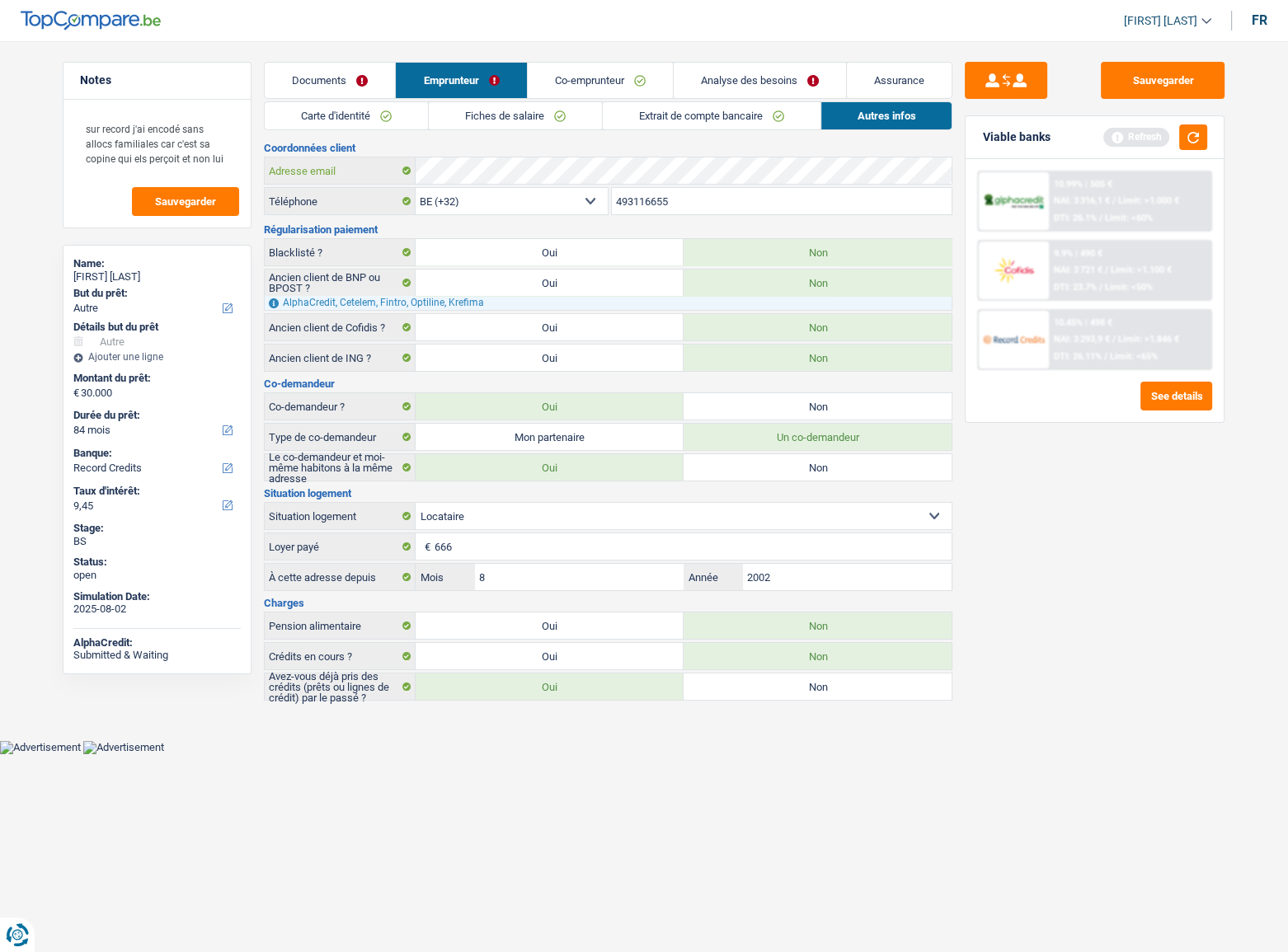 click on "Adresse email" at bounding box center [608, 171] 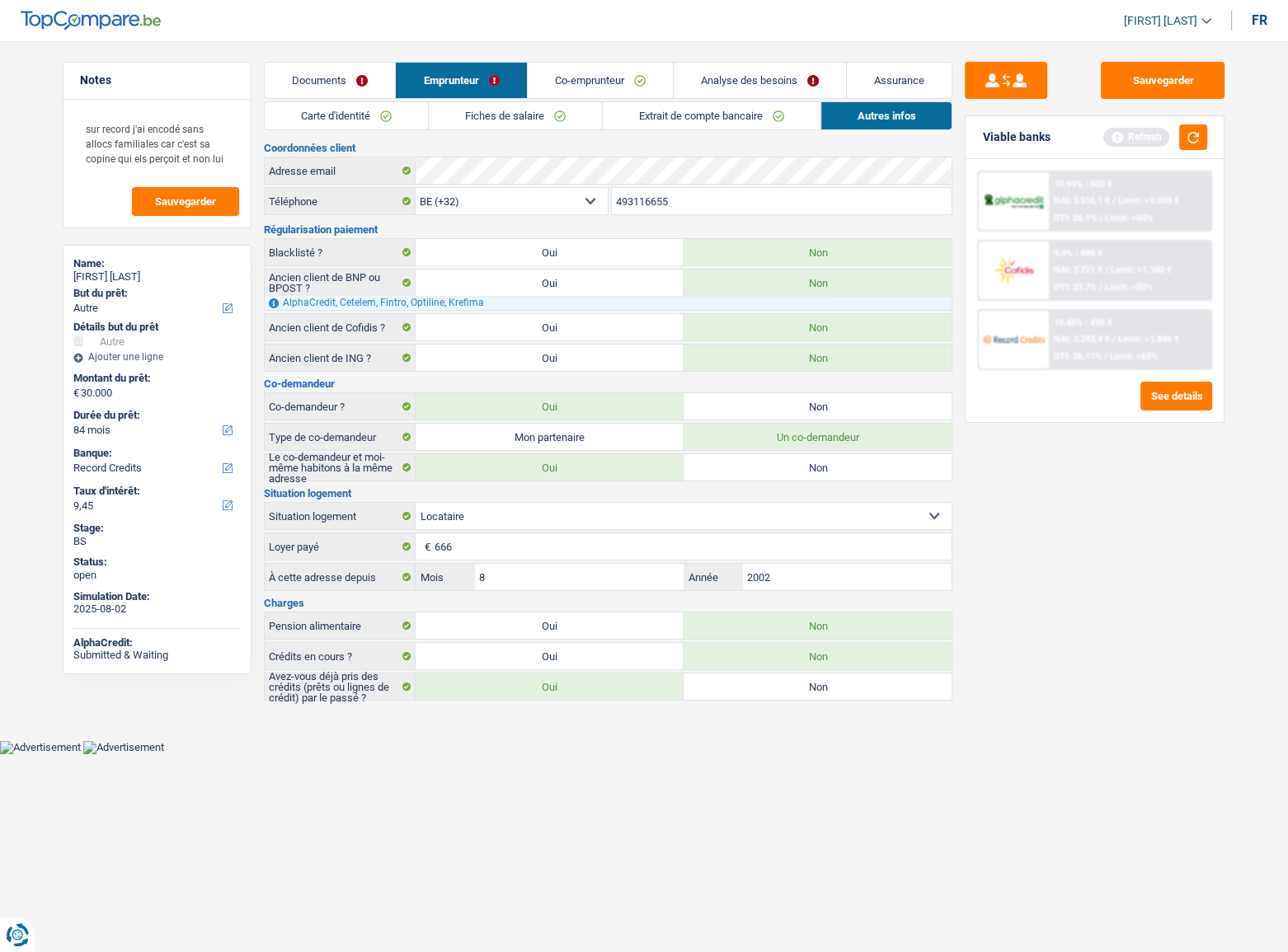 click on "Co-emprunteur" at bounding box center [600, 80] 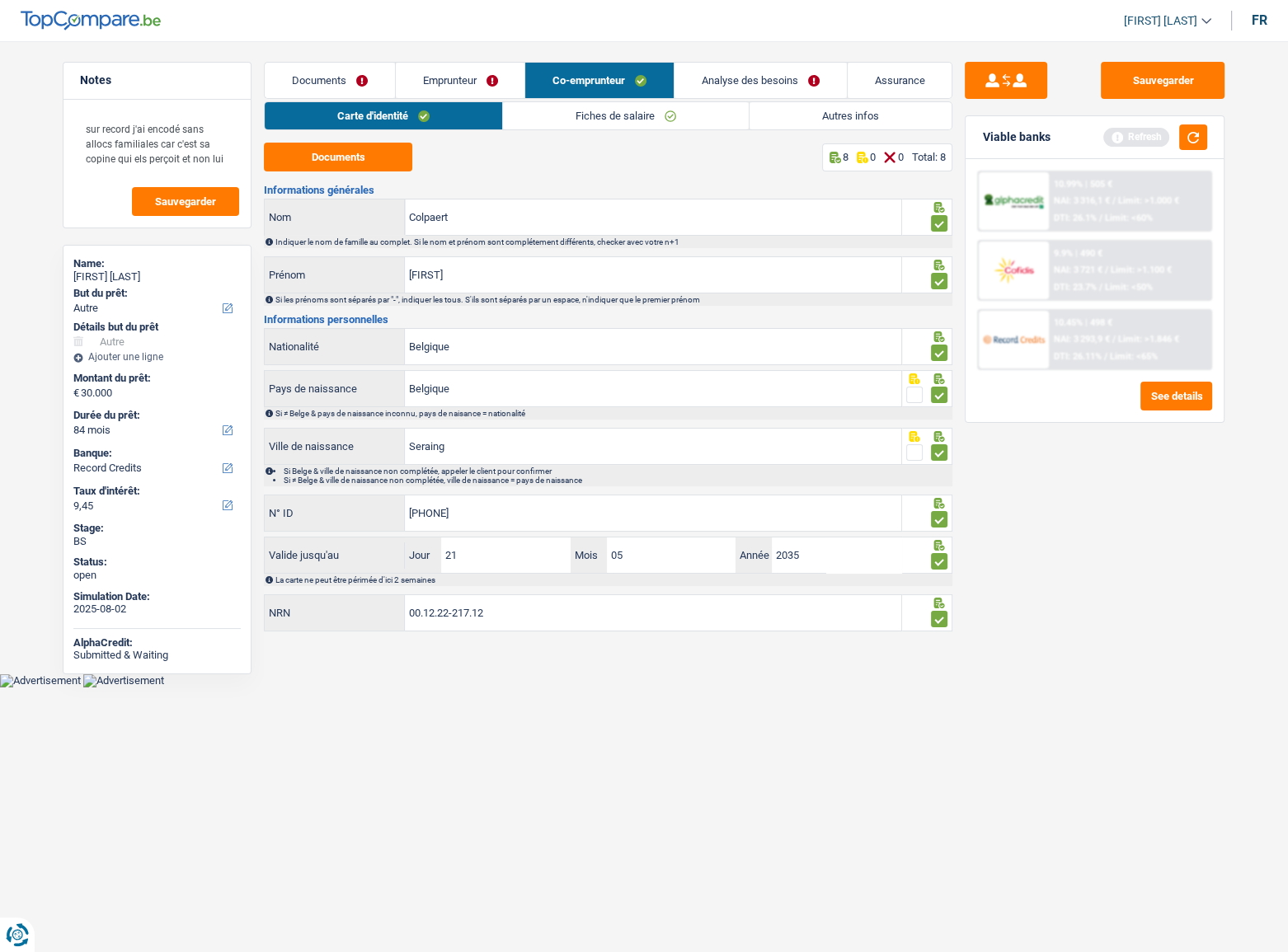 click on "Fiches de salaire" at bounding box center (626, 115) 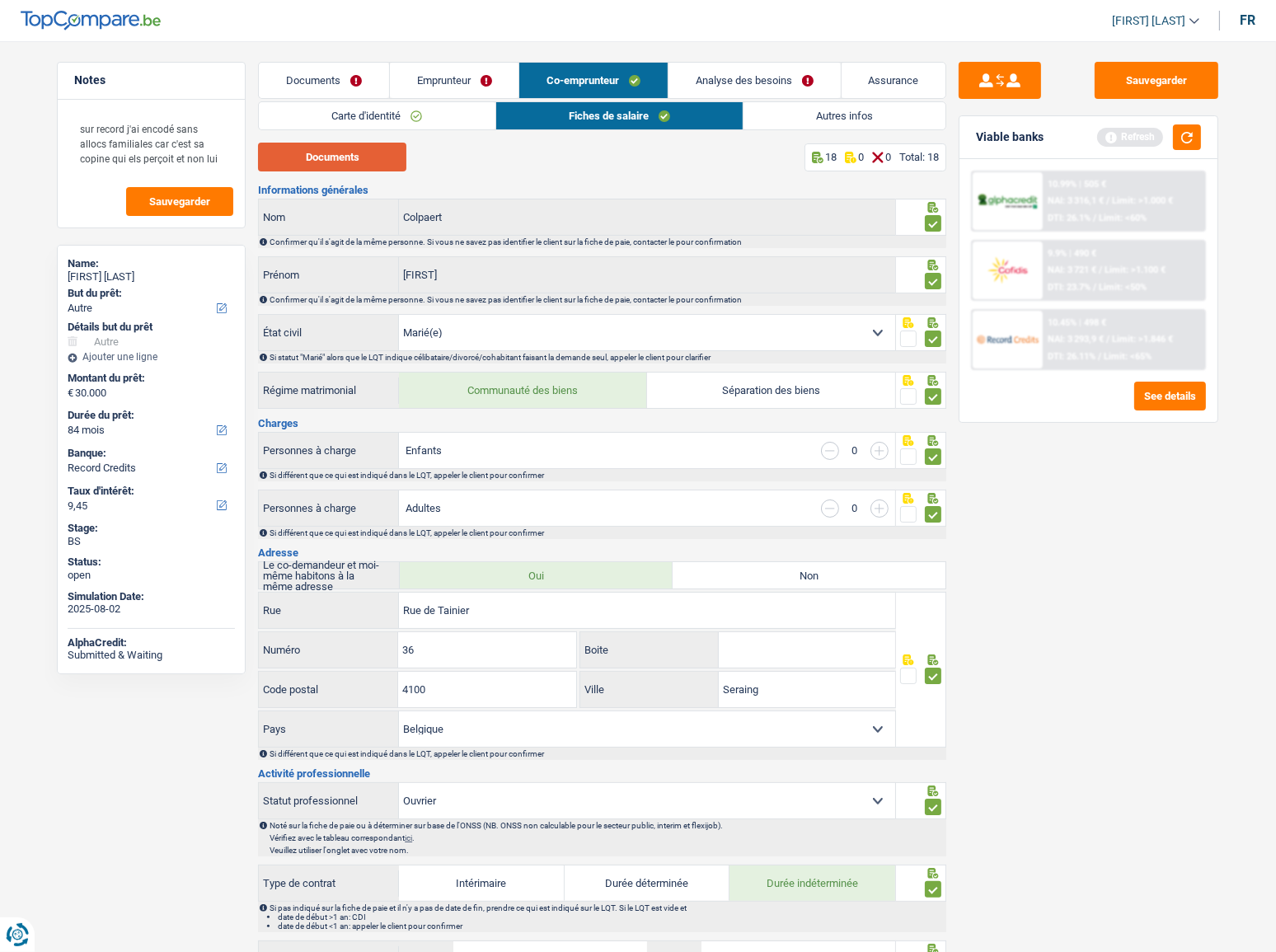 click on "Documents" at bounding box center [332, 157] 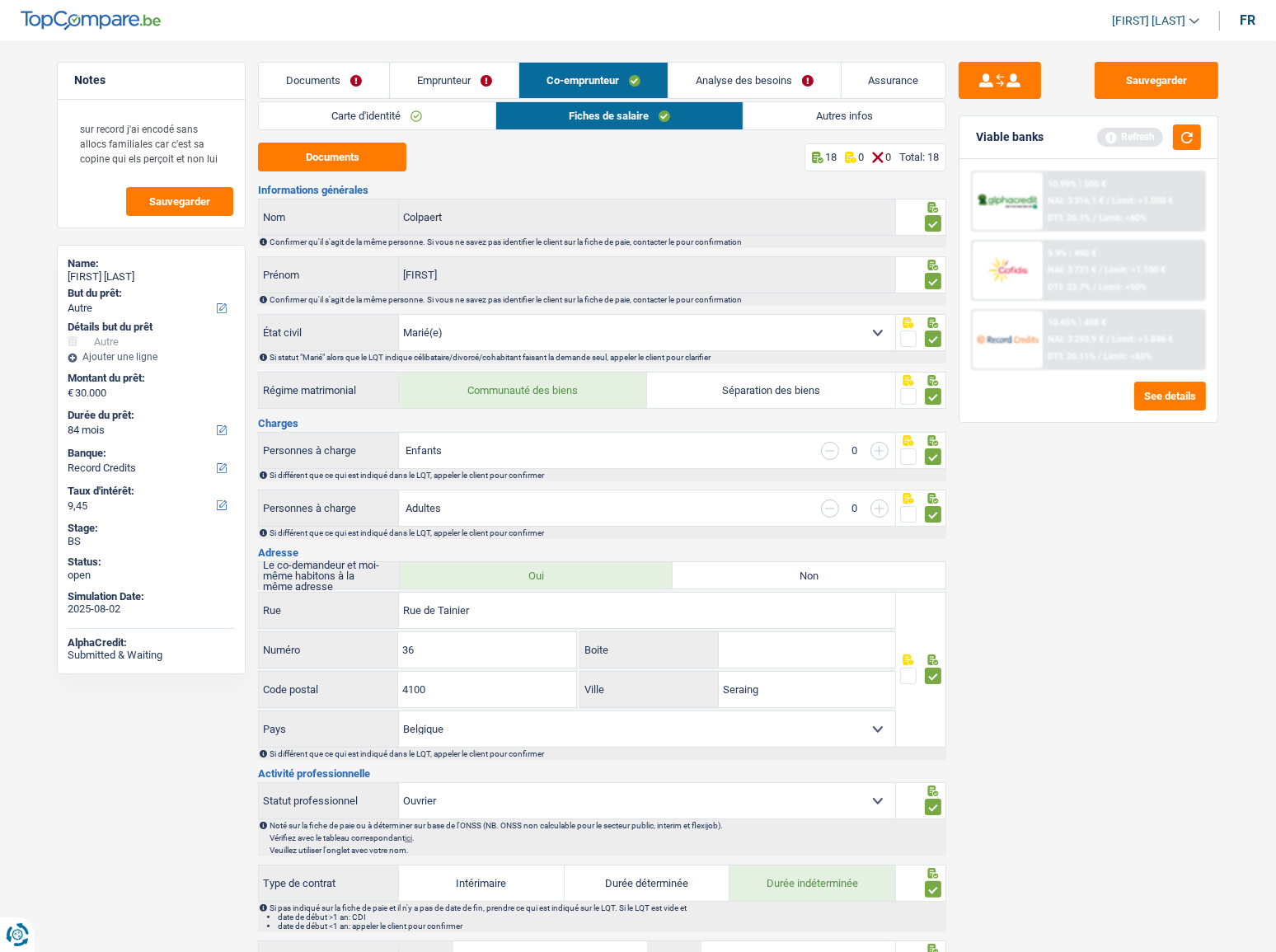 click on "Célibataire Marié(e) Cohabitant(e) légal(e) Divorcé(e) Veuf(ve) Séparé (de fait)
Sélectionner une option" at bounding box center [647, 332] 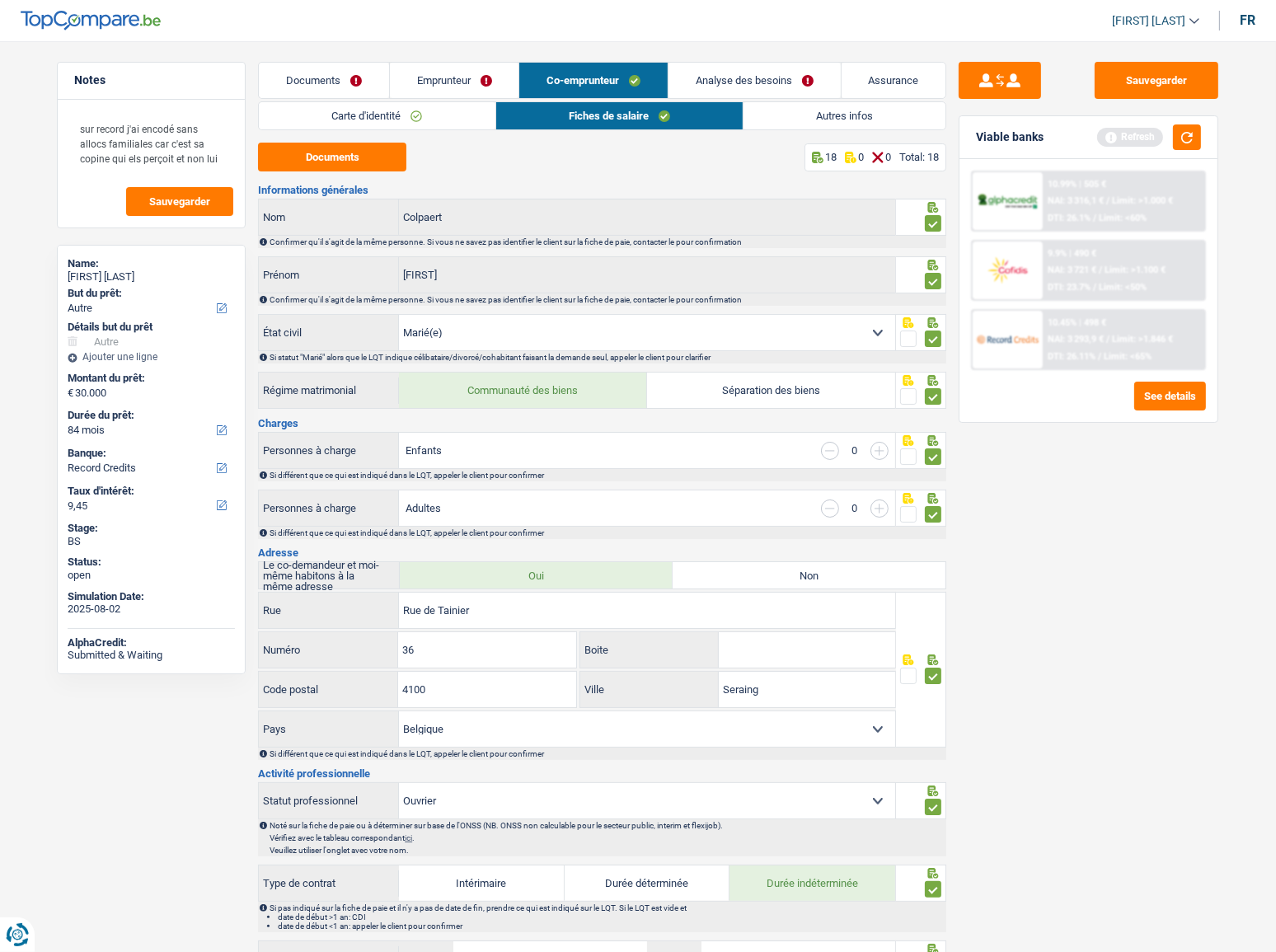 select on "single" 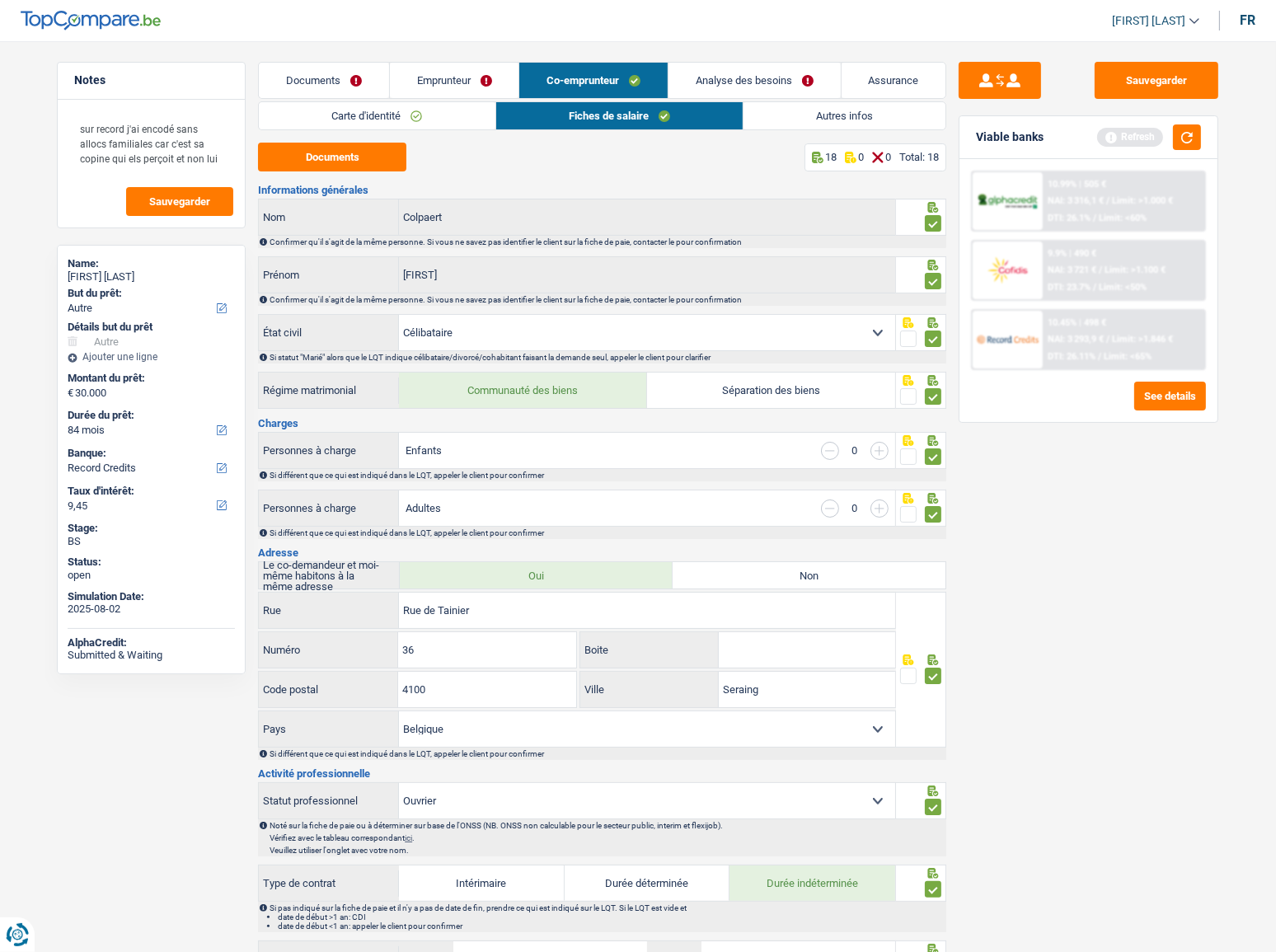 click on "Célibataire Marié(e) Cohabitant(e) légal(e) Divorcé(e) Veuf(ve) Séparé (de fait)
Sélectionner une option" at bounding box center [647, 332] 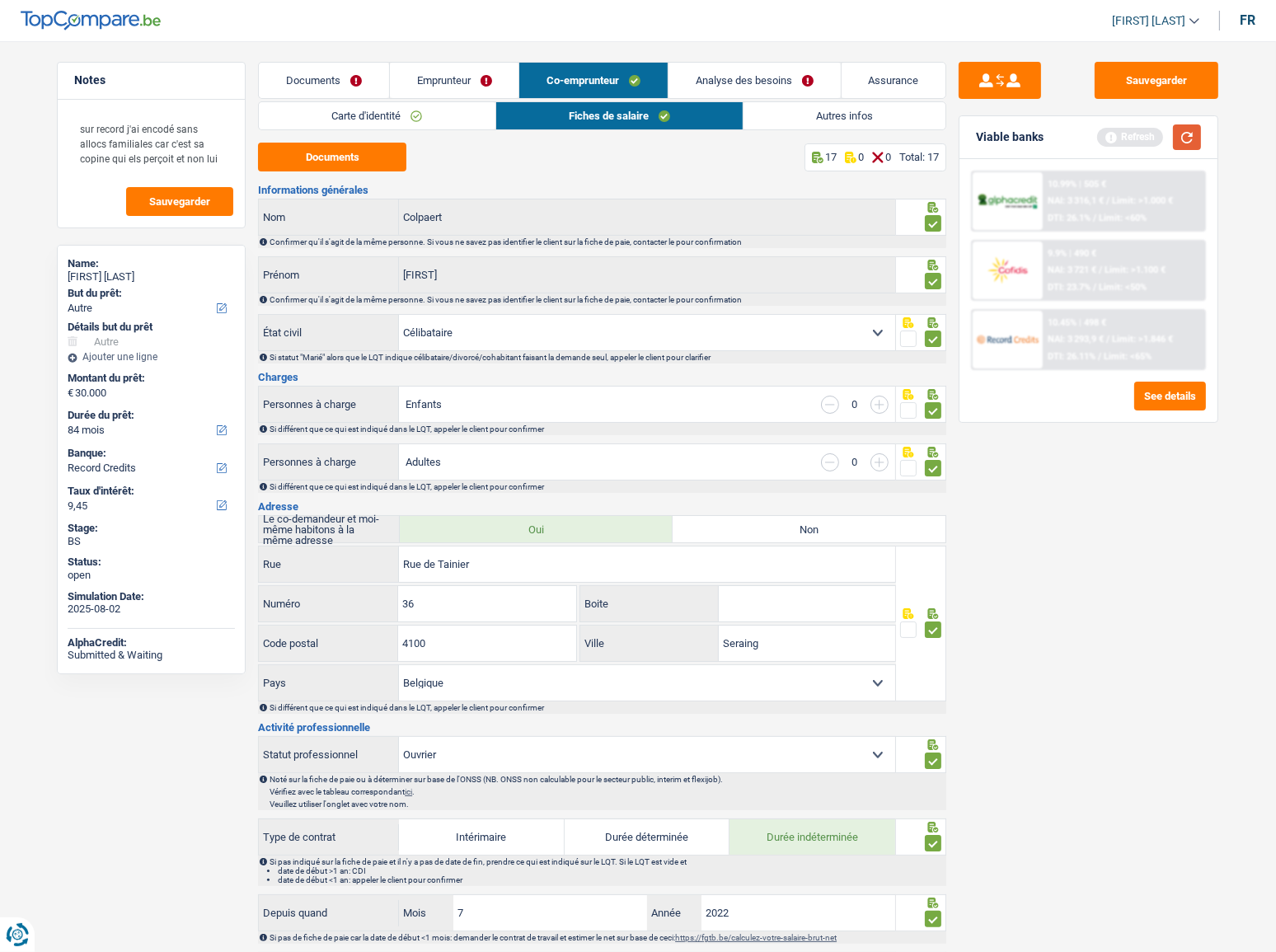 click at bounding box center (1187, 137) 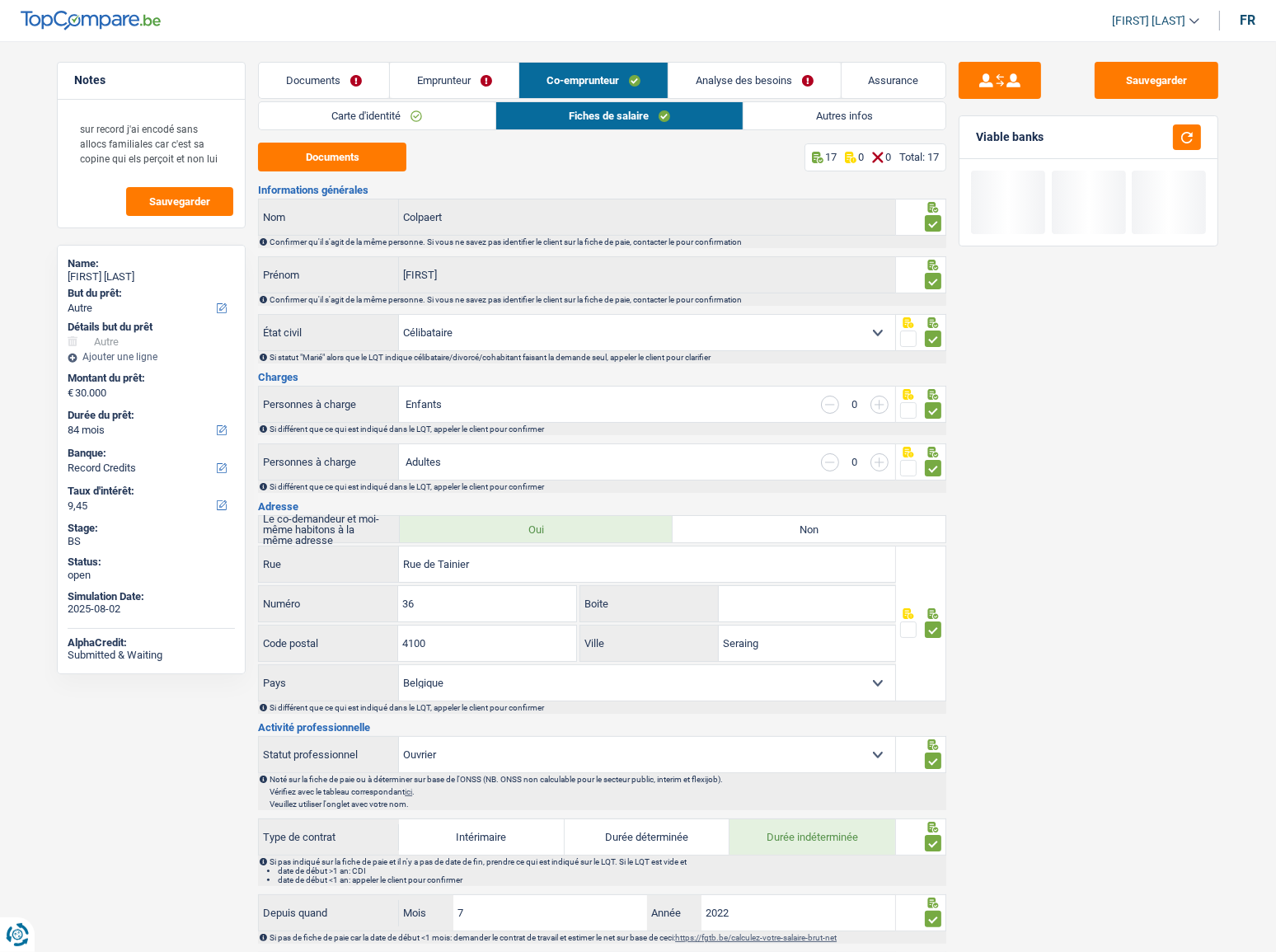 click on "Emprunteur" at bounding box center (454, 80) 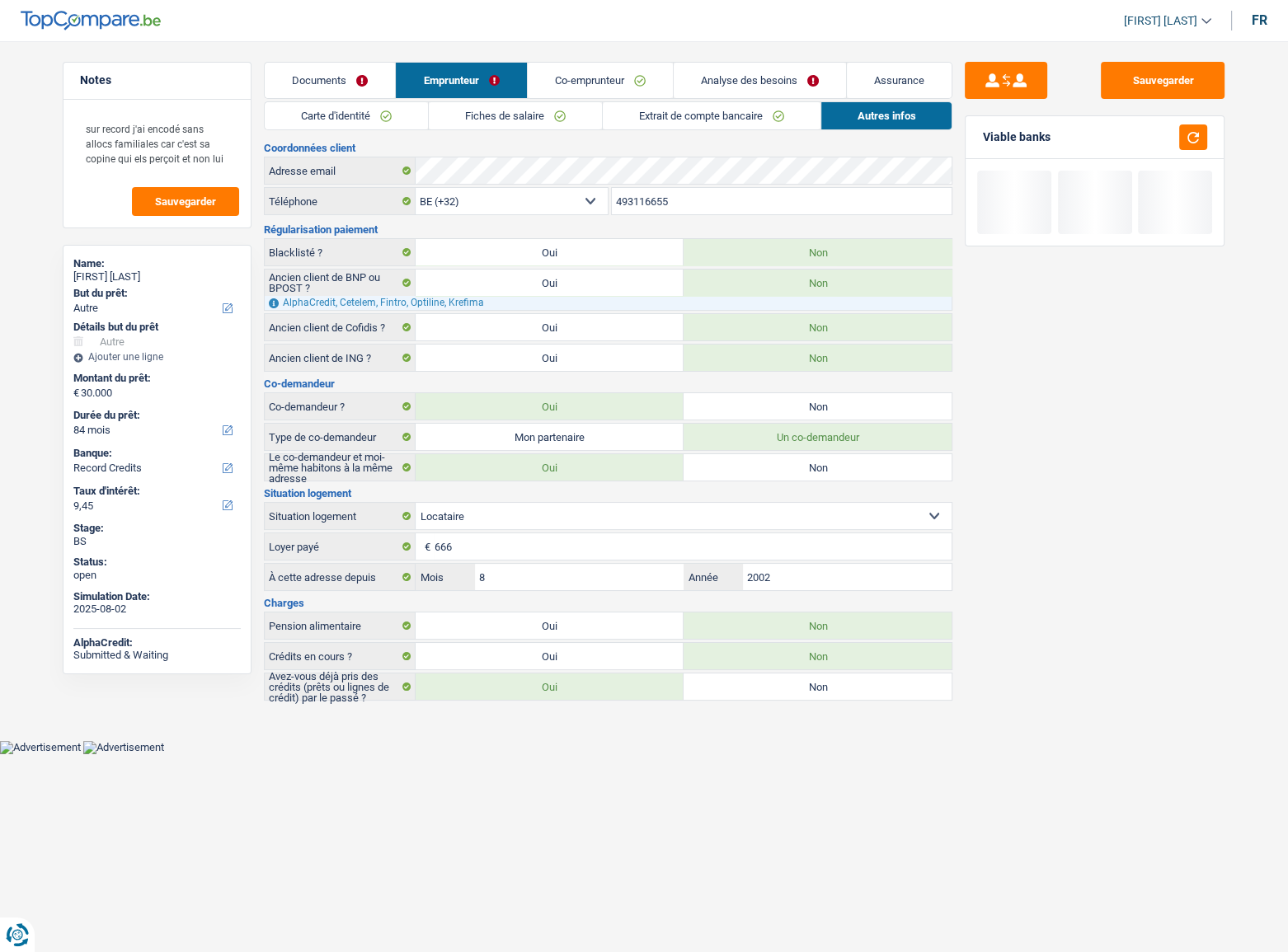 click on "Fiches de salaire" at bounding box center [515, 115] 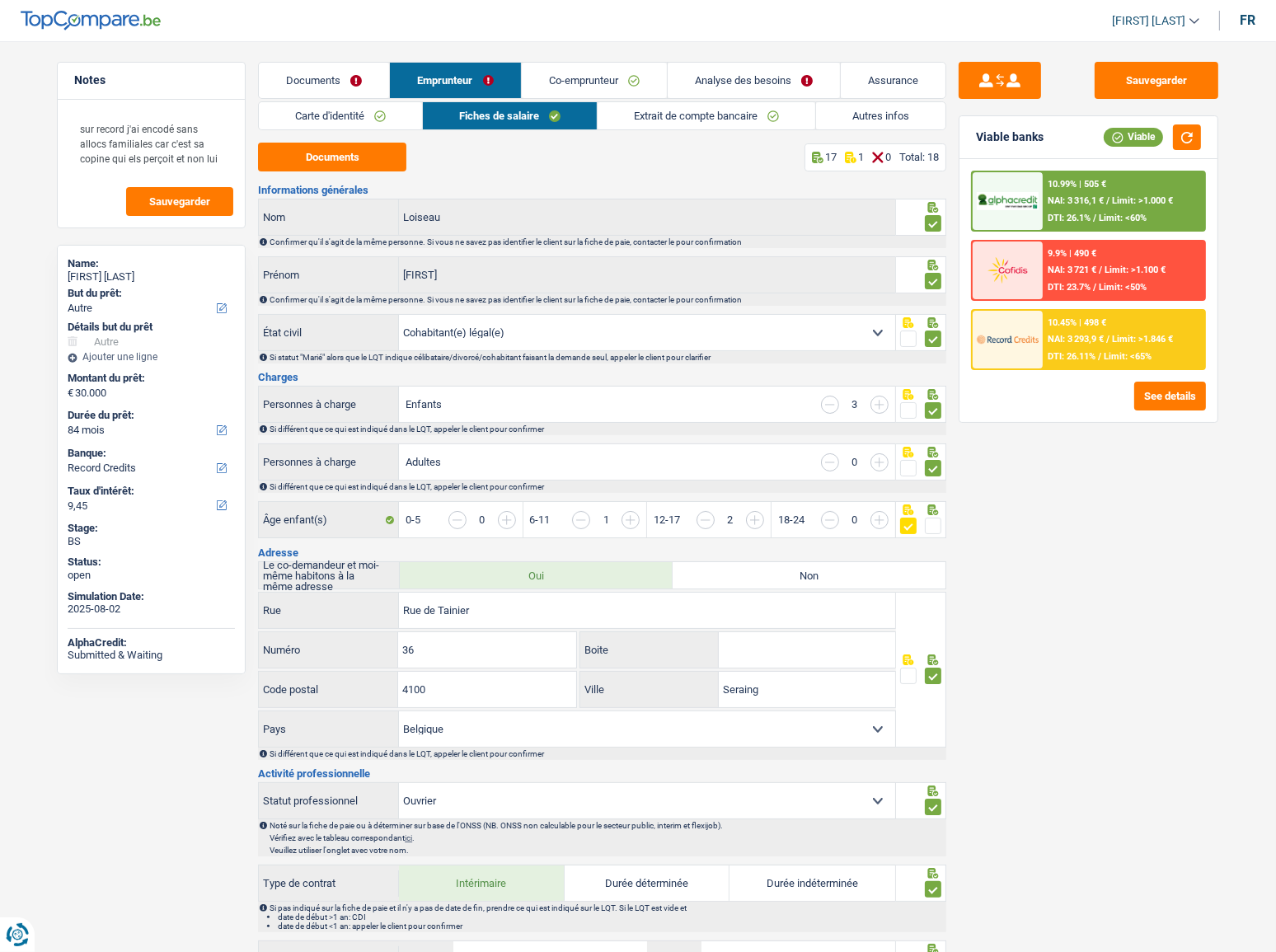 click on "Co-emprunteur" at bounding box center [594, 80] 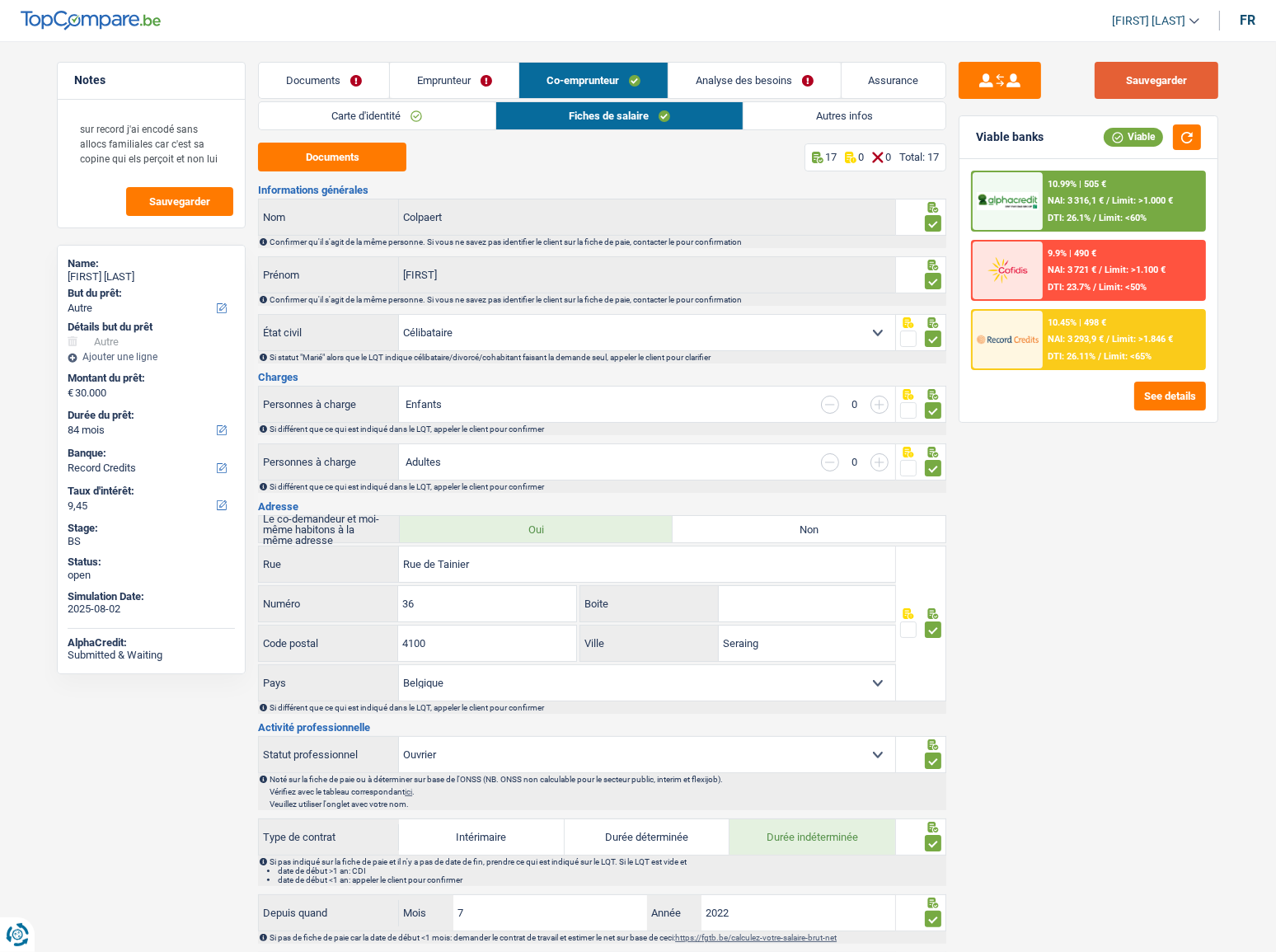 click on "Sauvegarder" at bounding box center (1156, 80) 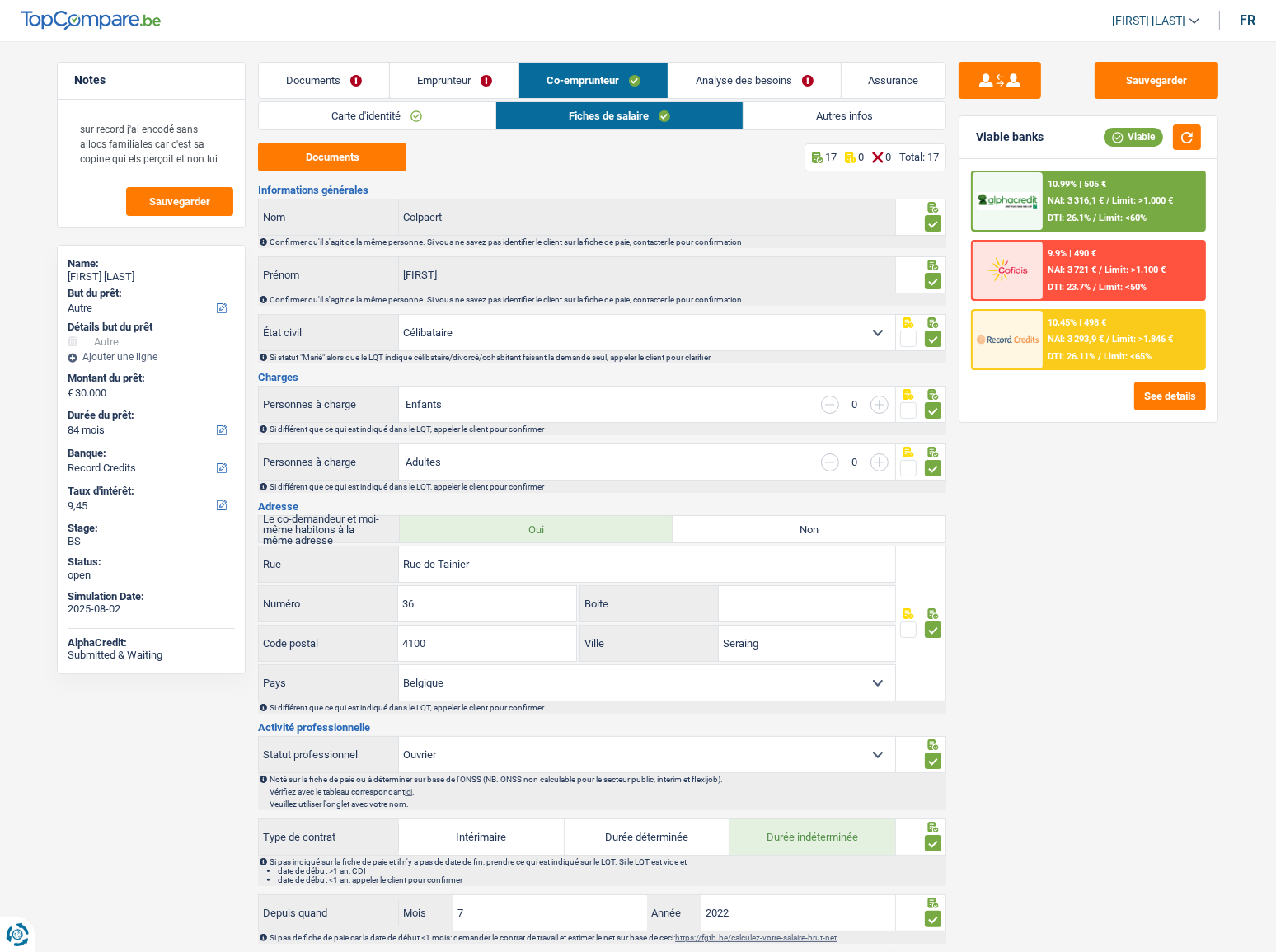 click on "Carte d'identité" at bounding box center [377, 115] 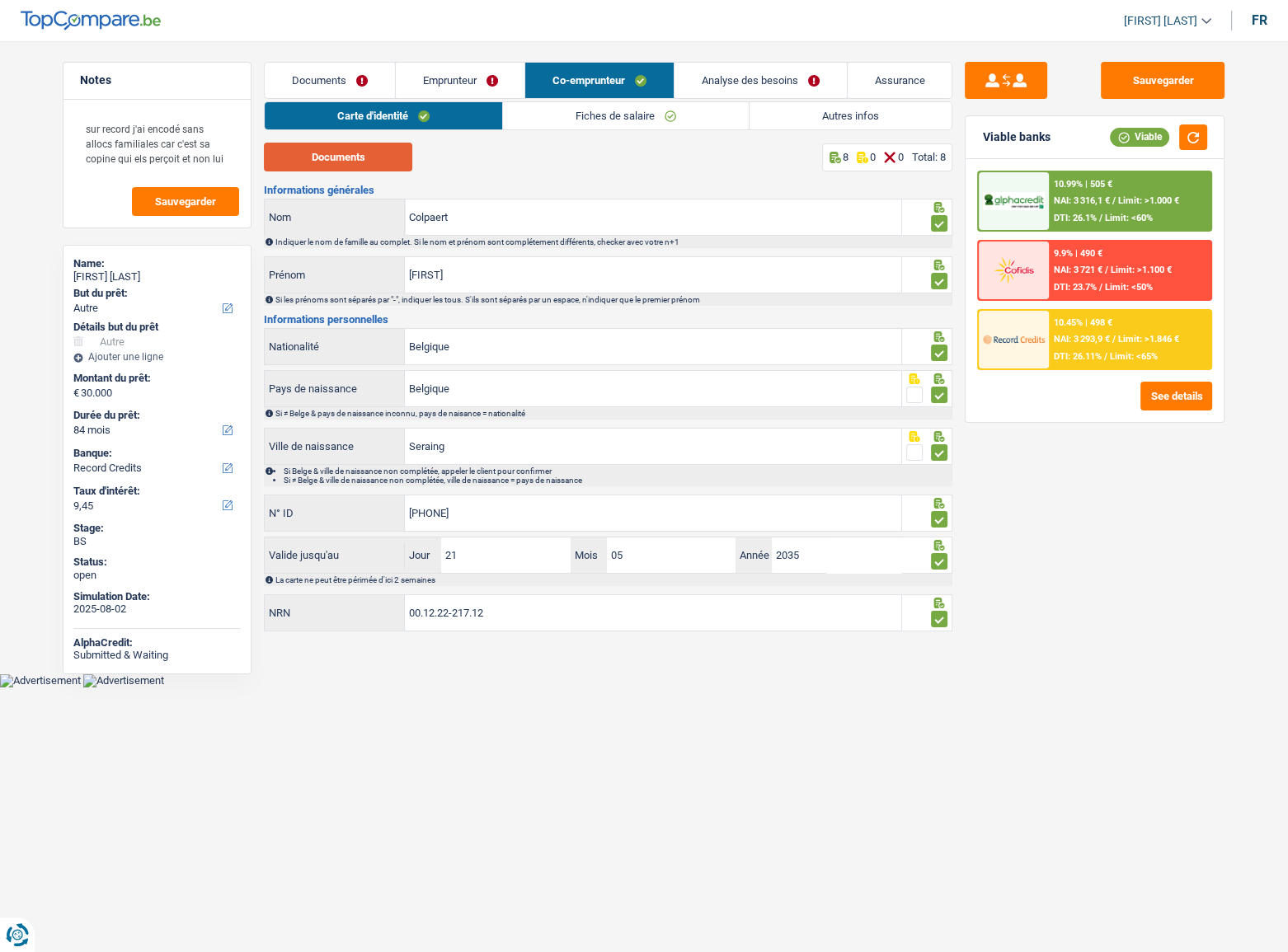drag, startPoint x: 327, startPoint y: 148, endPoint x: 322, endPoint y: 157, distance: 10.29563 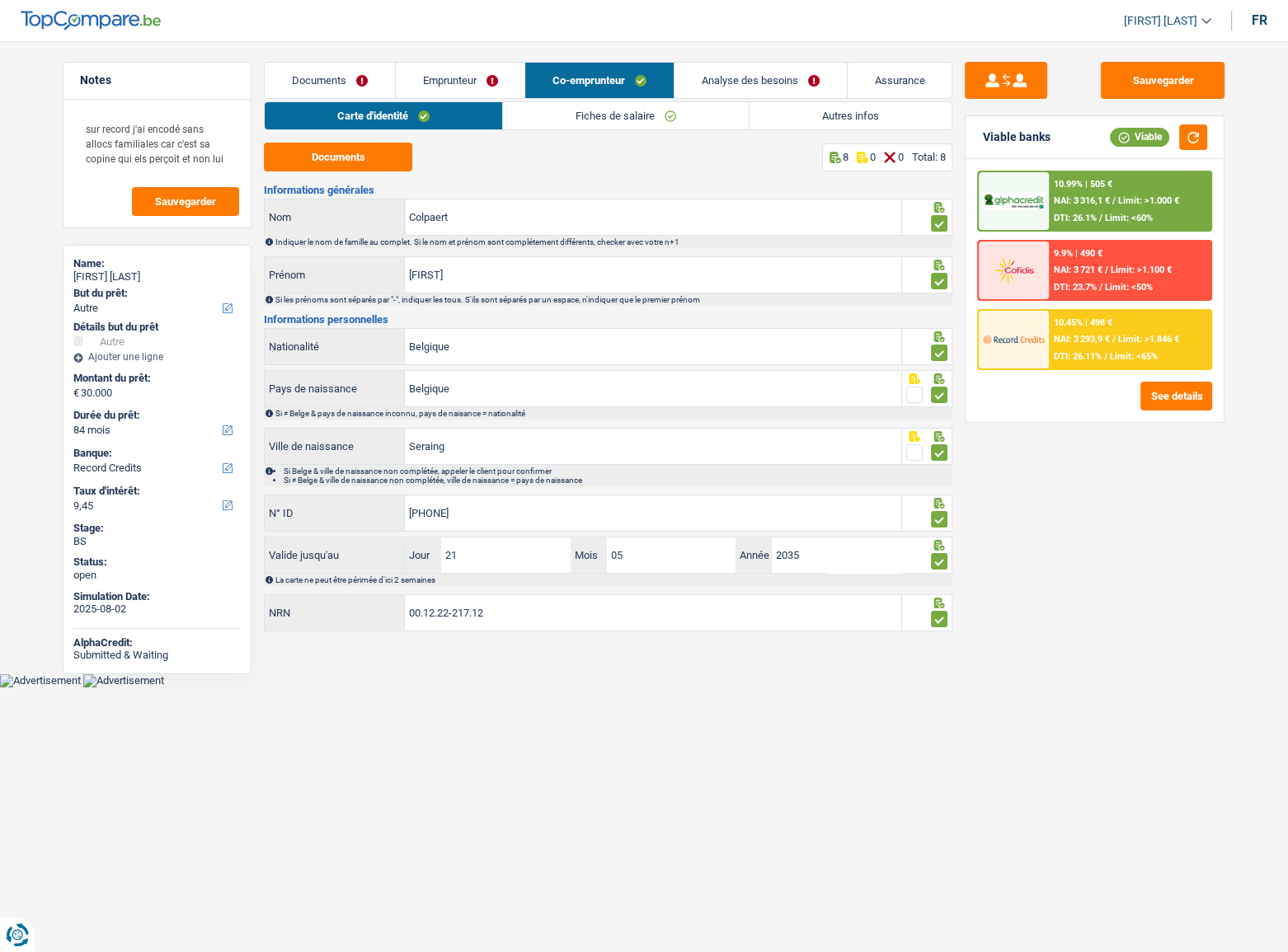 drag, startPoint x: 598, startPoint y: 122, endPoint x: 584, endPoint y: 117, distance: 14.866069 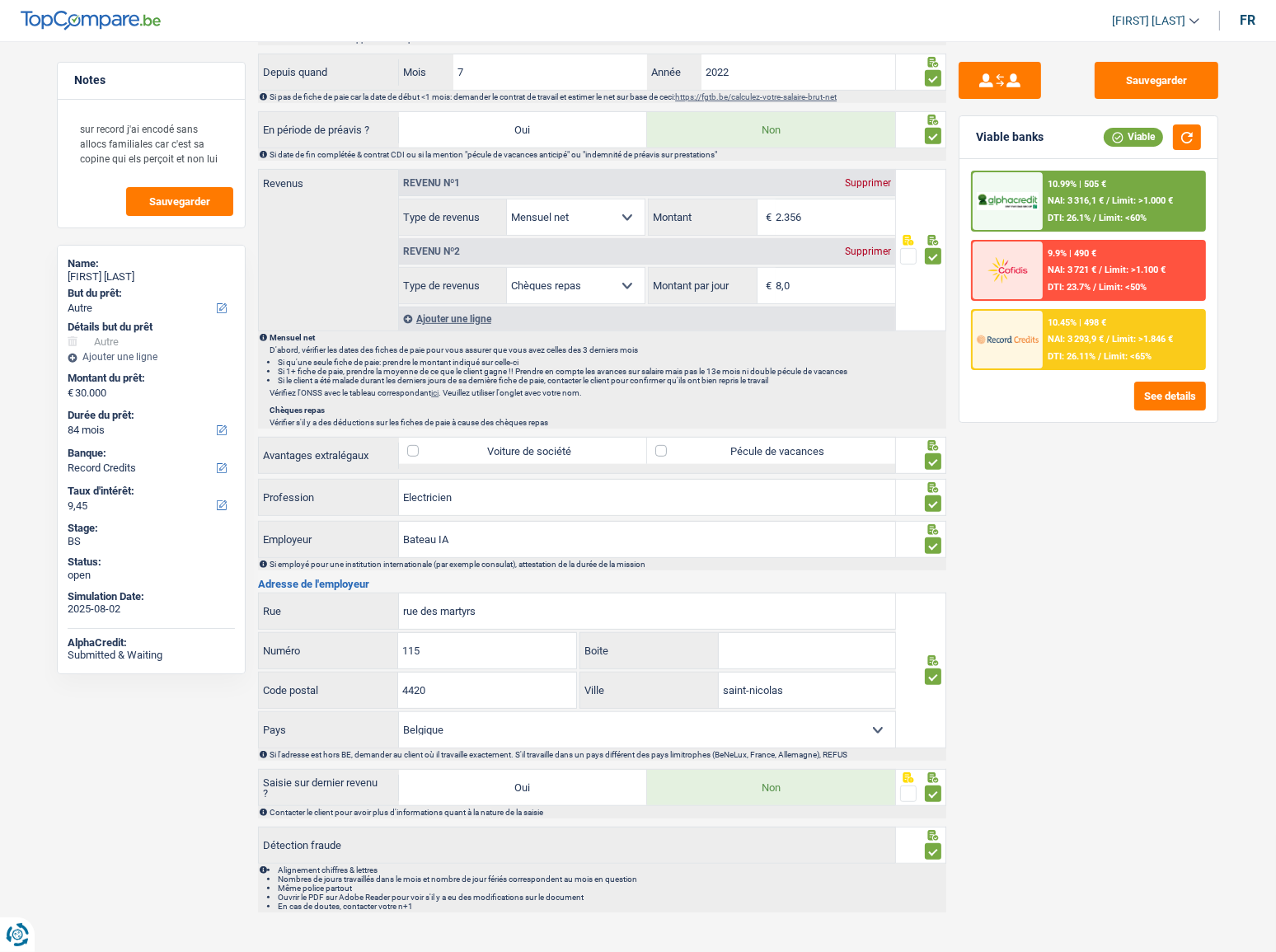 scroll, scrollTop: 842, scrollLeft: 0, axis: vertical 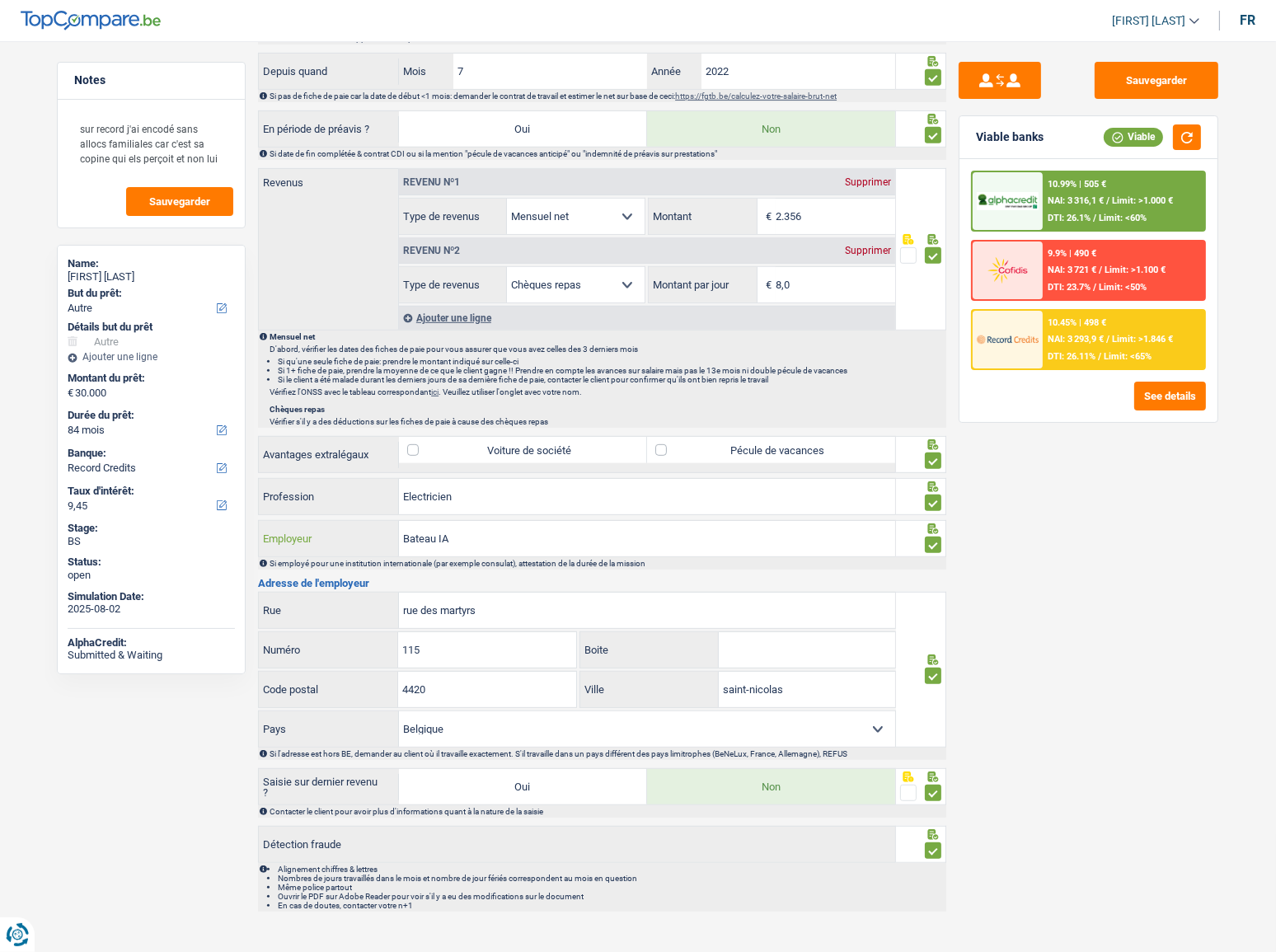 drag, startPoint x: 414, startPoint y: 536, endPoint x: 454, endPoint y: 561, distance: 47.169906 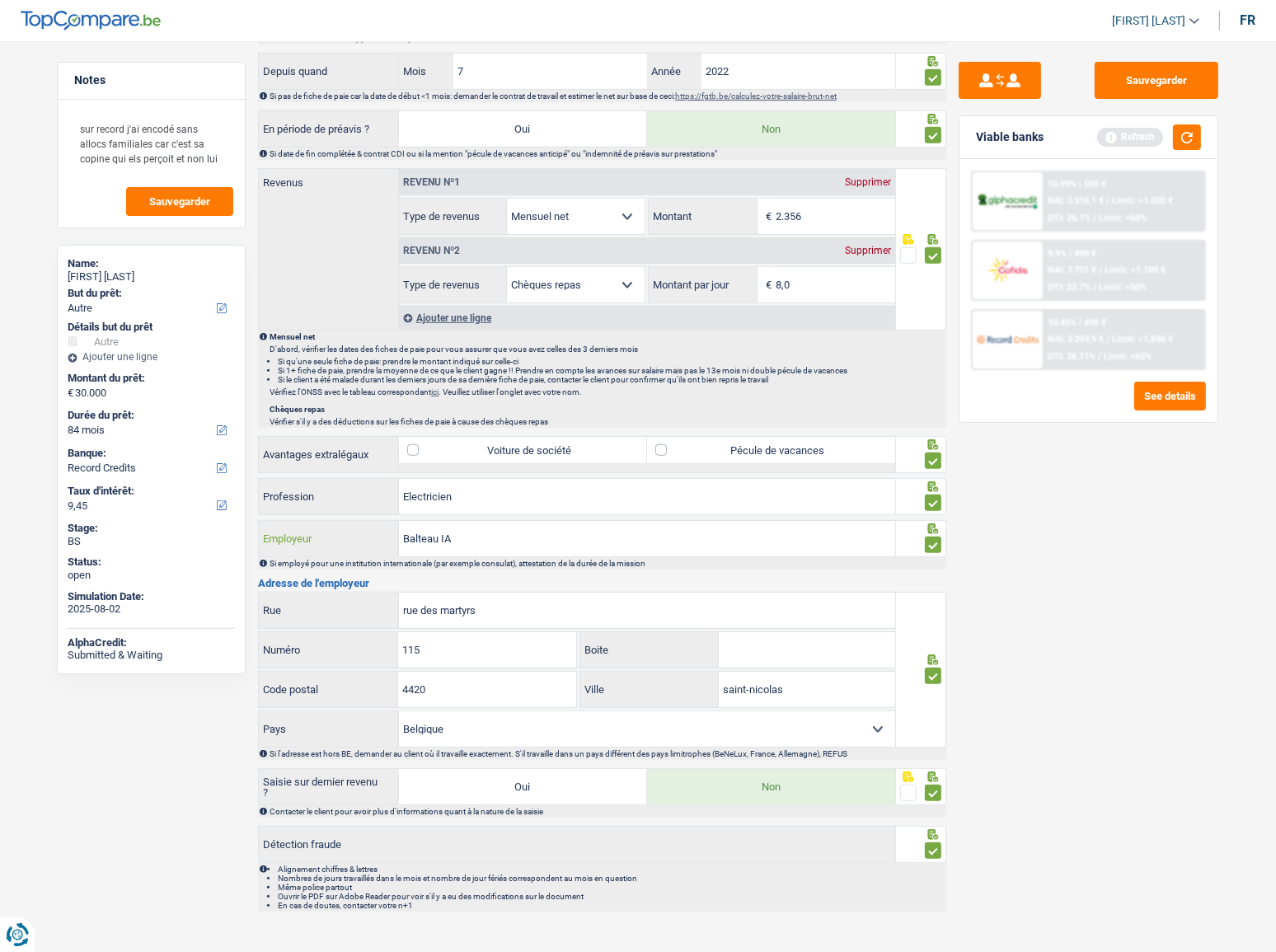 type on "Balteau IA" 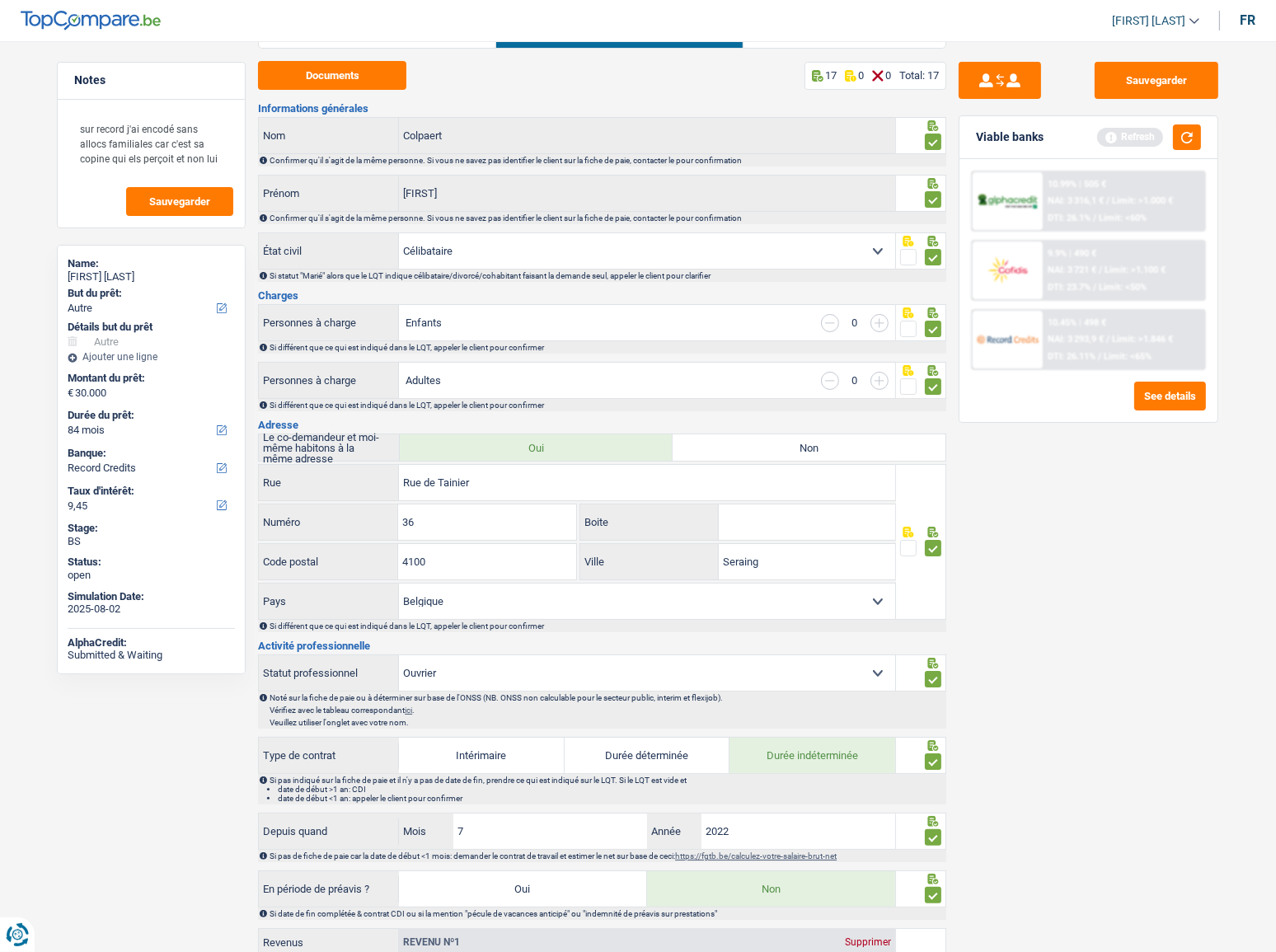 scroll, scrollTop: 0, scrollLeft: 0, axis: both 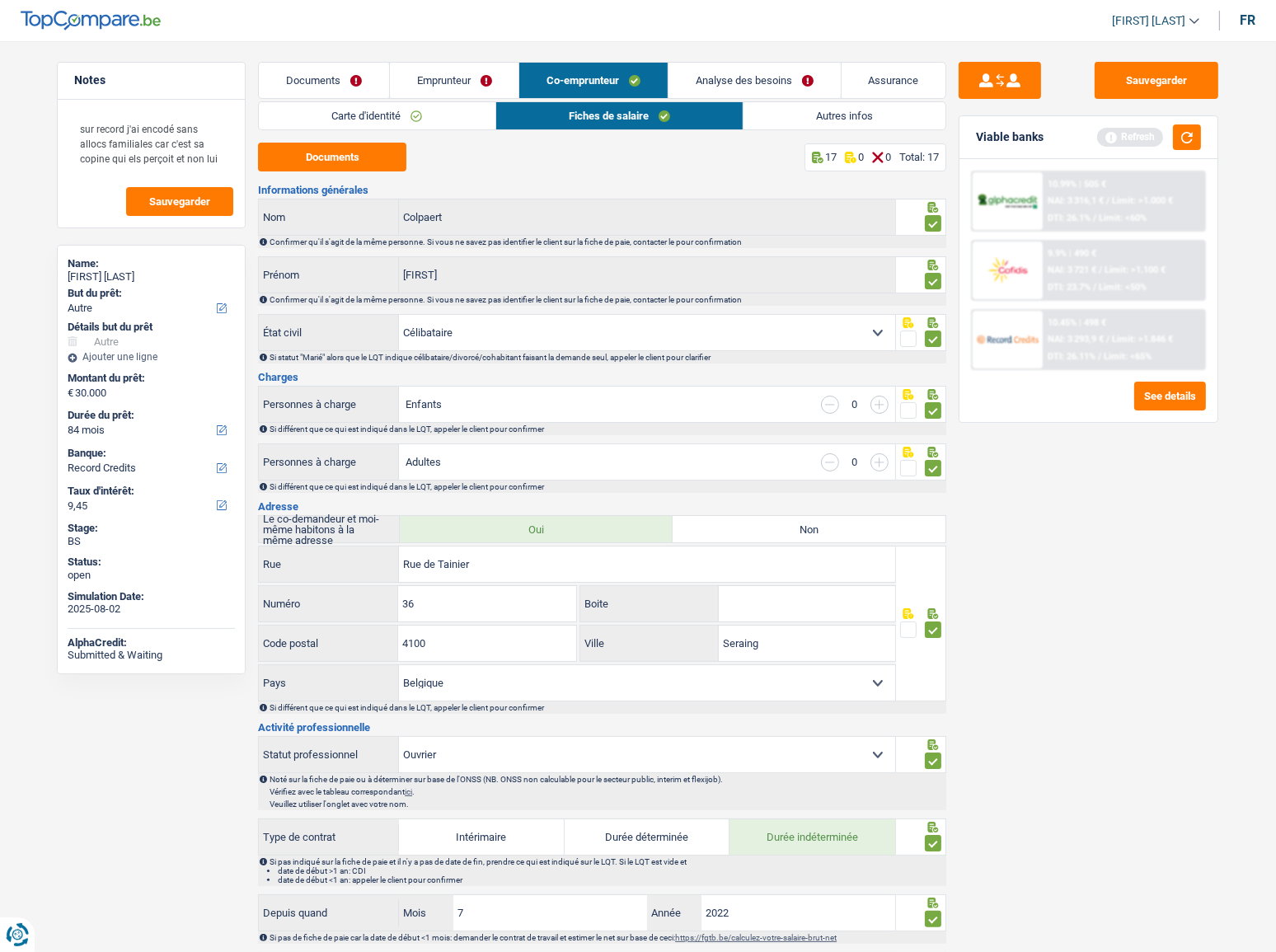 click on "Emprunteur" at bounding box center [454, 80] 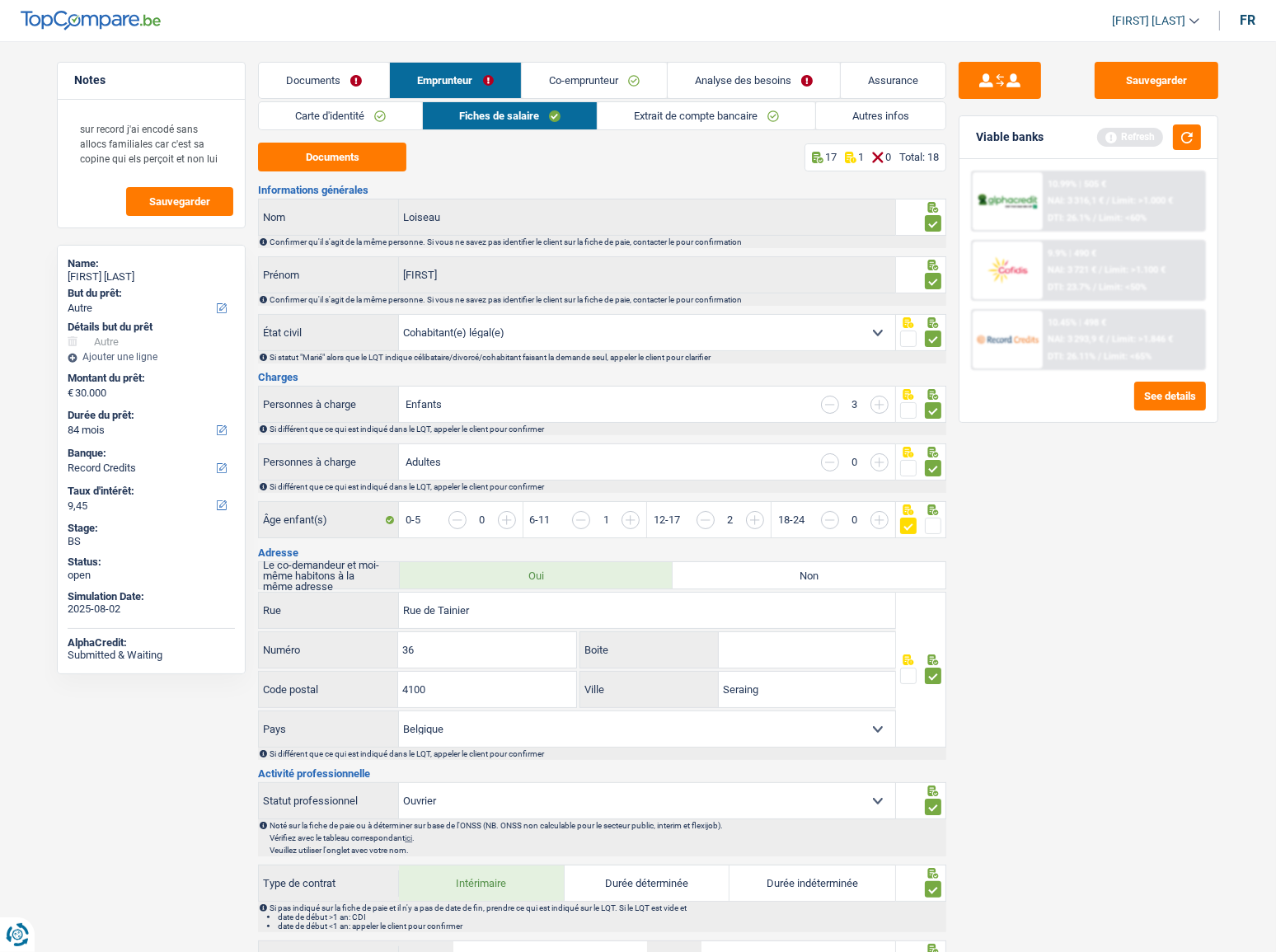 click on "Carte d'identité" at bounding box center [340, 115] 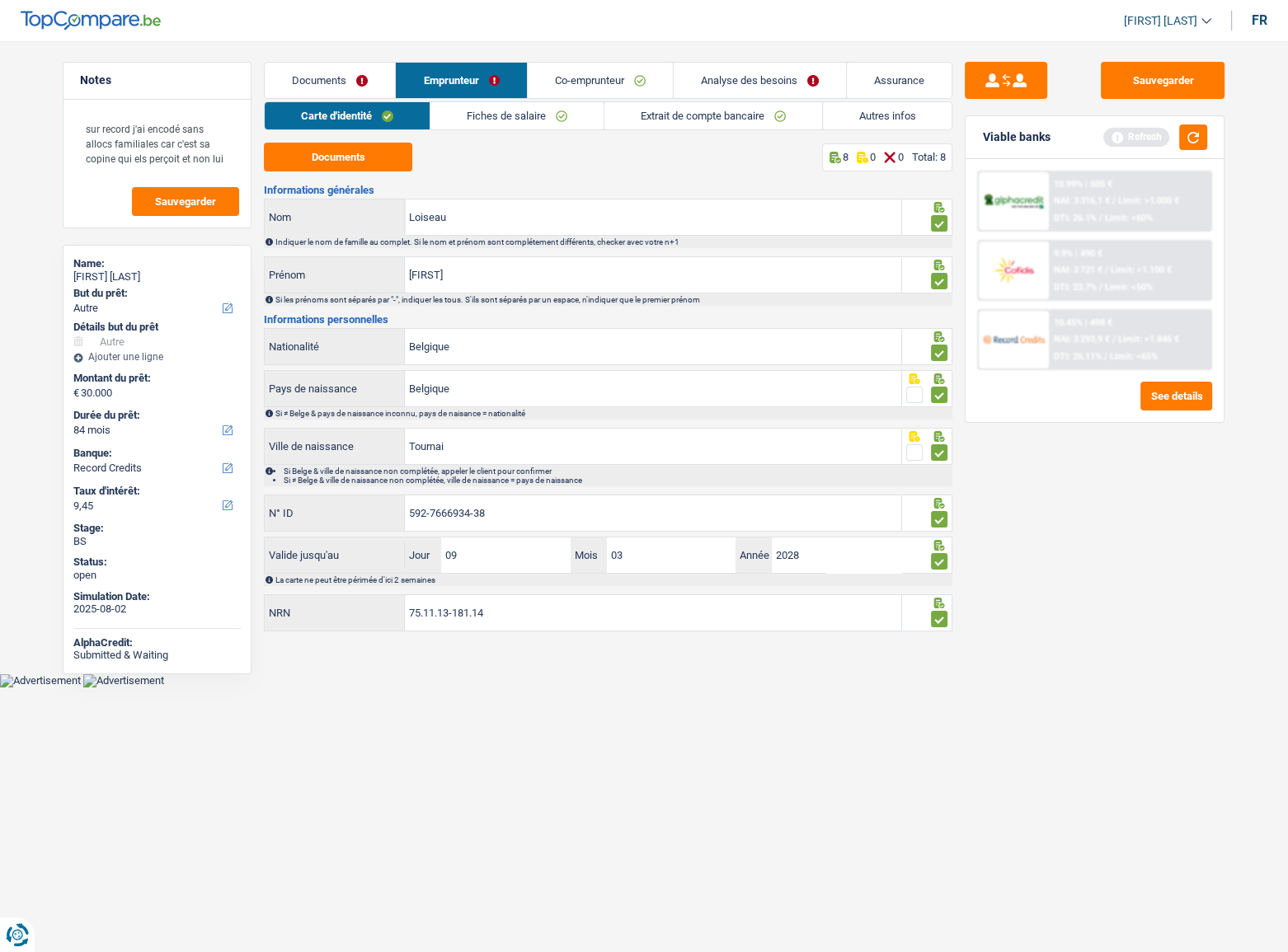 click on "Co-emprunteur" at bounding box center (600, 80) 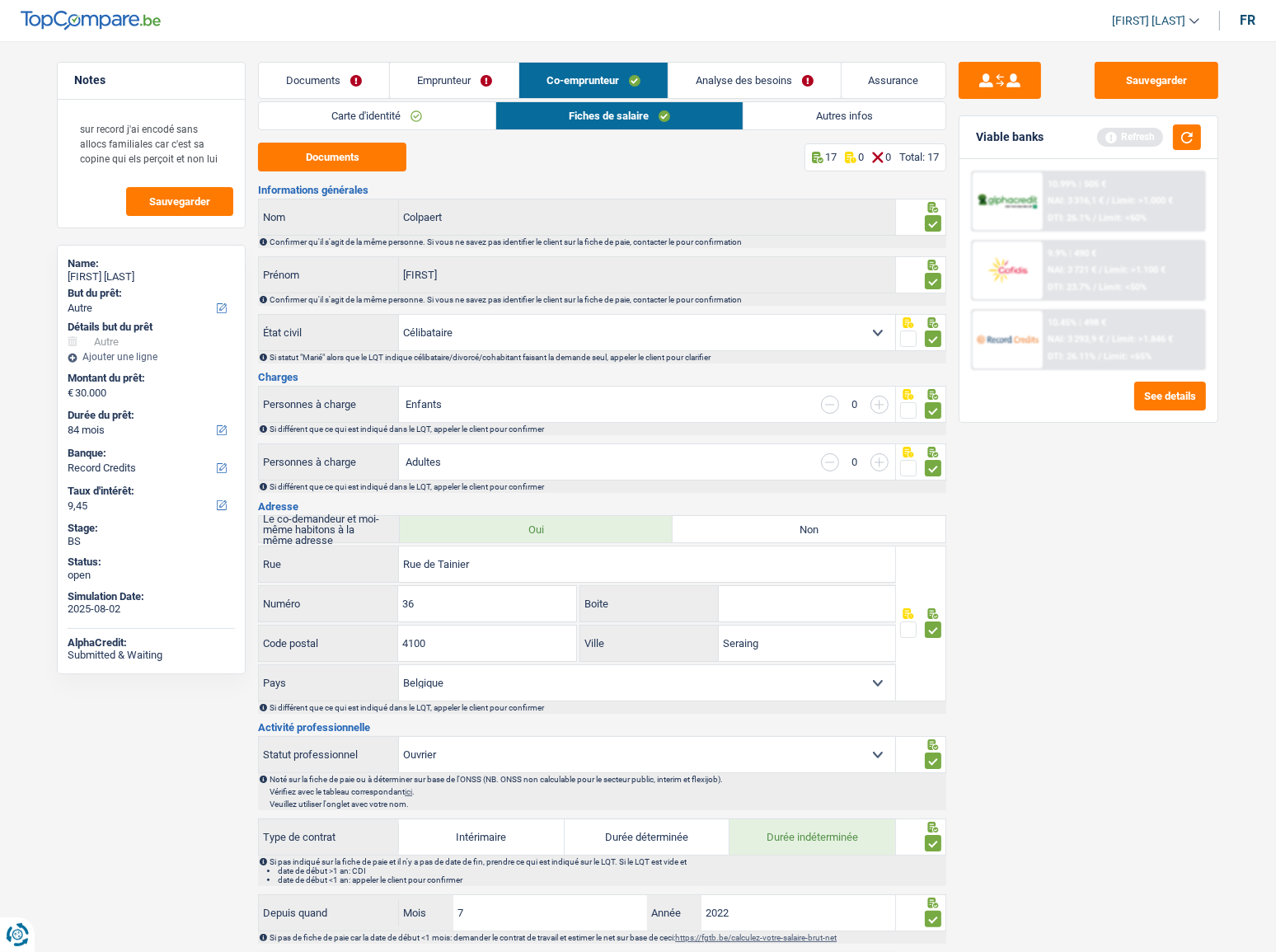 click on "Carte d'identité" at bounding box center (377, 115) 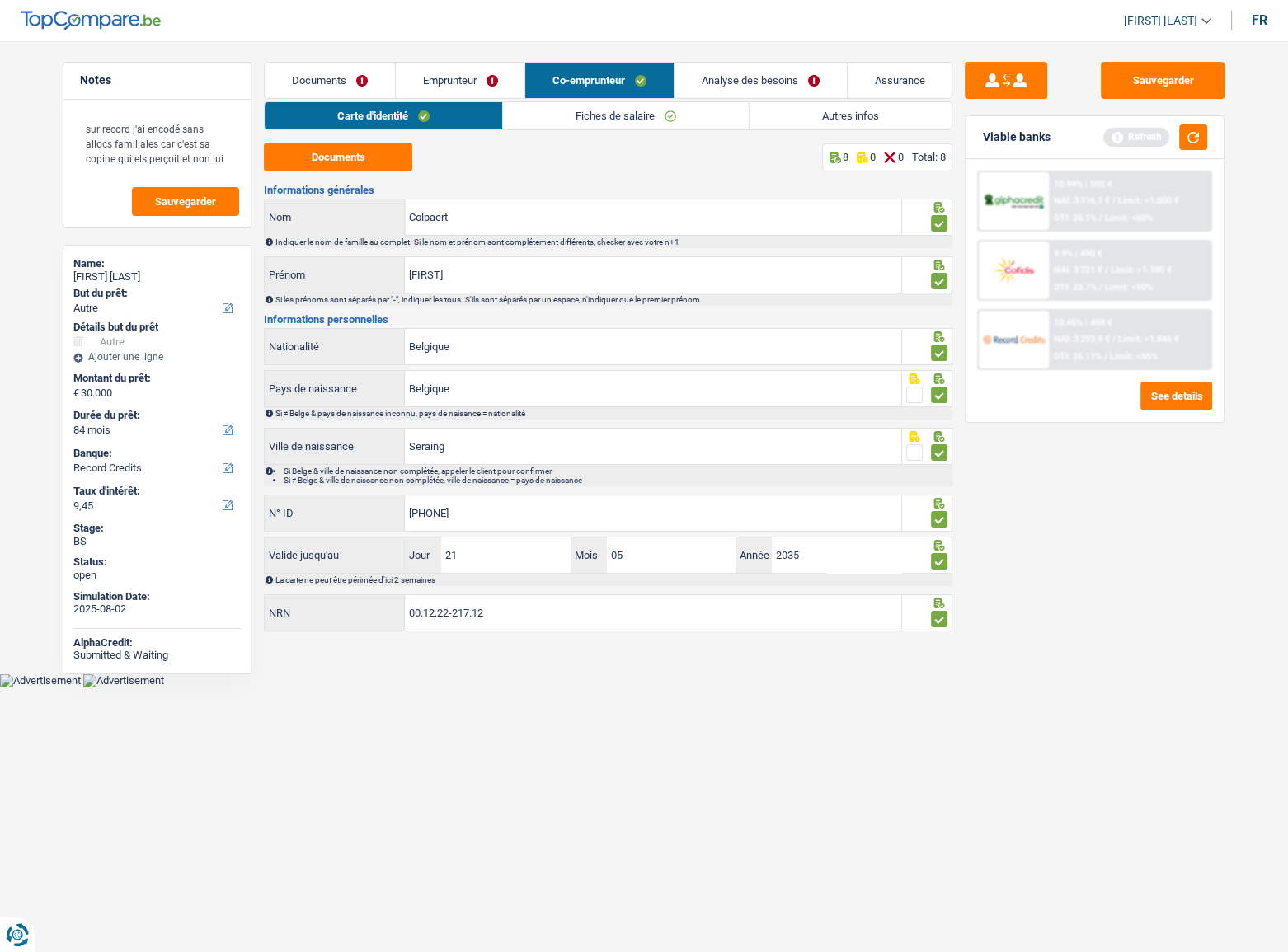 click on "Emprunteur" at bounding box center [460, 80] 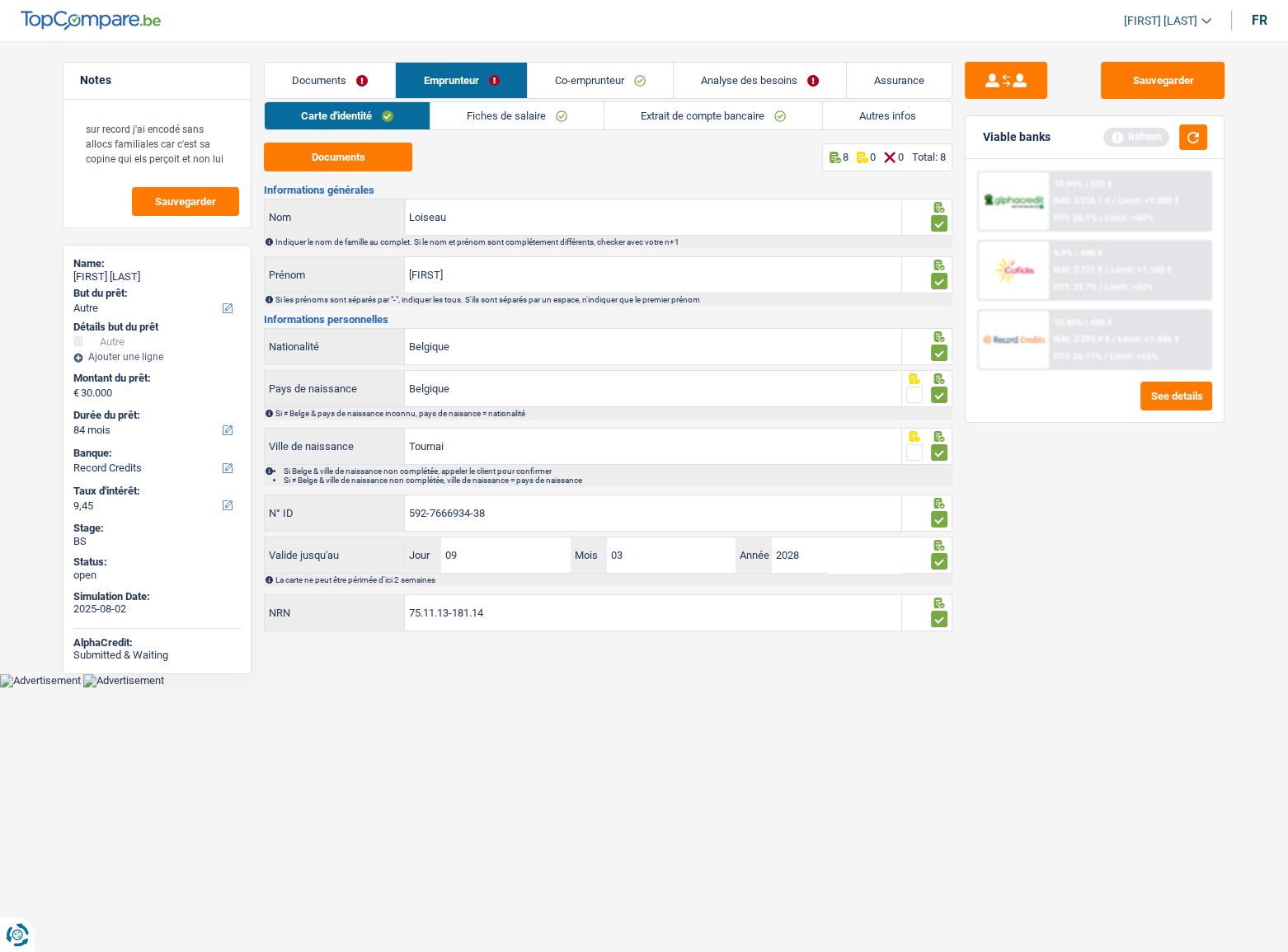 click on "Fiches de salaire" at bounding box center (517, 115) 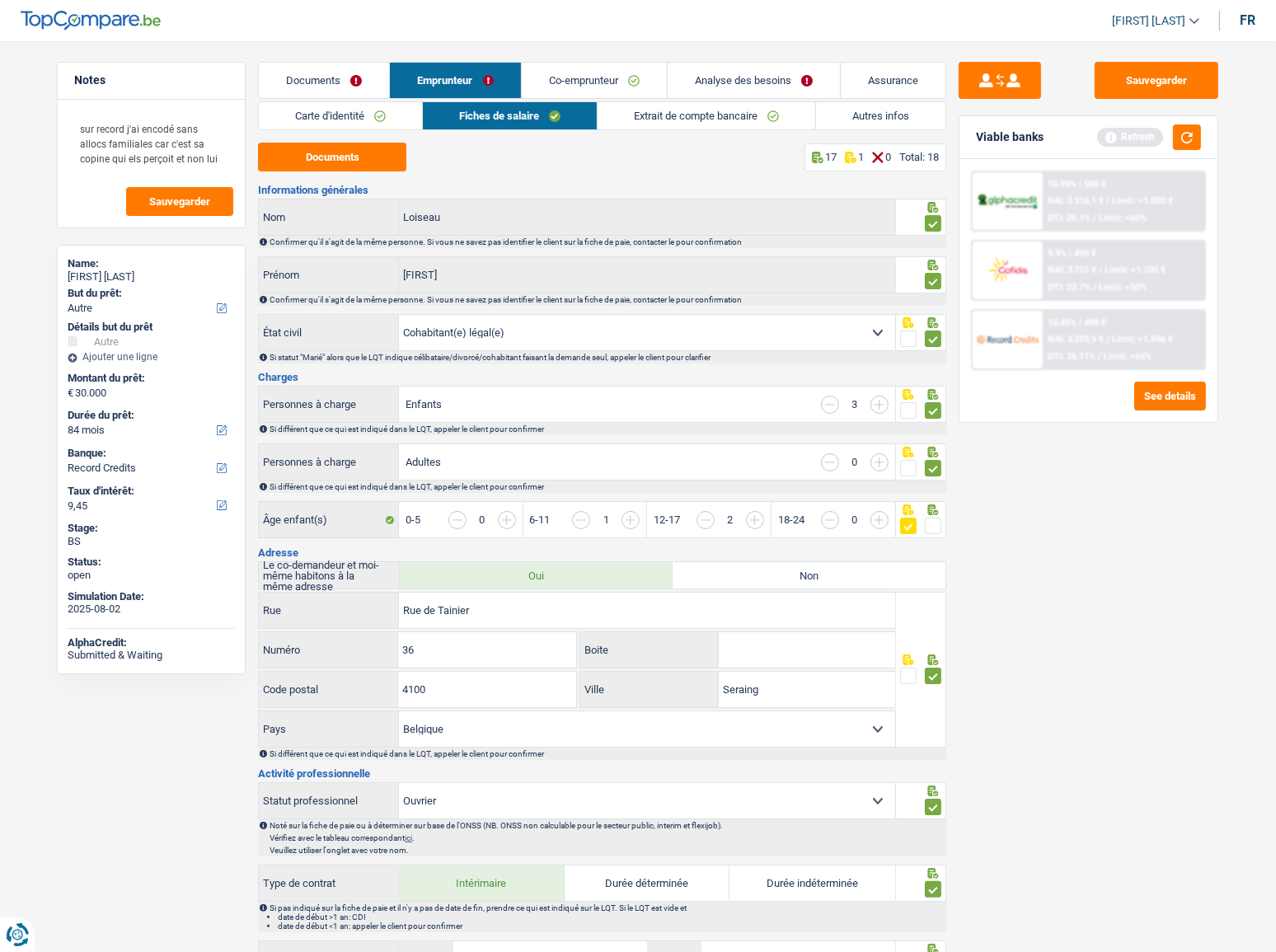 click on "Extrait de compte bancaire" at bounding box center [706, 115] 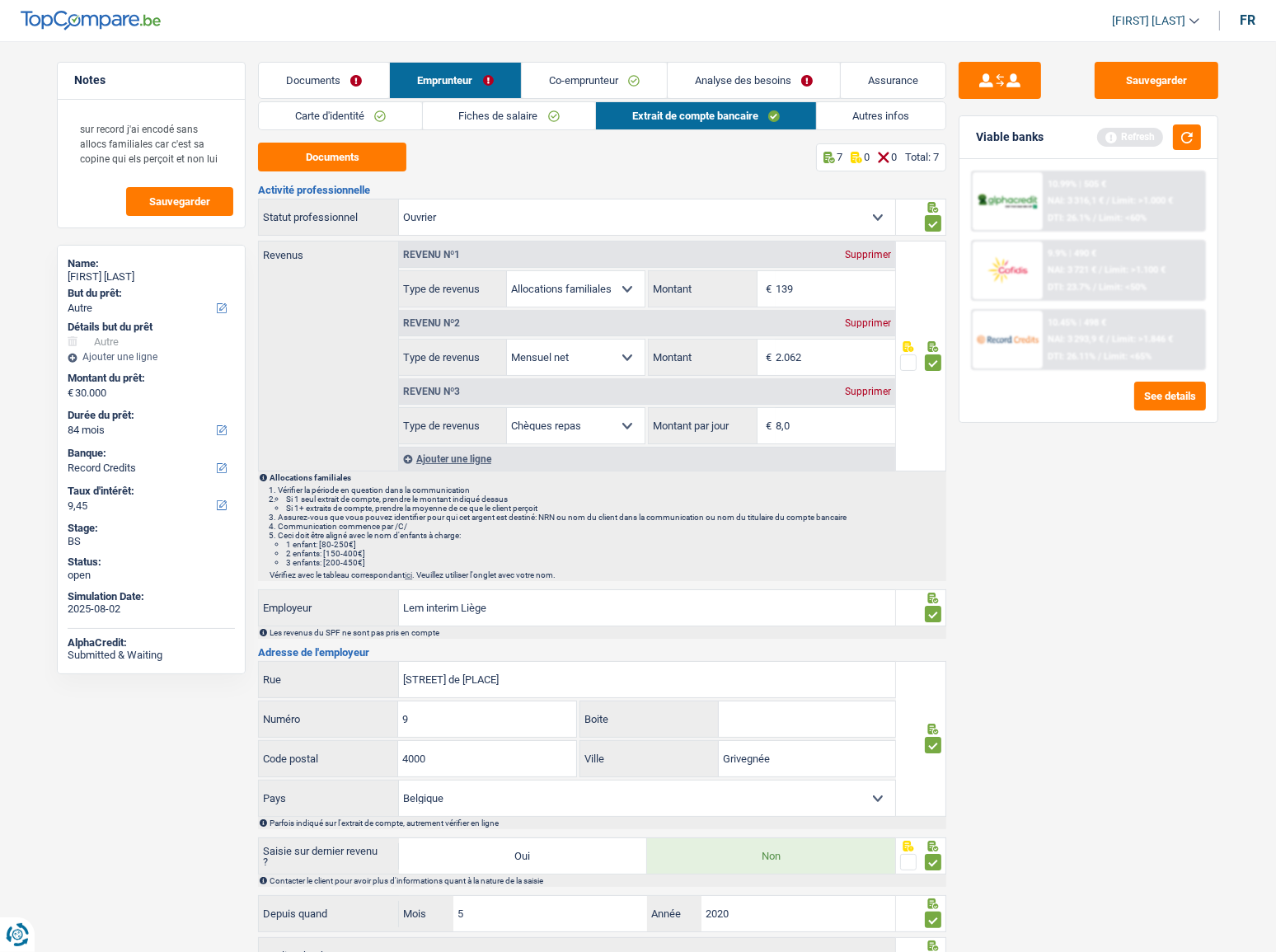 click on "Autres infos" at bounding box center (881, 115) 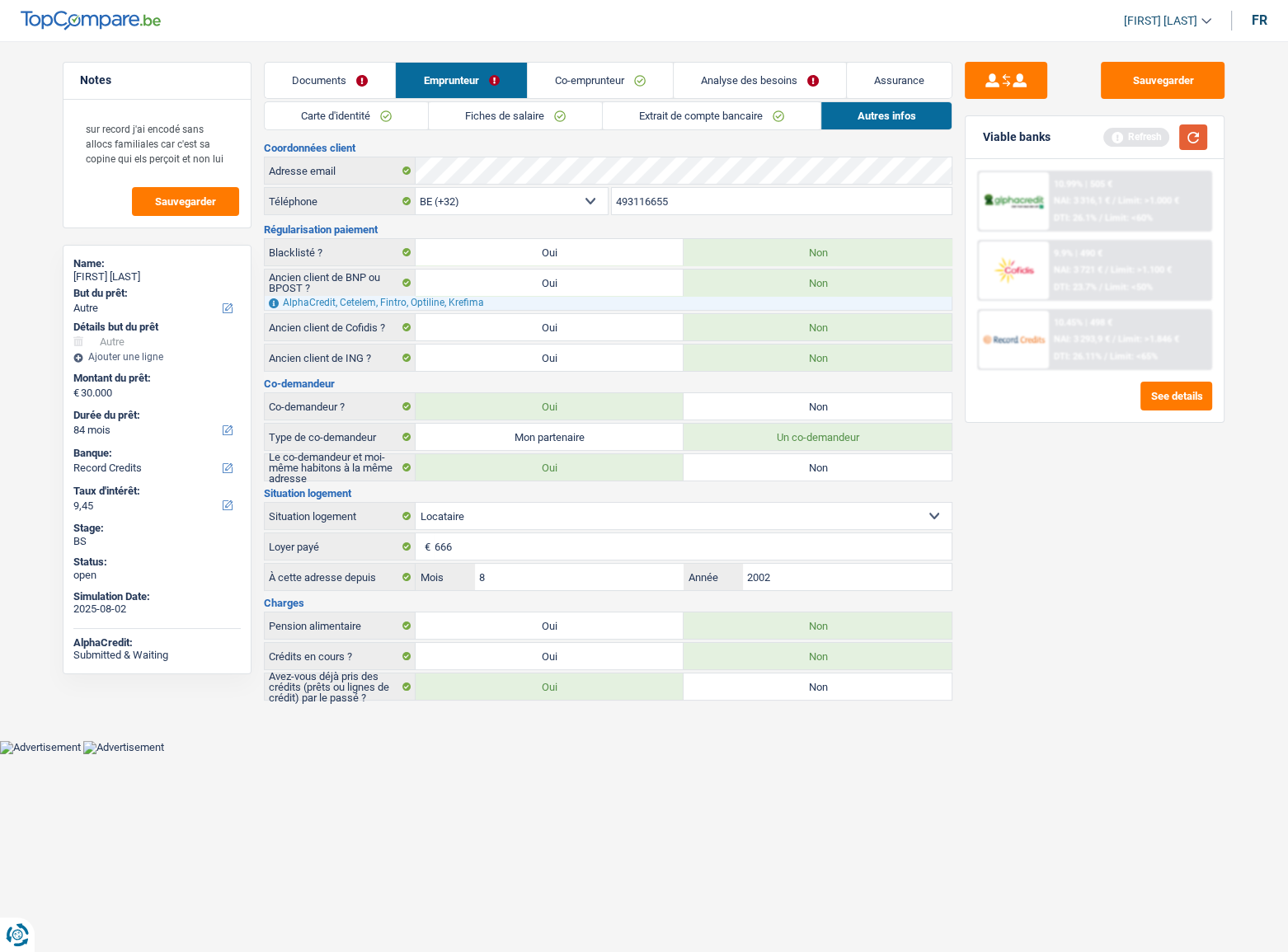 click at bounding box center [1193, 137] 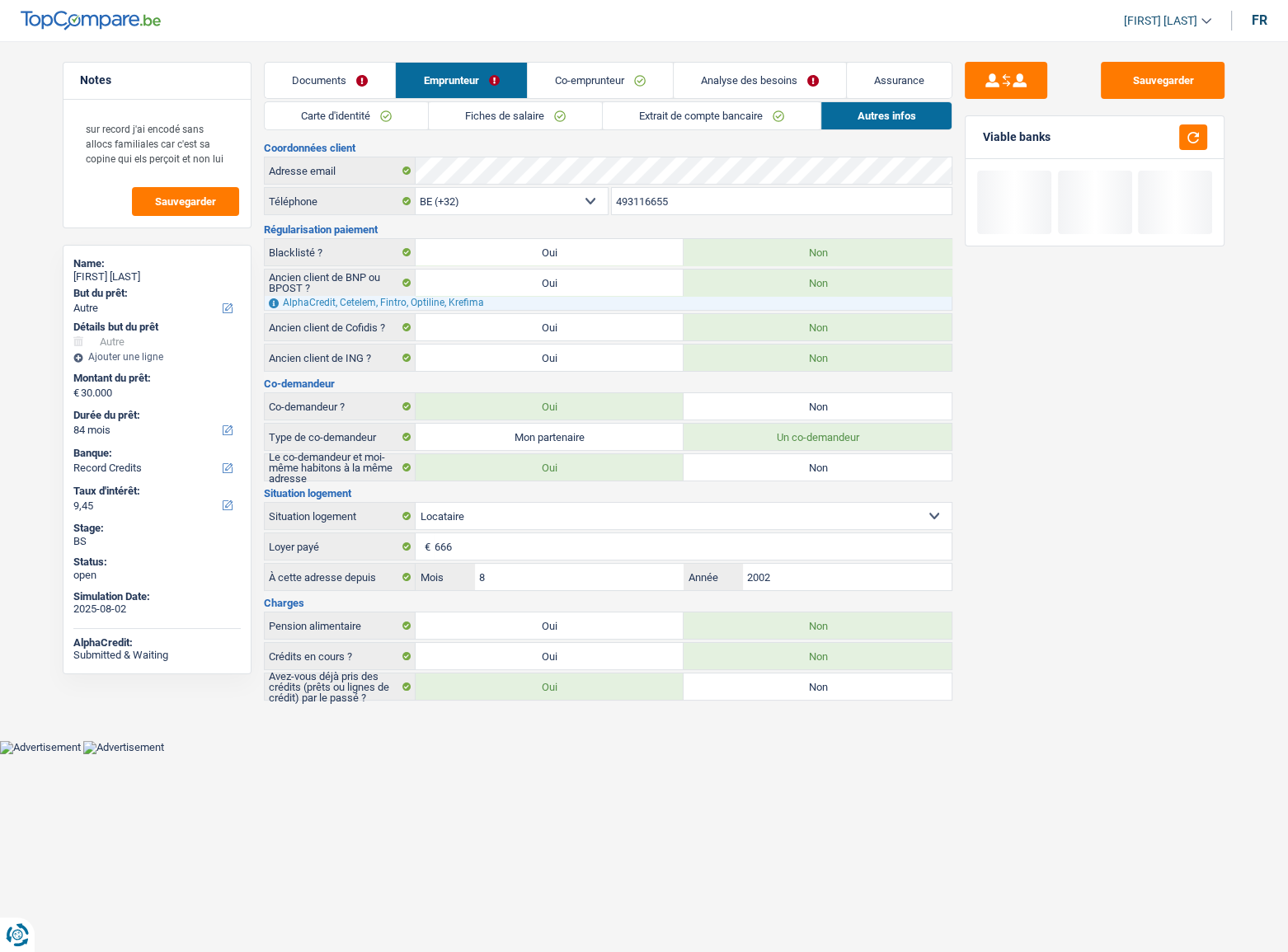 click on "Co-emprunteur" at bounding box center [600, 80] 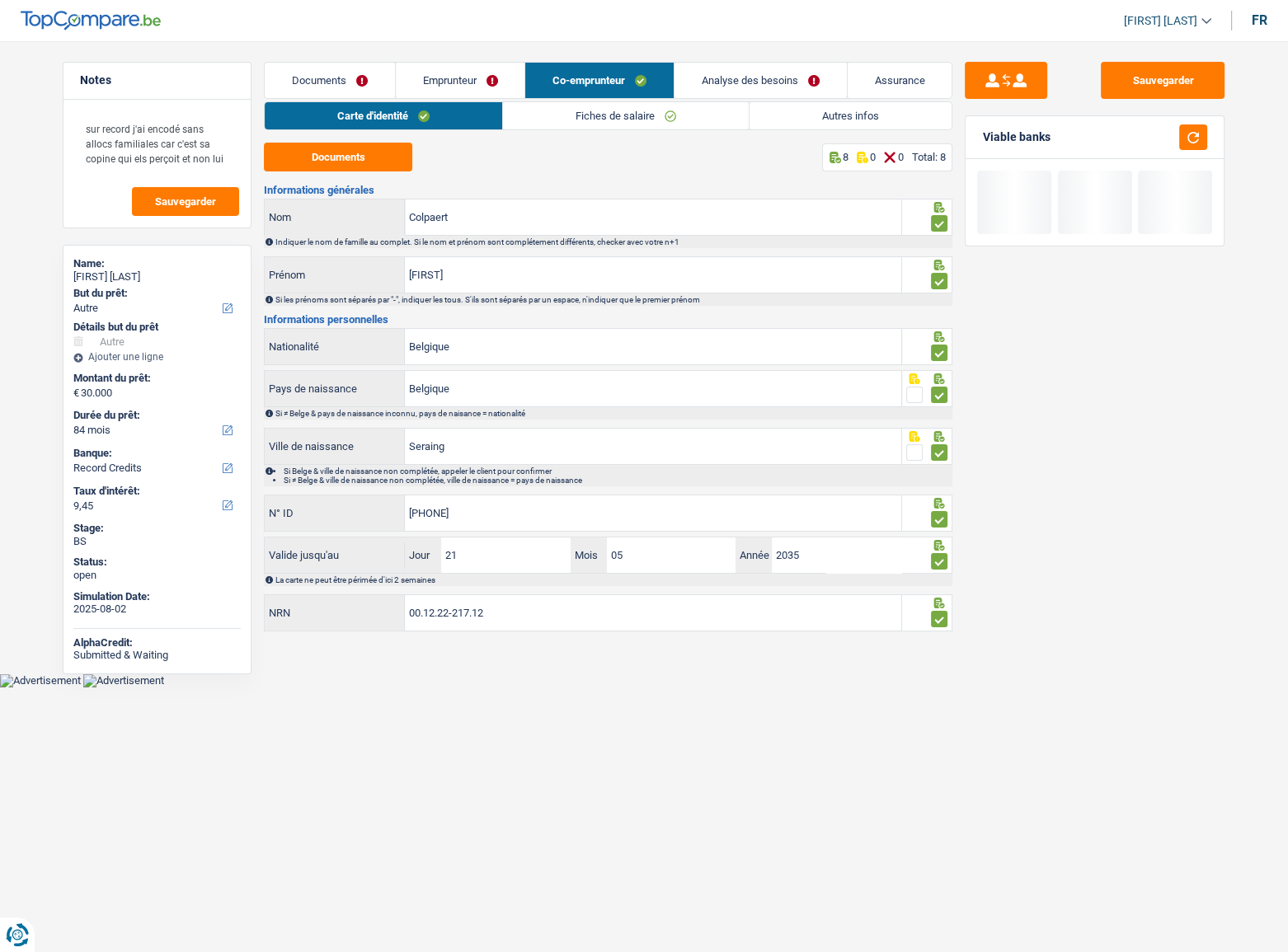 click on "Fiches de salaire" at bounding box center [626, 115] 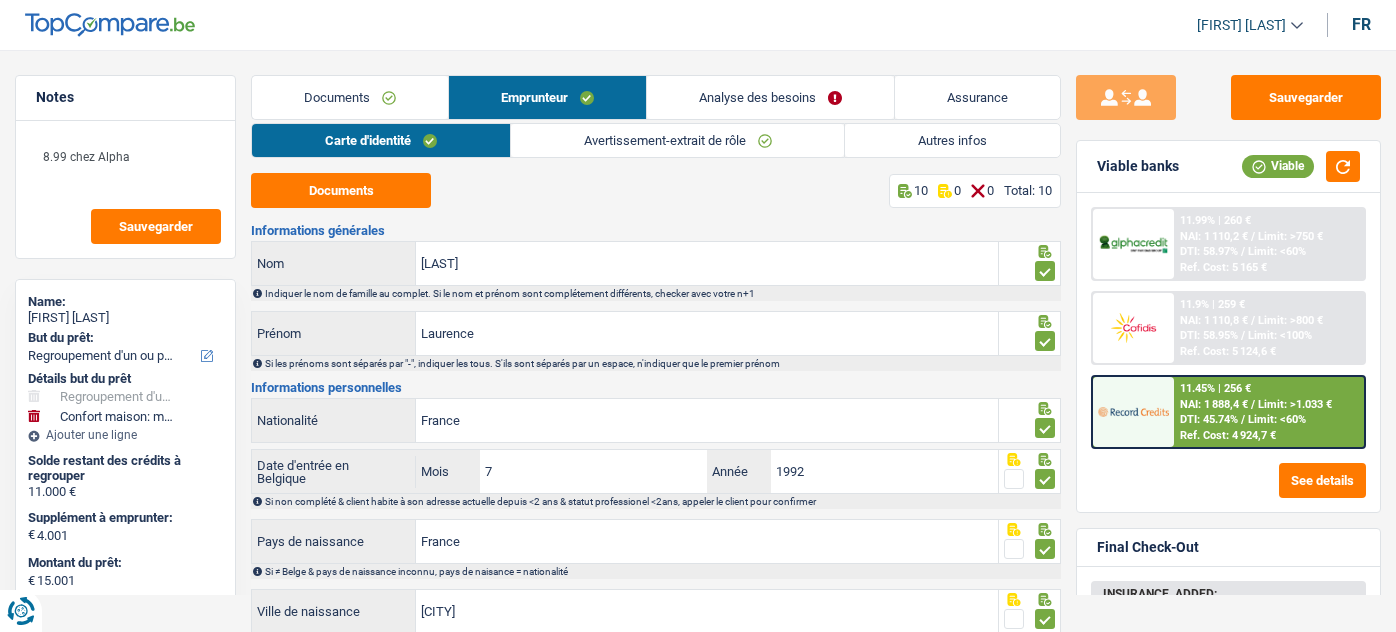 select on "refinancing" 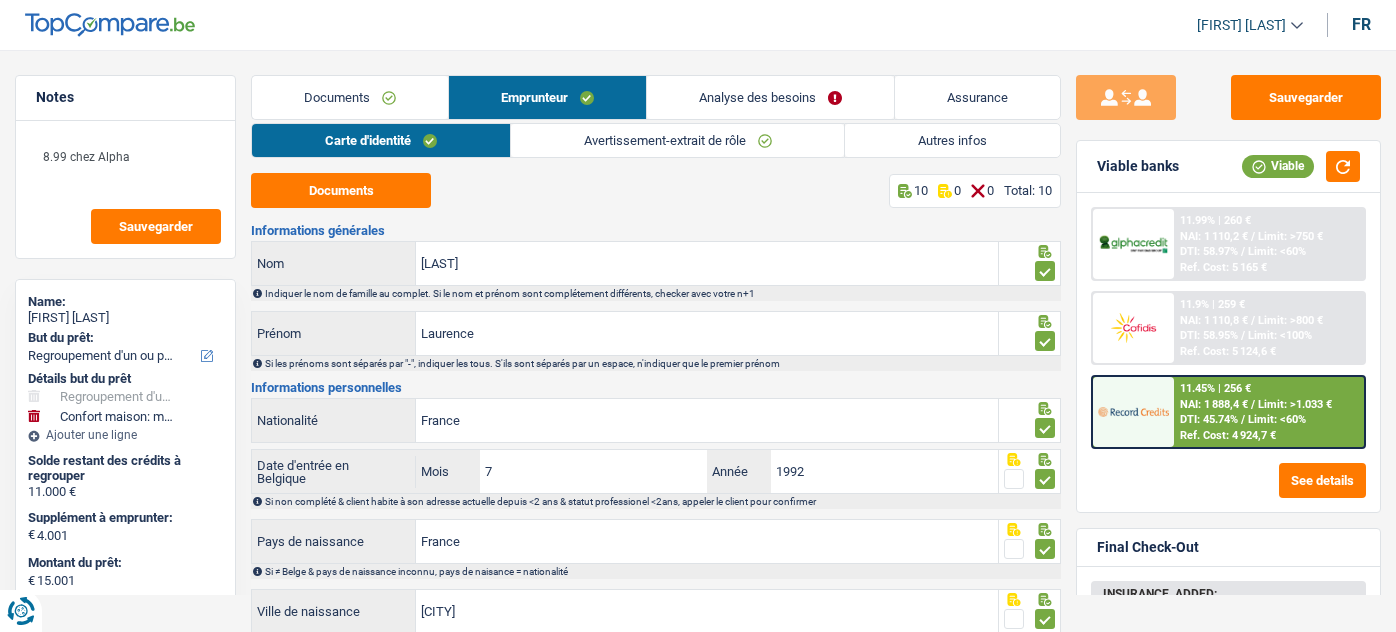 select on "refinancing" 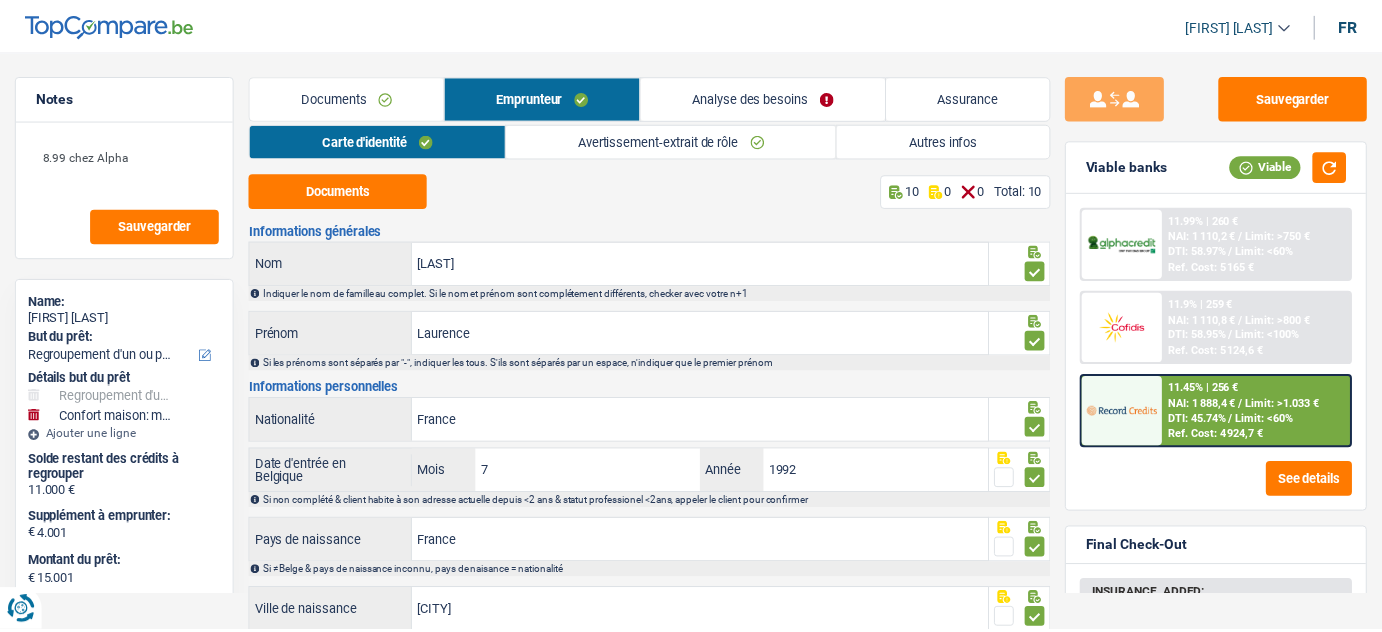 scroll, scrollTop: 0, scrollLeft: 0, axis: both 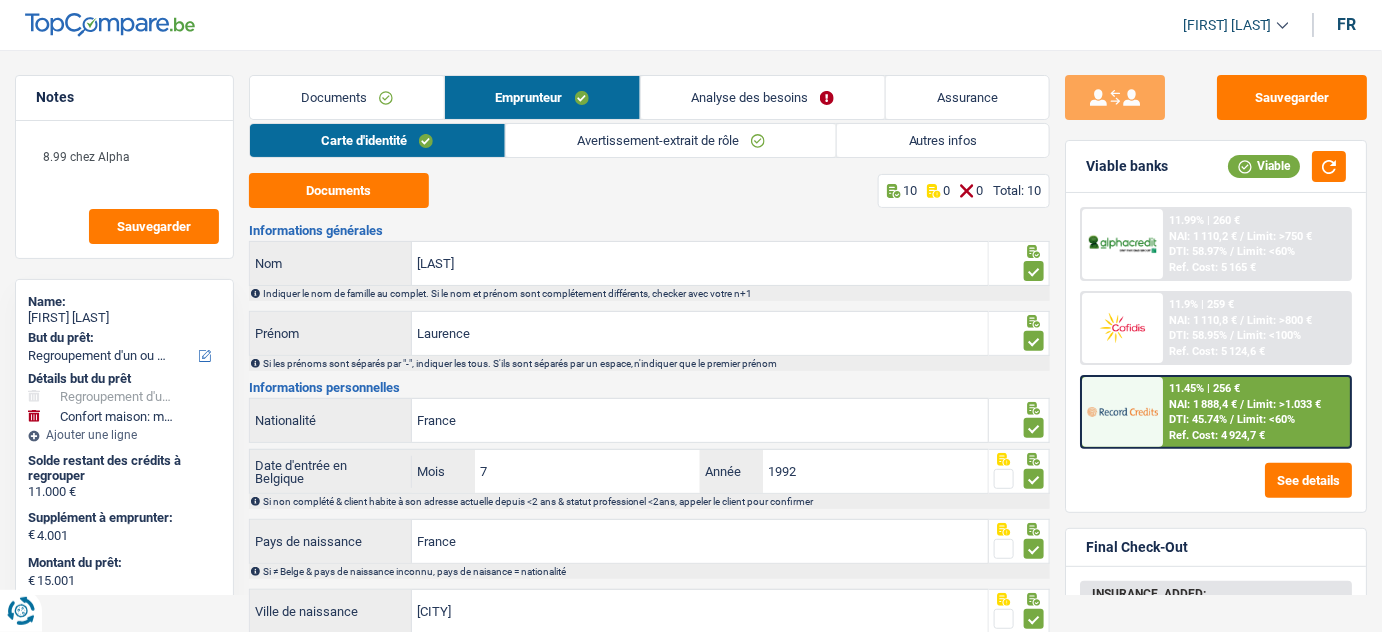 click on "Autres infos" at bounding box center [943, 140] 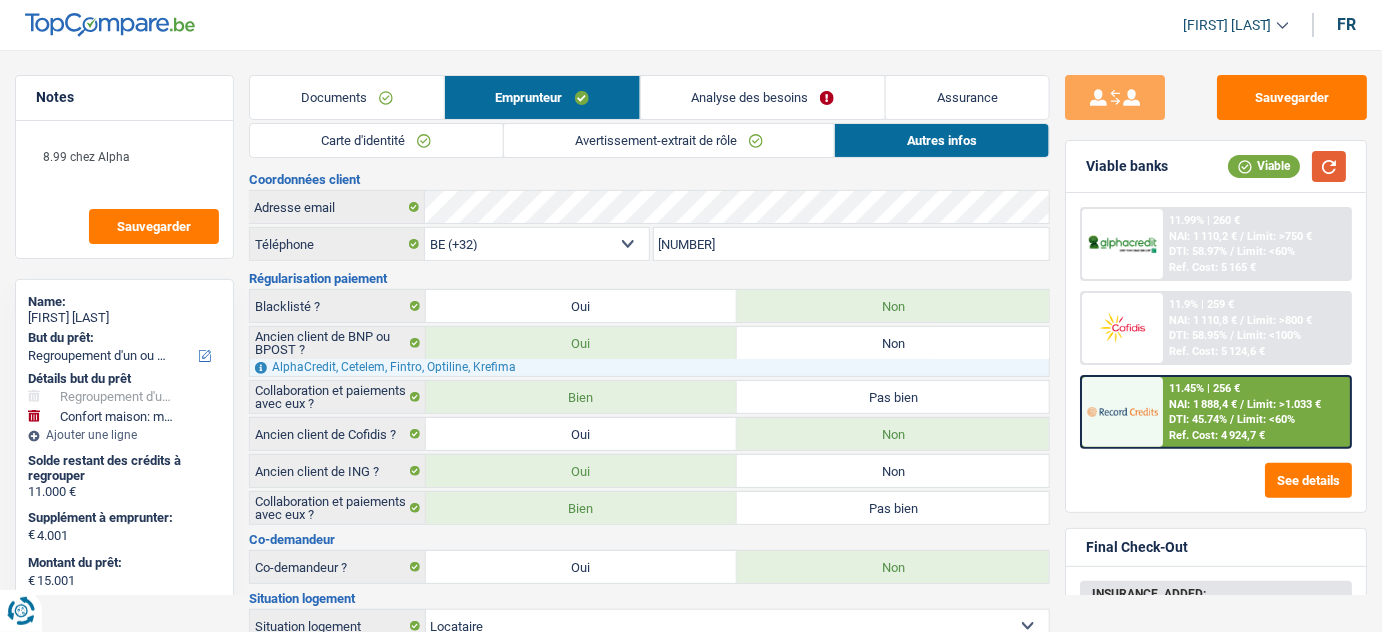 click at bounding box center (1329, 166) 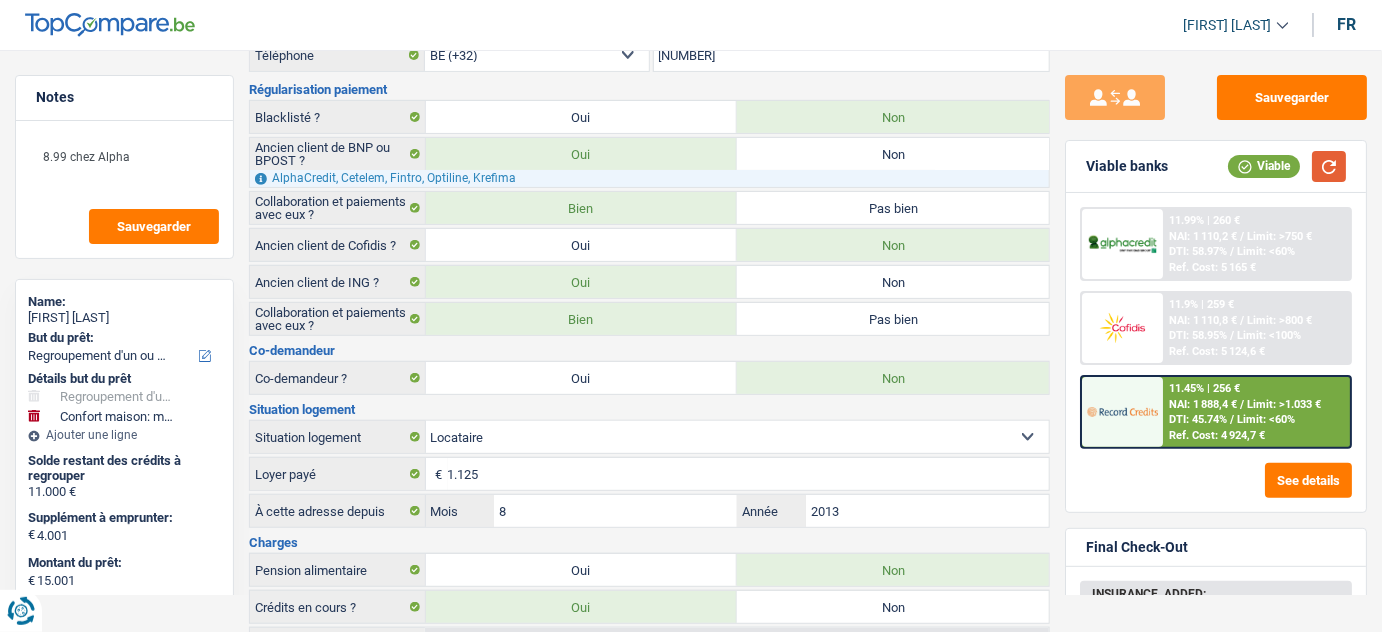 scroll, scrollTop: 0, scrollLeft: 0, axis: both 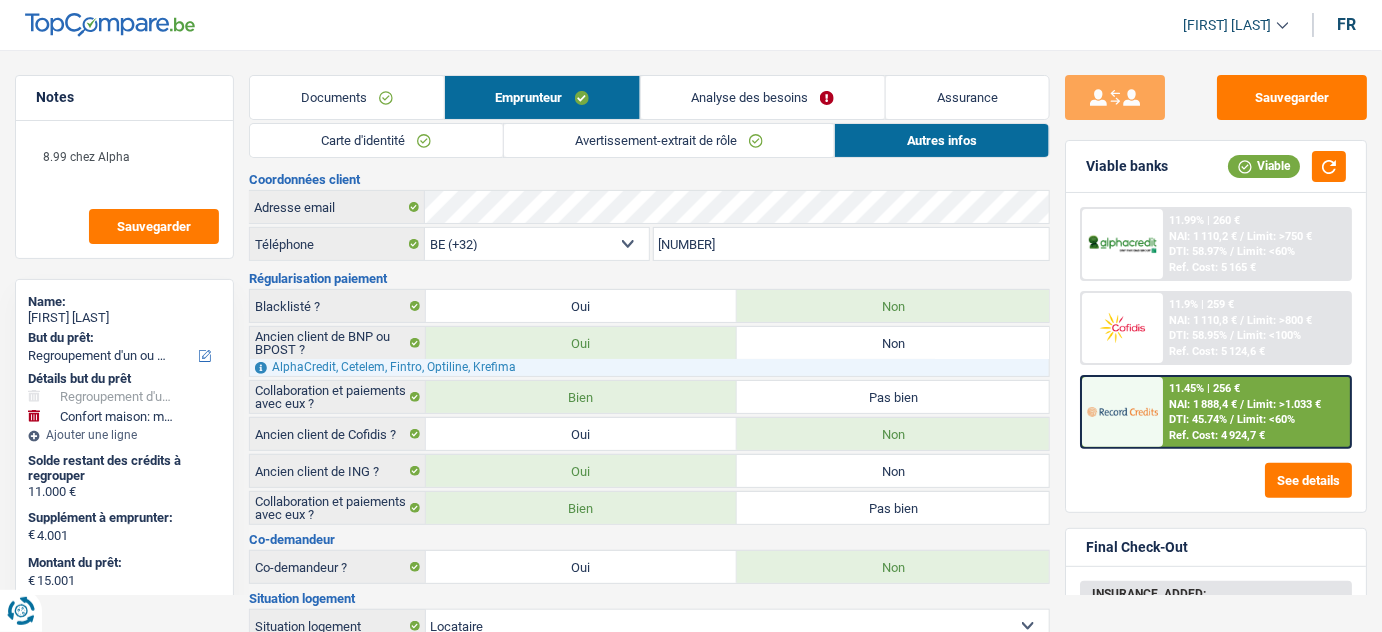 click on "Avertissement-extrait de rôle" at bounding box center [669, 140] 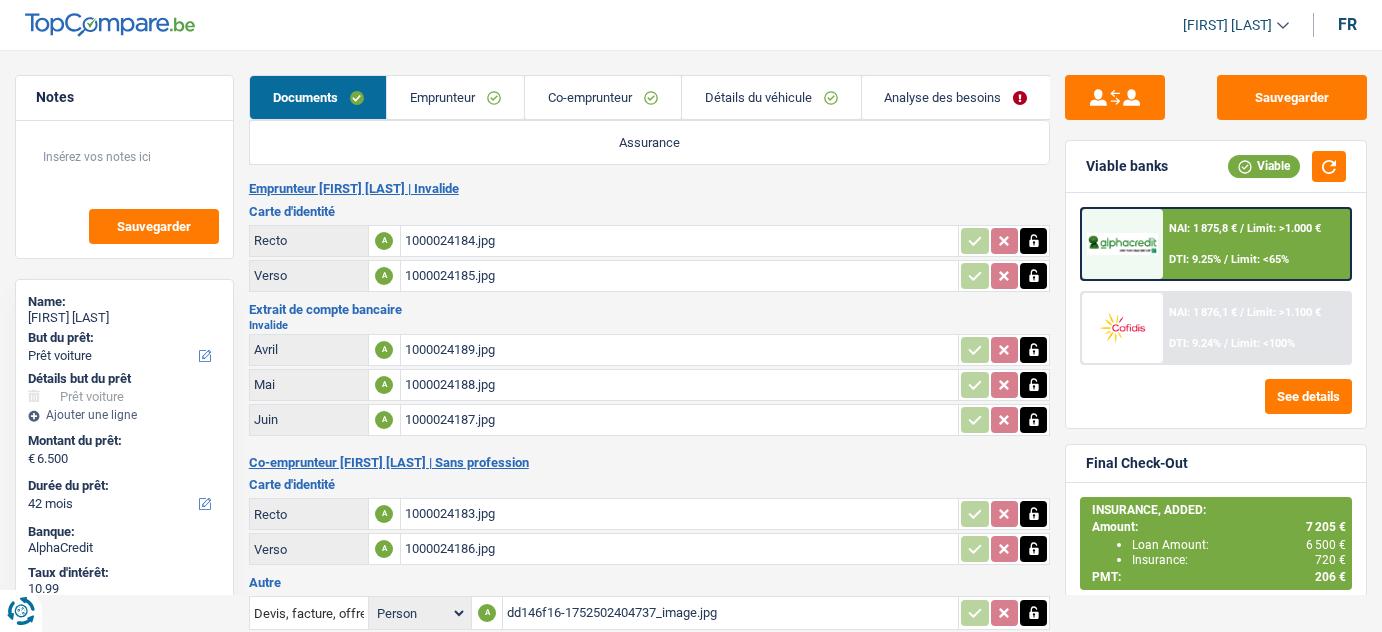 select on "car" 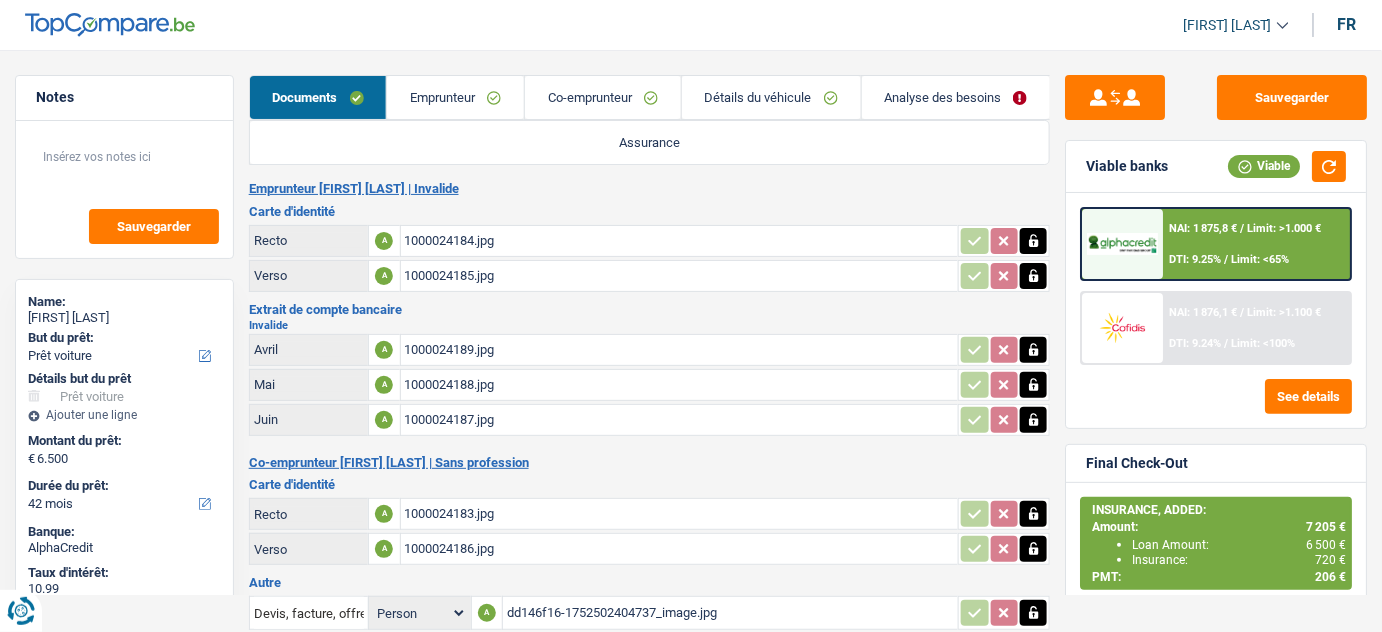 scroll, scrollTop: 0, scrollLeft: 0, axis: both 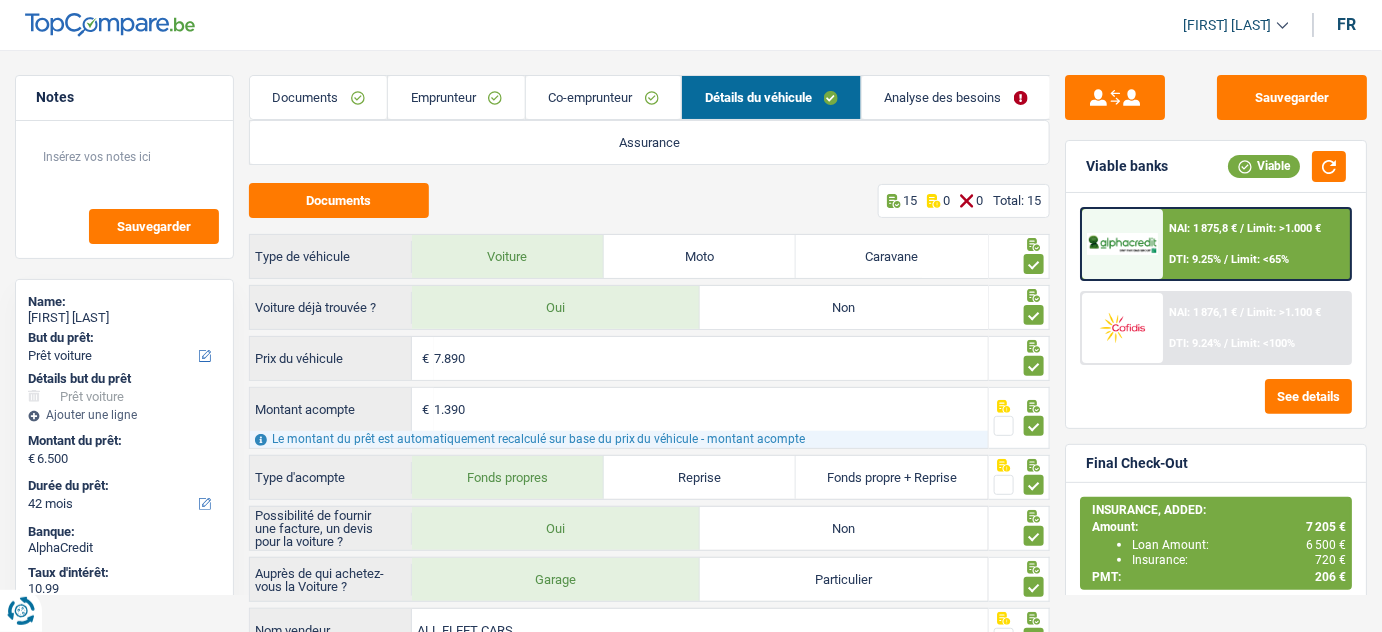 click on "Emprunteur" at bounding box center [456, 97] 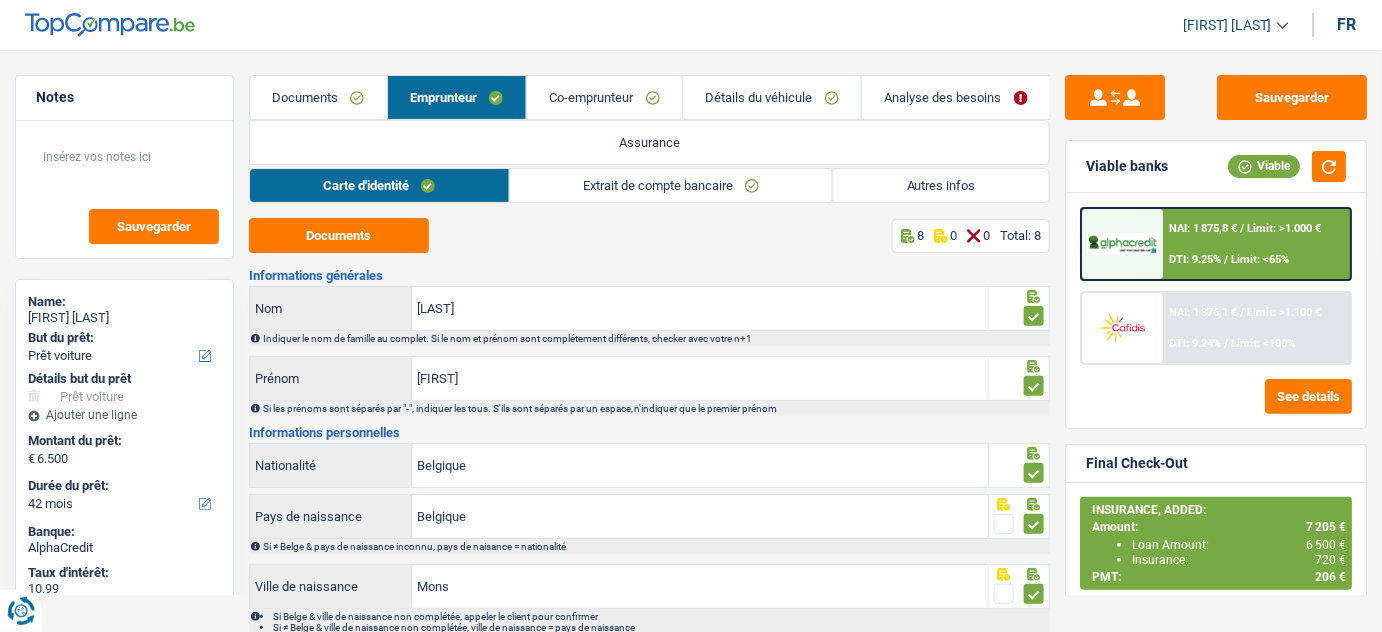 click on "Co-emprunteur" at bounding box center (604, 97) 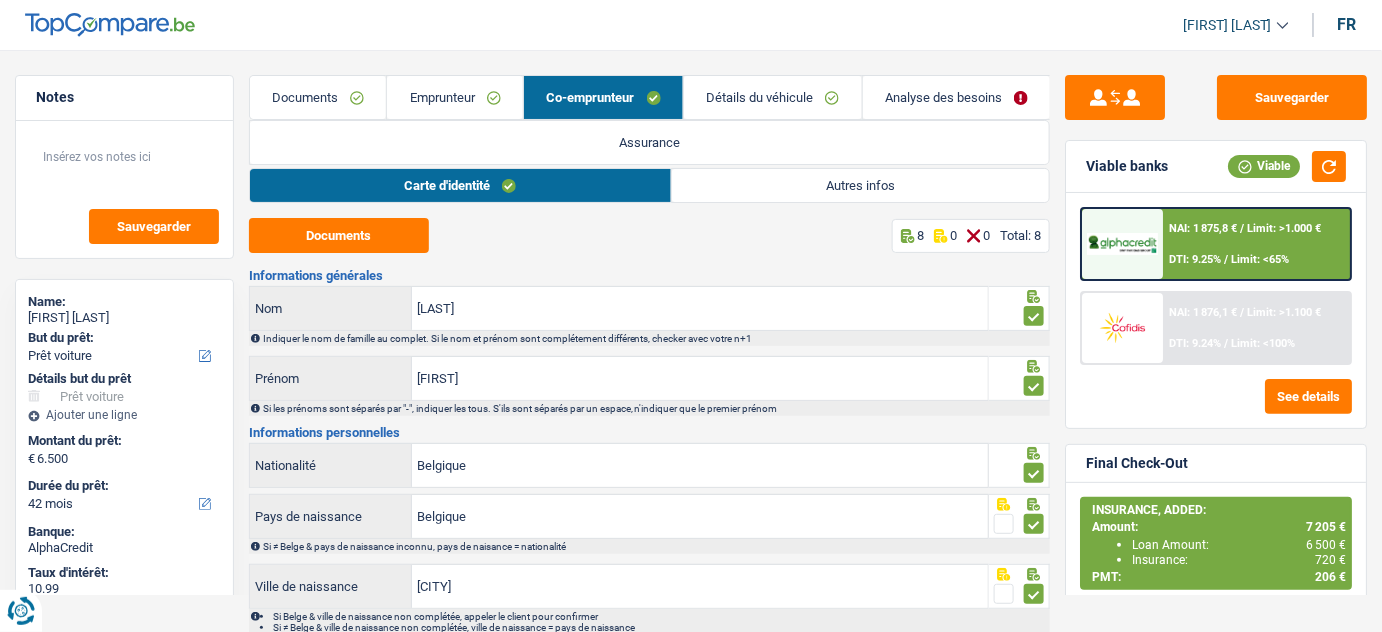 click on "Détails du véhicule" at bounding box center [773, 97] 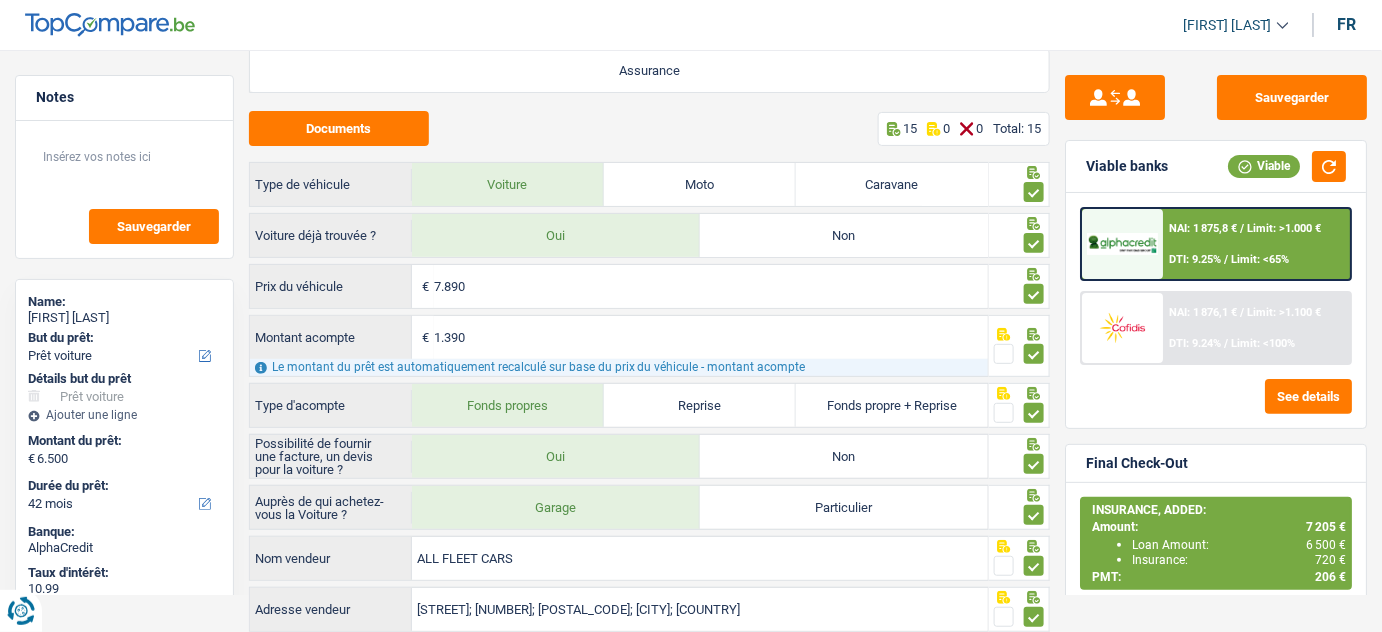 scroll, scrollTop: 0, scrollLeft: 0, axis: both 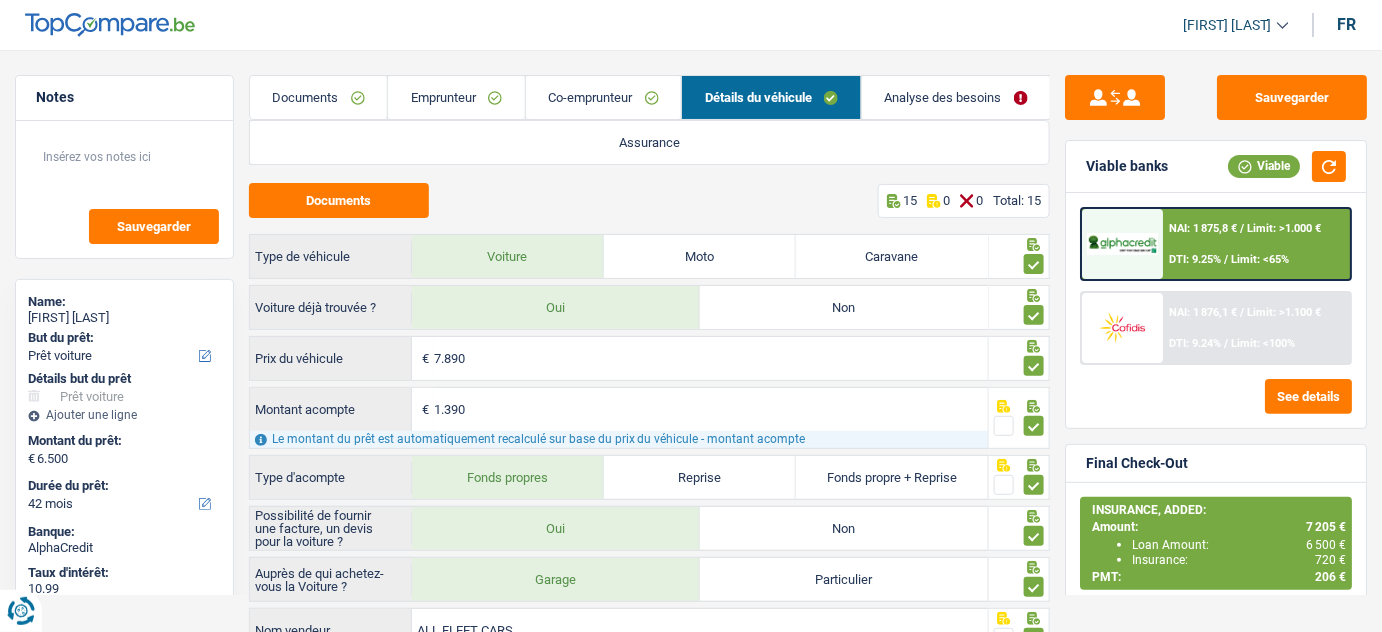click on "Documents" at bounding box center [319, 97] 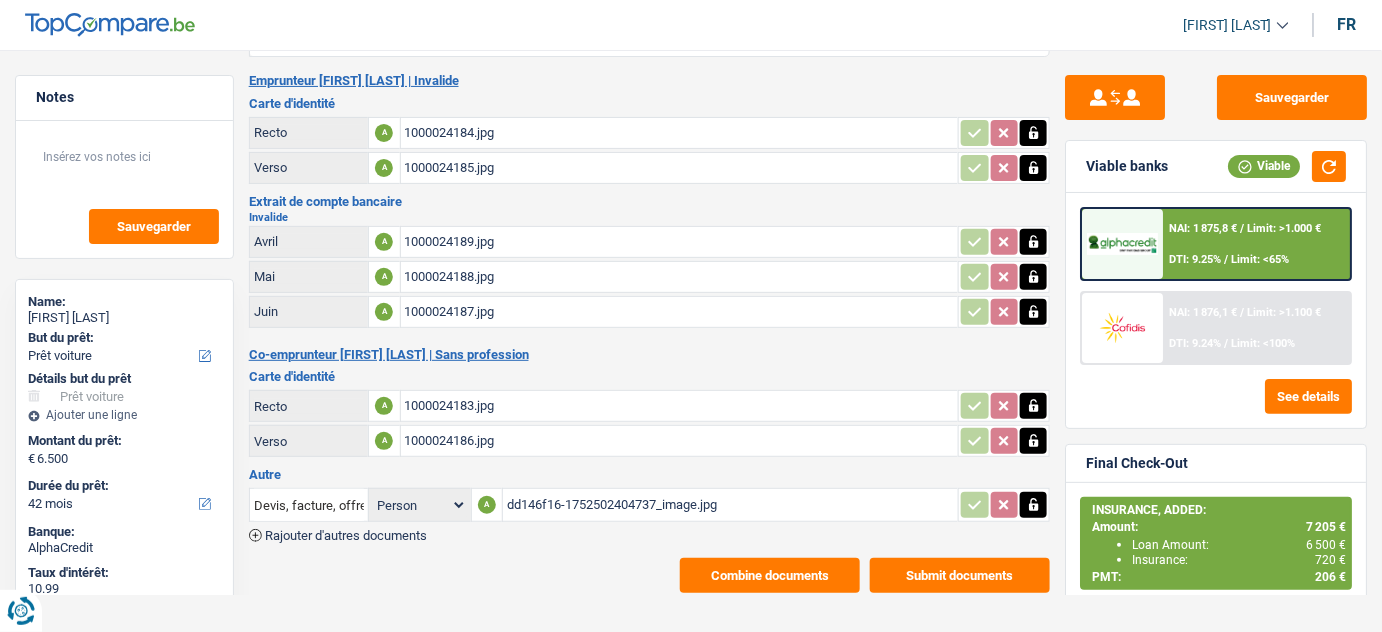 scroll, scrollTop: 109, scrollLeft: 0, axis: vertical 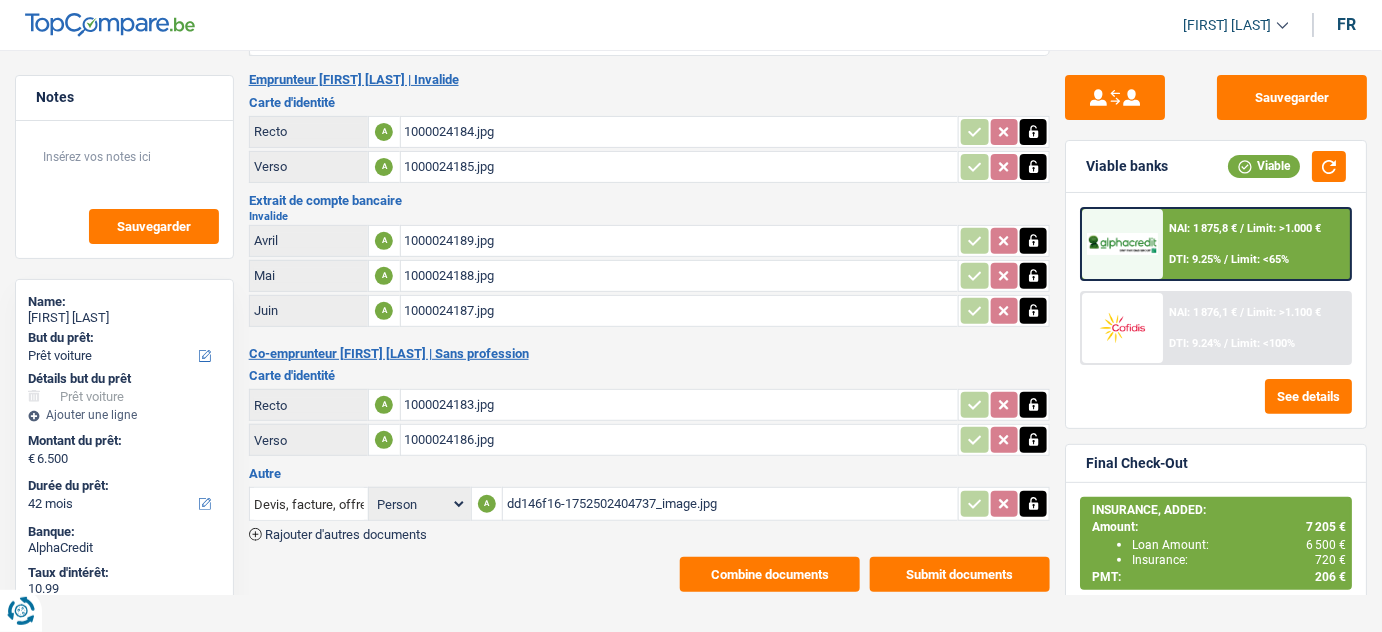 click on "dd146f16-1752502404737_image.jpg" at bounding box center (730, 504) 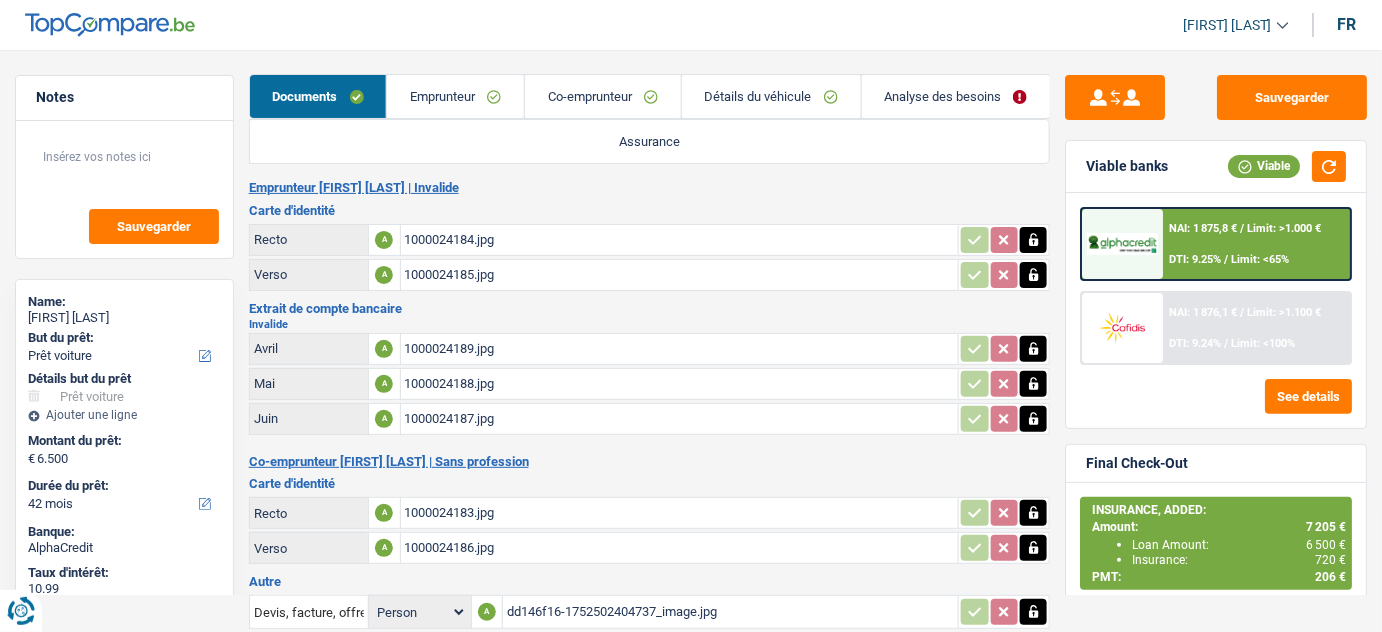 scroll, scrollTop: 0, scrollLeft: 0, axis: both 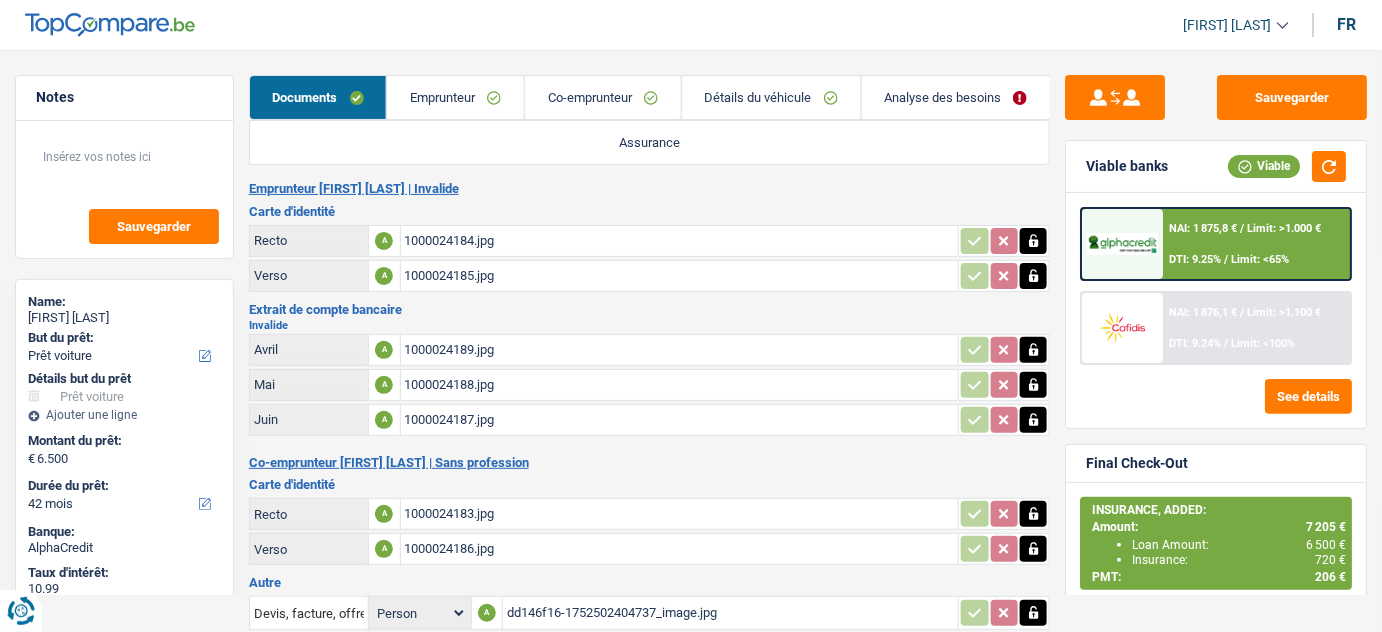 click on "Emprunteur" at bounding box center [455, 97] 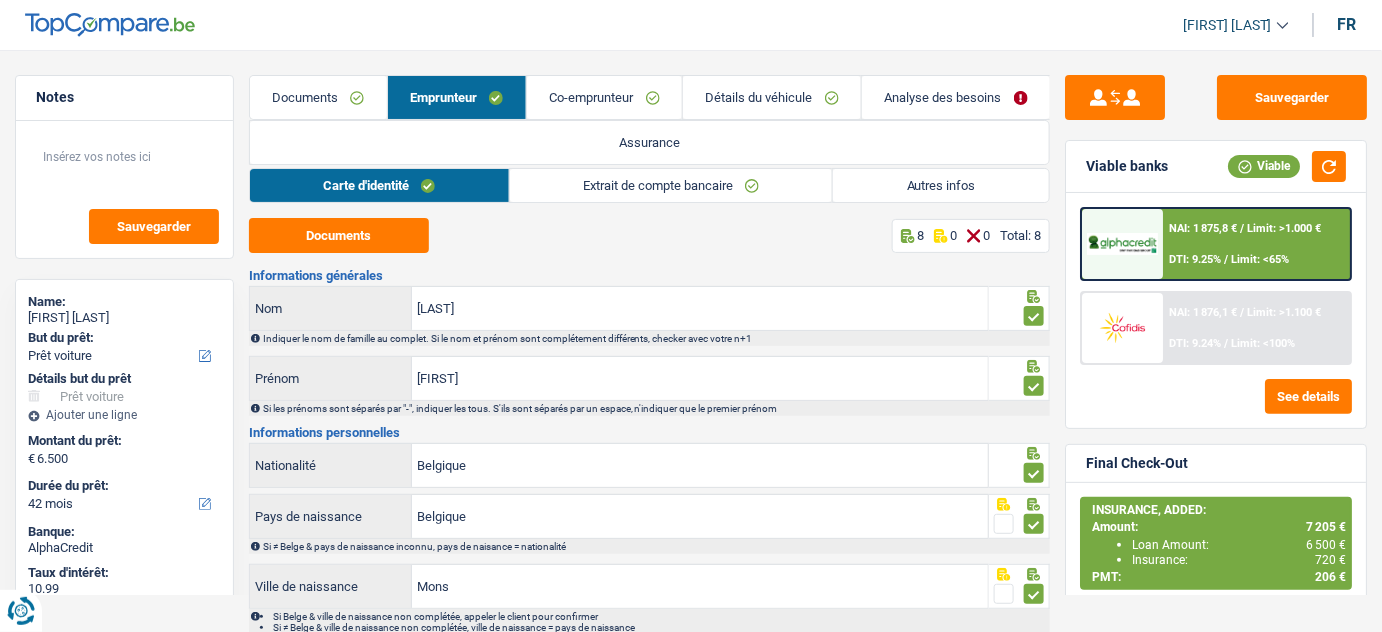 click on "Co-emprunteur" at bounding box center [604, 97] 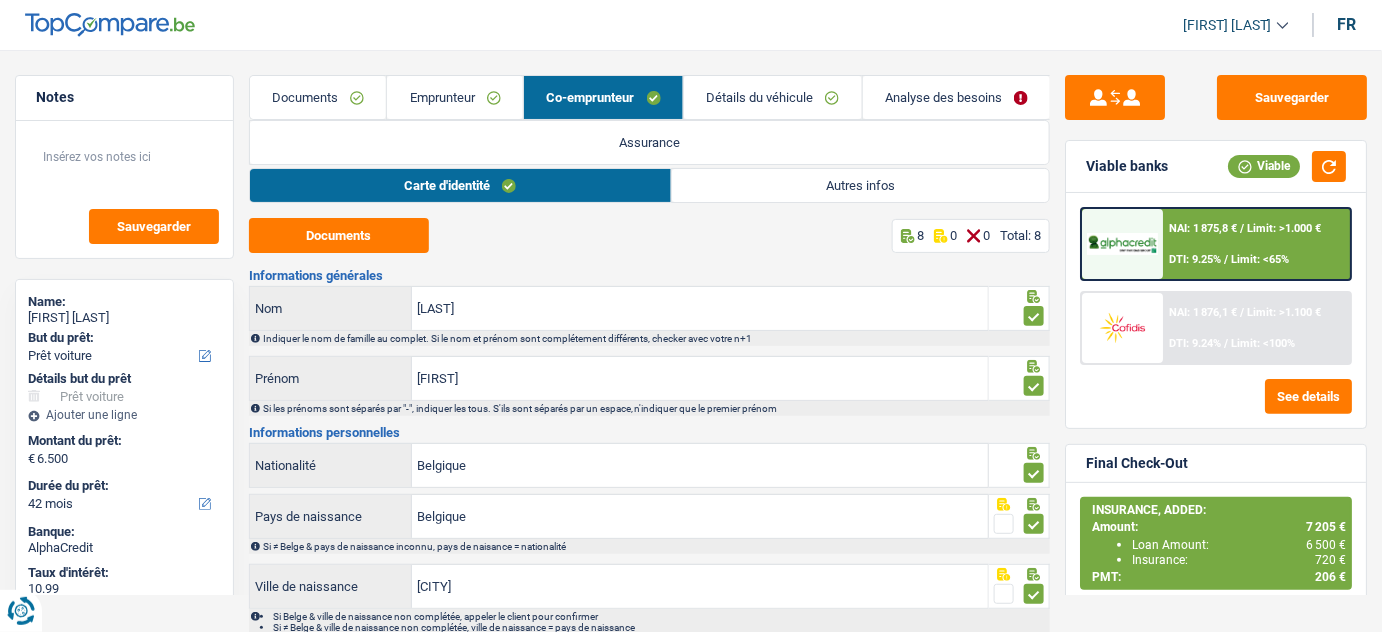 click on "Autres infos" at bounding box center (861, 185) 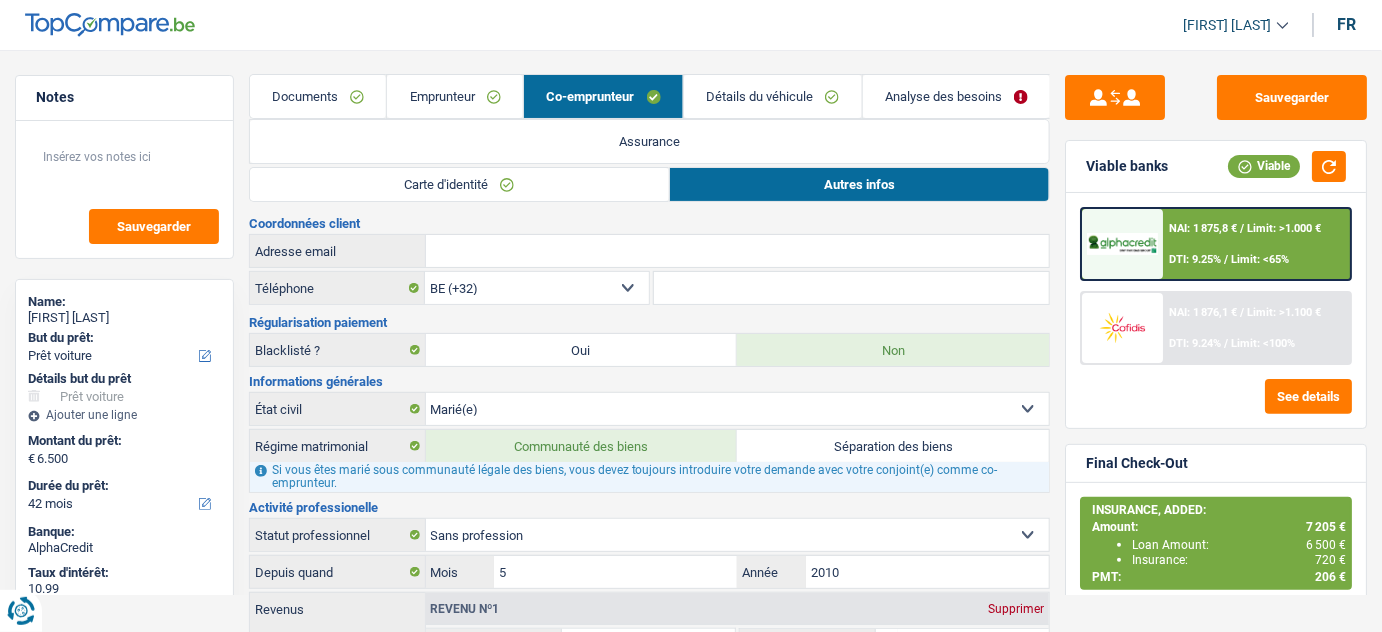 scroll, scrollTop: 0, scrollLeft: 0, axis: both 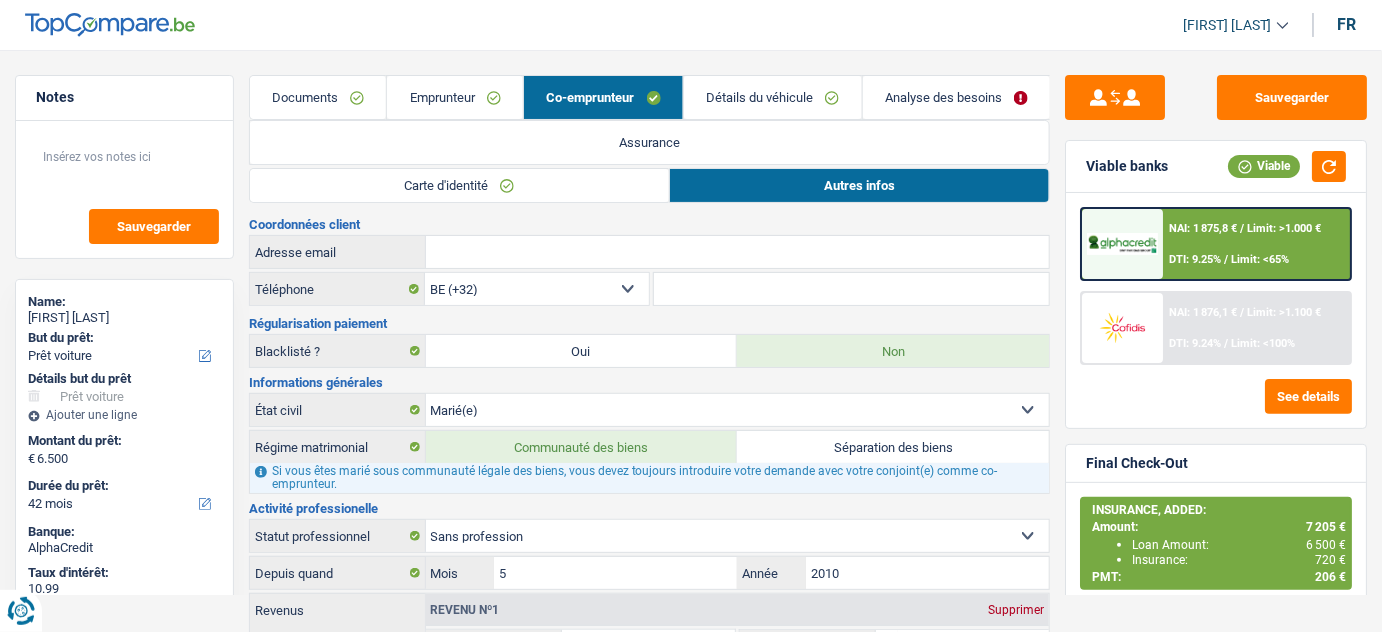 click on "Emprunteur" at bounding box center (455, 97) 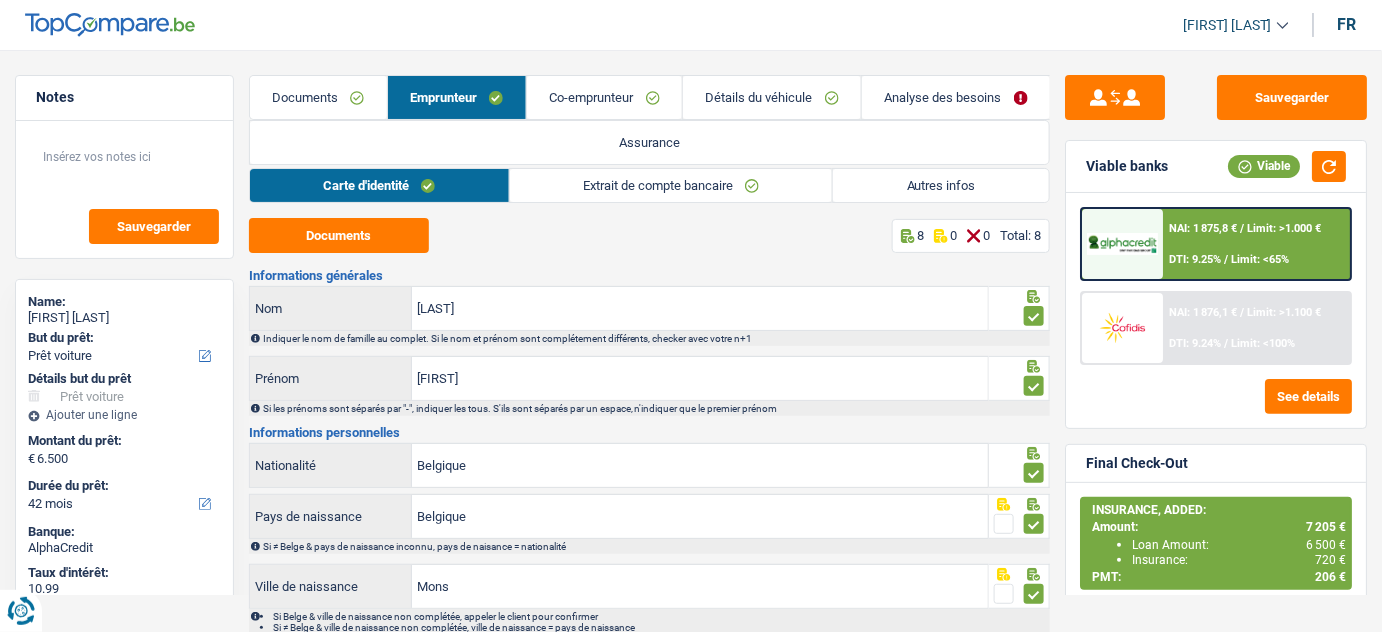 click on "Extrait de compte bancaire" at bounding box center [671, 185] 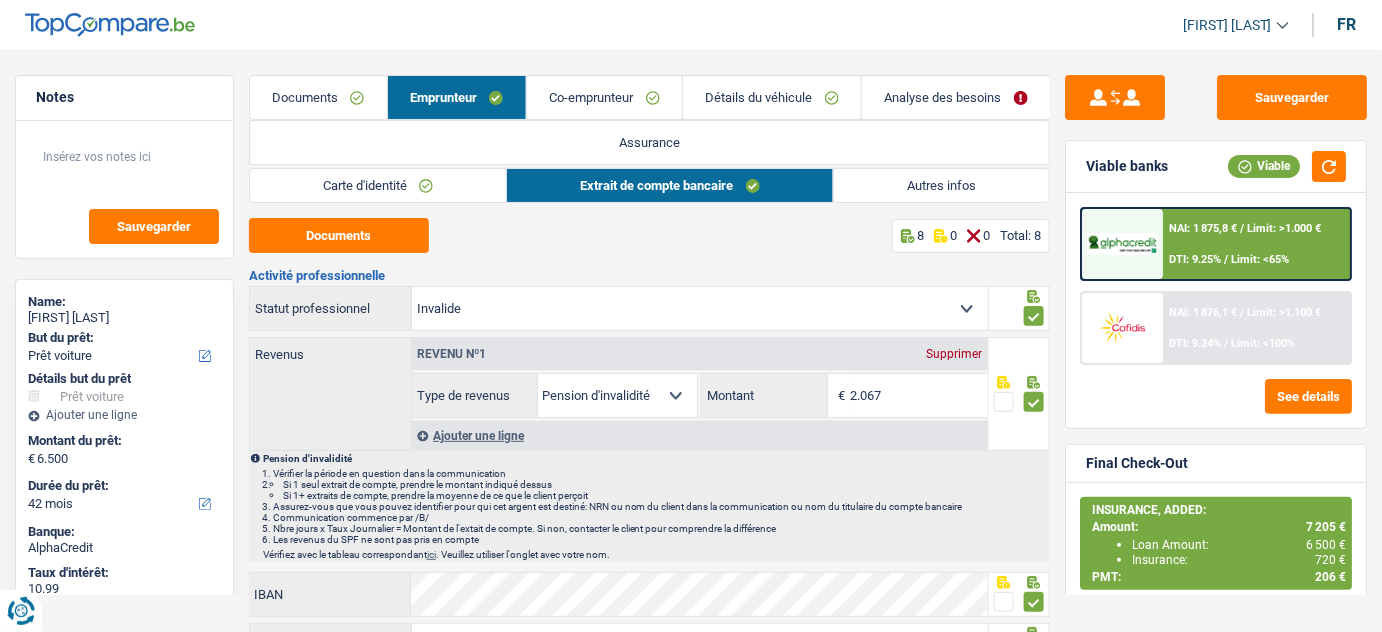 click on "Autres infos" at bounding box center (942, 185) 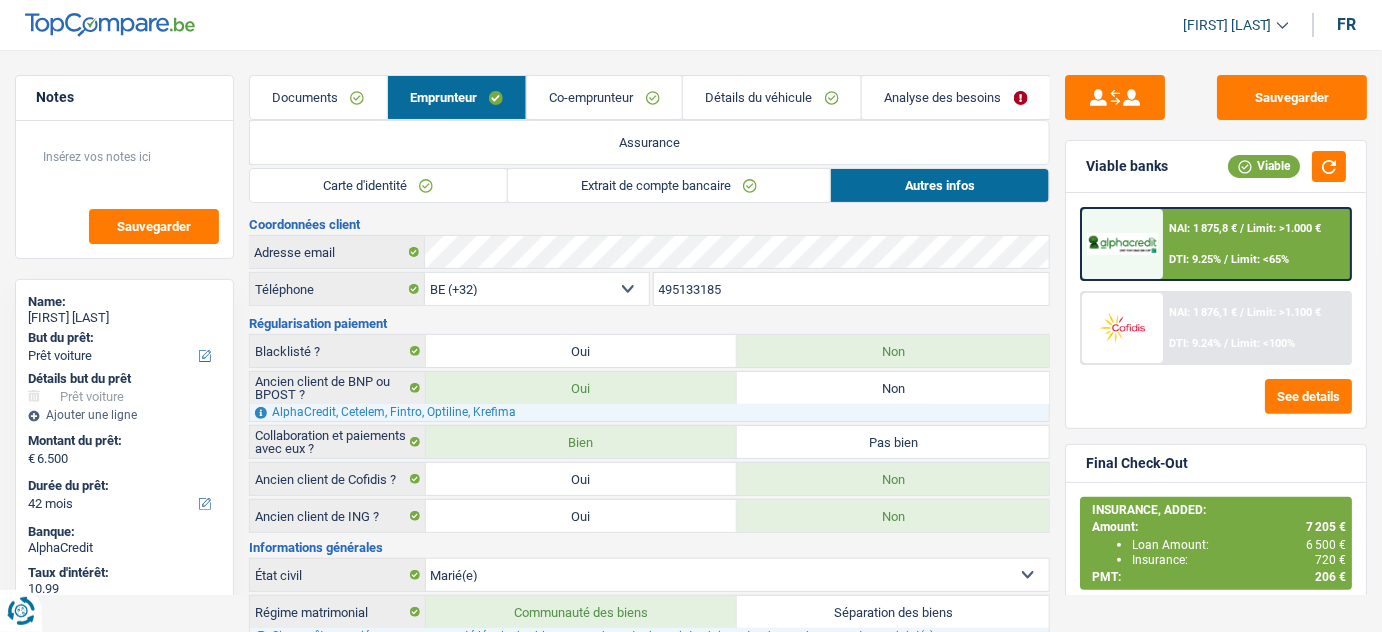 click on "Documents" at bounding box center (318, 97) 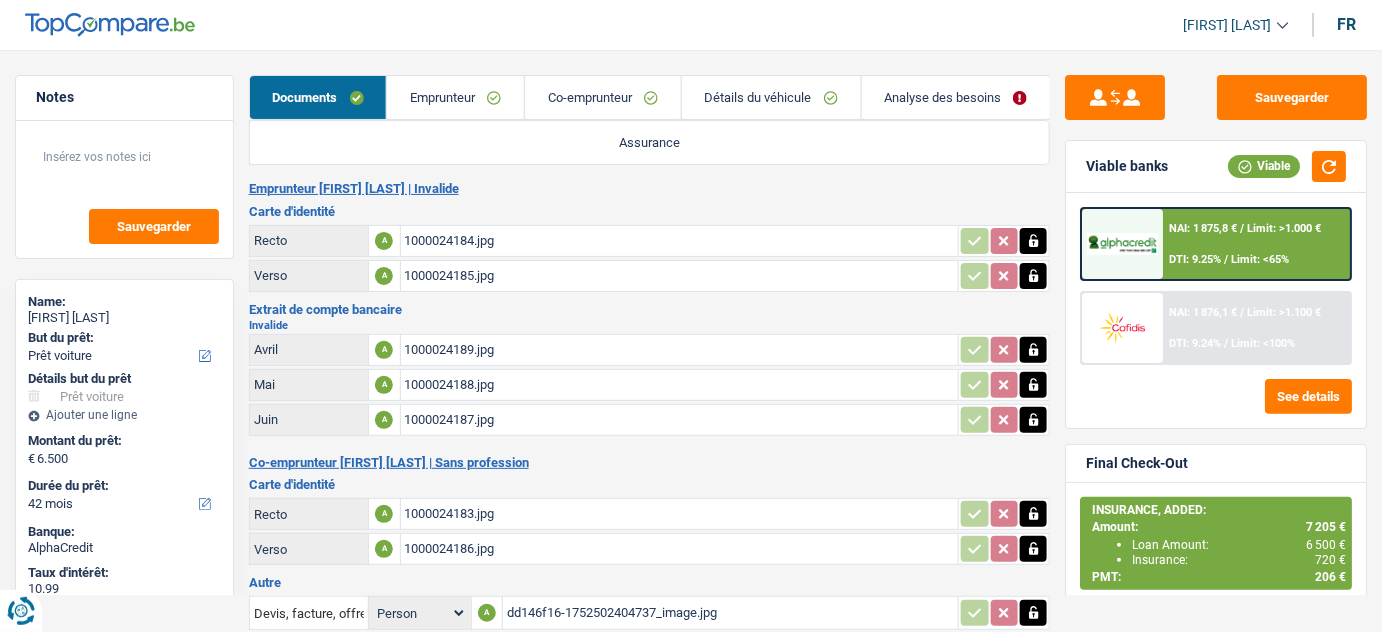 click on "Emprunteur" at bounding box center [455, 97] 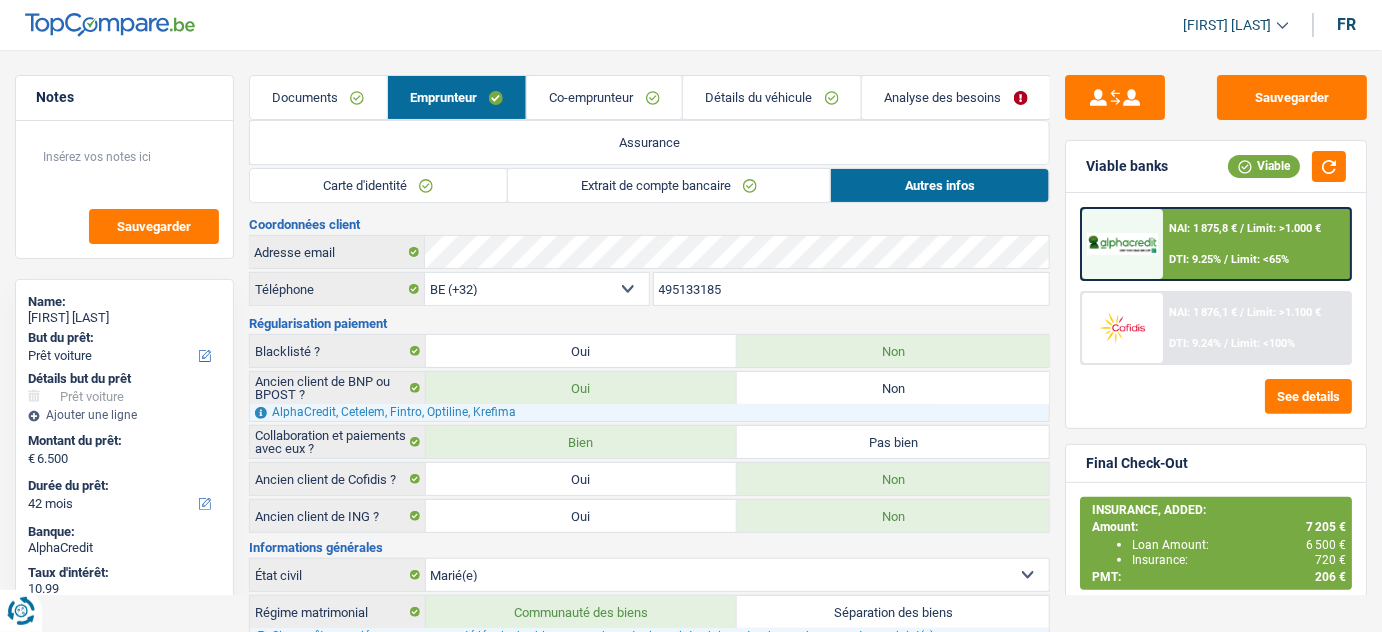 click on "Documents" at bounding box center [318, 97] 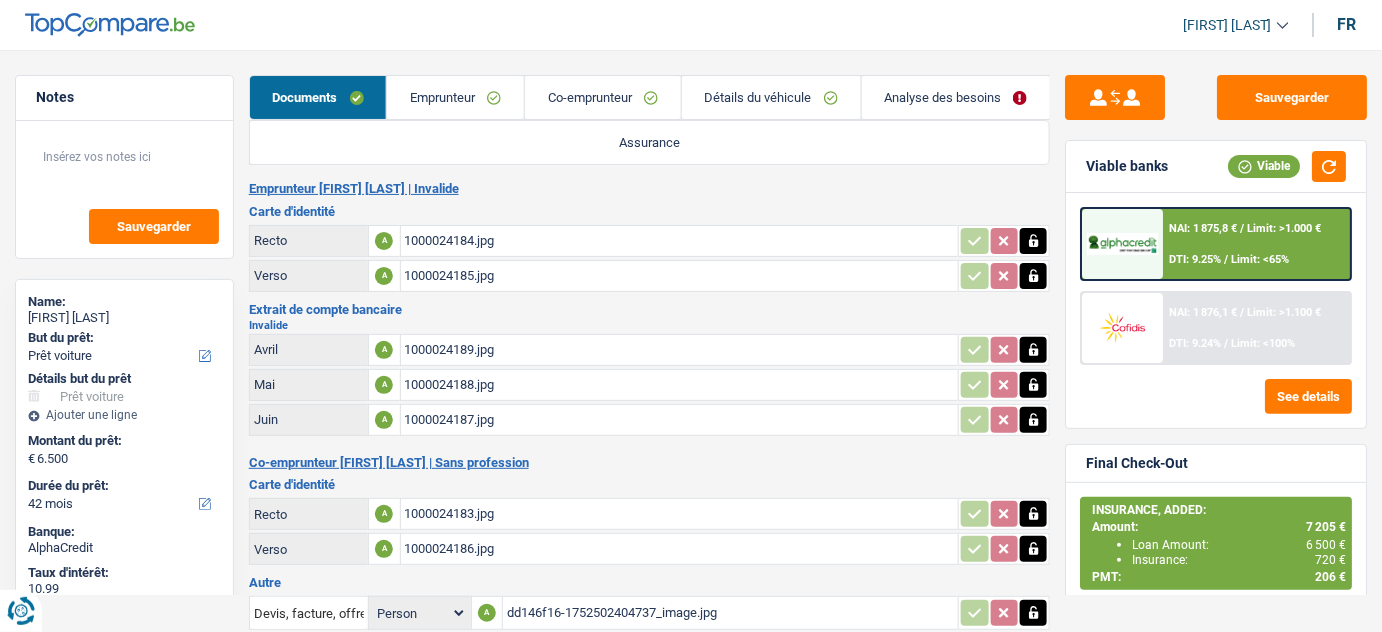 click on "1000024184.jpg" at bounding box center [680, 241] 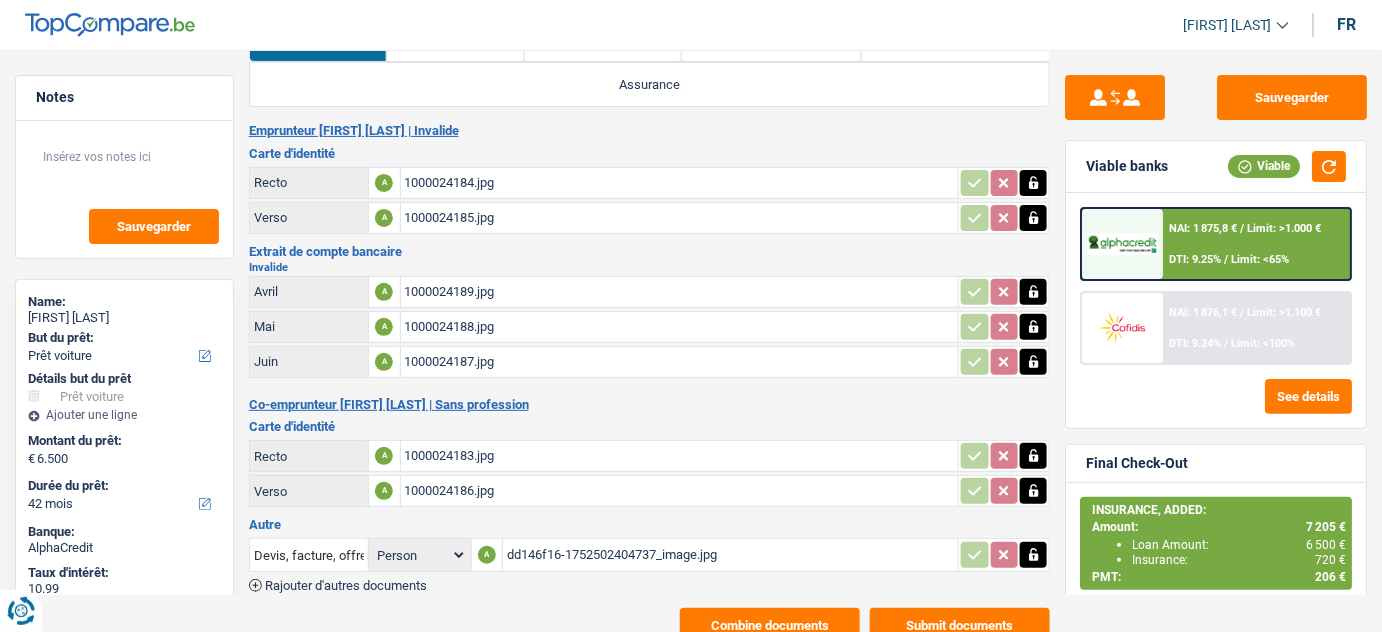 scroll, scrollTop: 90, scrollLeft: 0, axis: vertical 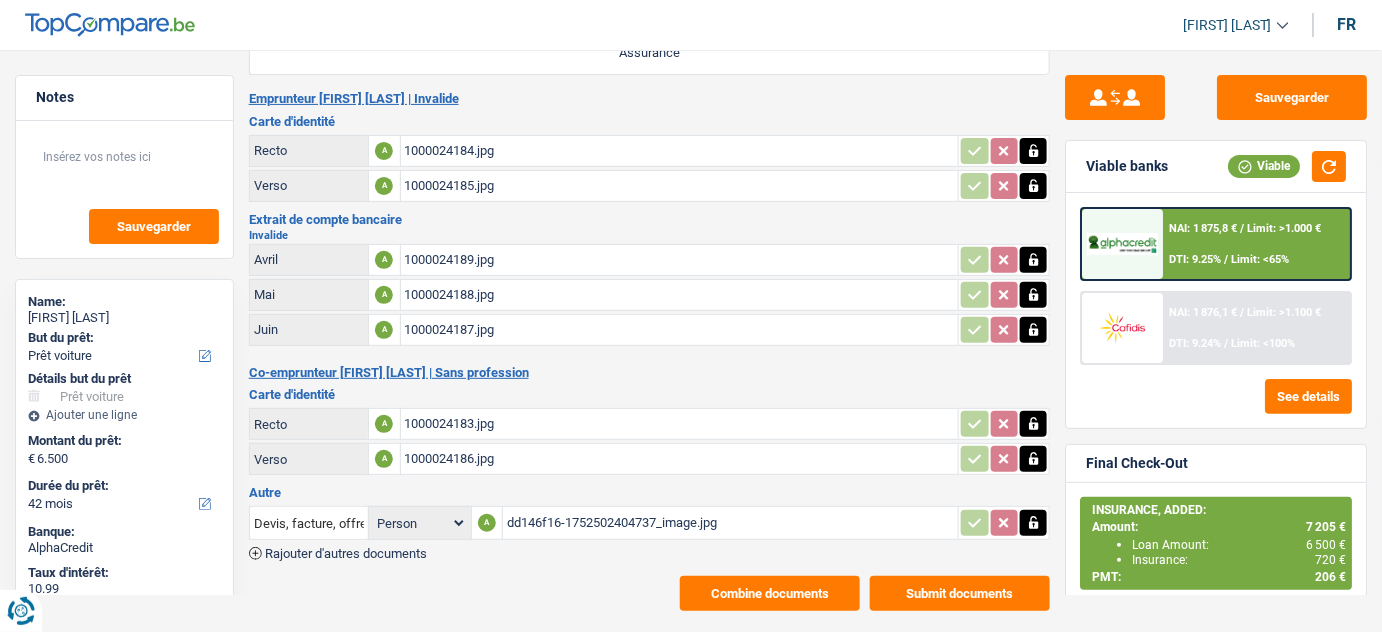 click on "1000024183.jpg" at bounding box center (680, 424) 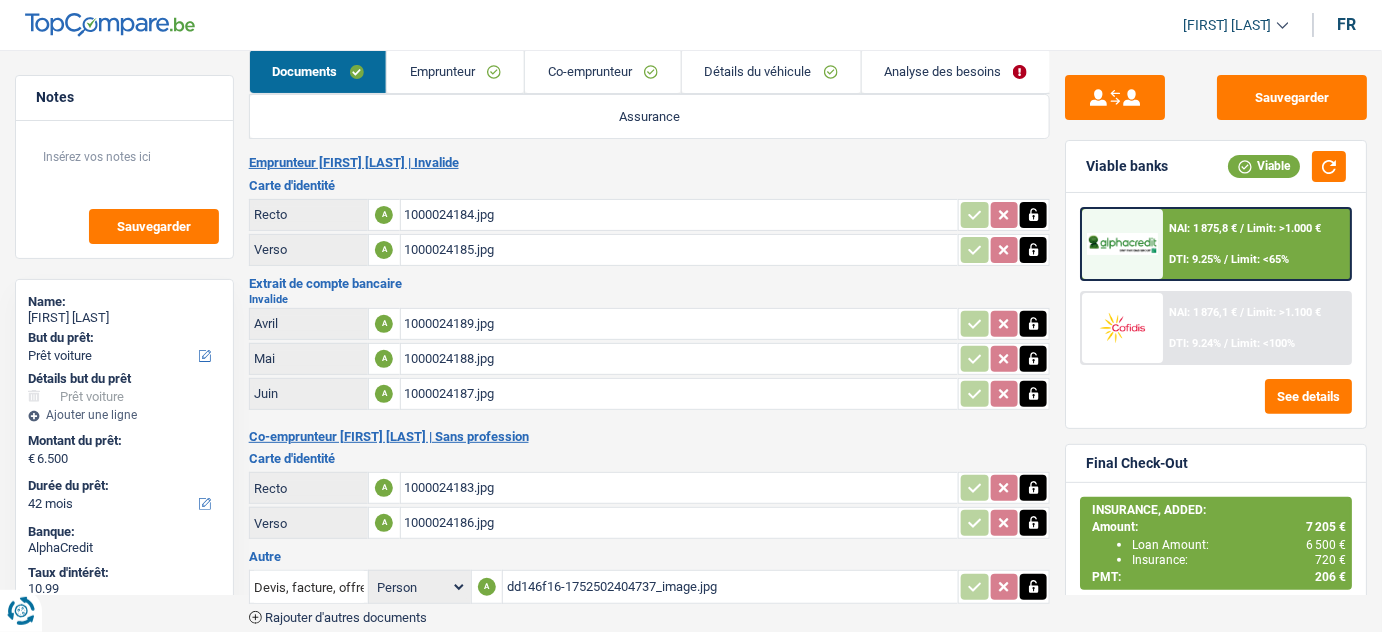 scroll, scrollTop: 0, scrollLeft: 0, axis: both 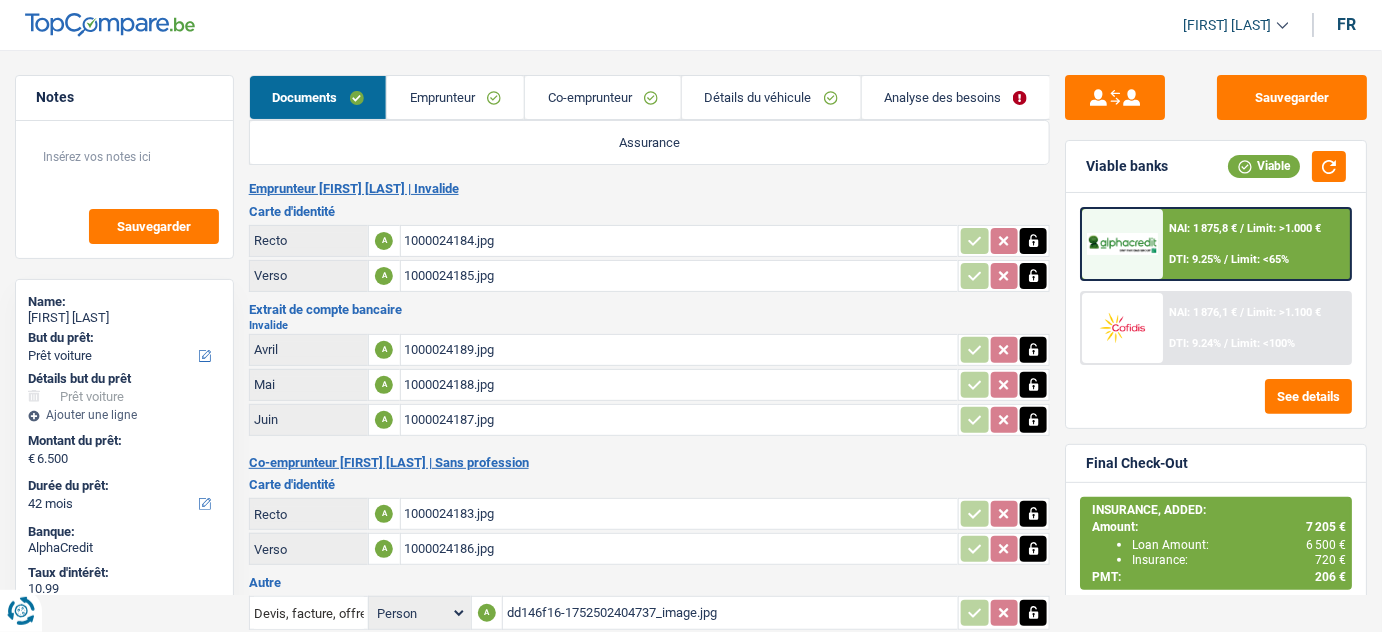 click on "1000024187.jpg" at bounding box center (680, 420) 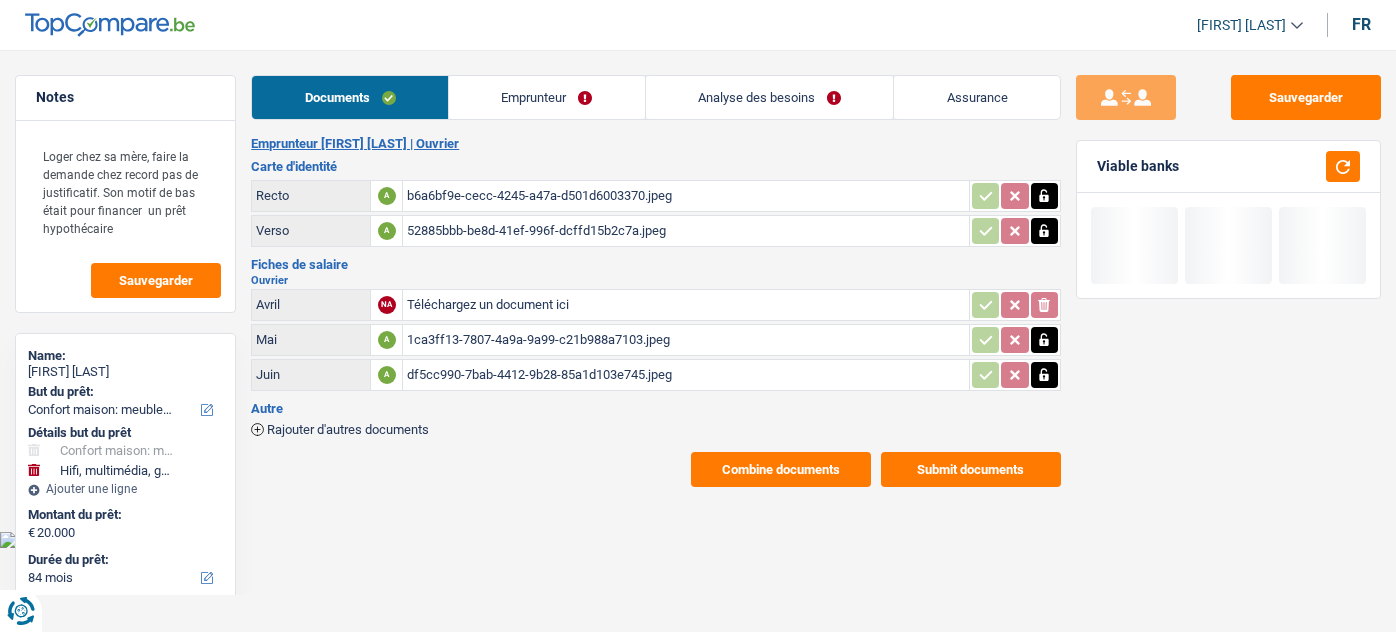 select on "household" 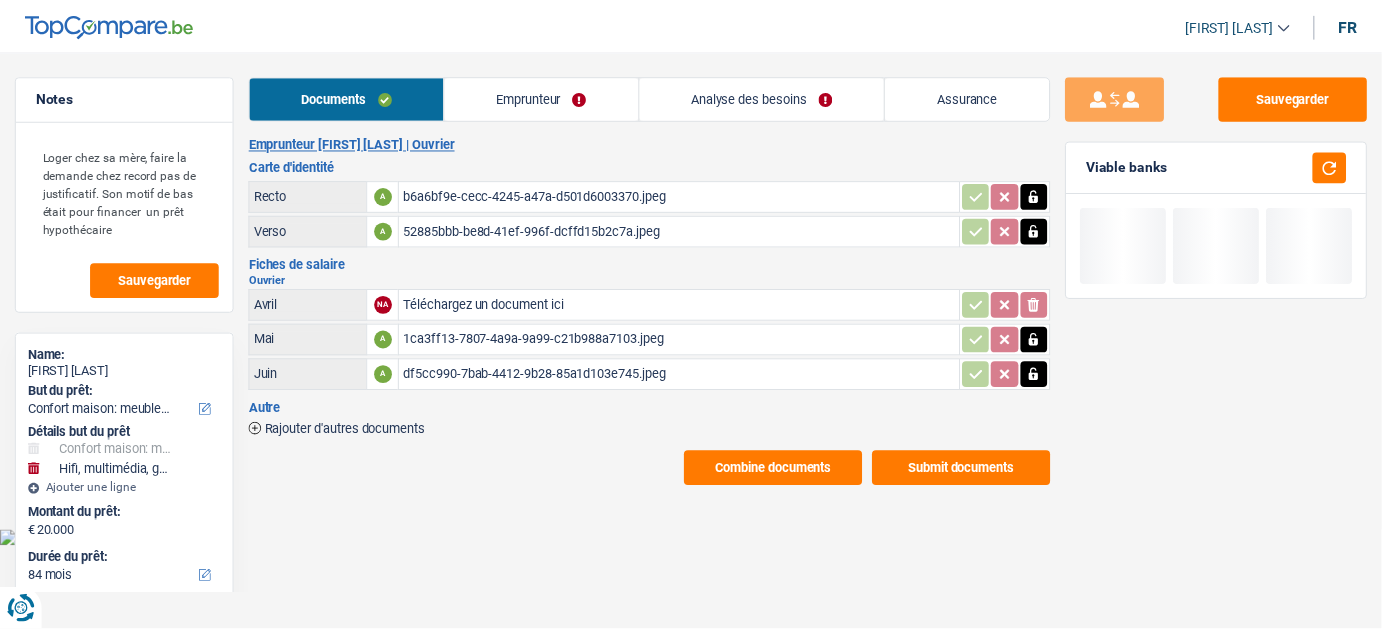 scroll, scrollTop: 0, scrollLeft: 0, axis: both 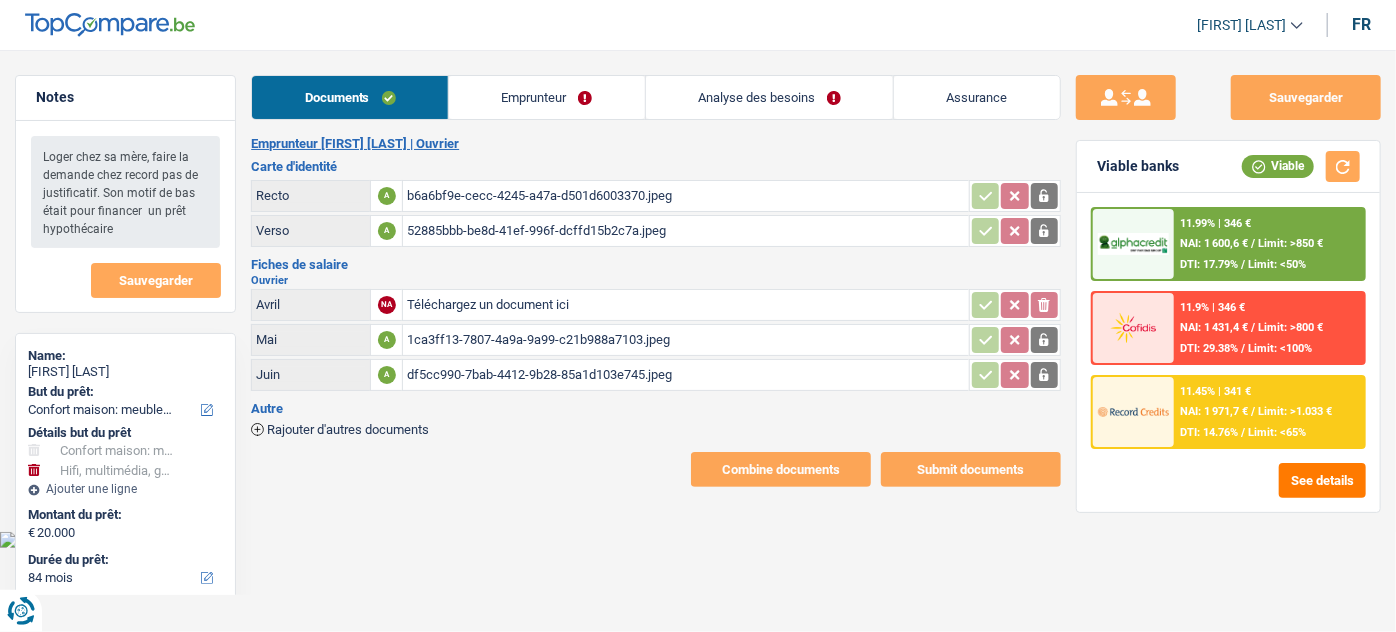click on "df5cc990-7bab-4412-9b28-85a1d103e745.jpeg" at bounding box center [685, 375] 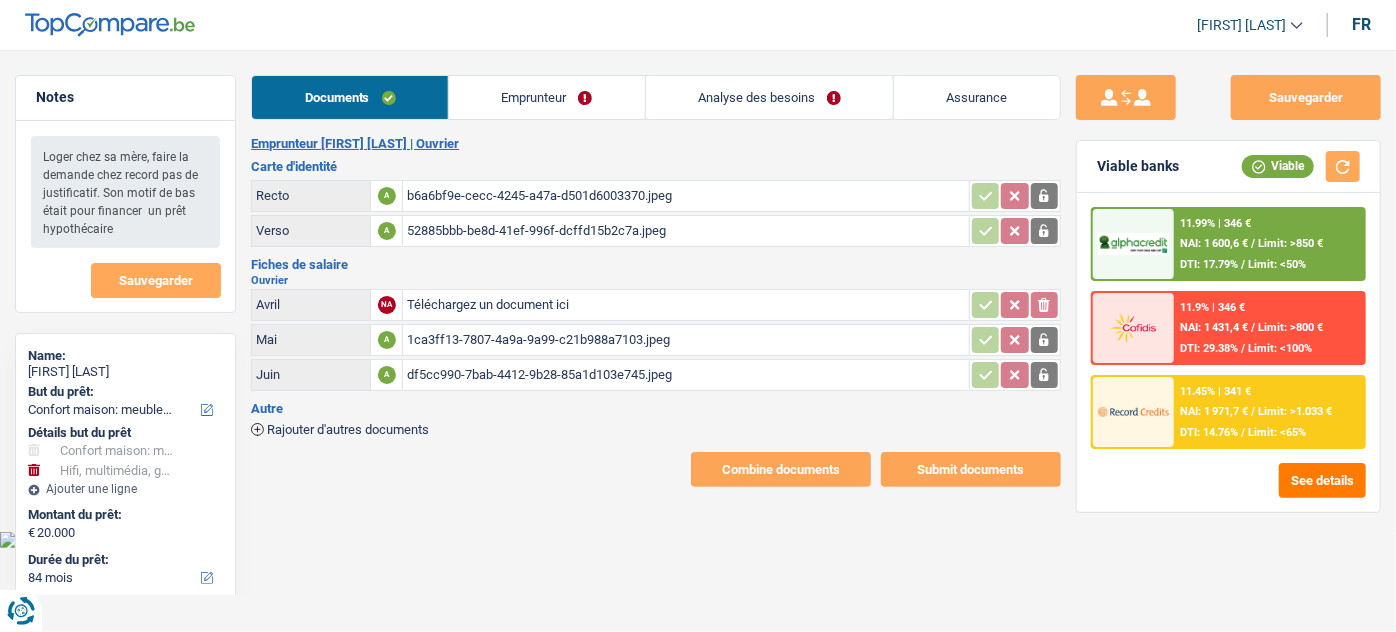 click on "Emprunteur" at bounding box center [547, 97] 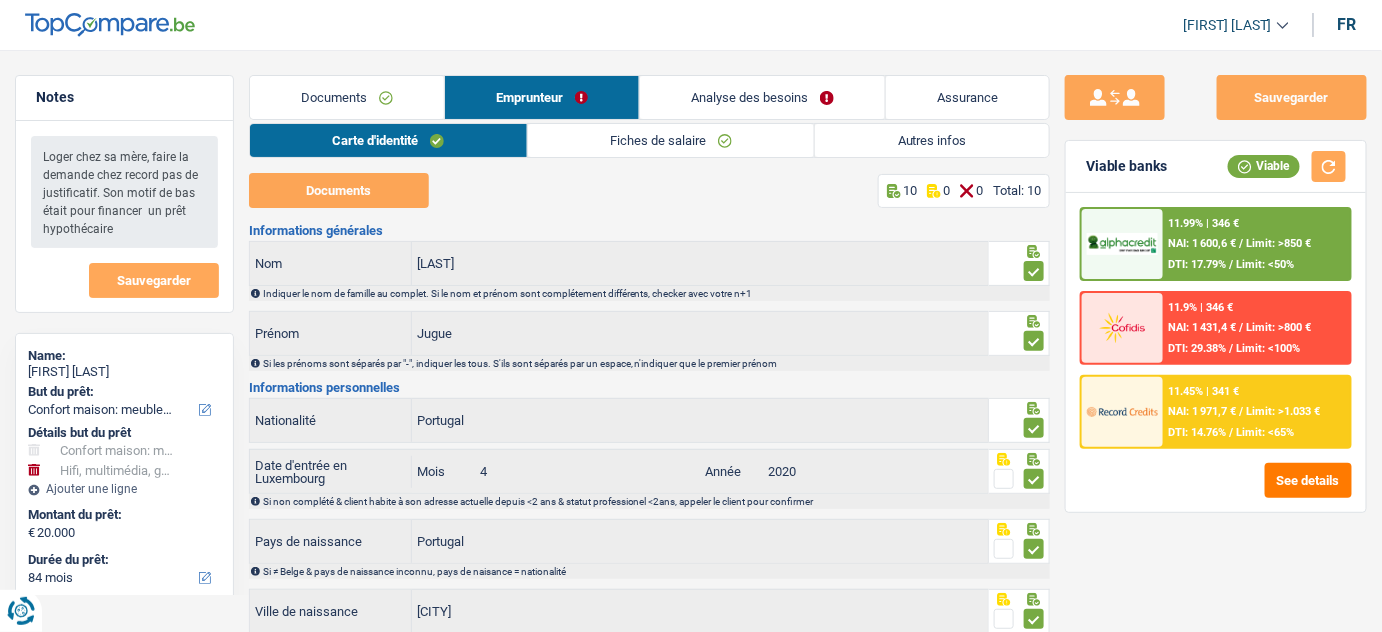 click on "Autres infos" at bounding box center [932, 140] 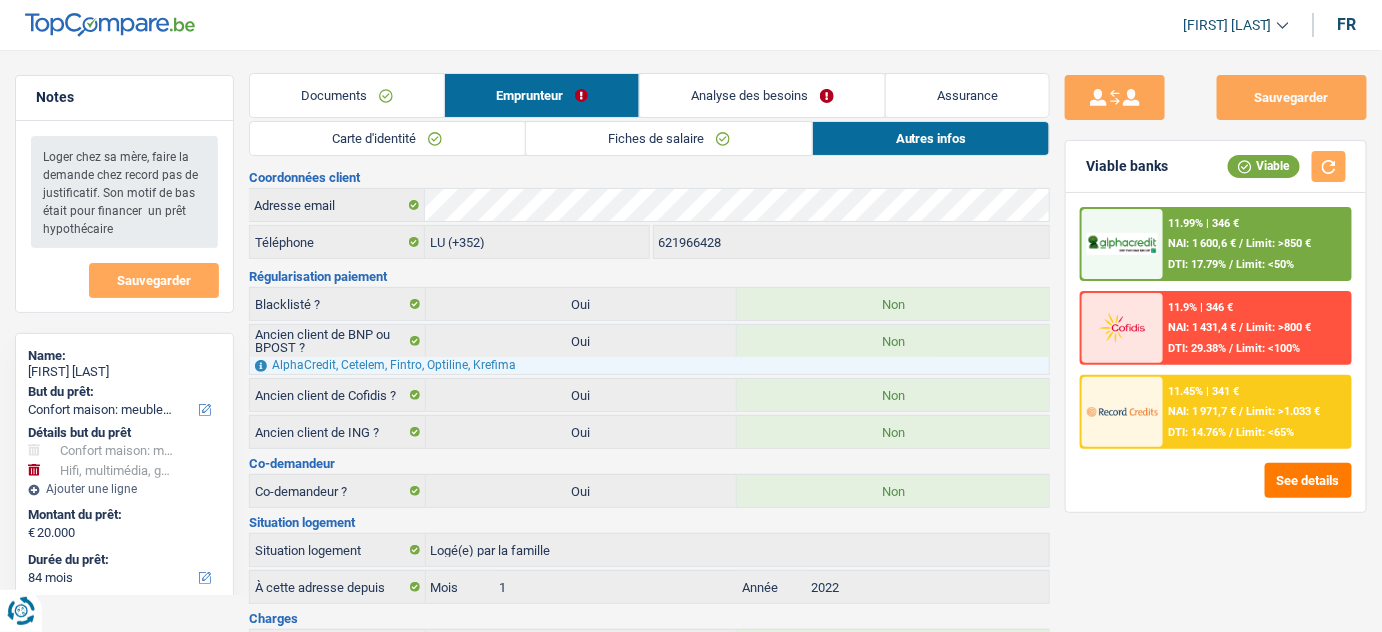 scroll, scrollTop: 0, scrollLeft: 0, axis: both 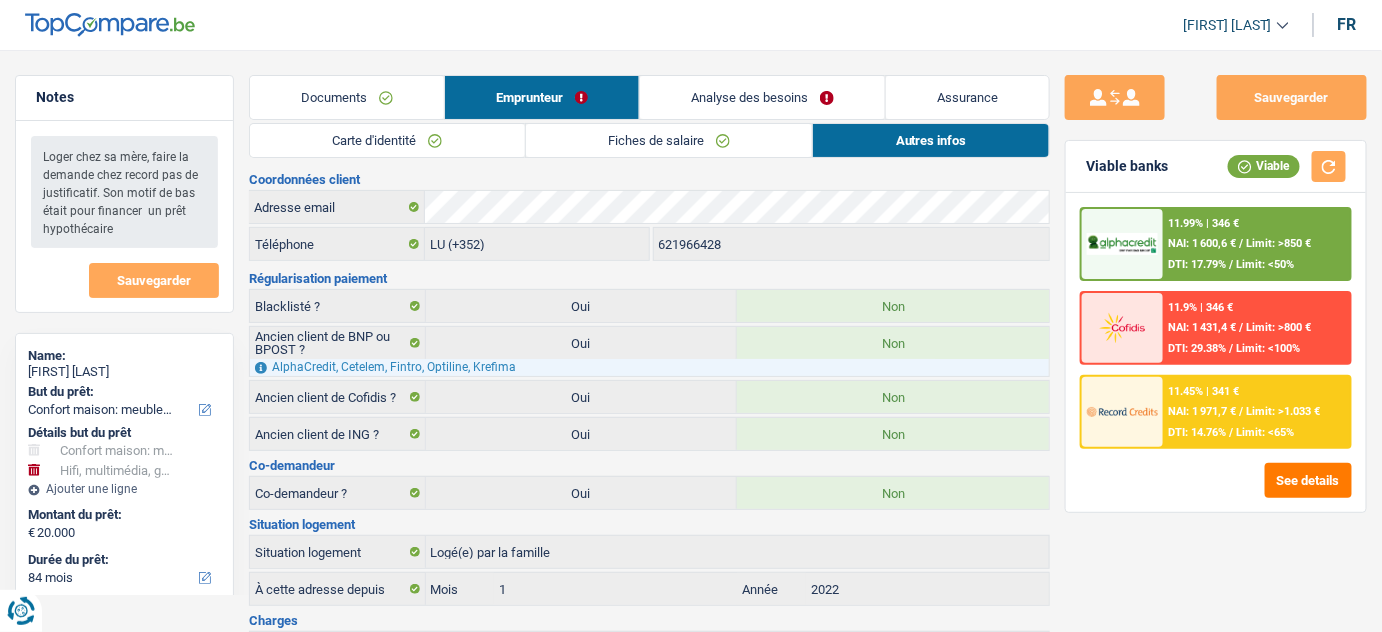 click on "Fiches de salaire" at bounding box center [669, 140] 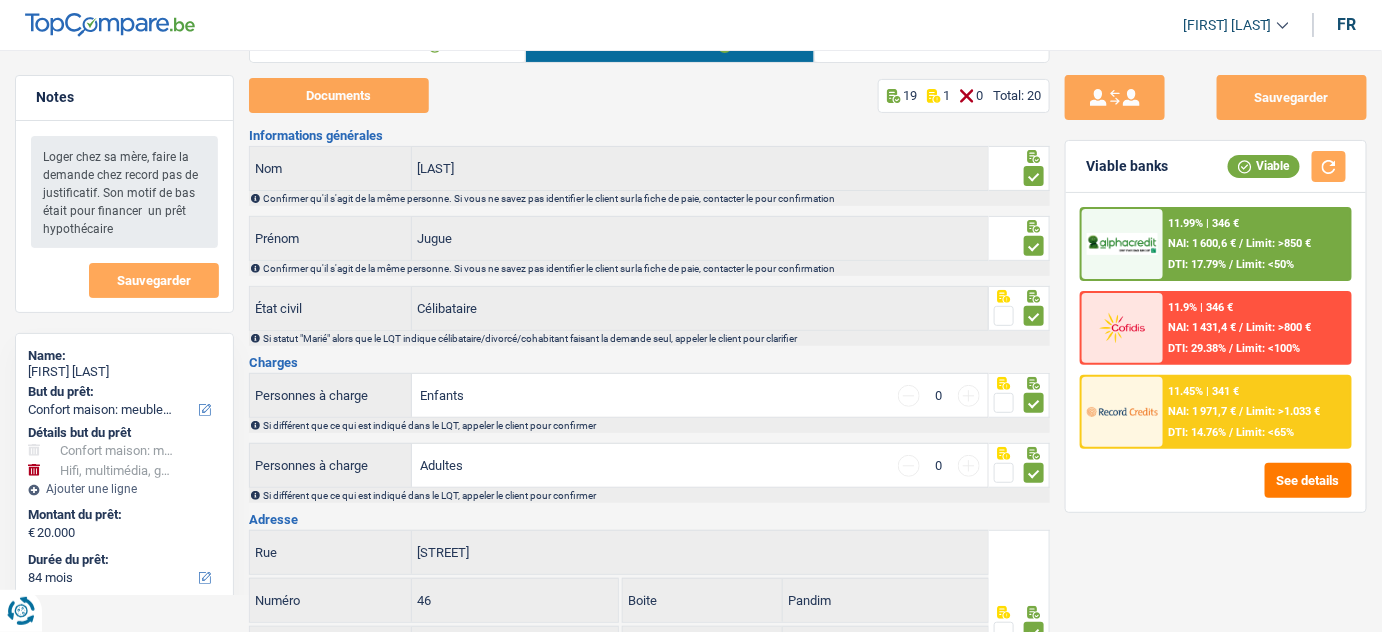 scroll, scrollTop: 0, scrollLeft: 0, axis: both 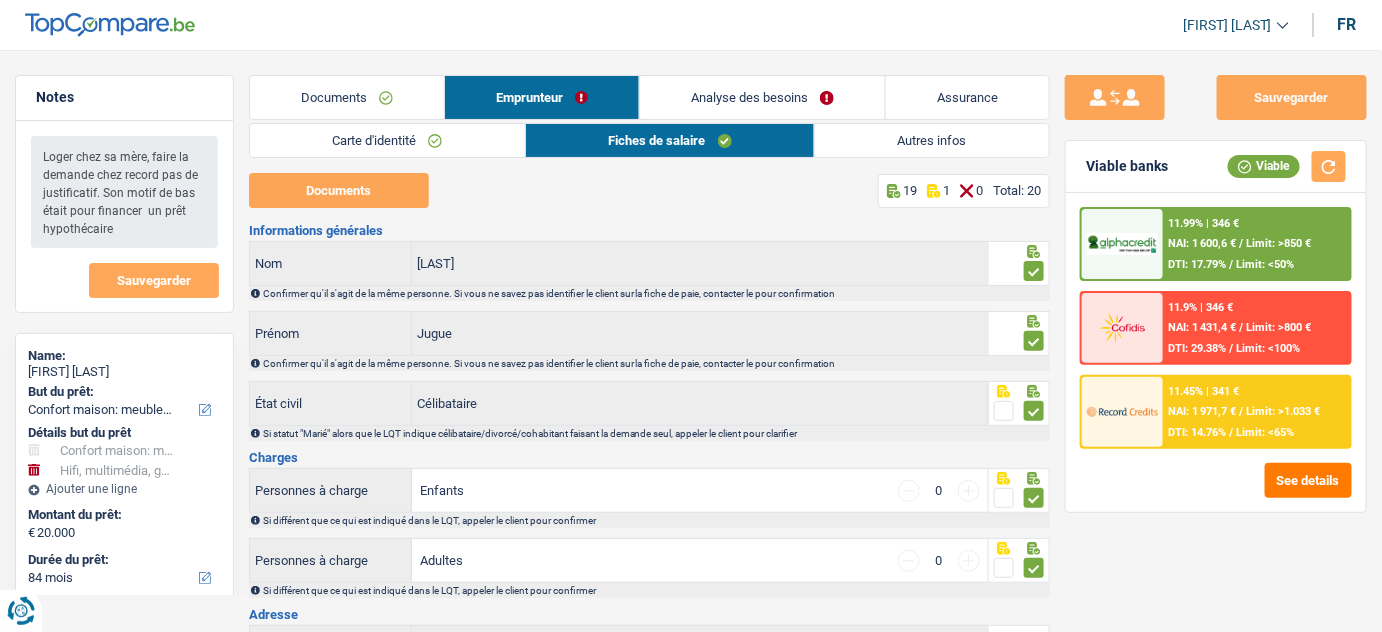 click on "Autres infos" at bounding box center (932, 140) 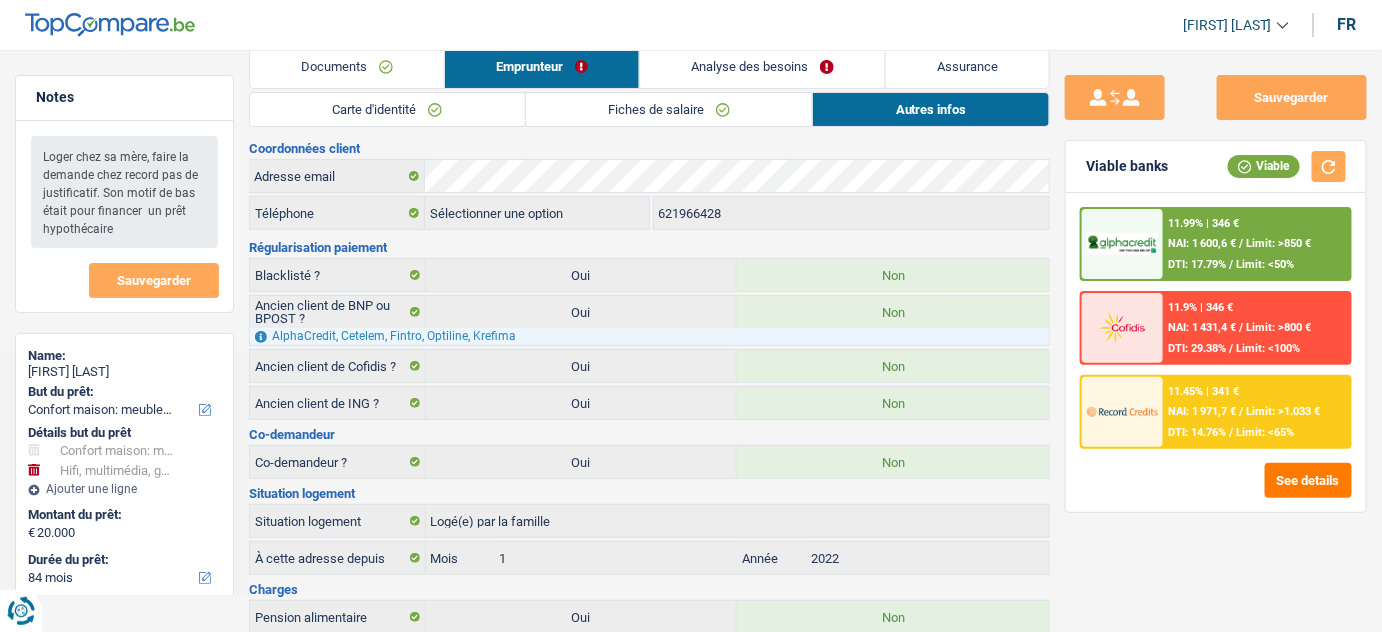 scroll, scrollTop: 0, scrollLeft: 0, axis: both 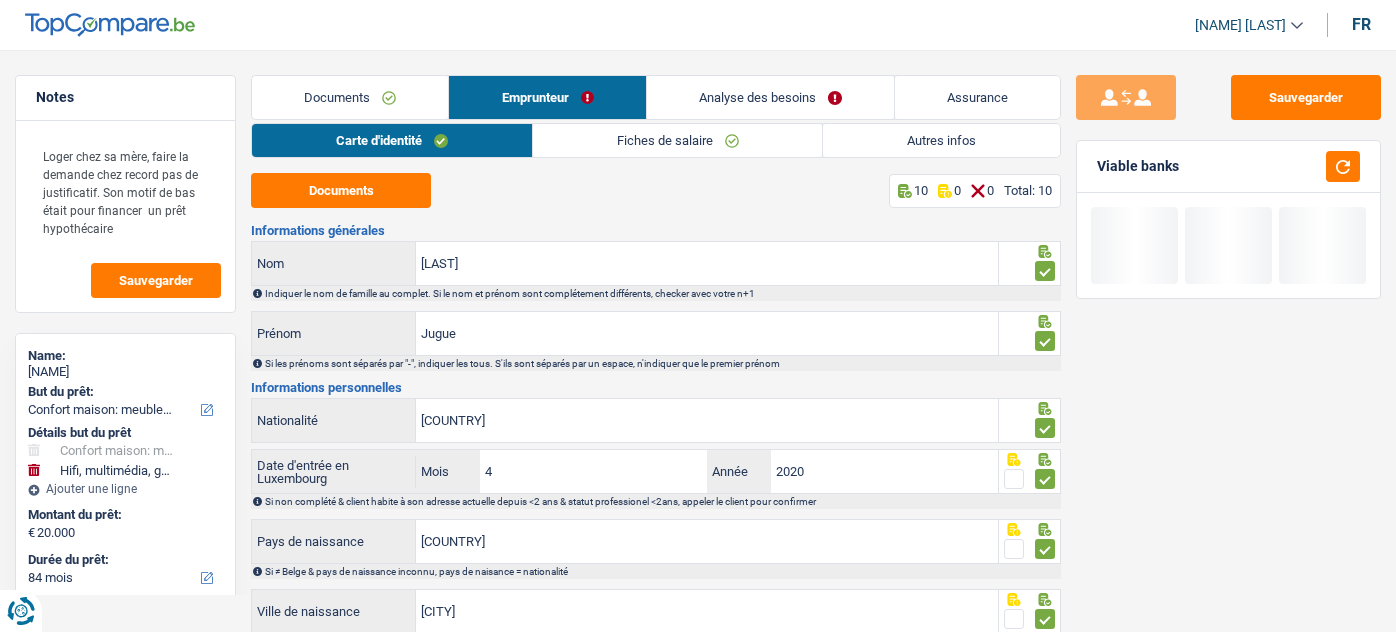 select on "household" 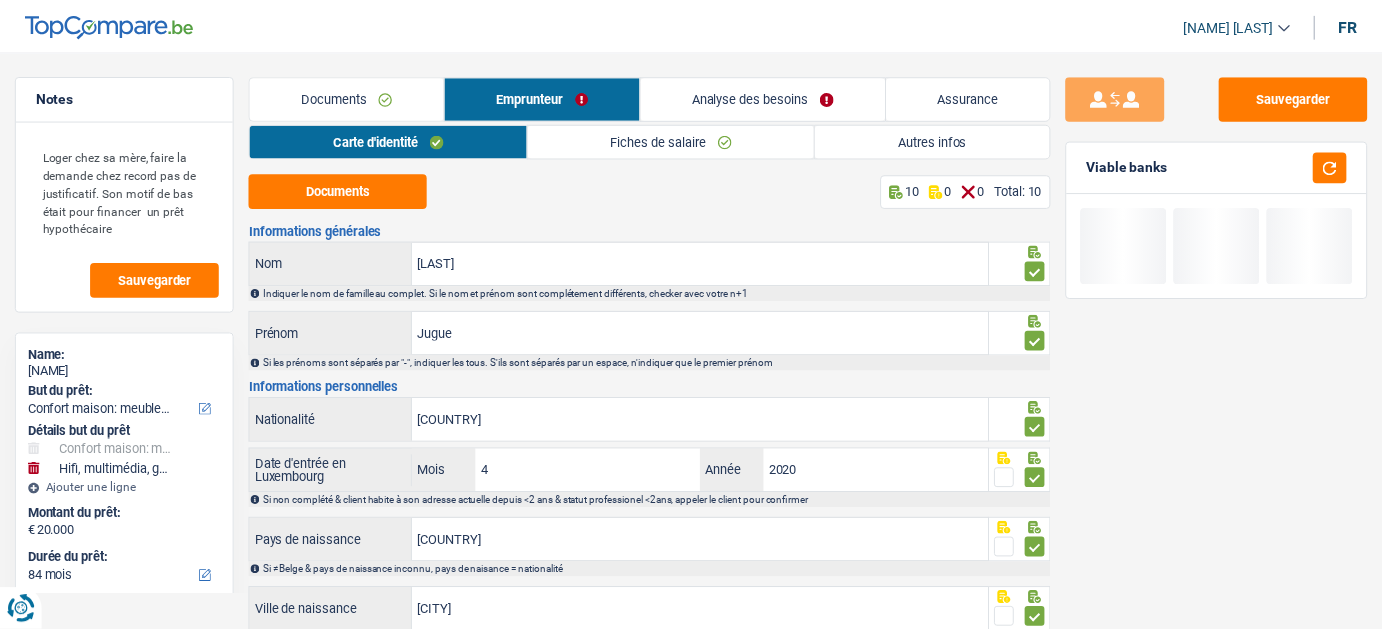 scroll, scrollTop: 0, scrollLeft: 0, axis: both 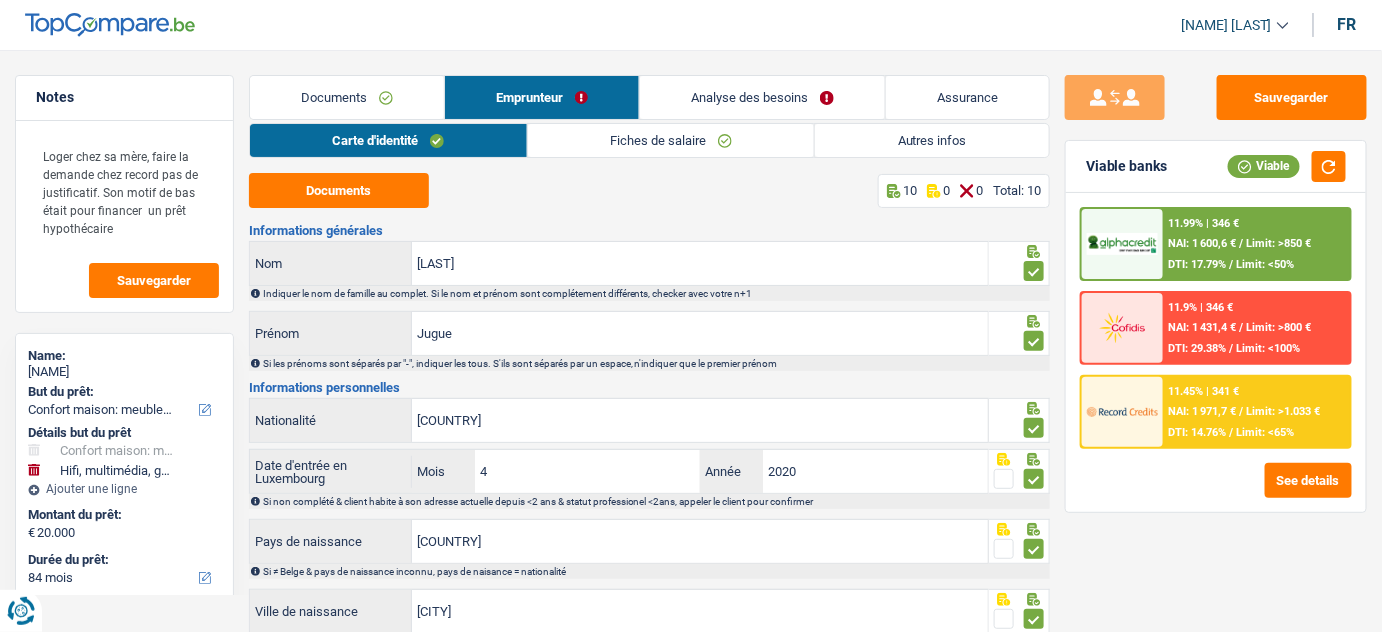 drag, startPoint x: 841, startPoint y: 144, endPoint x: 766, endPoint y: 187, distance: 86.4523 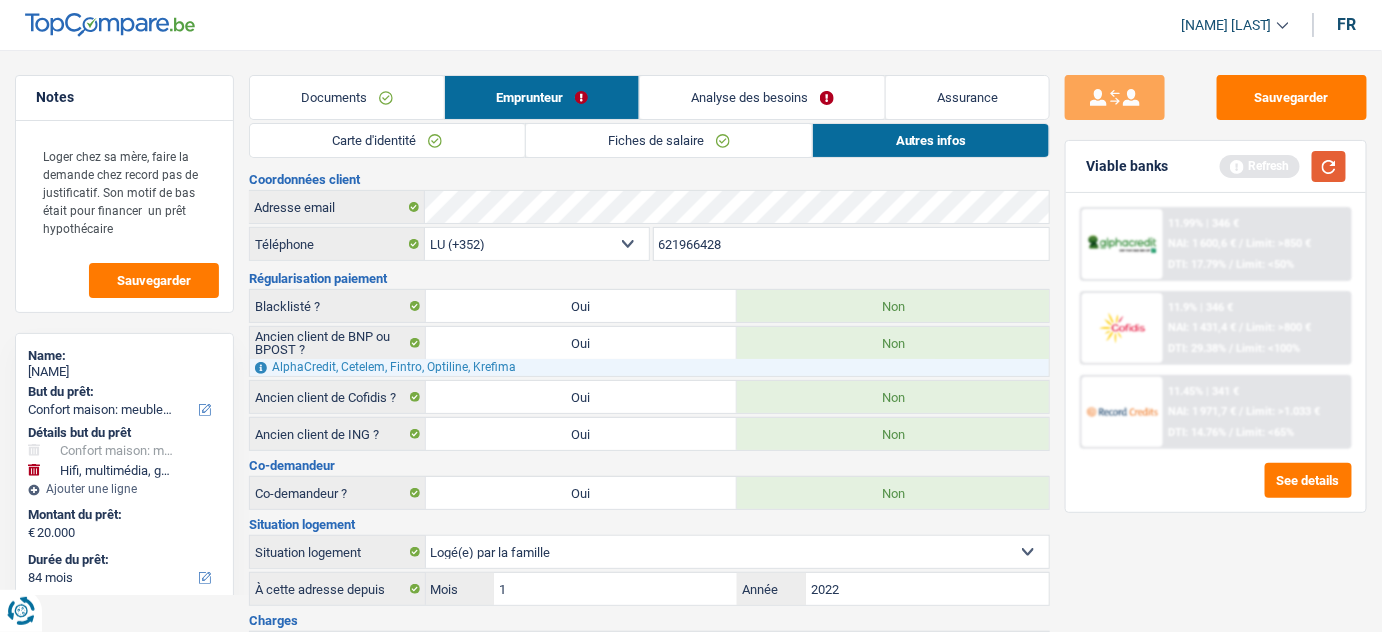 click at bounding box center [1329, 166] 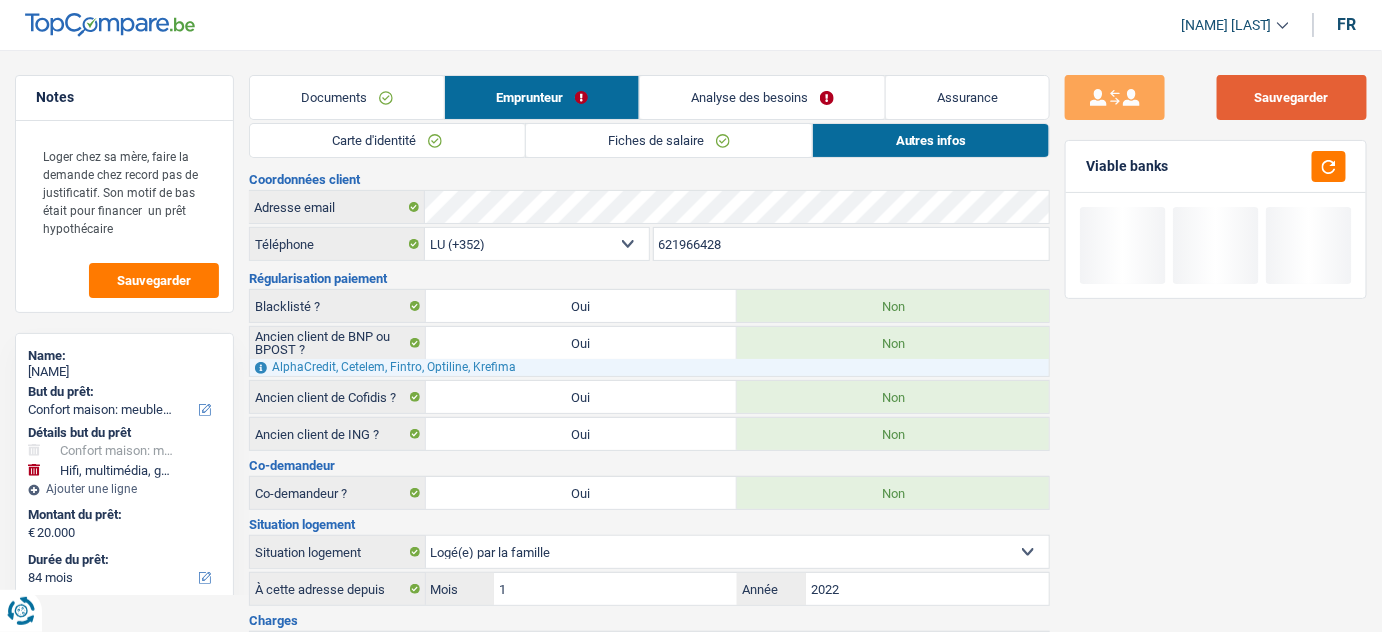 click on "Sauvegarder" at bounding box center [1292, 97] 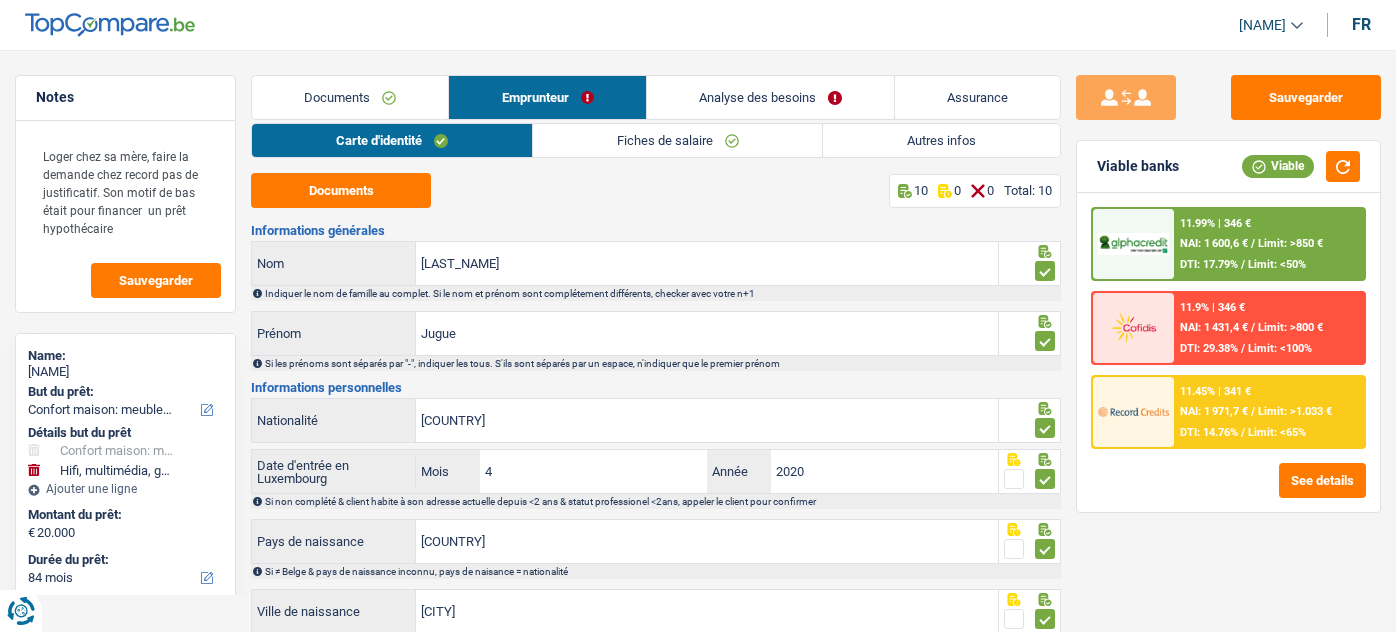 select on "household" 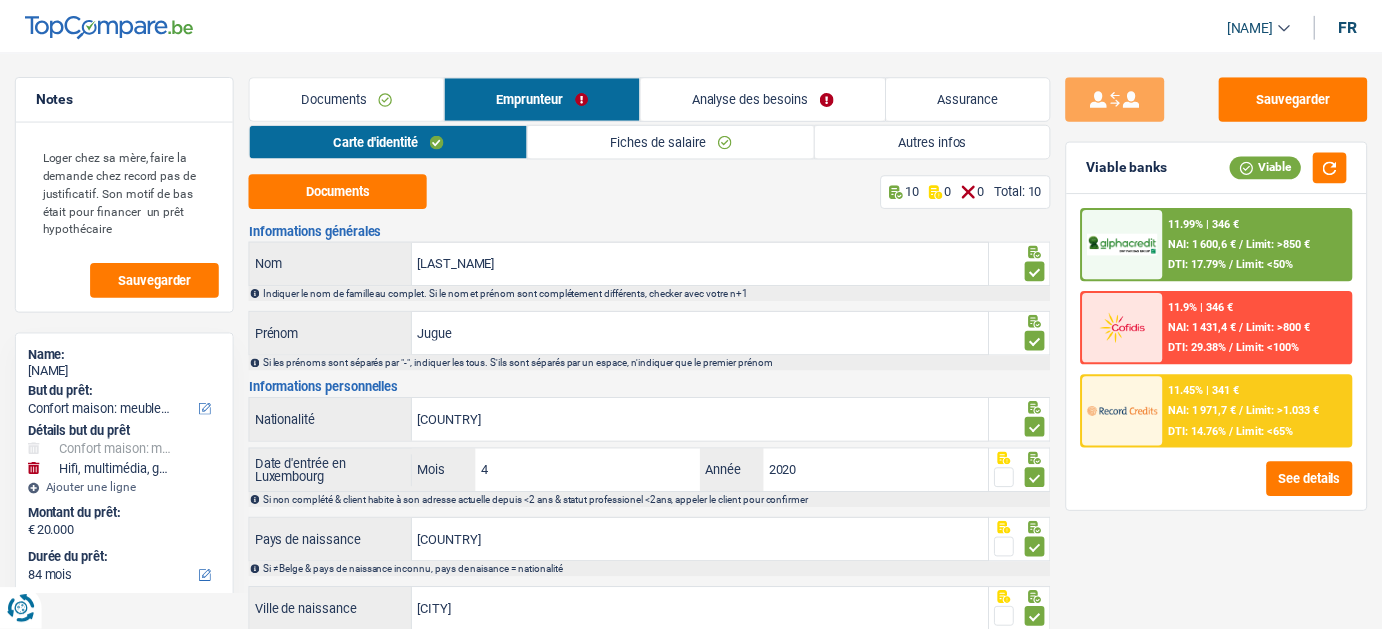 scroll, scrollTop: 0, scrollLeft: 0, axis: both 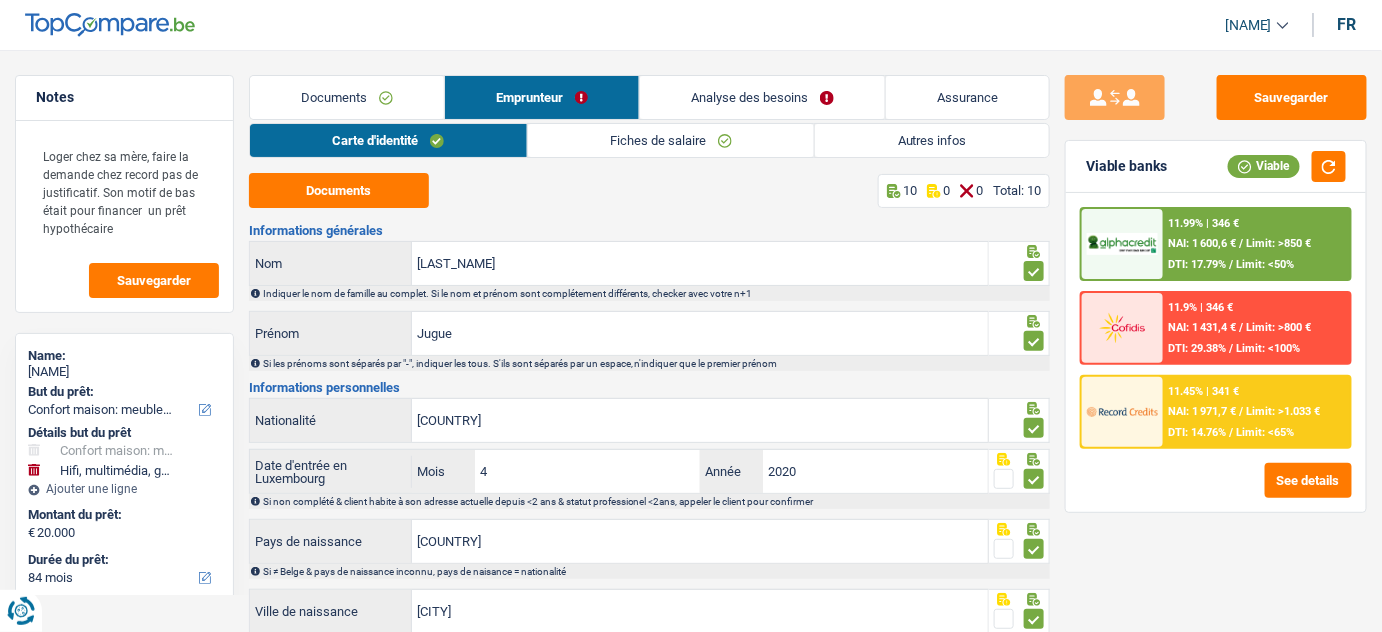 click on "Autres infos" at bounding box center [932, 140] 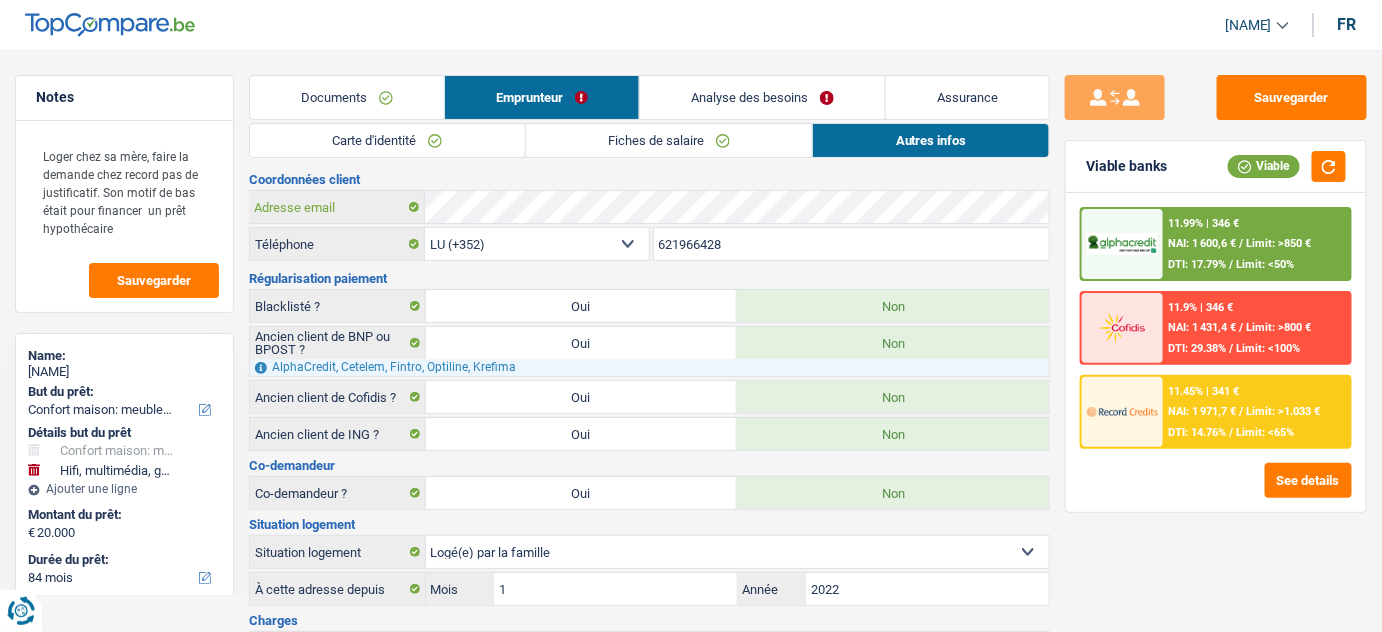 click on "Adresse email" at bounding box center (650, 207) 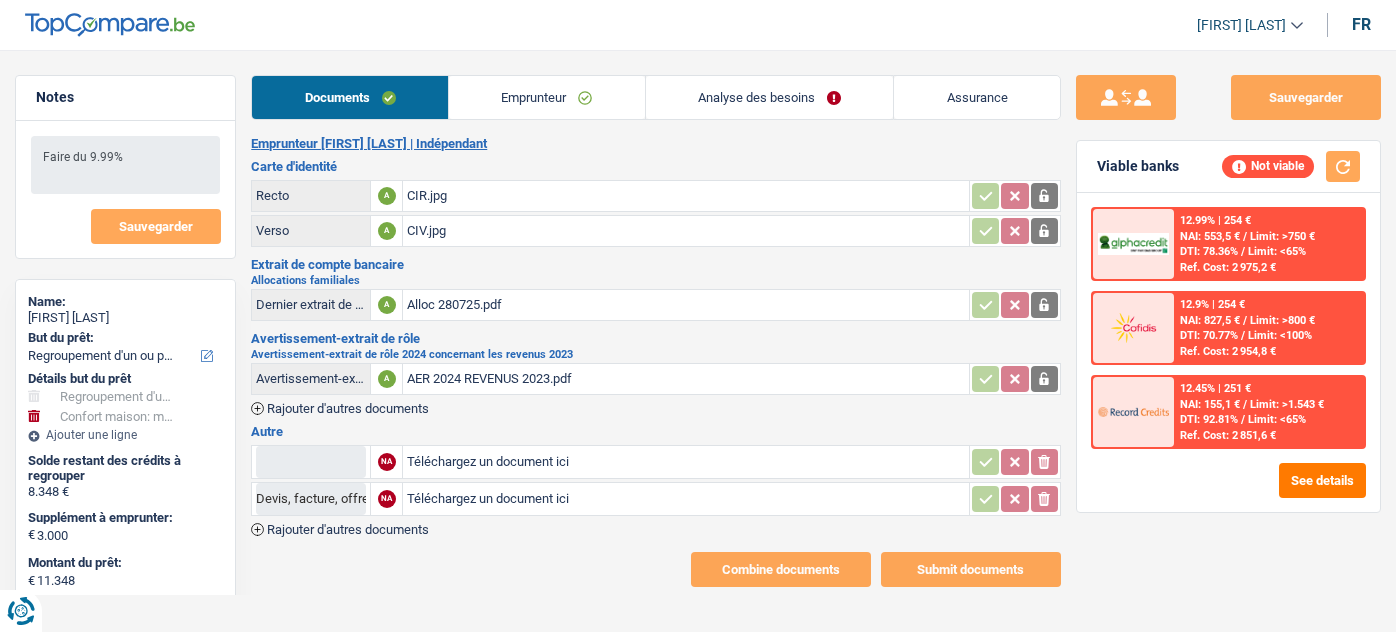select on "refinancing" 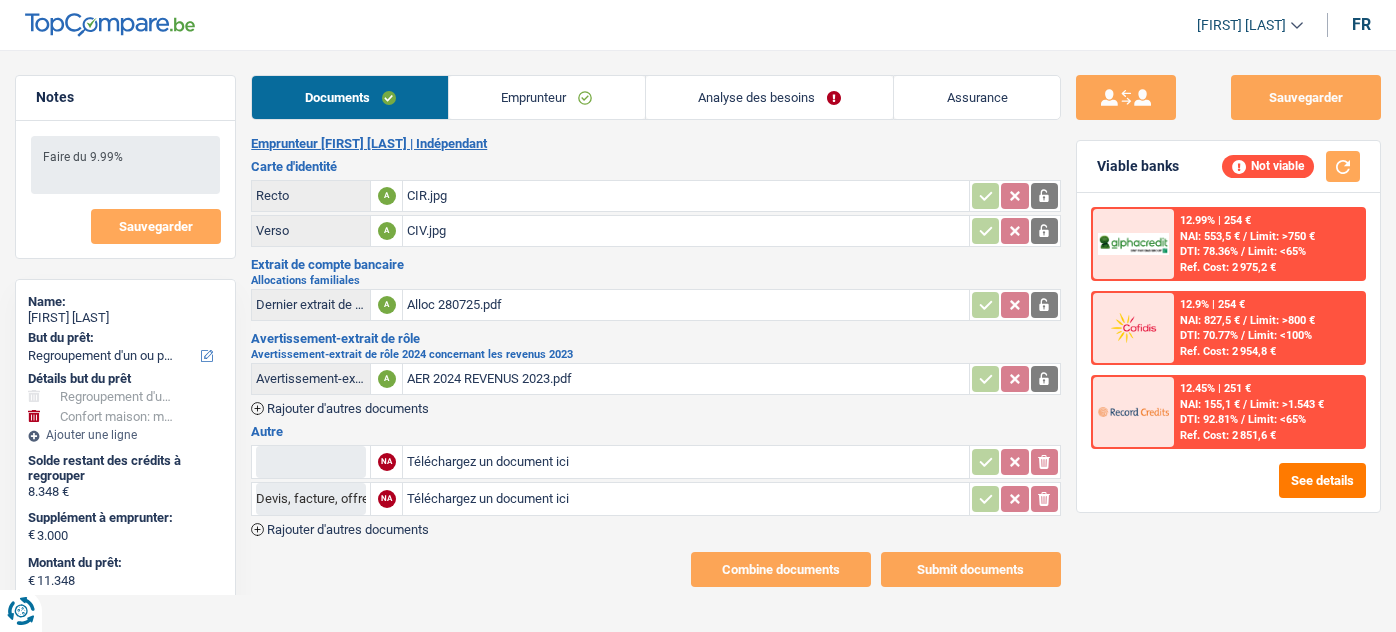 select on "refinancing" 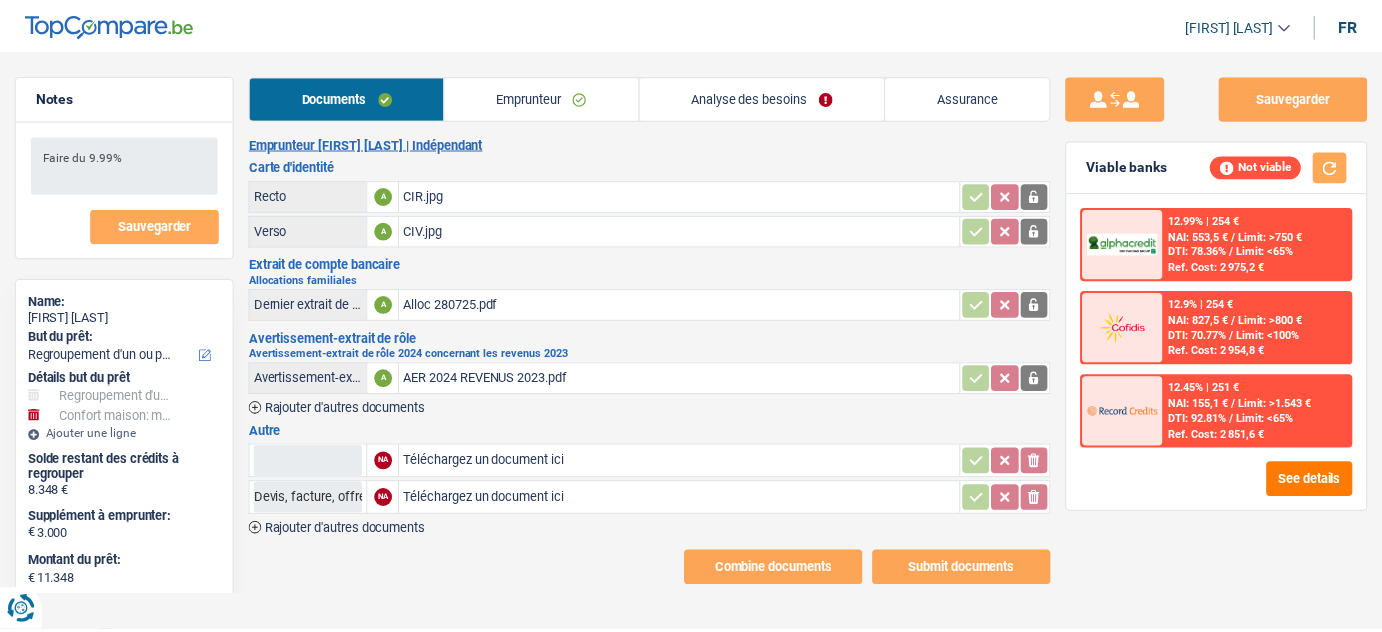 scroll, scrollTop: 0, scrollLeft: 0, axis: both 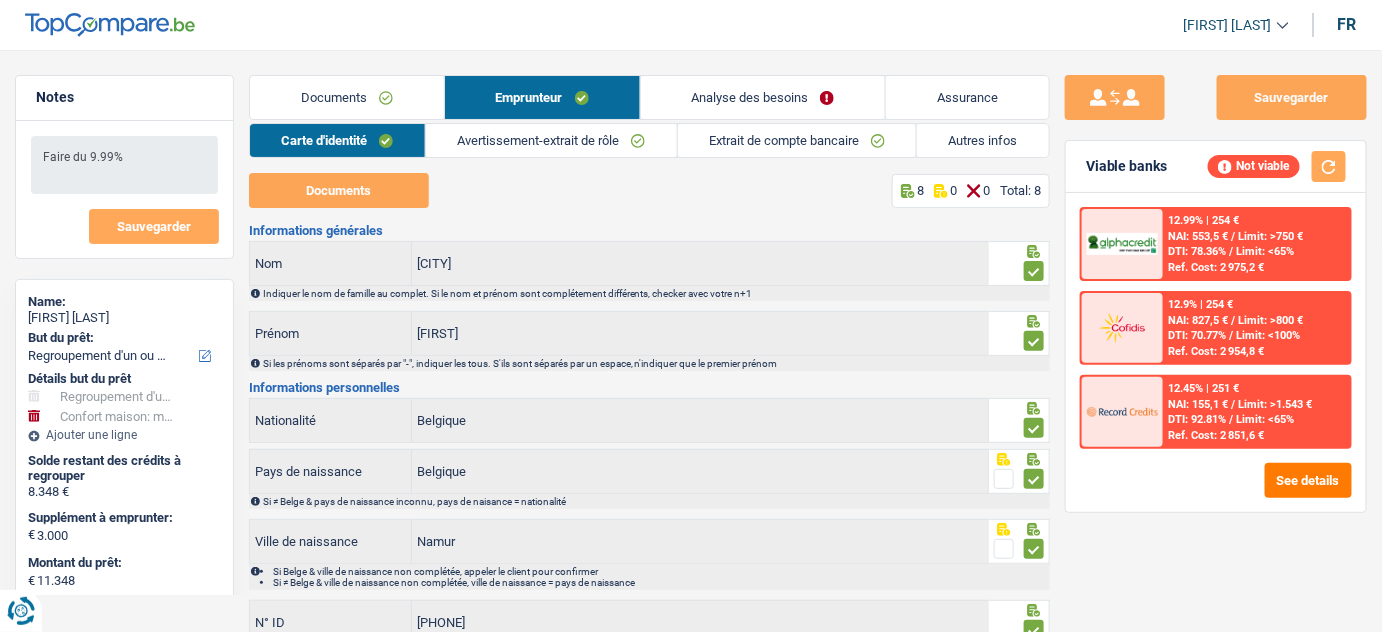 click on "Extrait de compte bancaire" at bounding box center [797, 140] 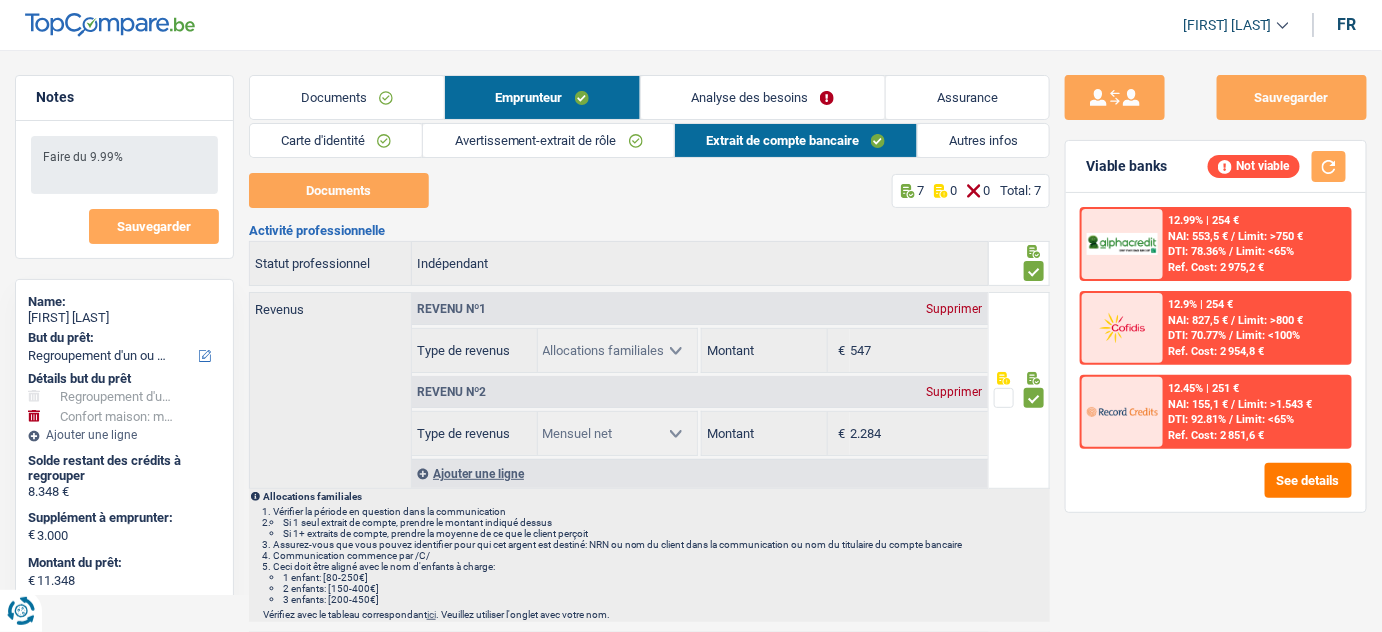 click on "Avertissement-extrait de rôle" at bounding box center (548, 140) 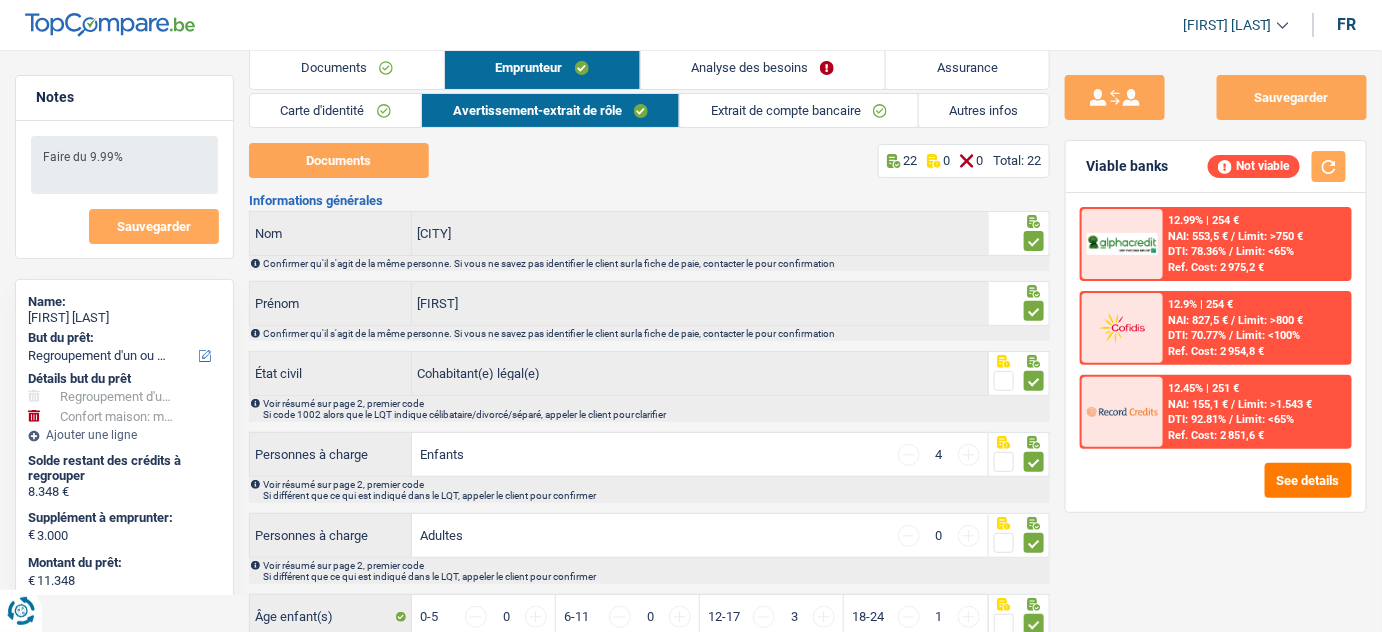 scroll, scrollTop: 0, scrollLeft: 0, axis: both 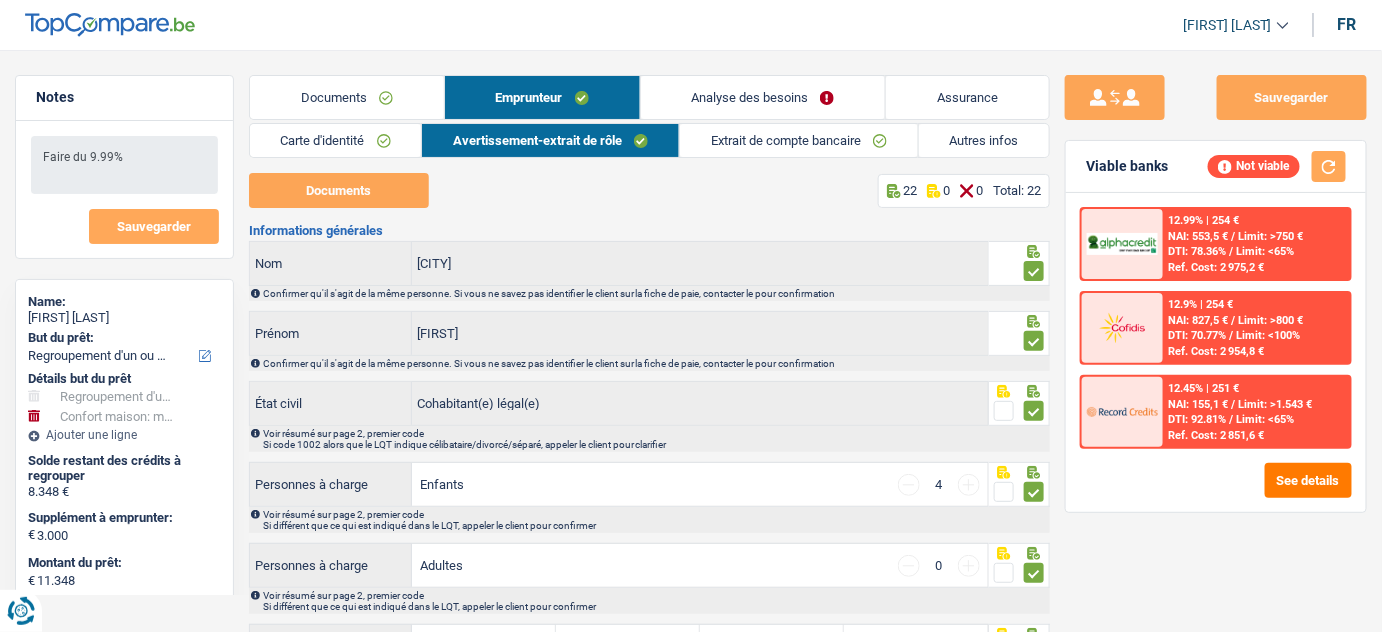 click on "Documents" at bounding box center [347, 97] 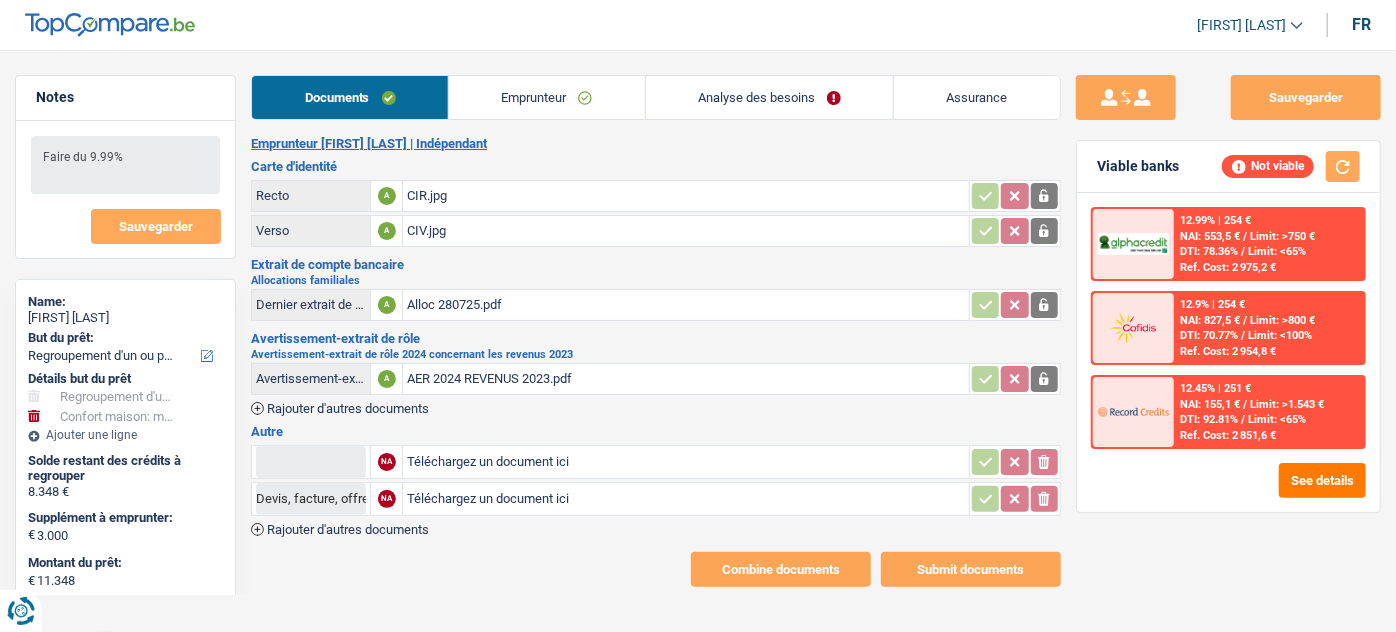 click on "Emprunteur" at bounding box center [547, 97] 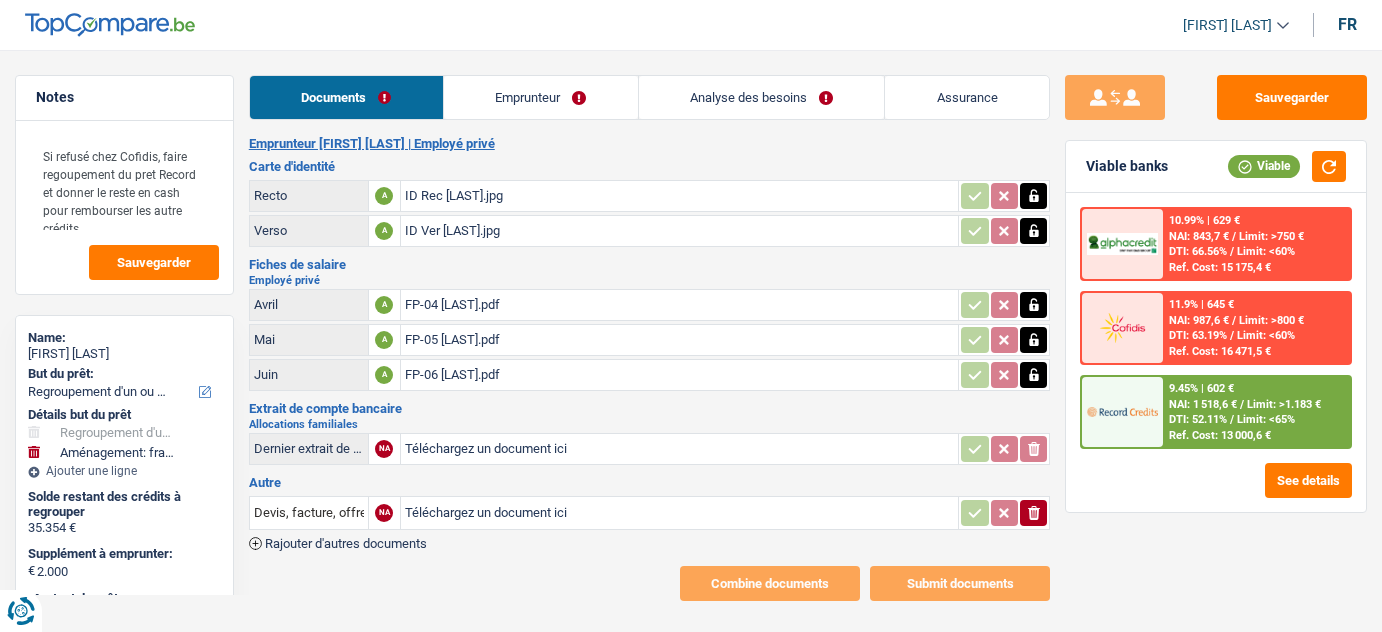 select on "refinancing" 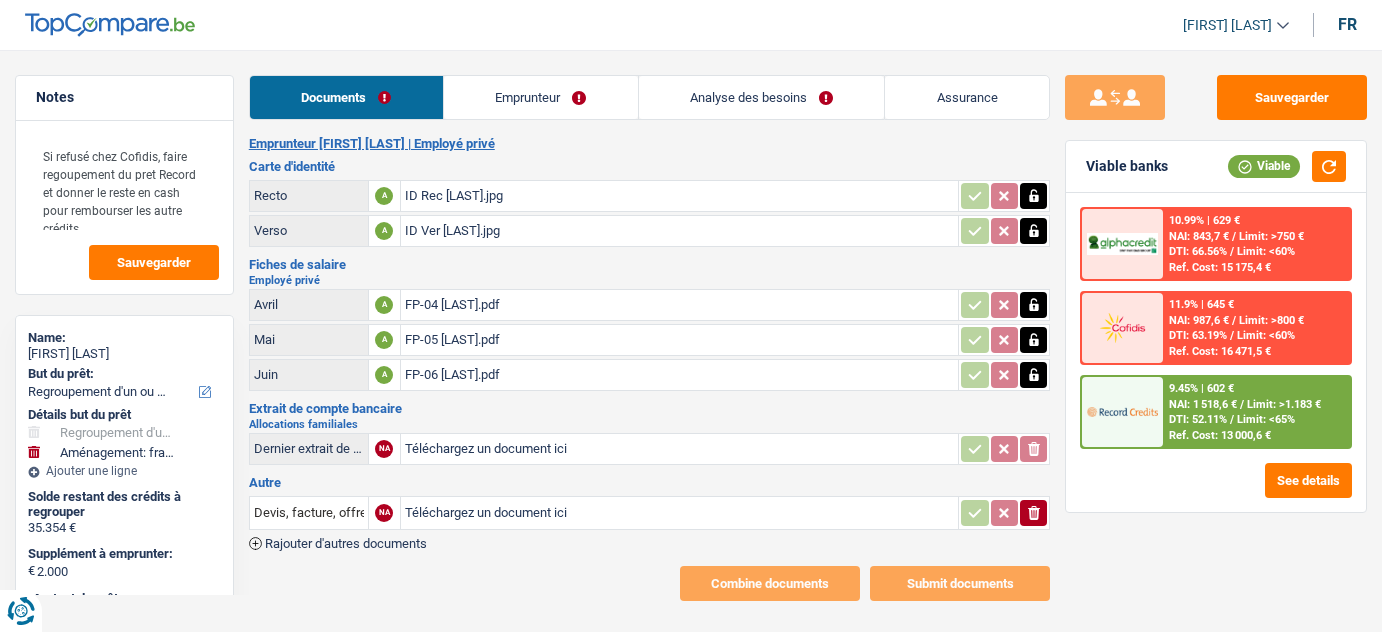 select on "refinancing" 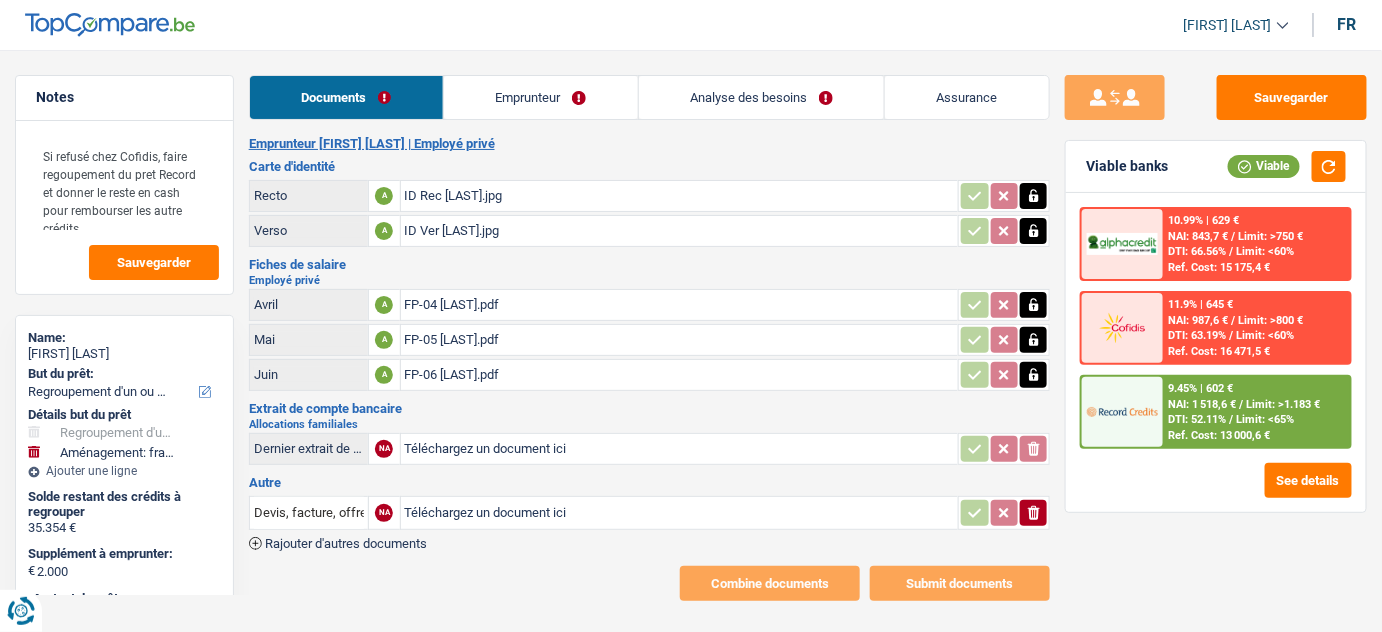 scroll, scrollTop: 0, scrollLeft: 0, axis: both 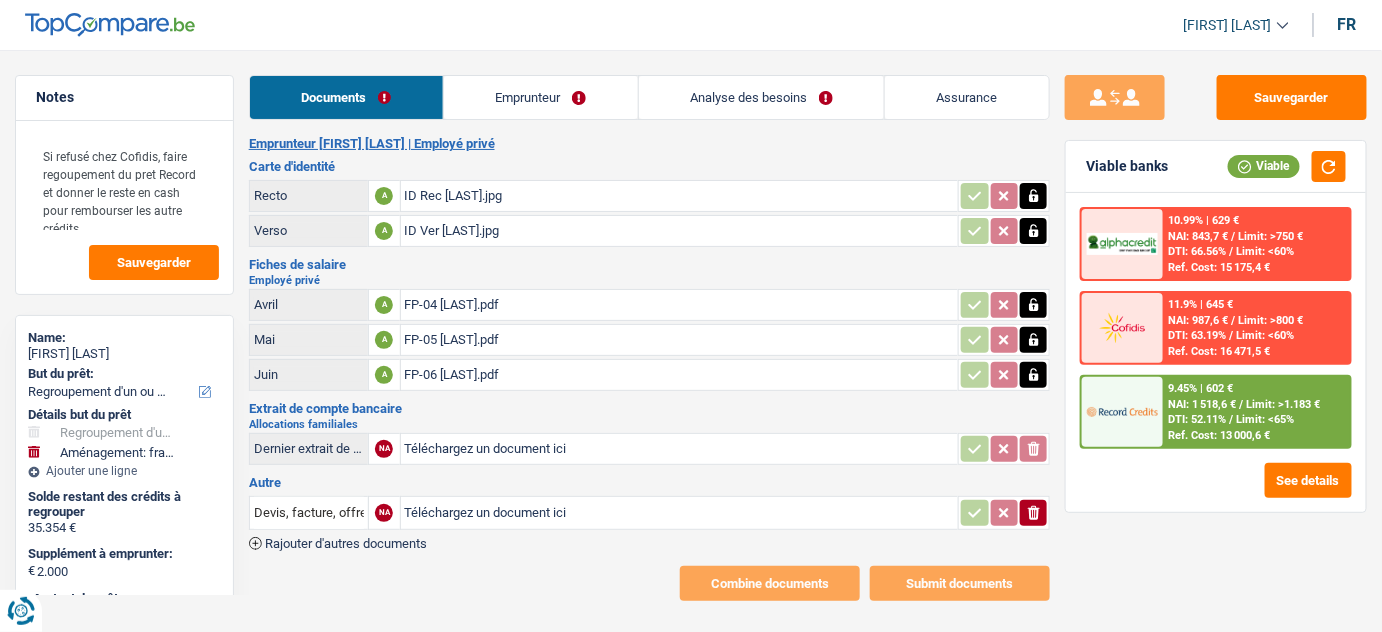 click on "Analyse des besoins" at bounding box center [762, 97] 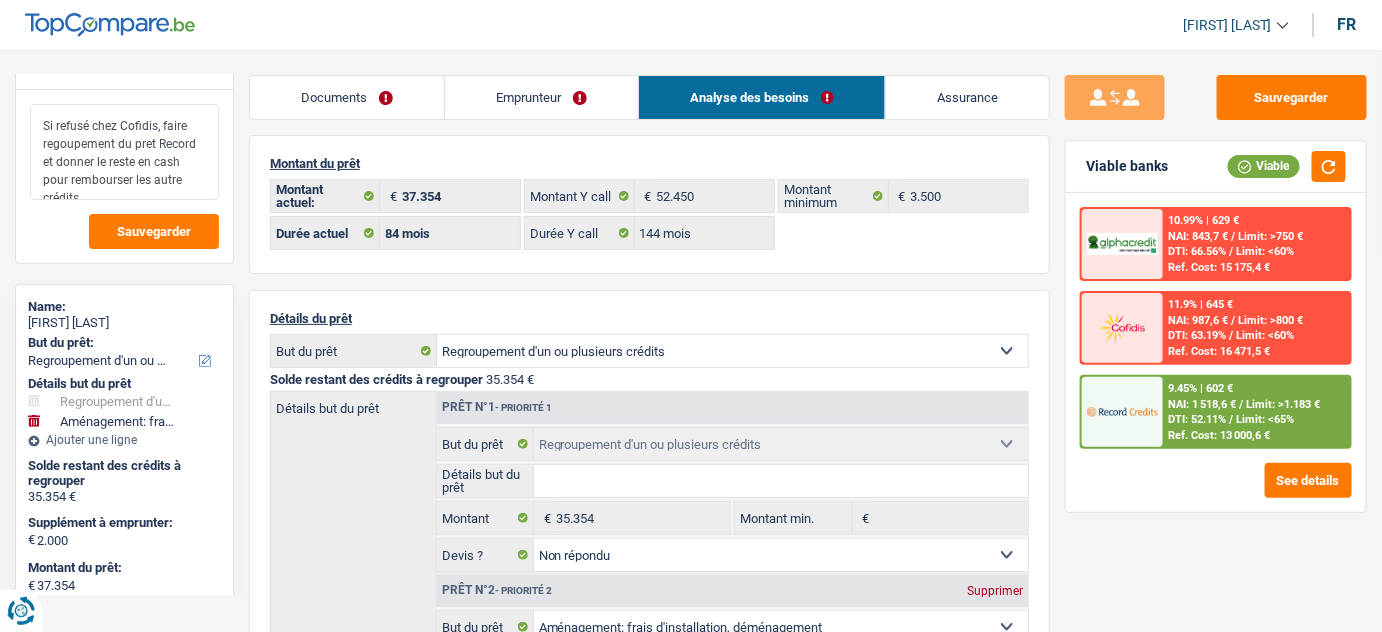 scroll, scrollTop: 0, scrollLeft: 0, axis: both 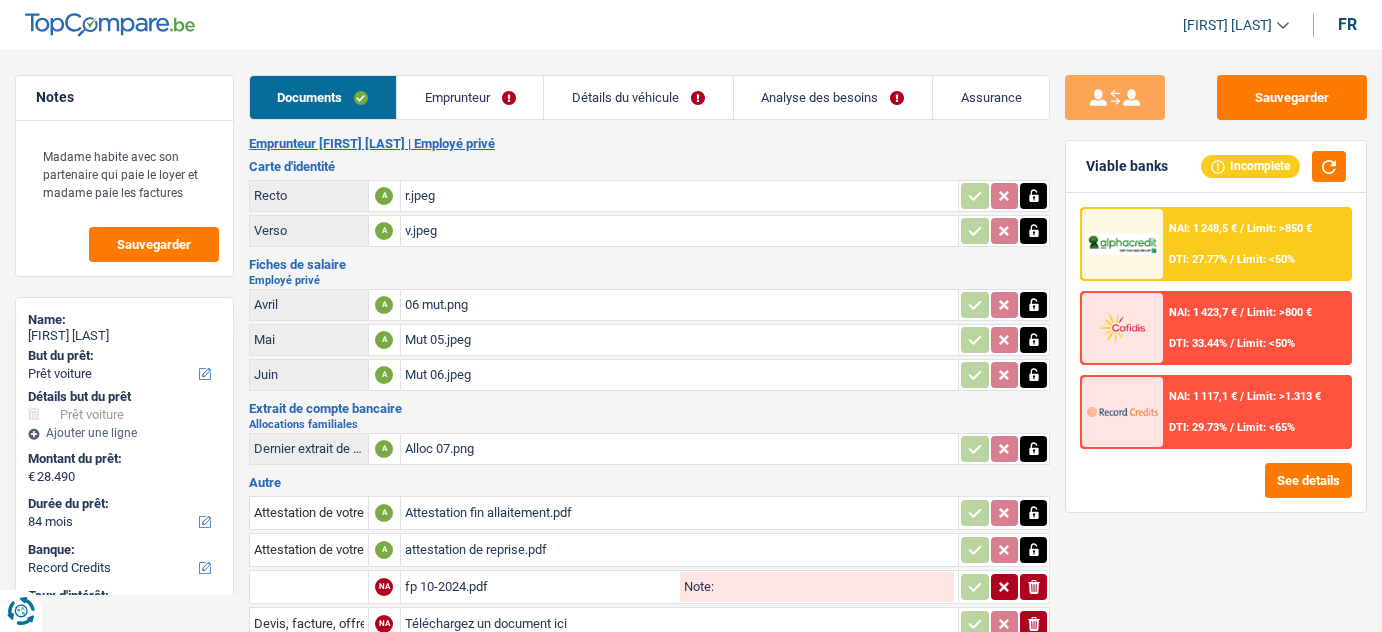 select on "car" 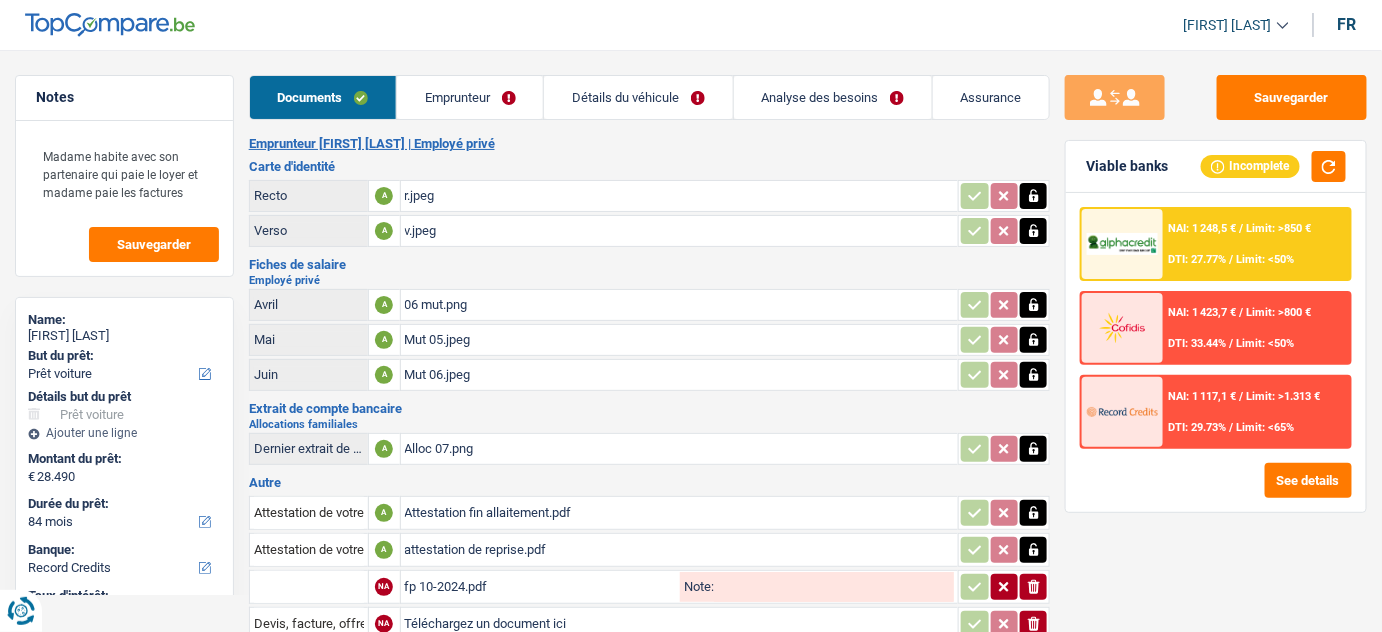 scroll, scrollTop: 0, scrollLeft: 0, axis: both 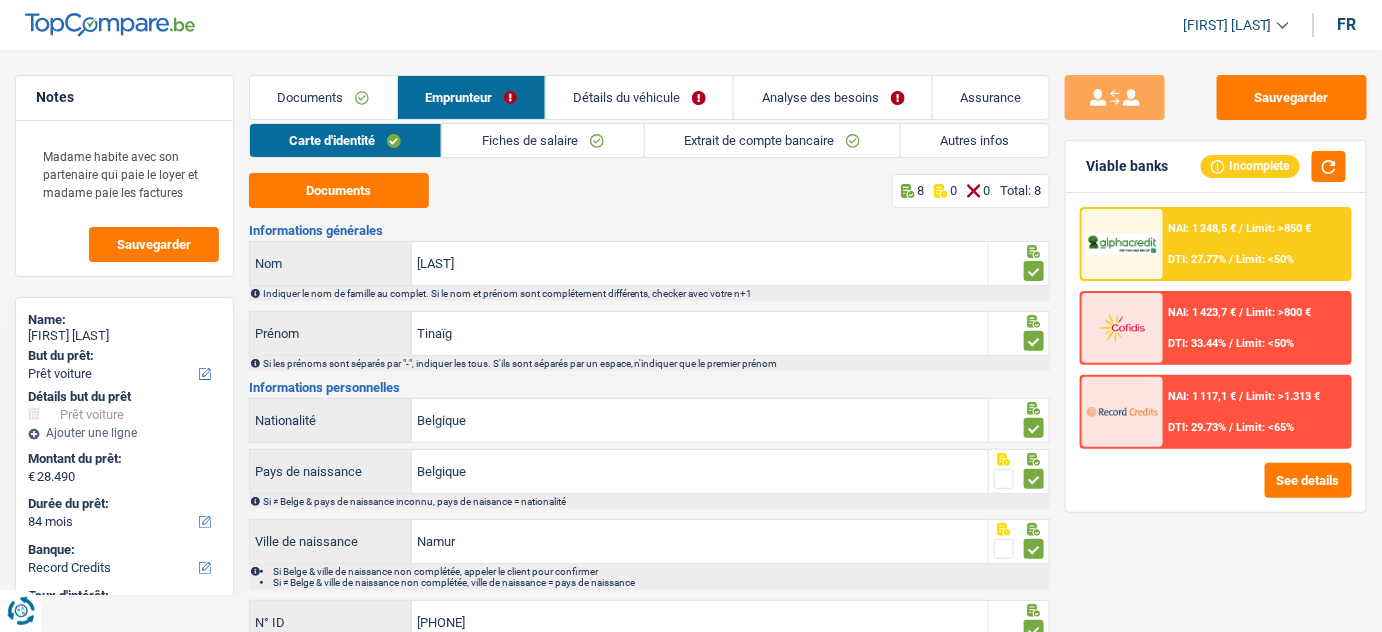 click on "Extrait de compte bancaire" at bounding box center (772, 140) 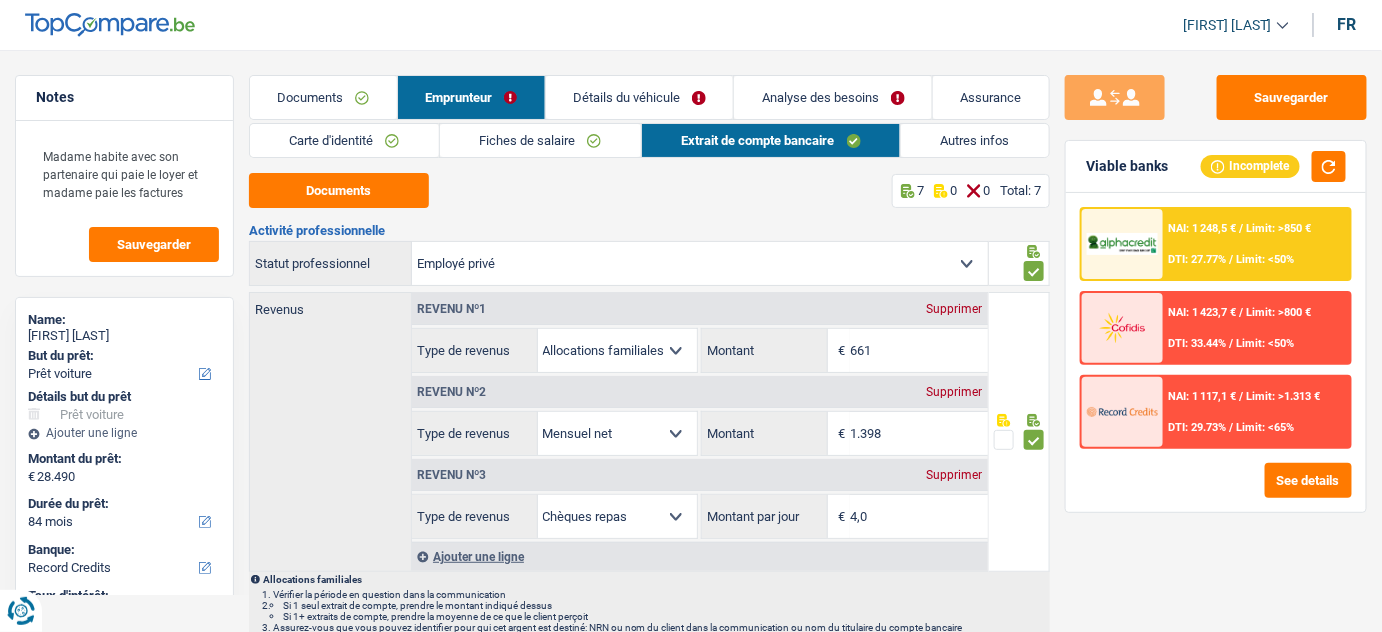click on "Autres infos" at bounding box center [975, 140] 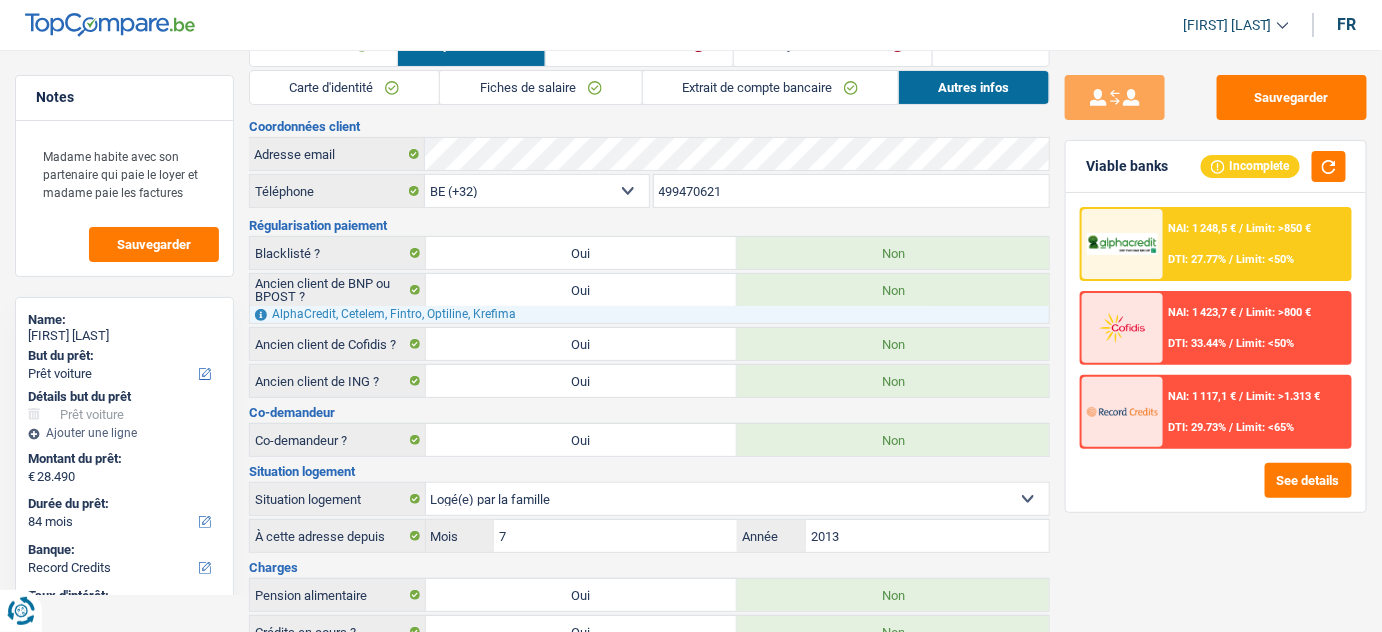 scroll, scrollTop: 0, scrollLeft: 0, axis: both 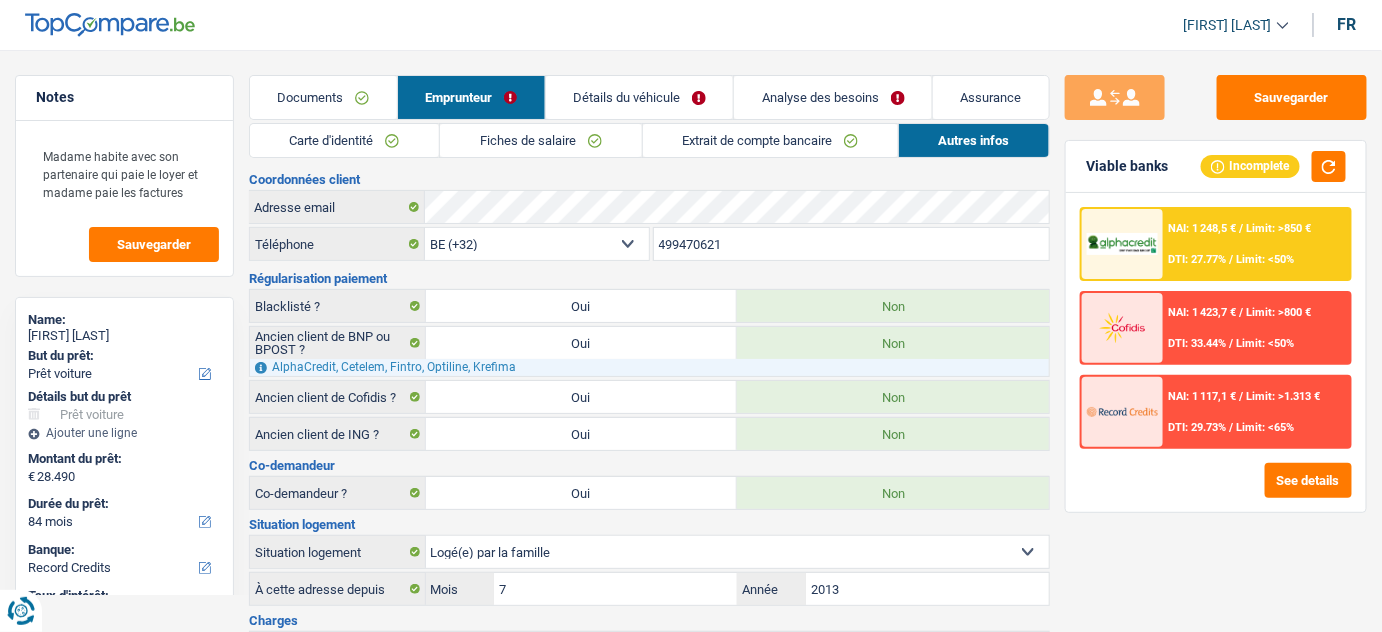 click on "Fiches de salaire" at bounding box center (540, 140) 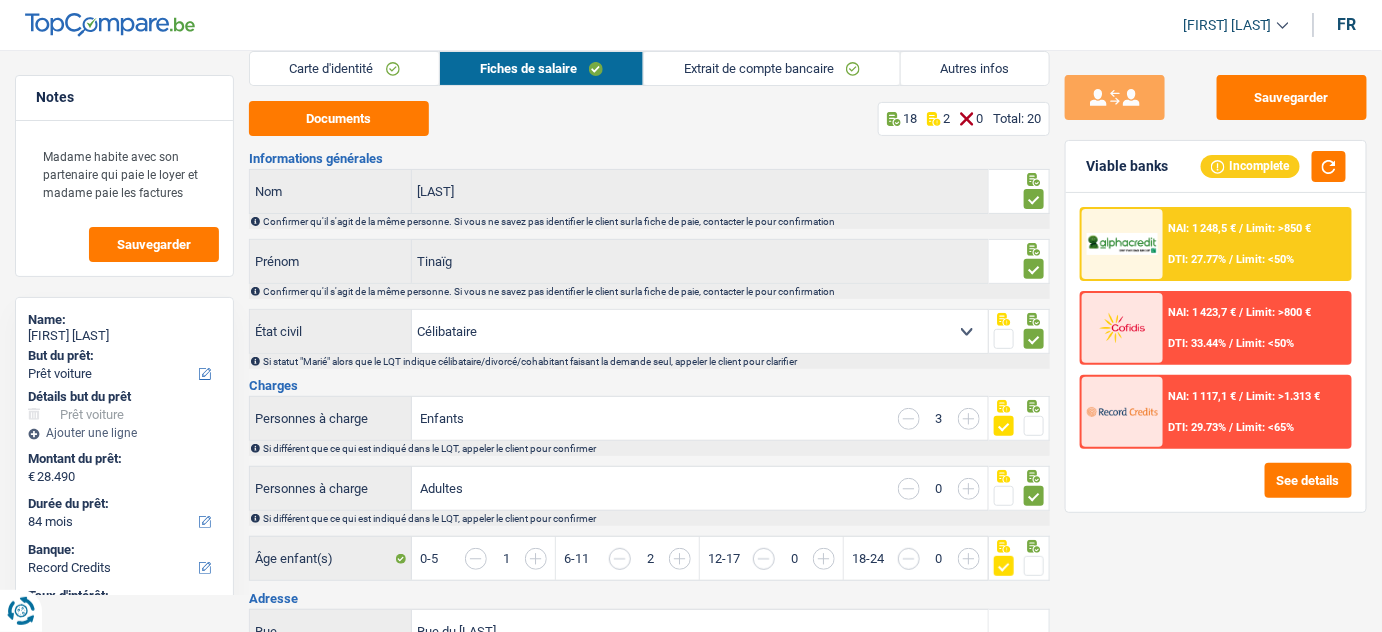 scroll, scrollTop: 0, scrollLeft: 0, axis: both 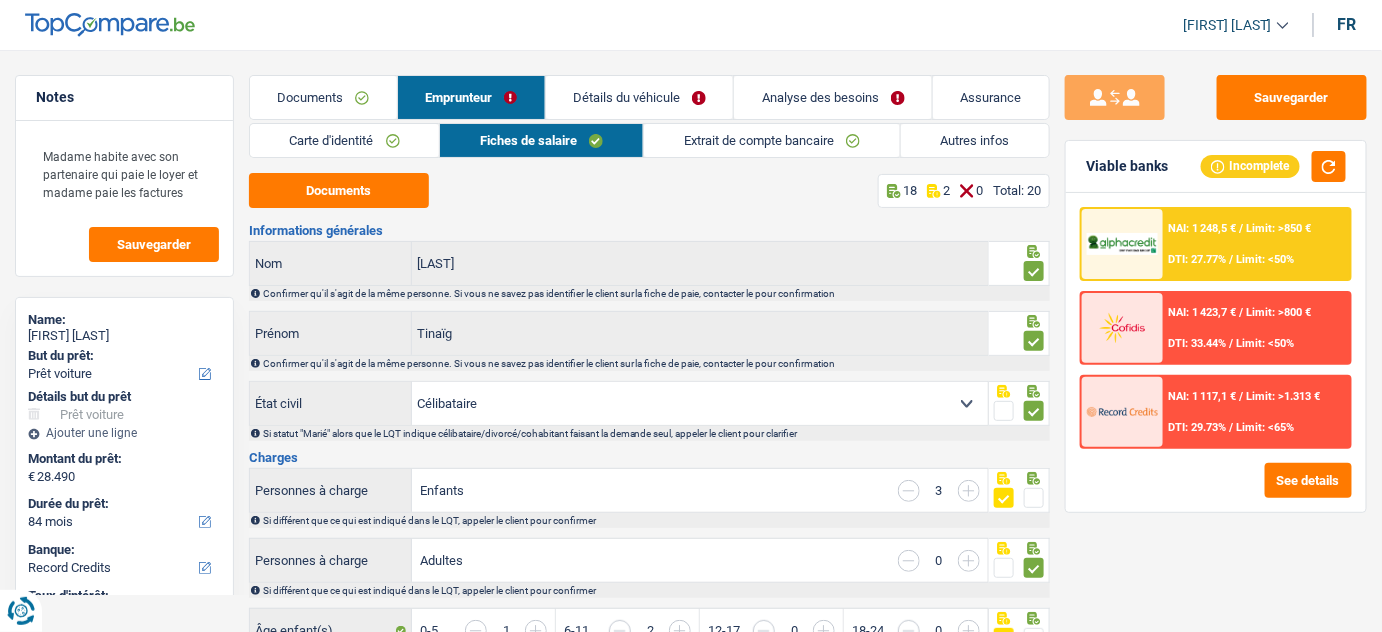 click on "Autres infos" at bounding box center [975, 140] 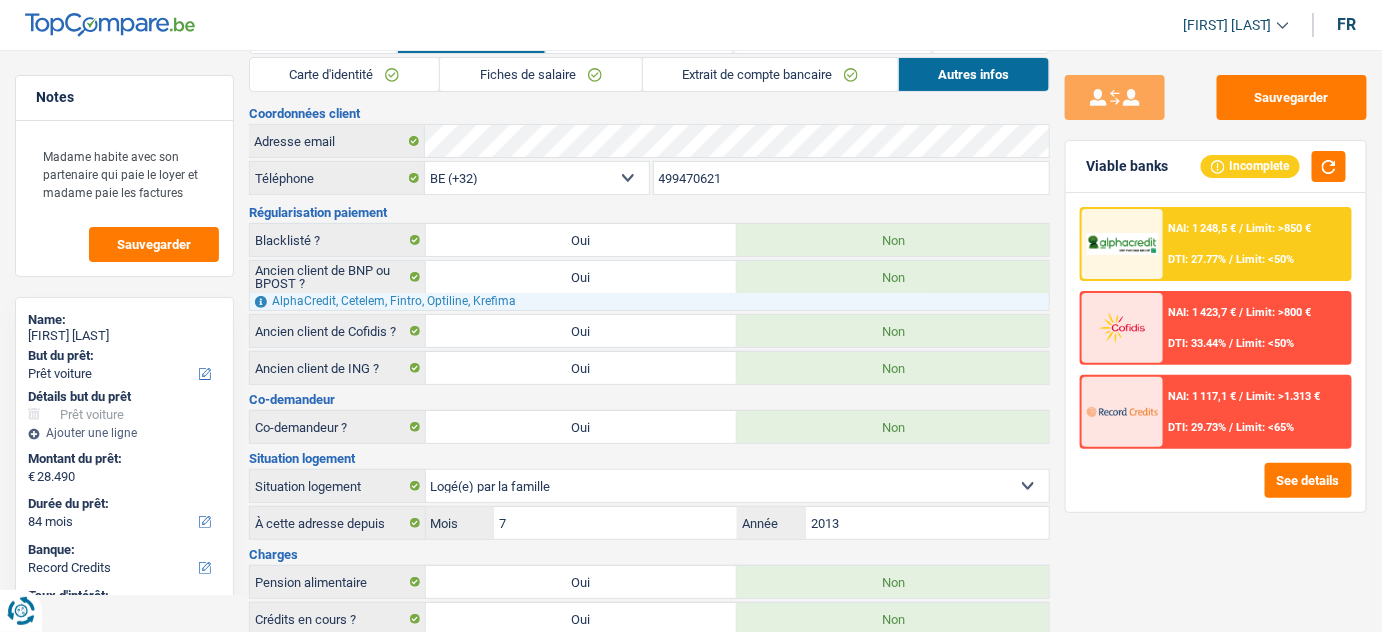 scroll, scrollTop: 0, scrollLeft: 0, axis: both 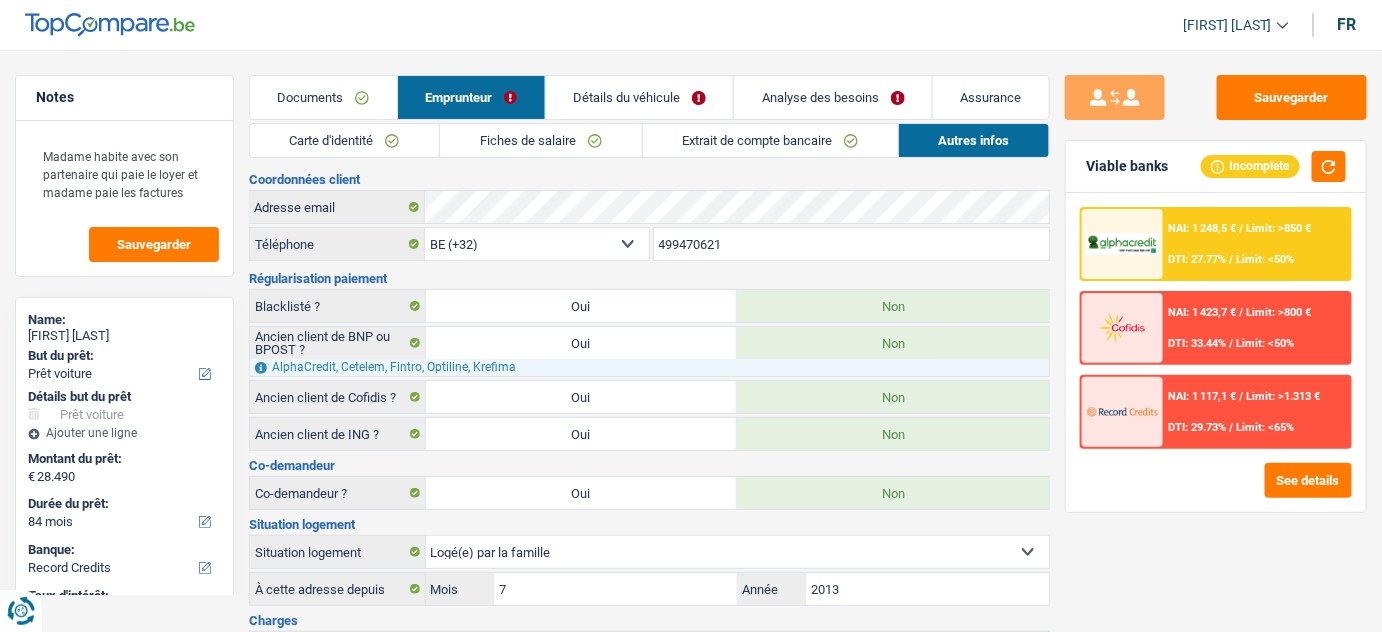 click on "Détails du véhicule" at bounding box center [640, 97] 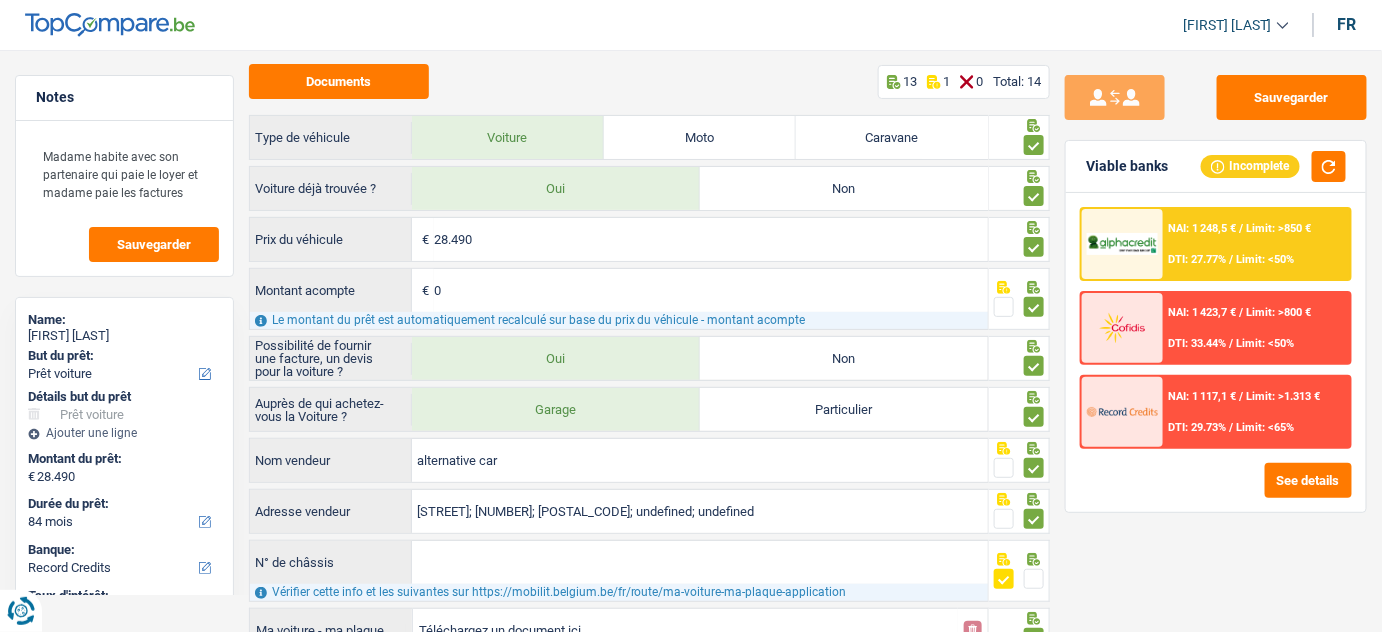 scroll, scrollTop: 0, scrollLeft: 0, axis: both 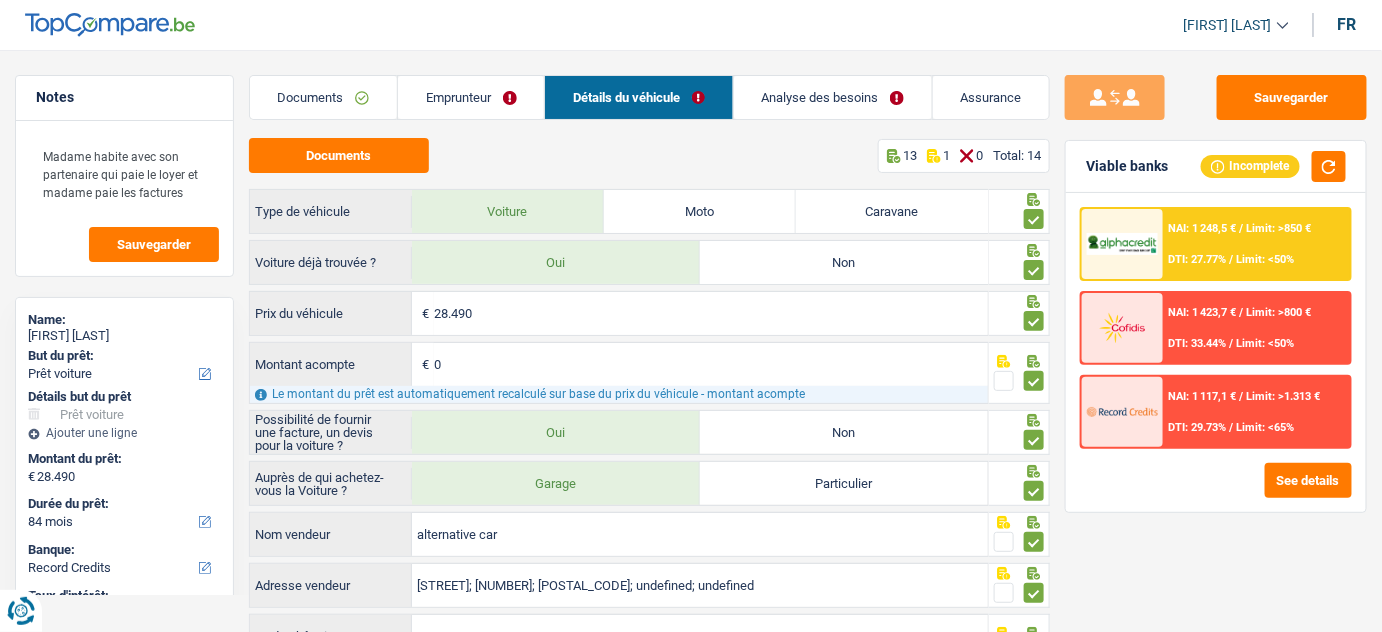 click on "Analyse des besoins" at bounding box center (833, 97) 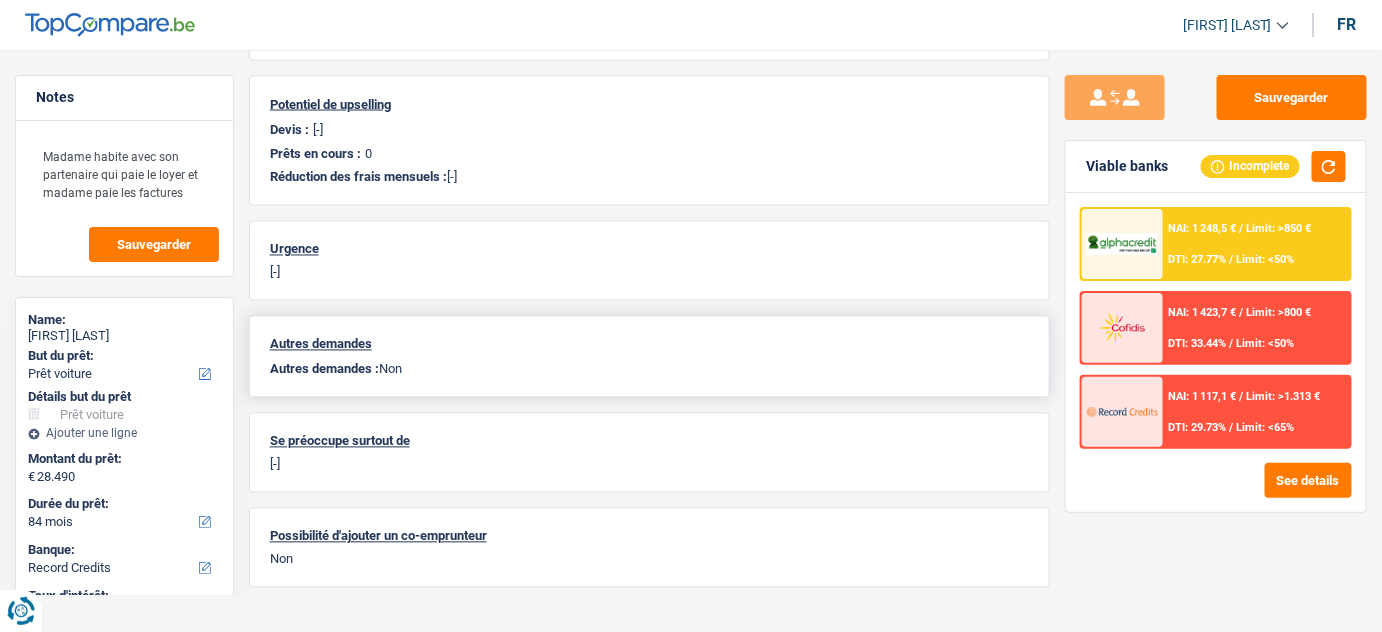 scroll, scrollTop: 1127, scrollLeft: 0, axis: vertical 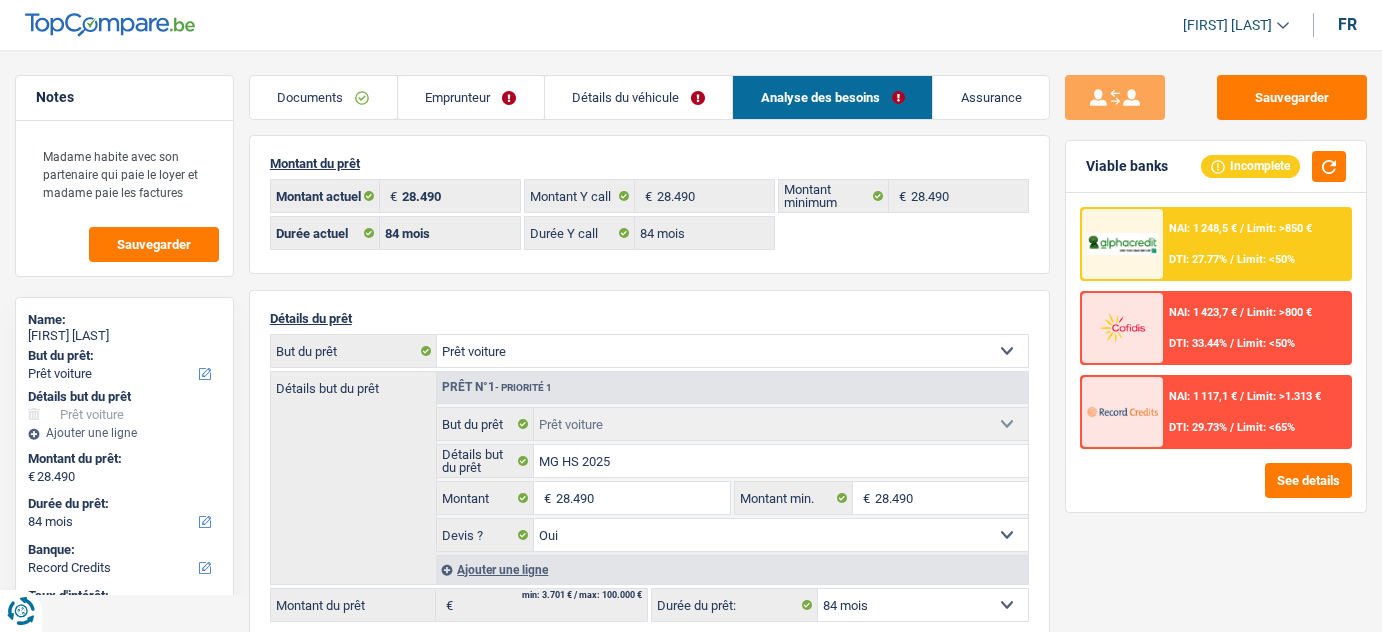 select on "car" 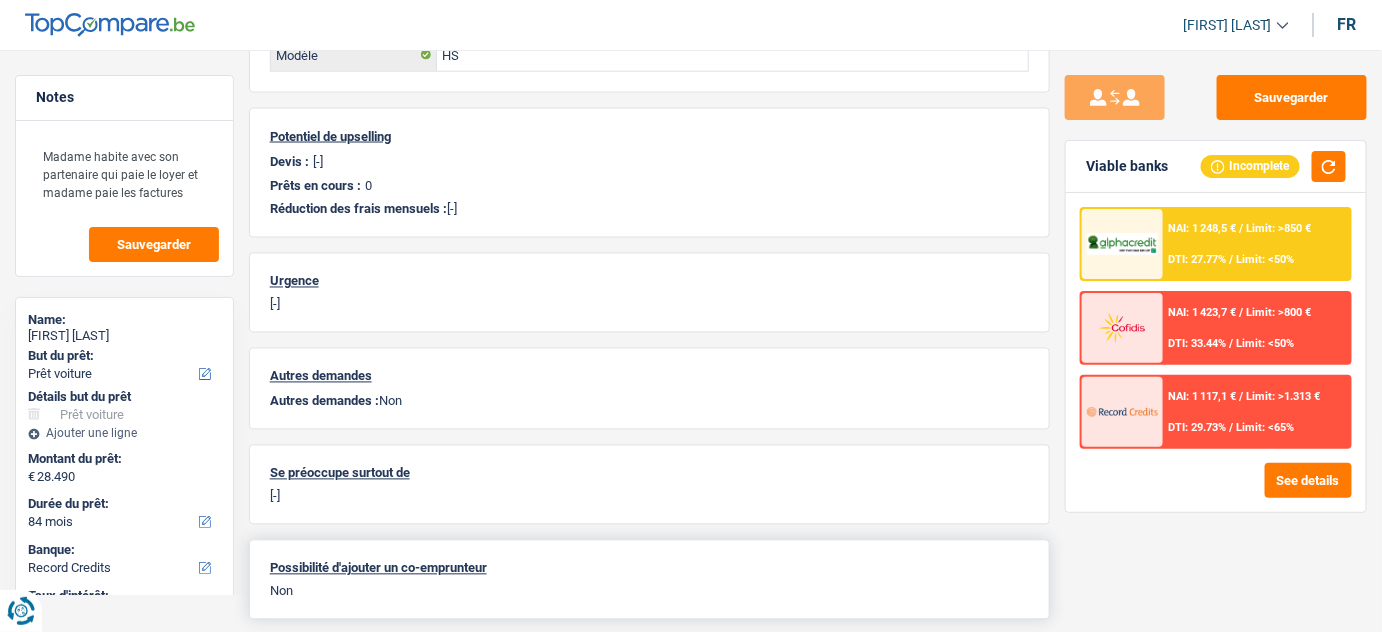 scroll, scrollTop: 0, scrollLeft: 0, axis: both 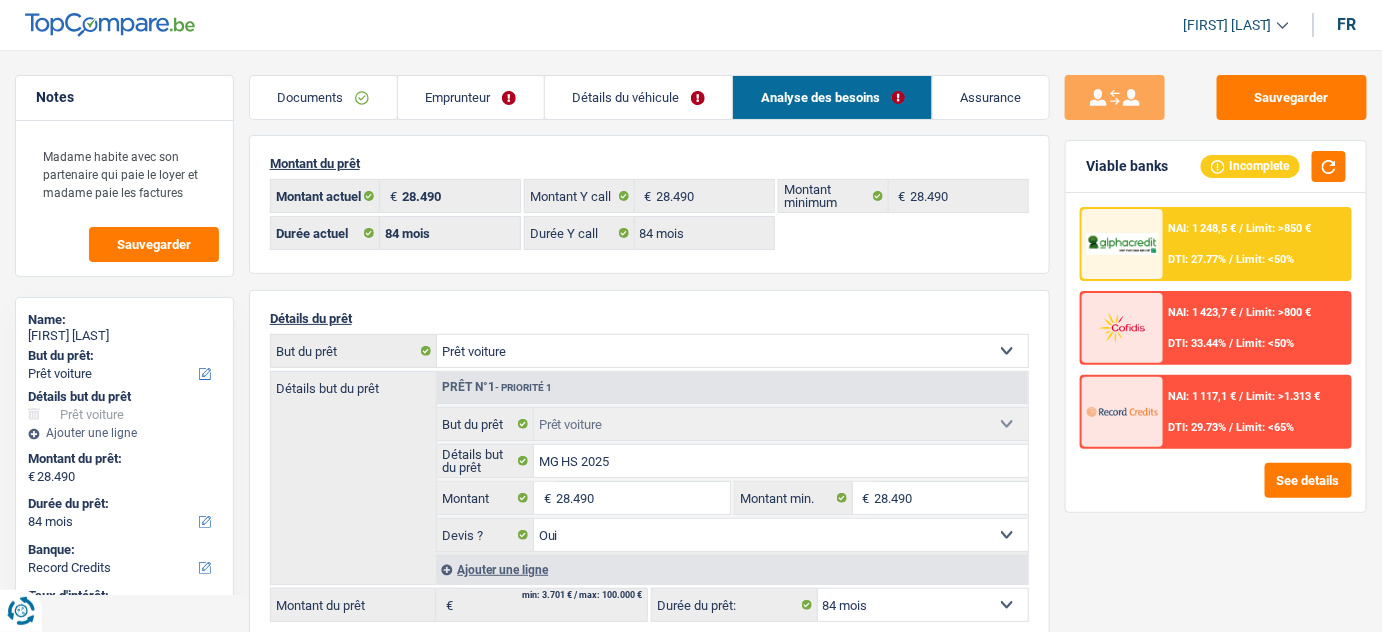 click on "Emprunteur" at bounding box center (471, 97) 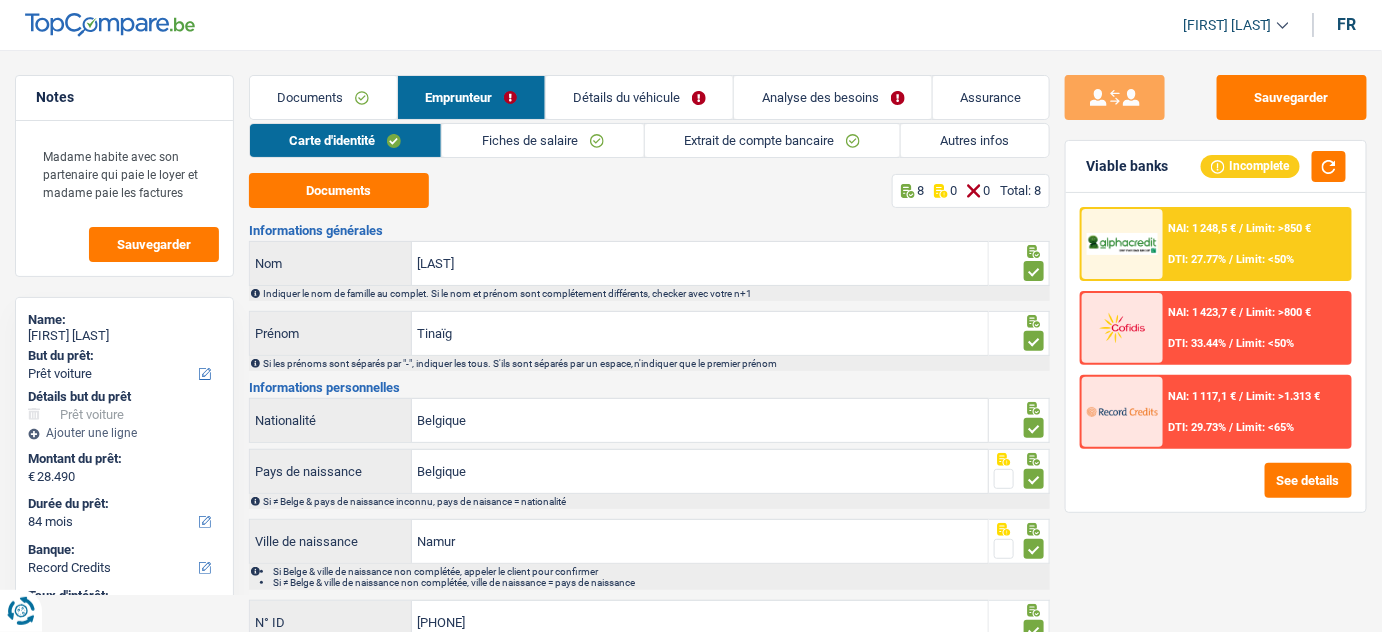 click on "Extrait de compte bancaire" at bounding box center (772, 140) 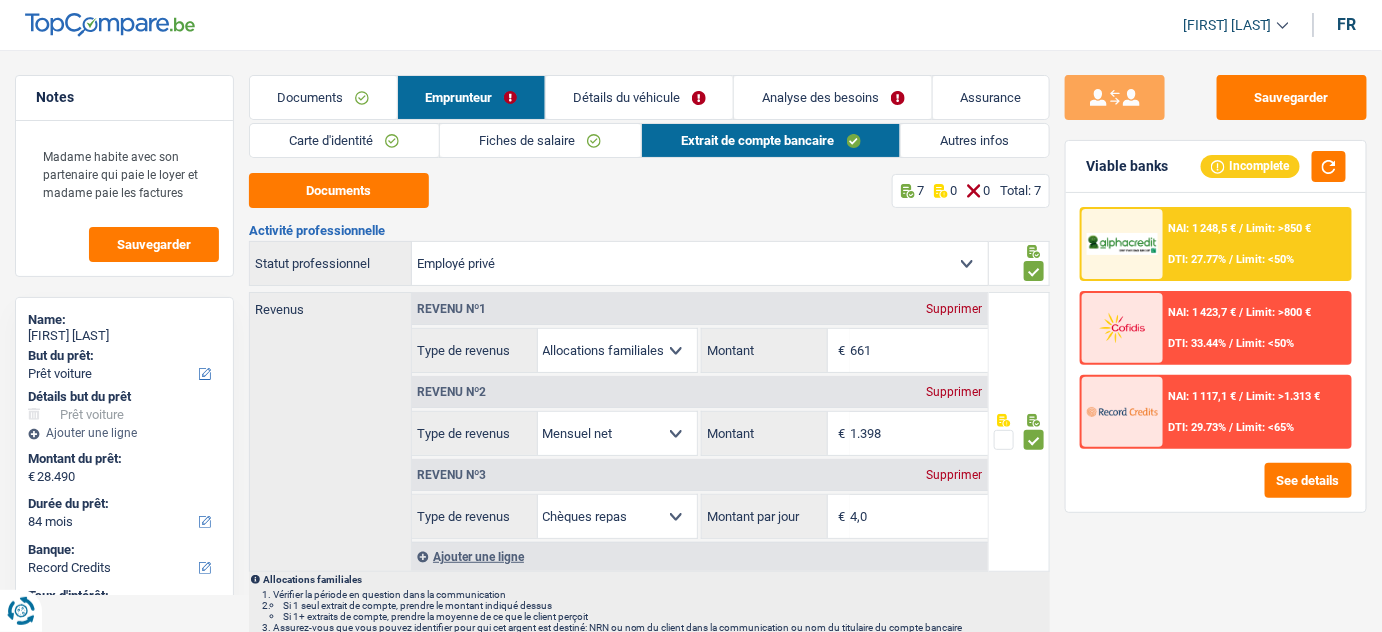 click on "Autres infos" at bounding box center (975, 140) 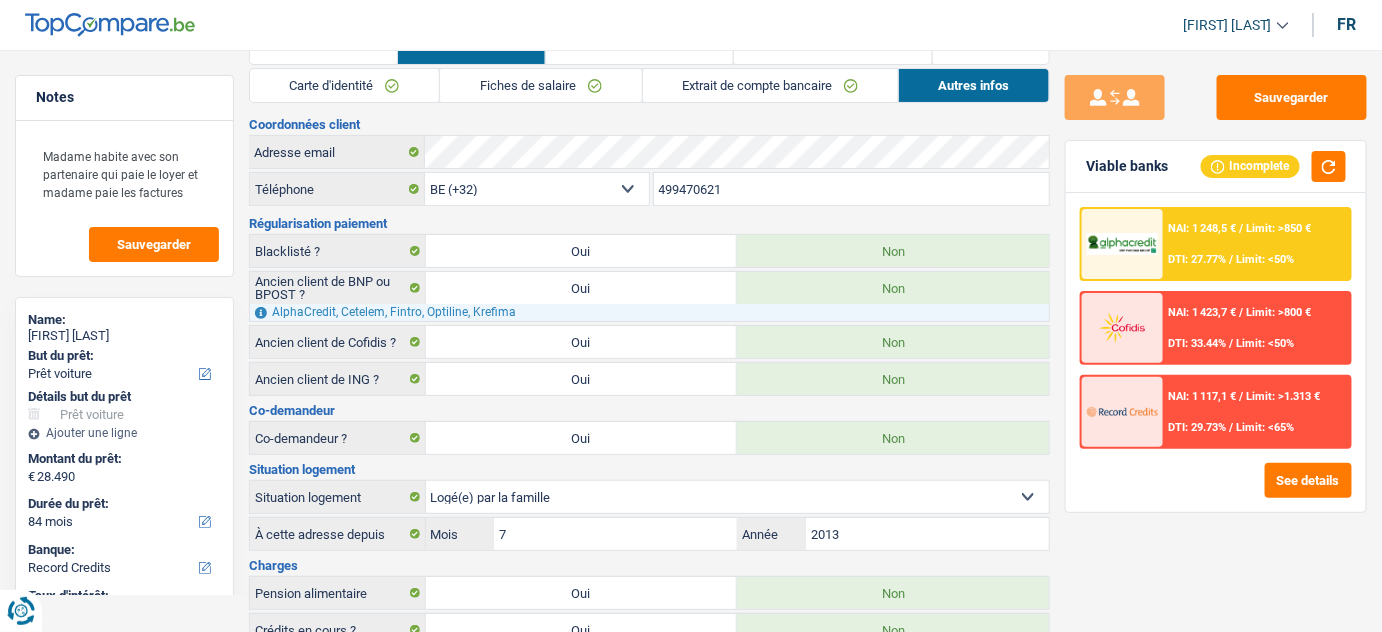 scroll, scrollTop: 0, scrollLeft: 0, axis: both 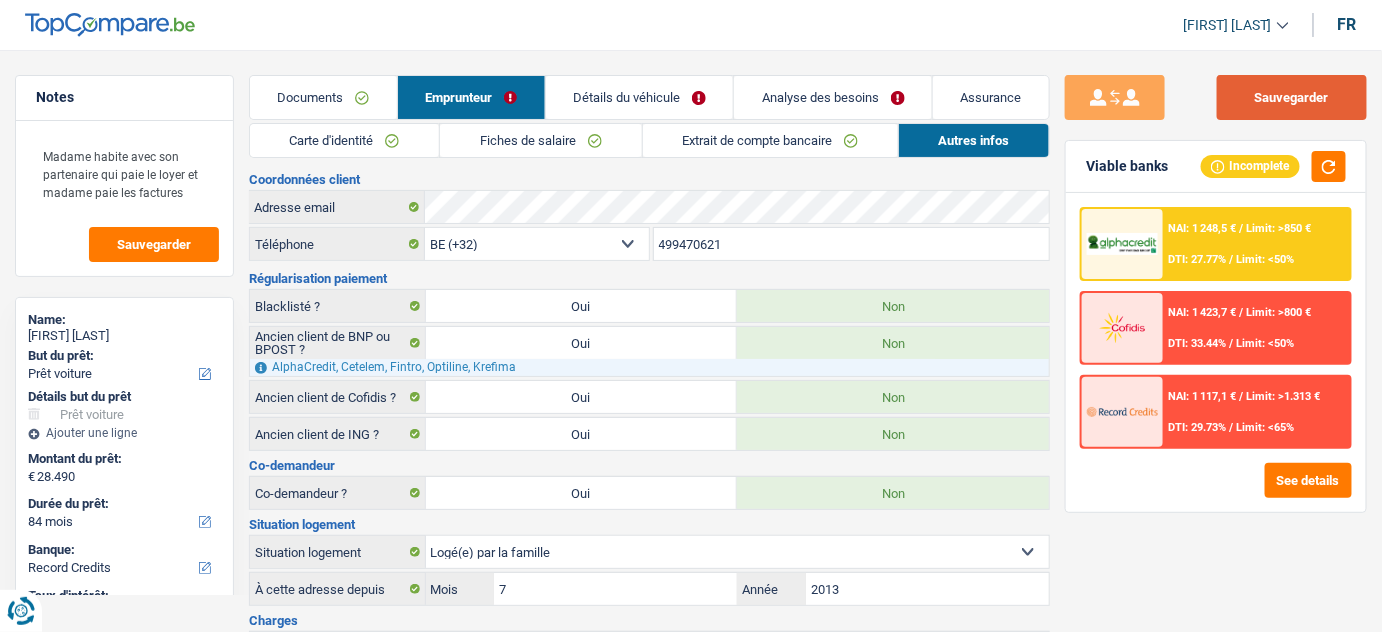 click on "Sauvegarder" at bounding box center (1292, 97) 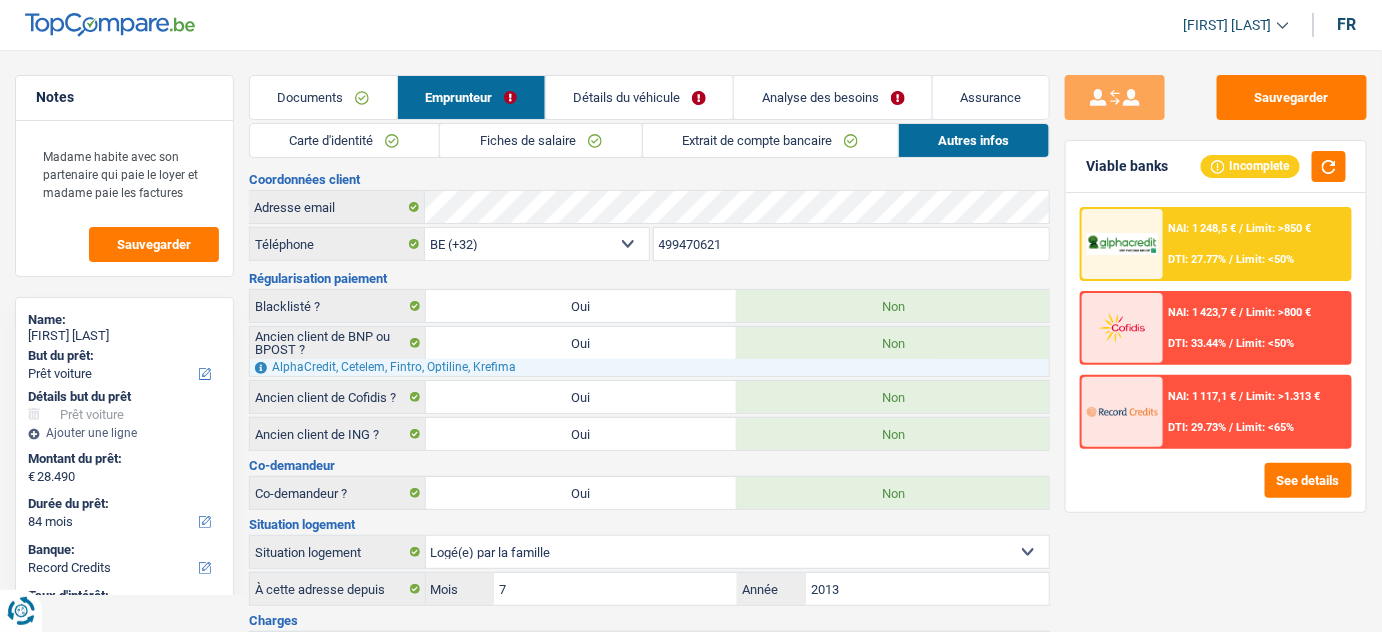 click on "Détails du véhicule" at bounding box center [640, 97] 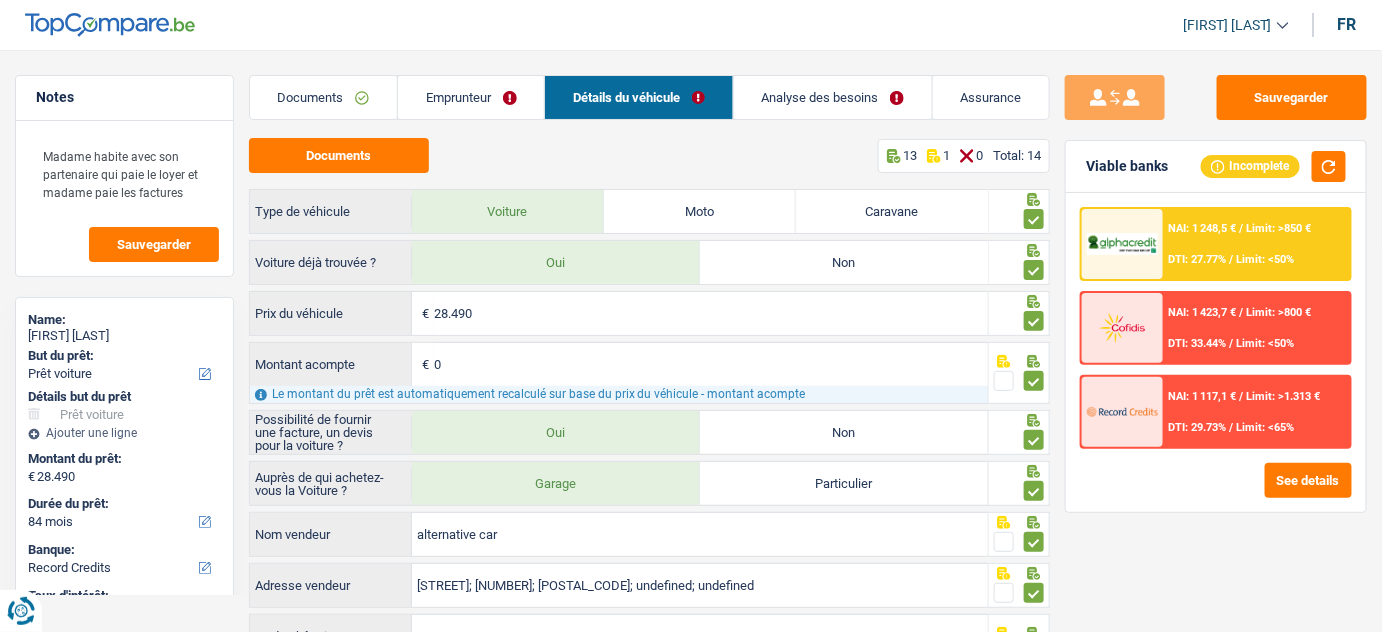 scroll, scrollTop: 341, scrollLeft: 0, axis: vertical 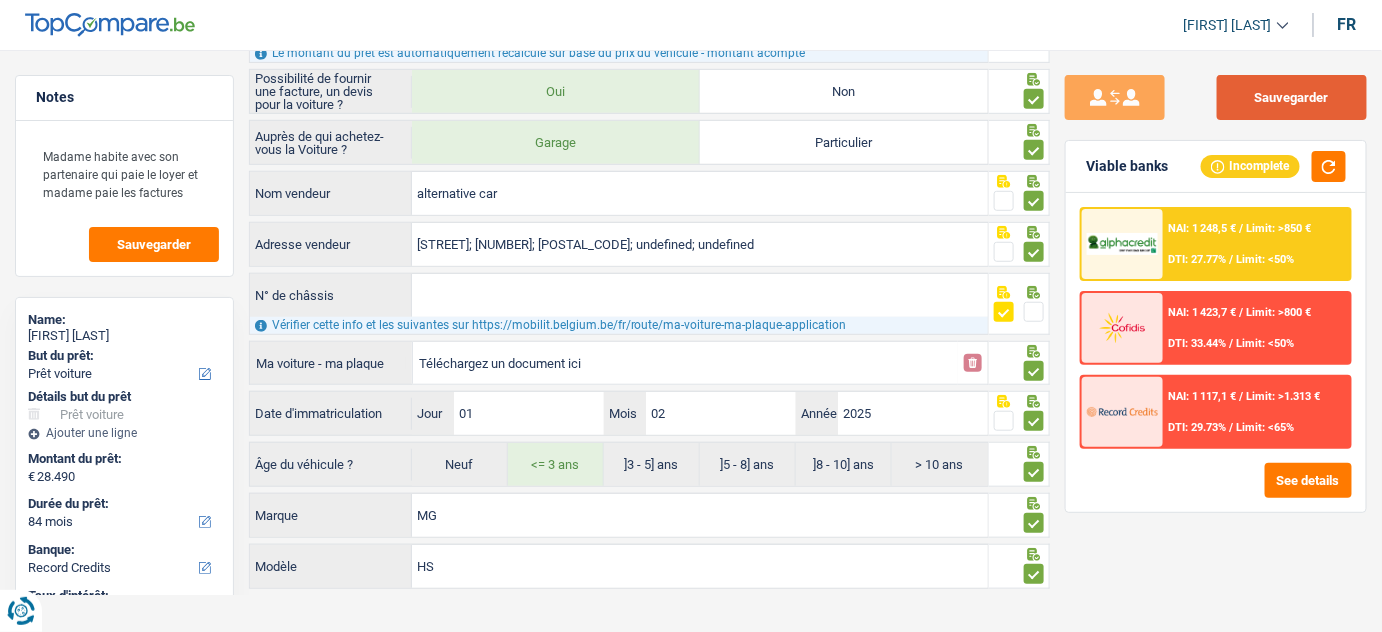 click on "Sauvegarder" at bounding box center (1292, 97) 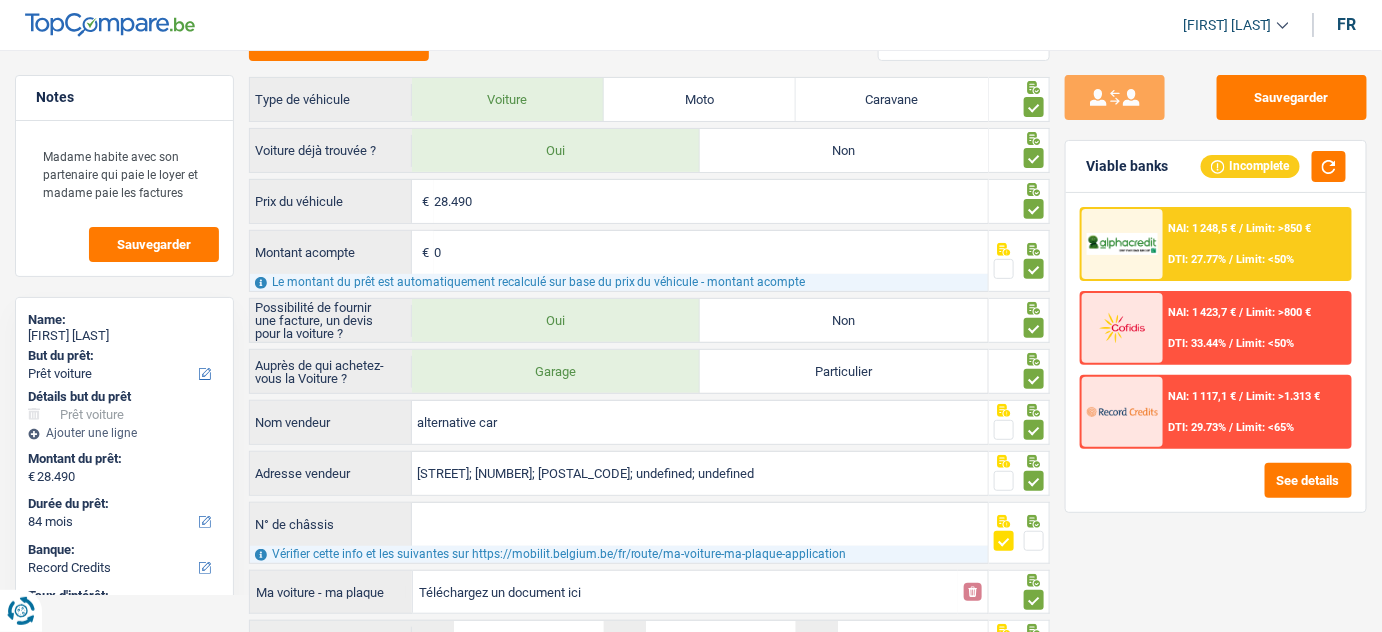 scroll, scrollTop: 0, scrollLeft: 0, axis: both 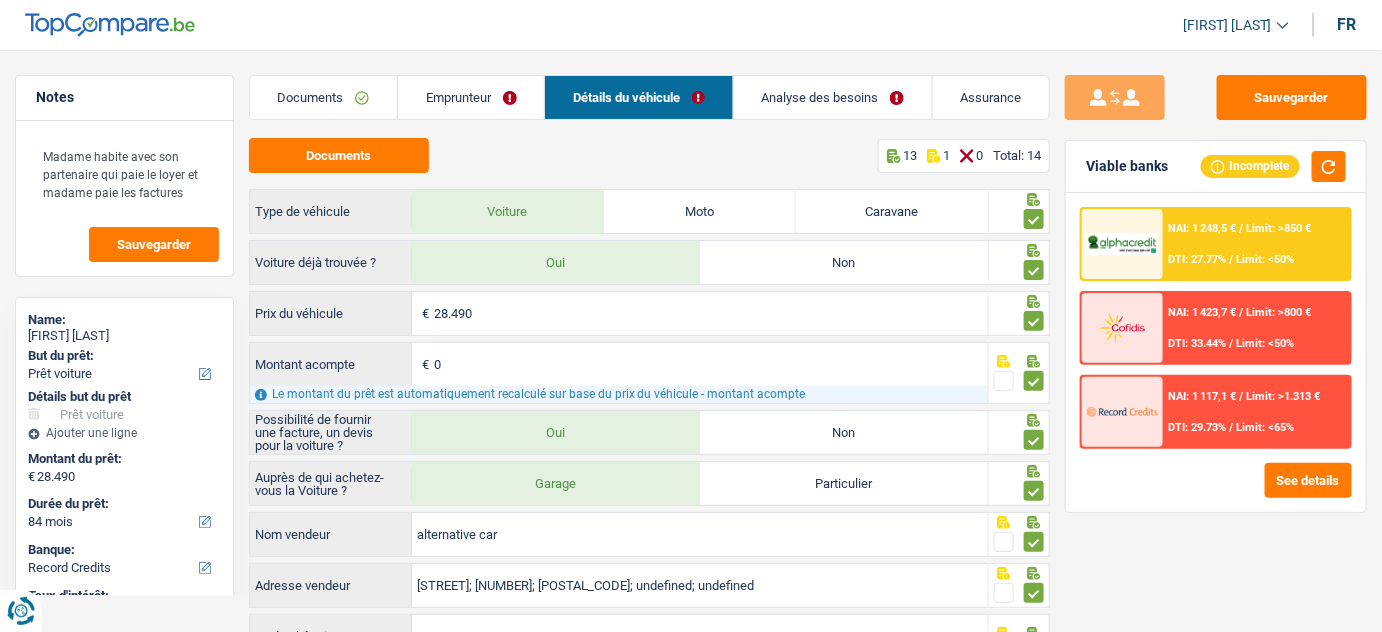 click on "Emprunteur" at bounding box center (471, 97) 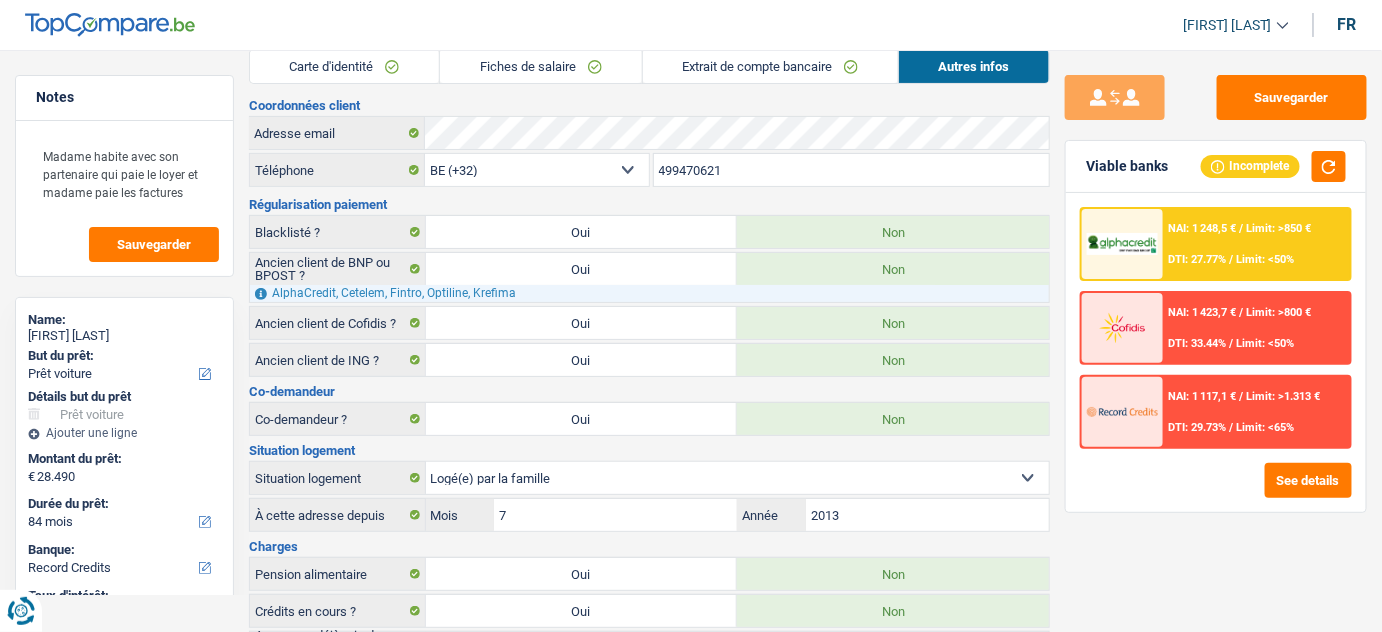 scroll, scrollTop: 0, scrollLeft: 0, axis: both 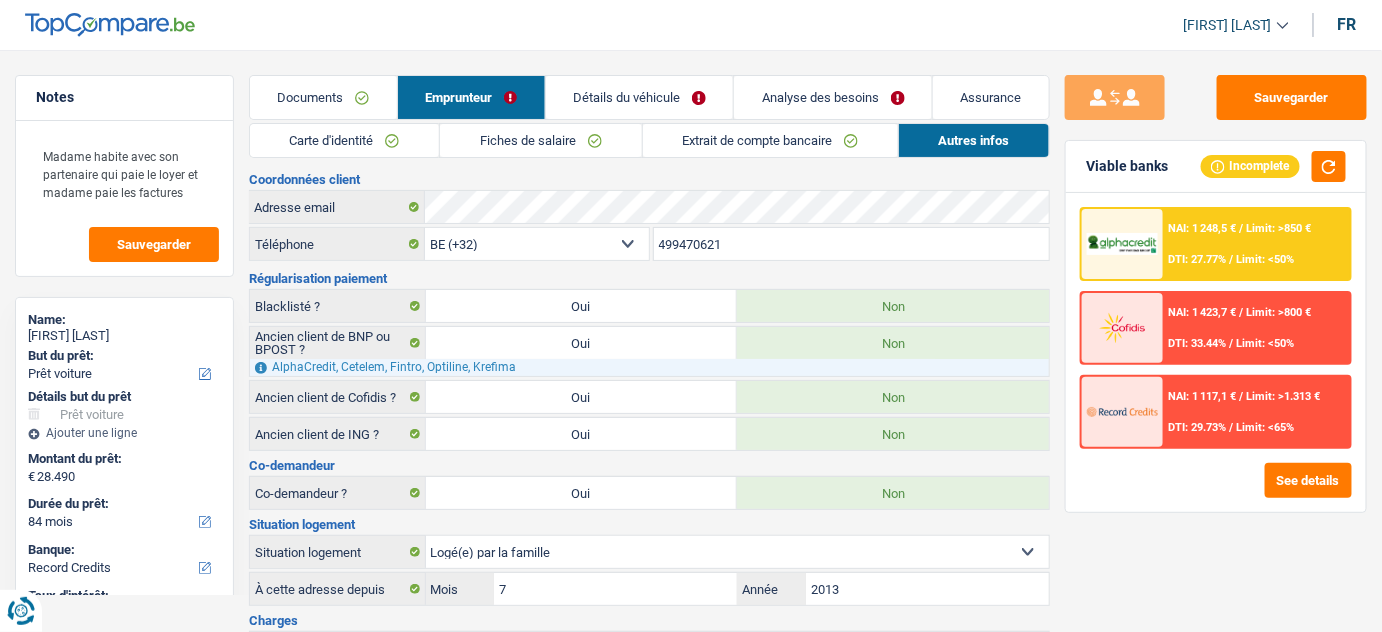 click on "Analyse des besoins" at bounding box center [833, 97] 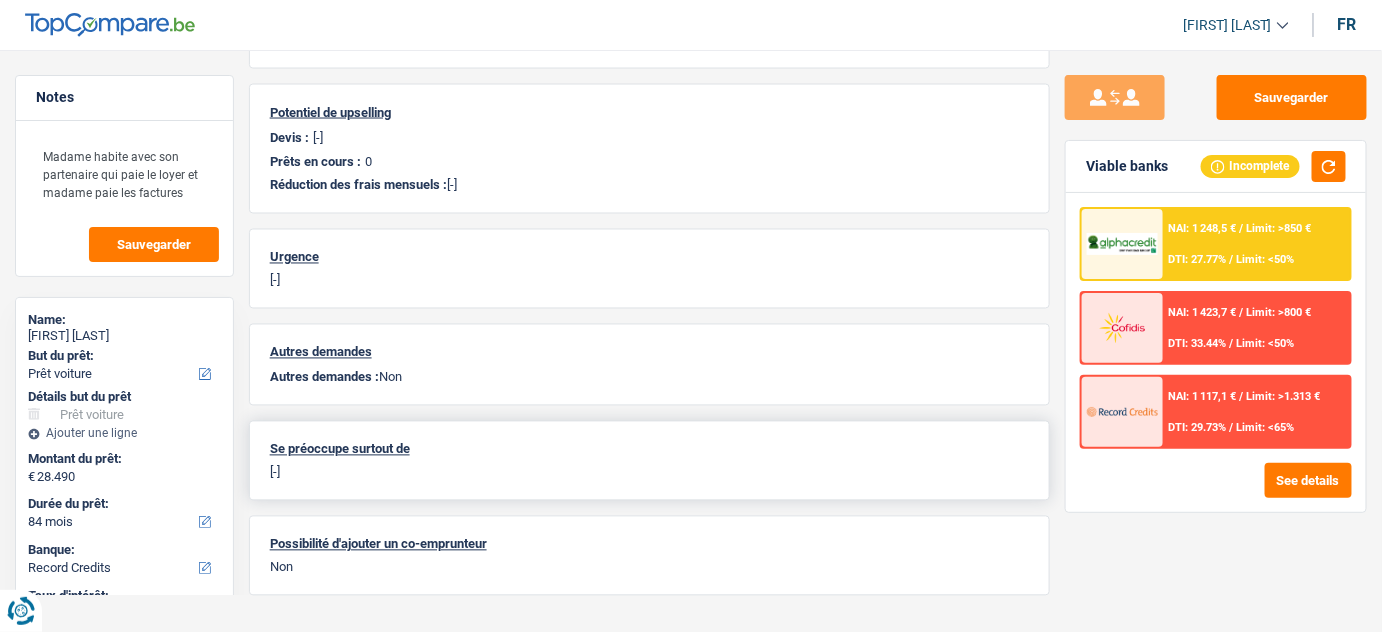 scroll, scrollTop: 1127, scrollLeft: 0, axis: vertical 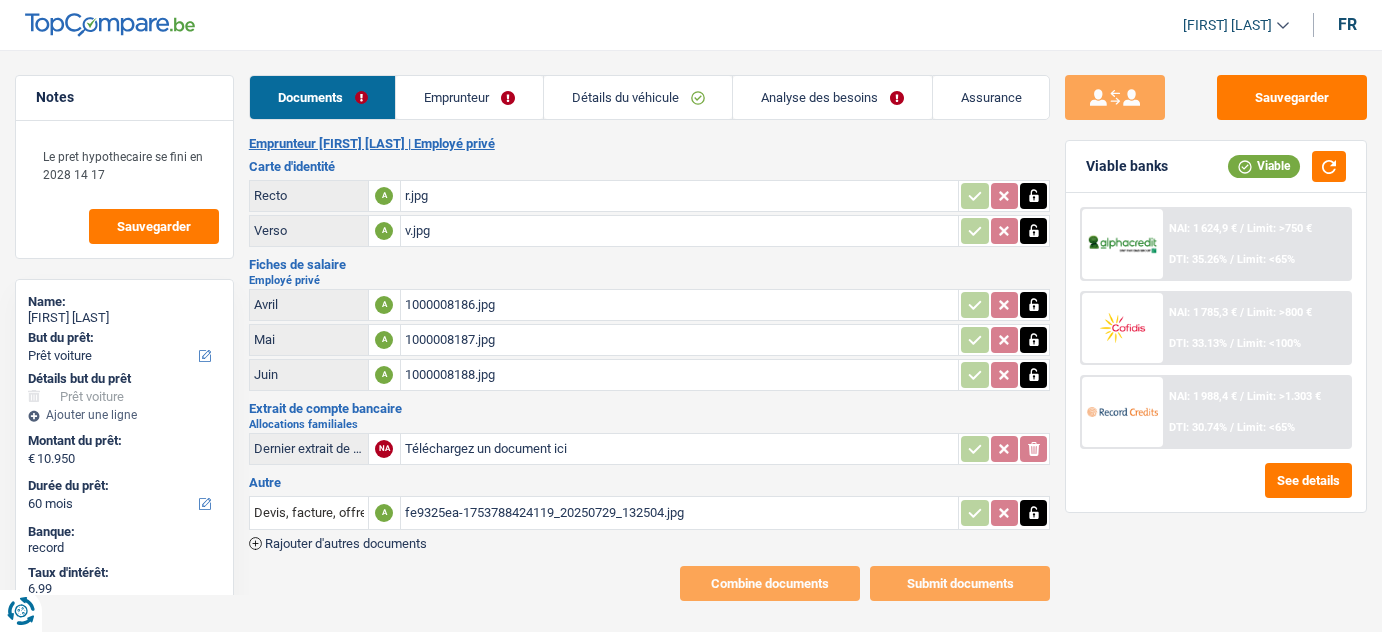 select on "car" 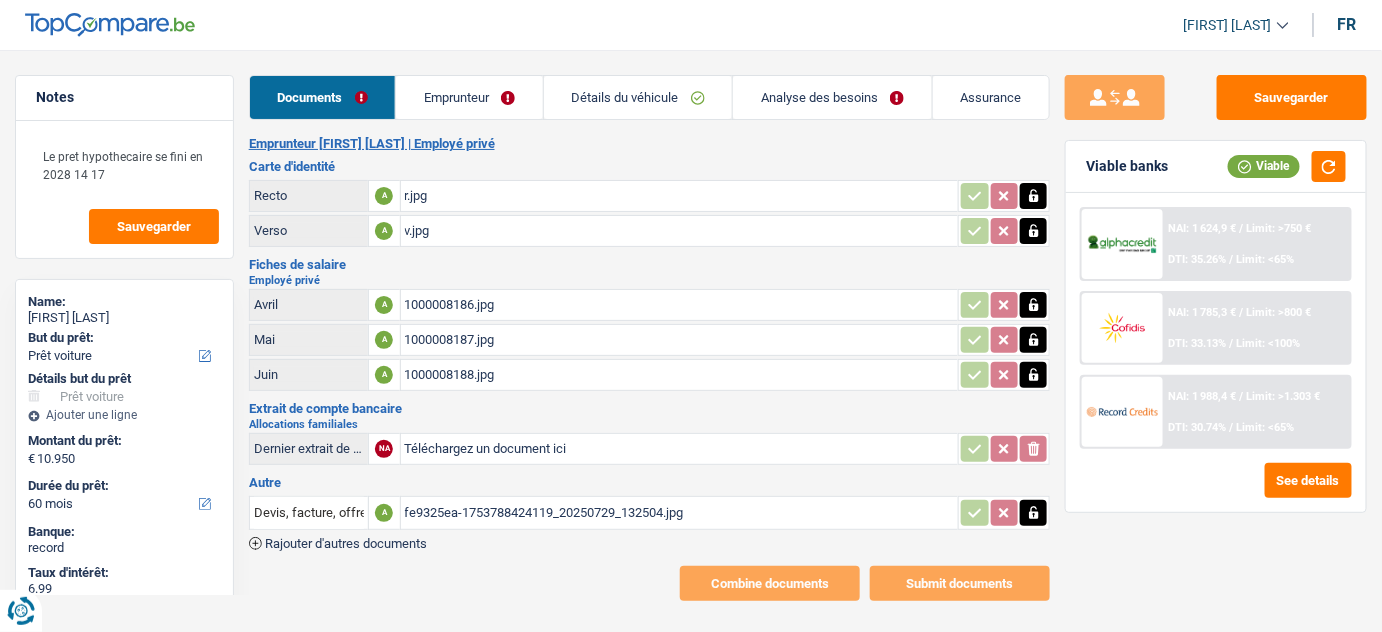 scroll, scrollTop: 0, scrollLeft: 0, axis: both 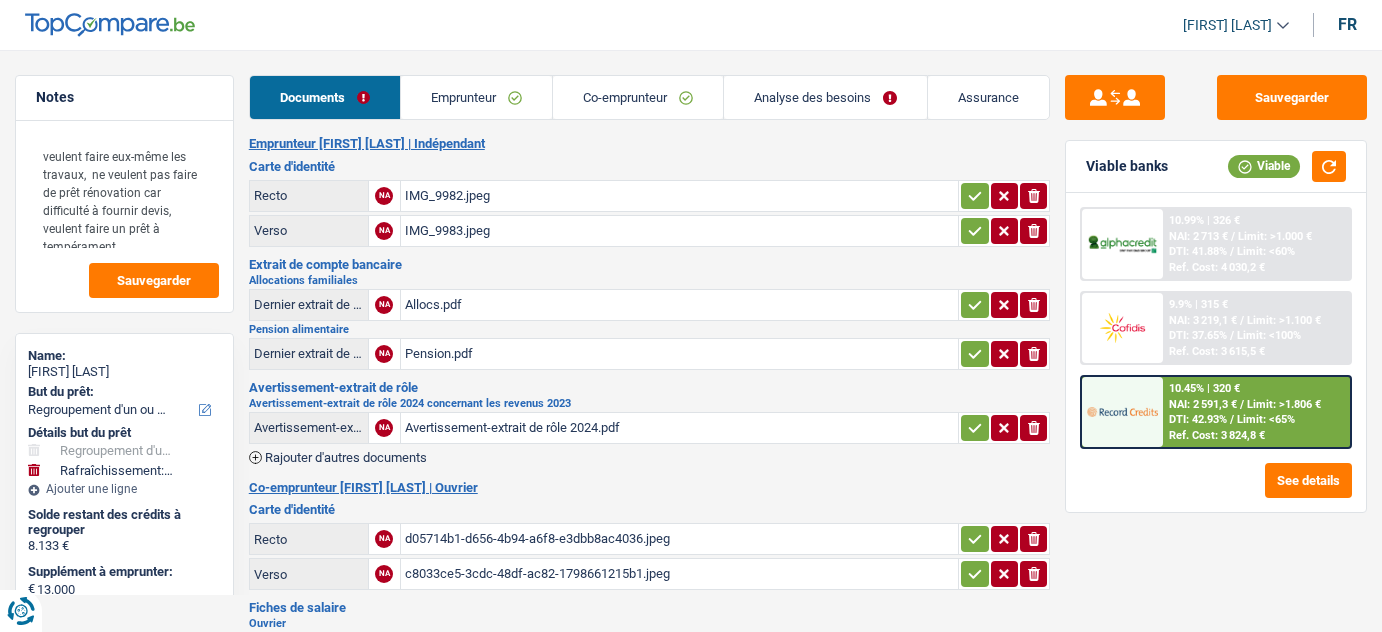 select on "refinancing" 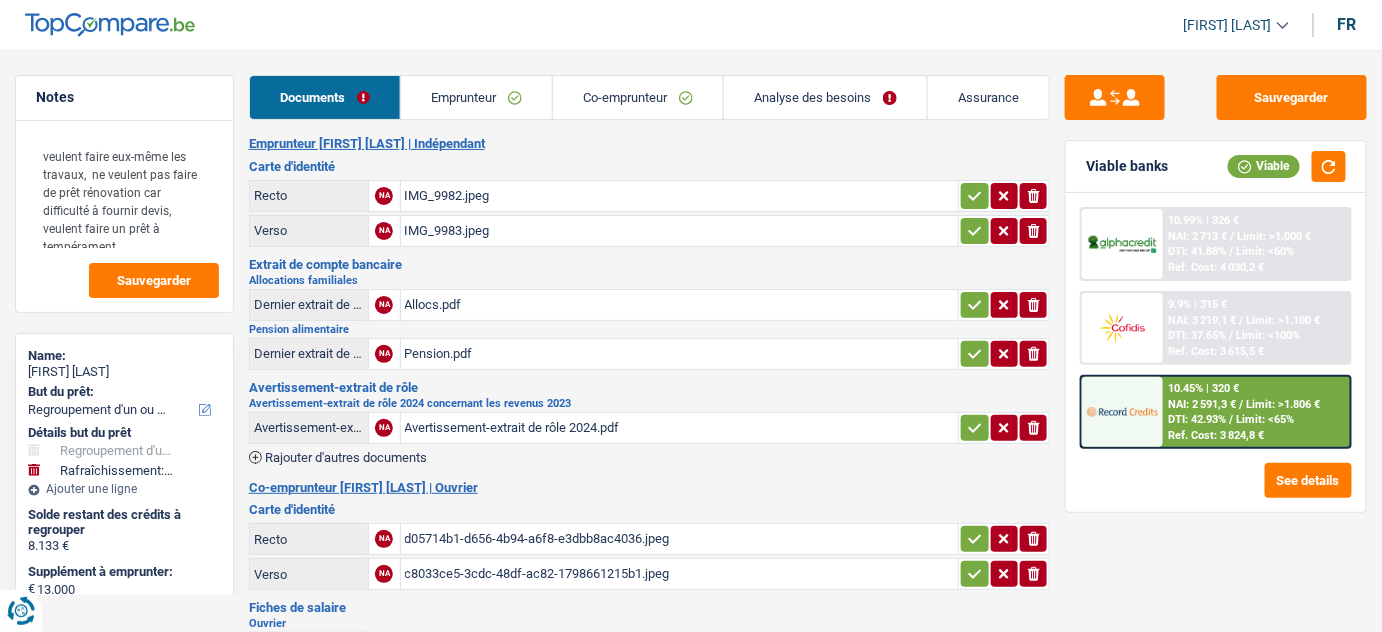 scroll, scrollTop: 0, scrollLeft: 0, axis: both 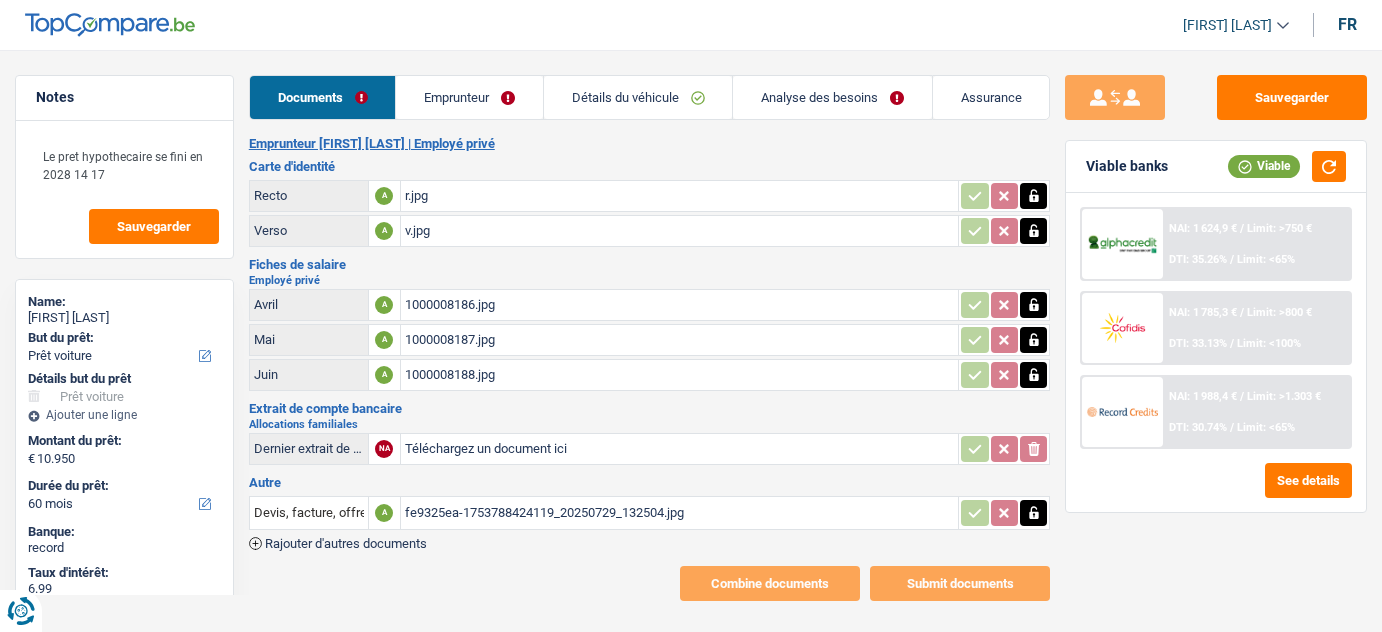 select on "car" 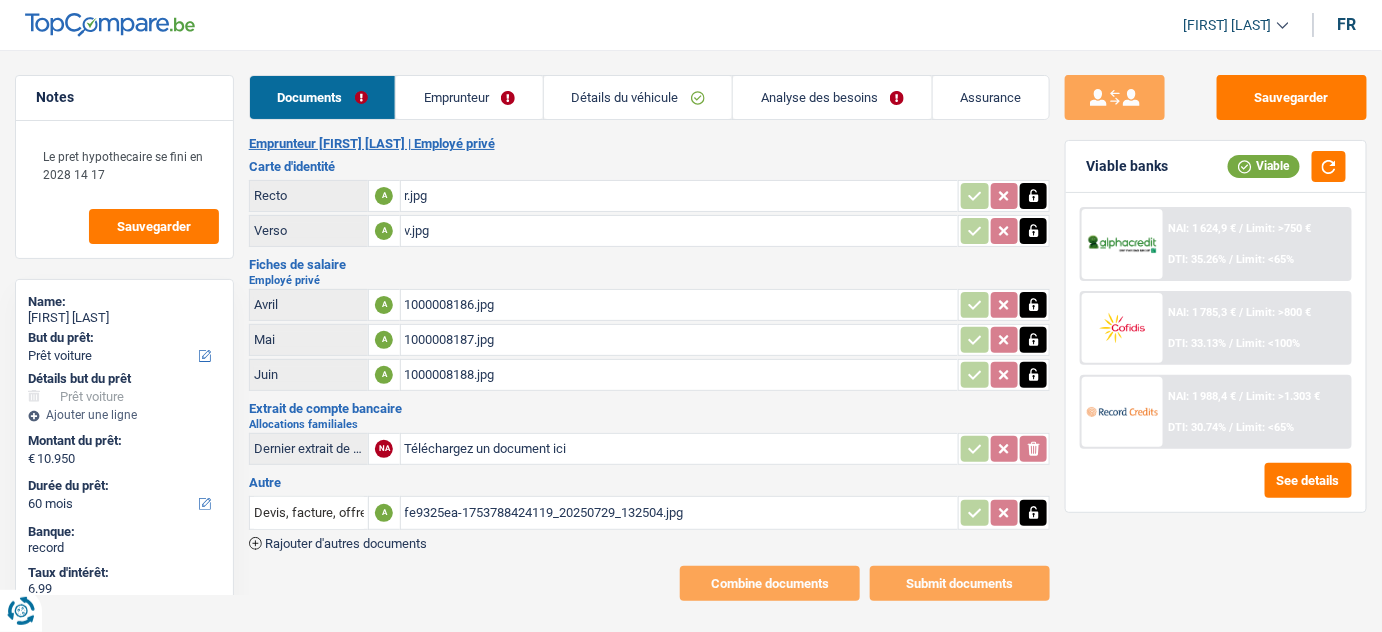 scroll, scrollTop: 0, scrollLeft: 0, axis: both 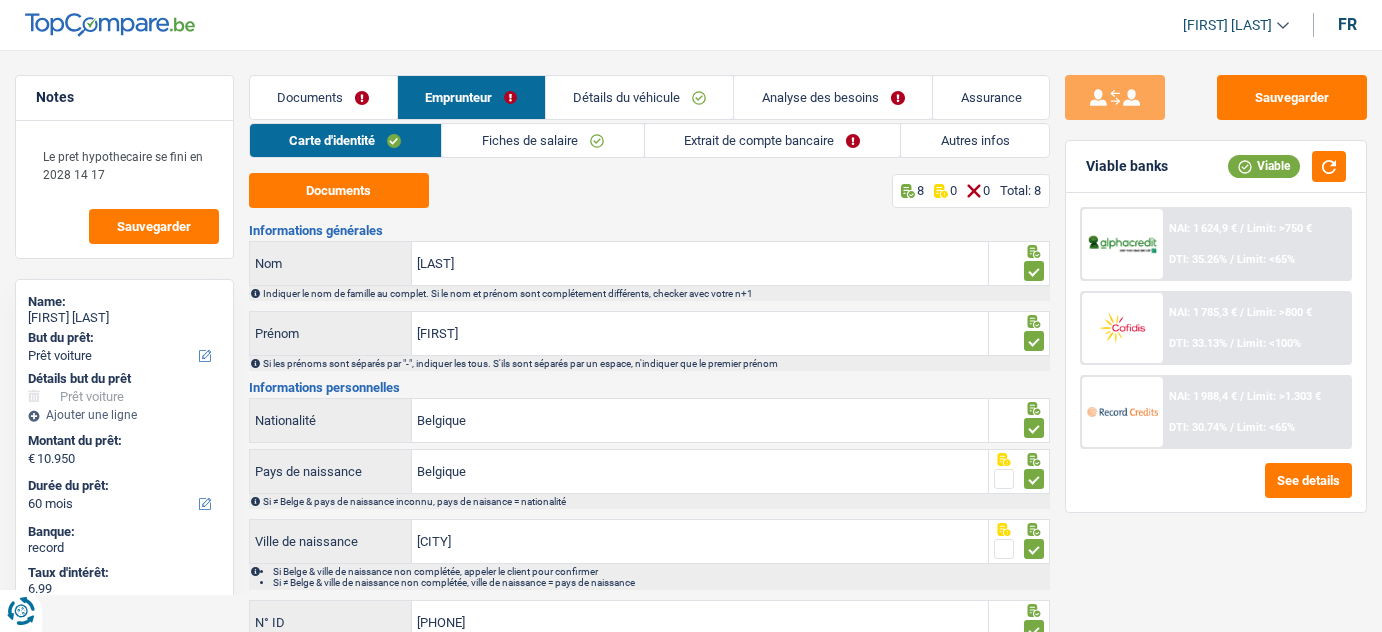 select on "car" 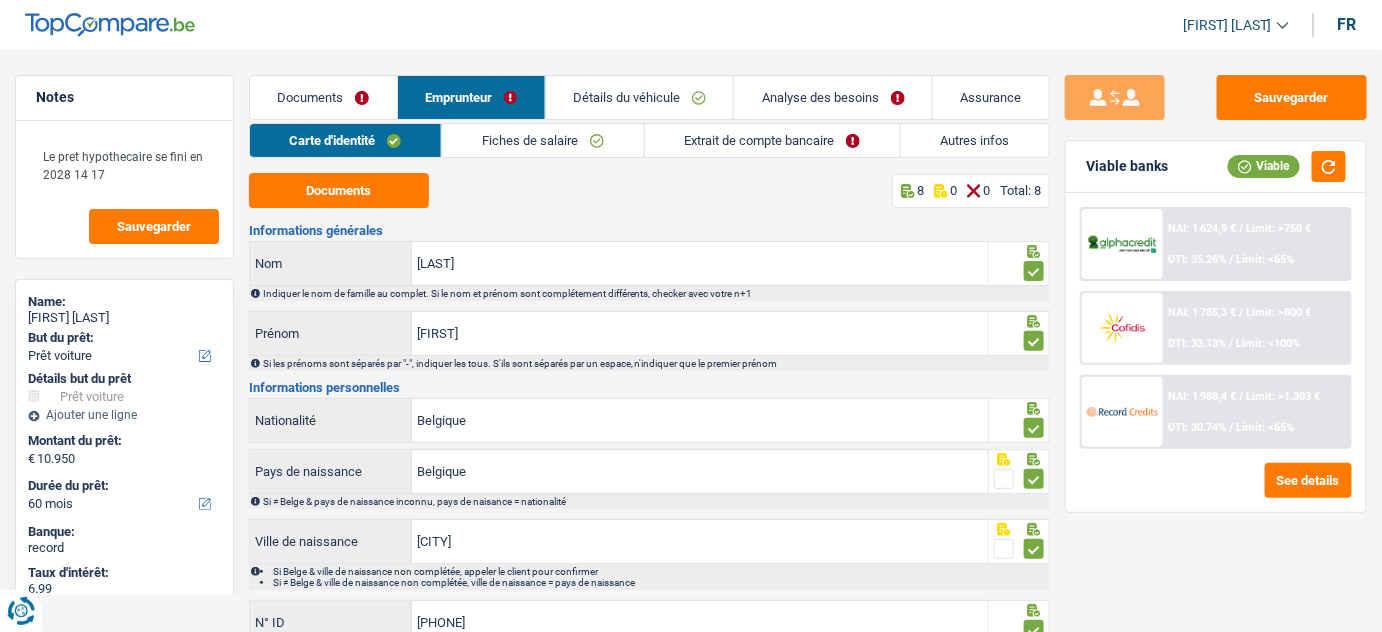 scroll, scrollTop: 0, scrollLeft: 0, axis: both 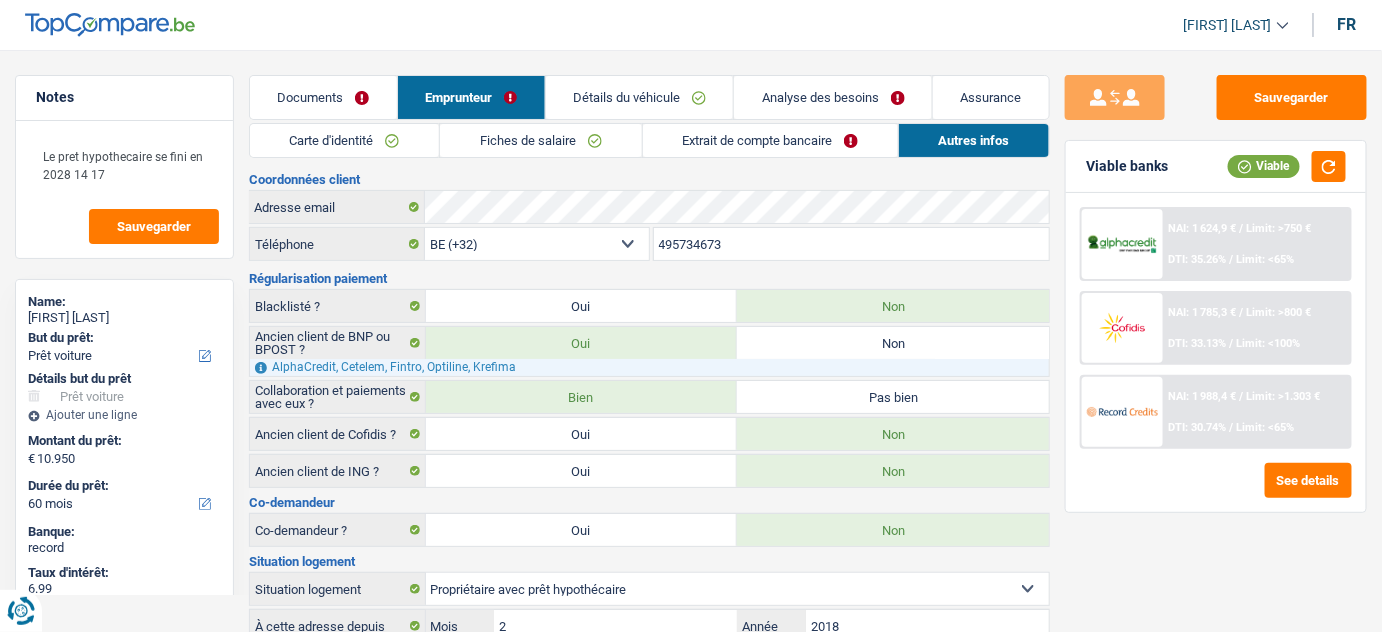 click on "Extrait de compte bancaire" at bounding box center [770, 140] 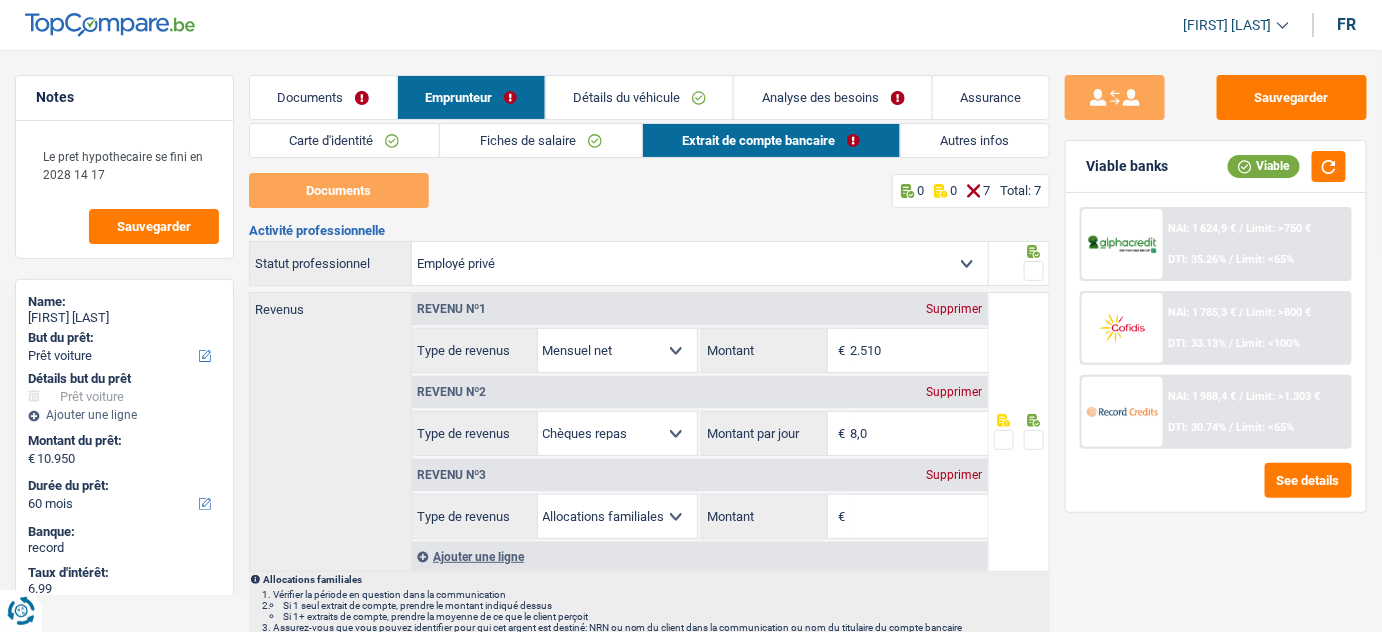 scroll, scrollTop: 90, scrollLeft: 0, axis: vertical 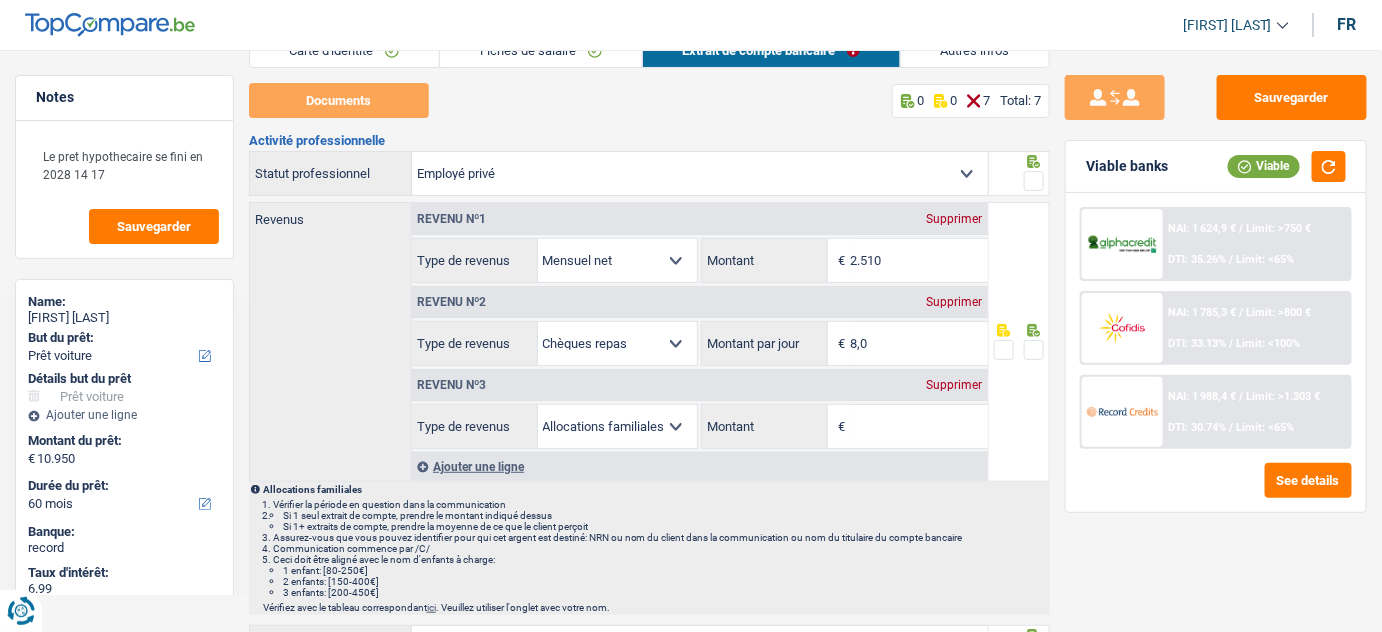 click on "Supprimer" at bounding box center (955, 385) 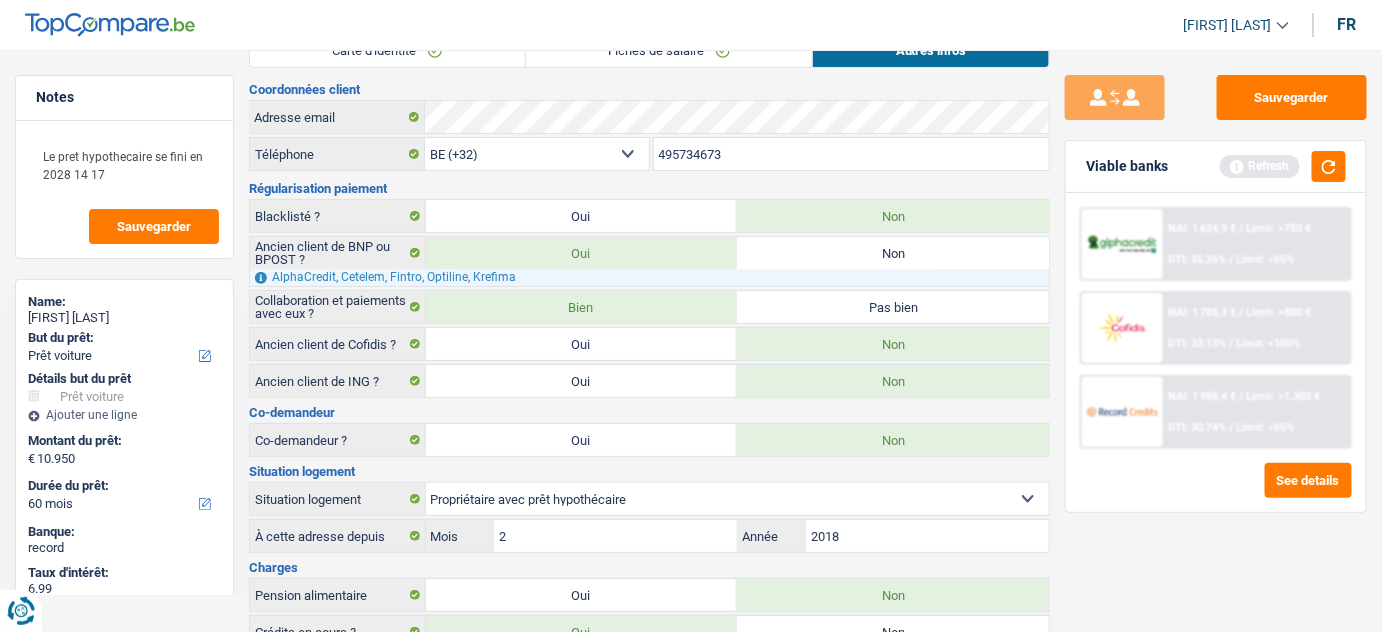 scroll, scrollTop: 0, scrollLeft: 0, axis: both 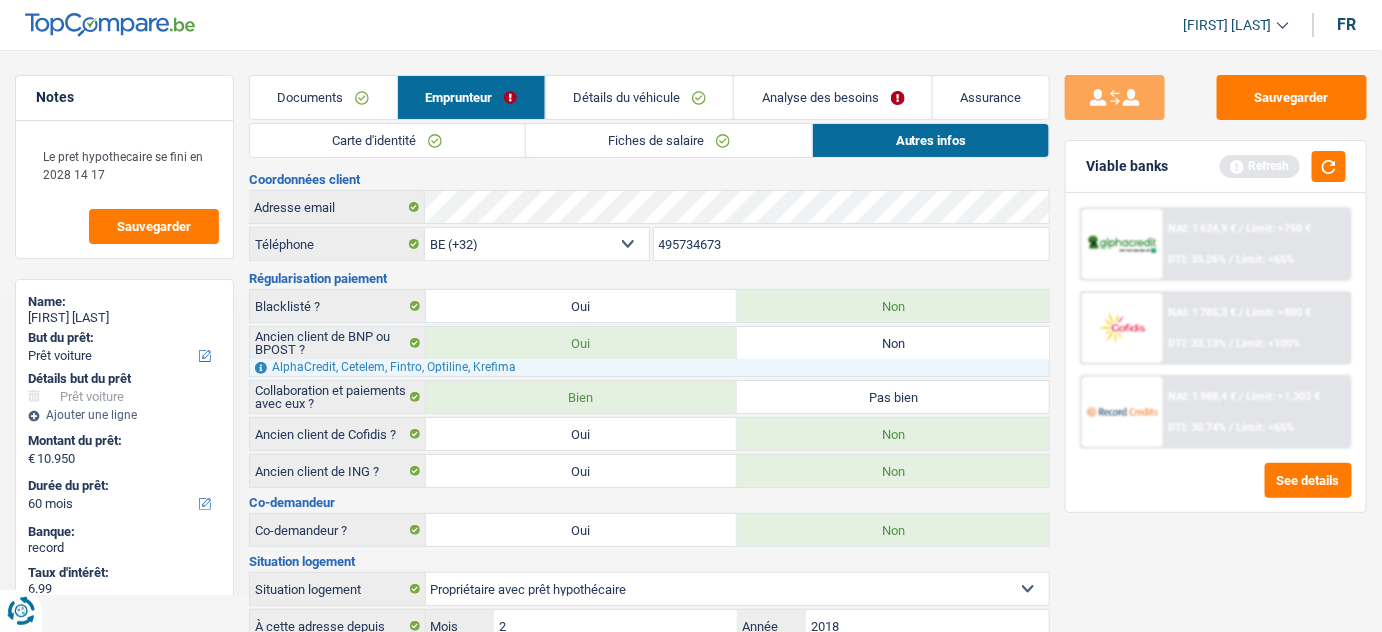 click on "Fiches de salaire" at bounding box center (669, 140) 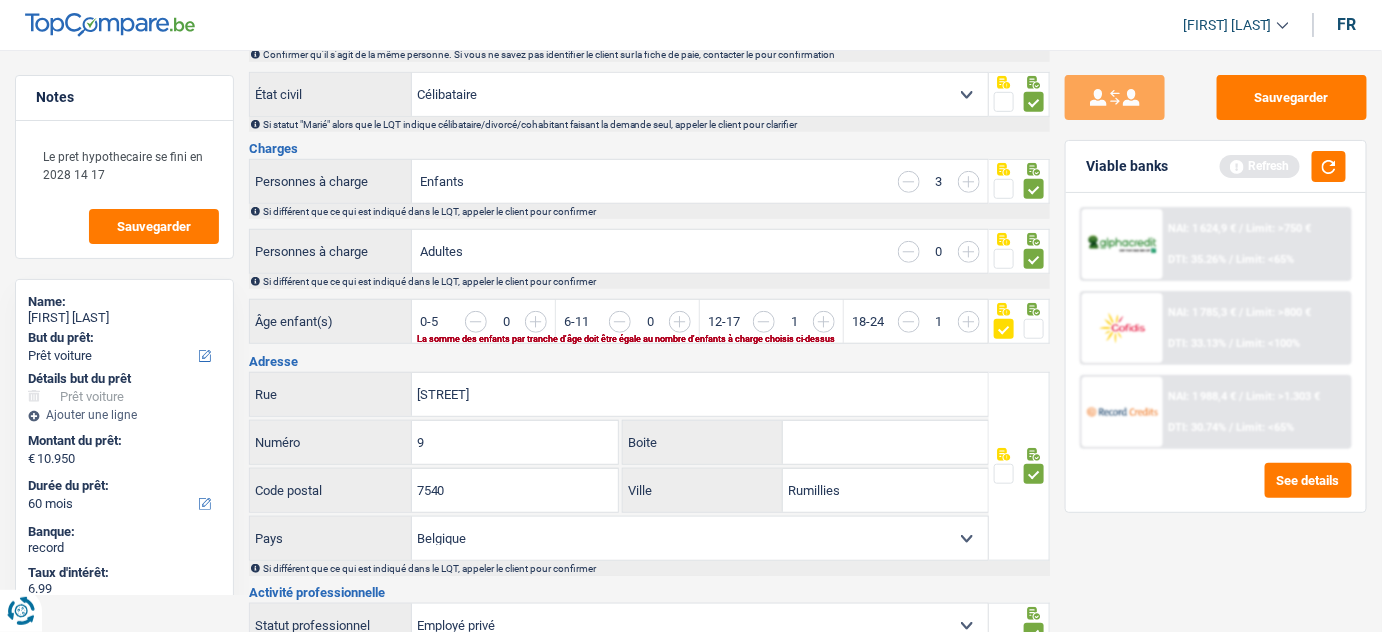 scroll, scrollTop: 309, scrollLeft: 0, axis: vertical 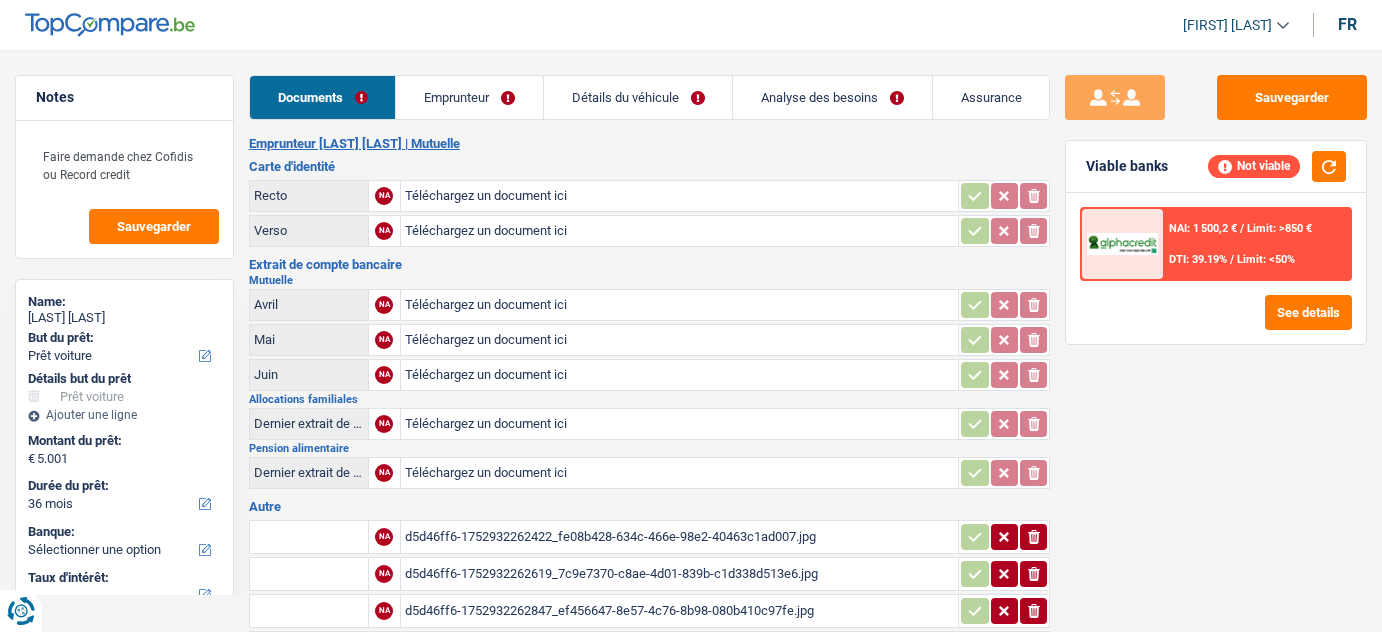 select on "car" 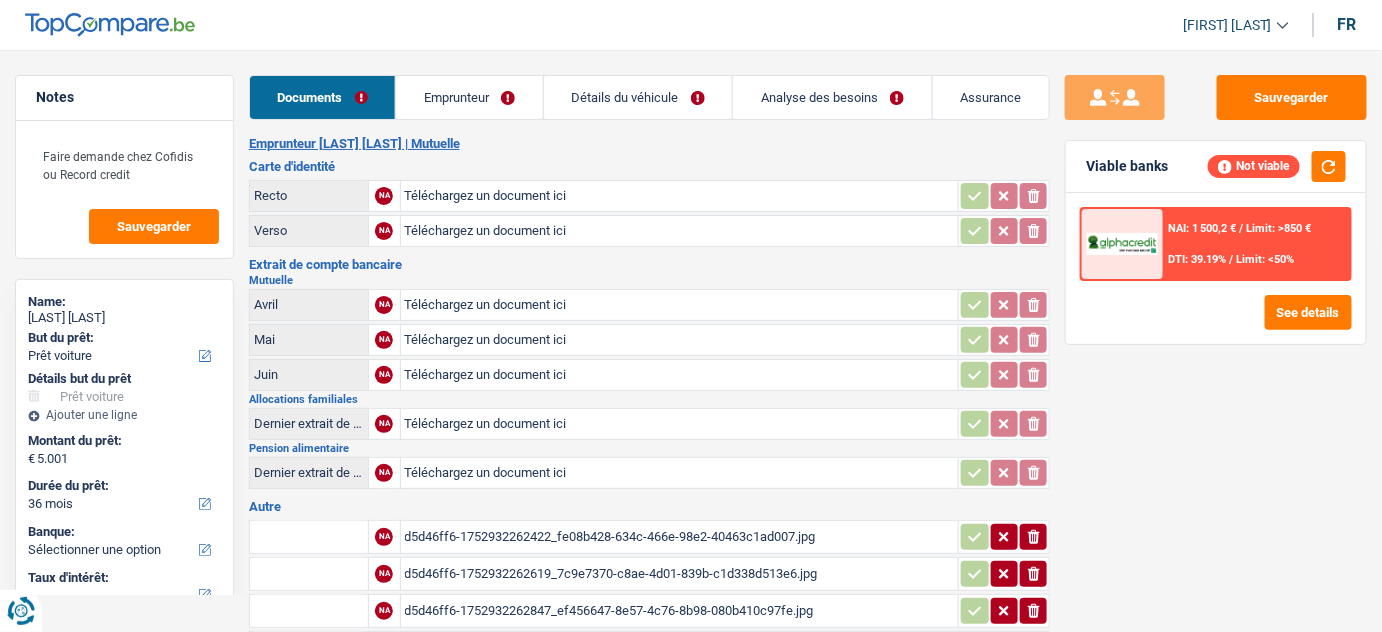 scroll, scrollTop: 0, scrollLeft: 0, axis: both 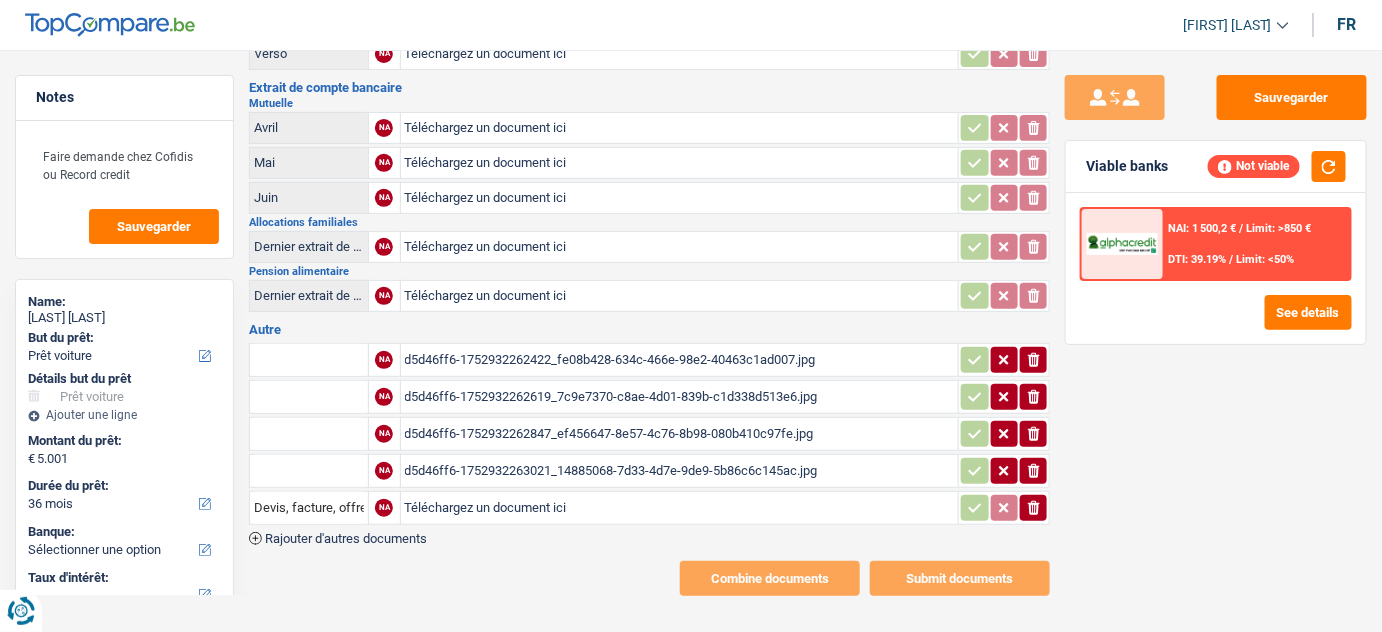 click on "d5d46ff6-1752932262619_7c9e7370-c8ae-4d01-839b-c1d338d513e6.jpg" at bounding box center [680, 397] 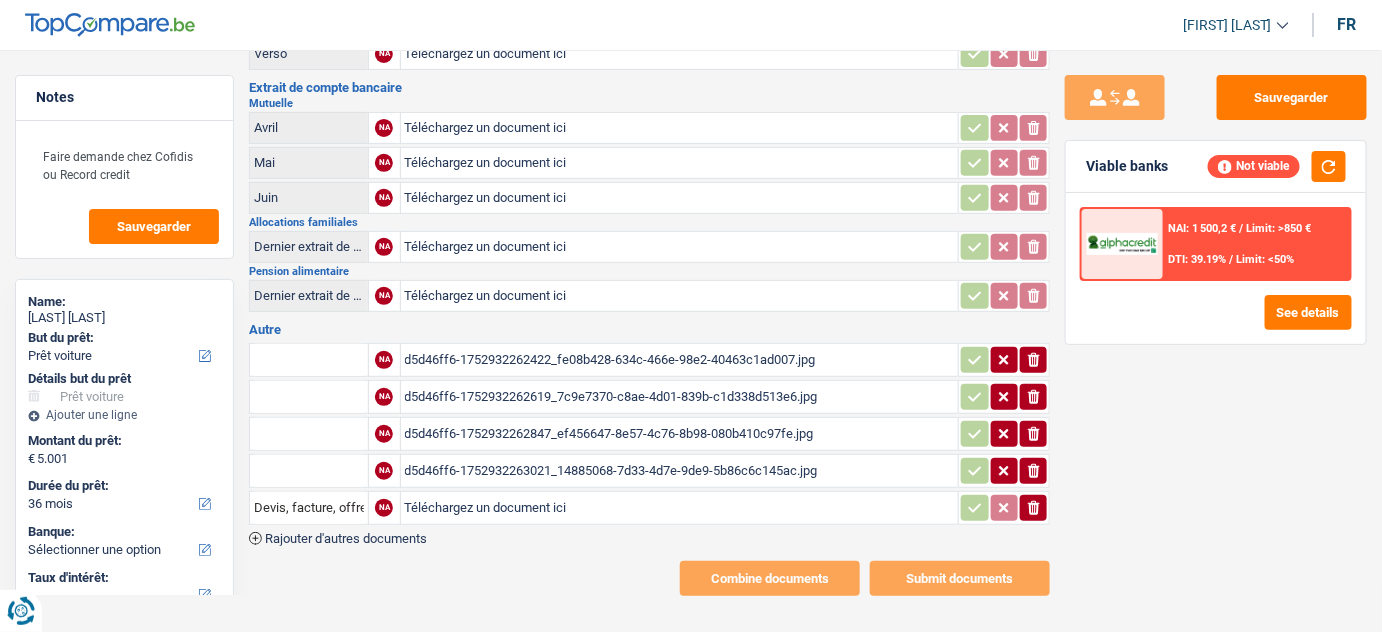 click on "d5d46ff6-1752932262619_7c9e7370-c8ae-4d01-839b-c1d338d513e6.jpg" at bounding box center (680, 397) 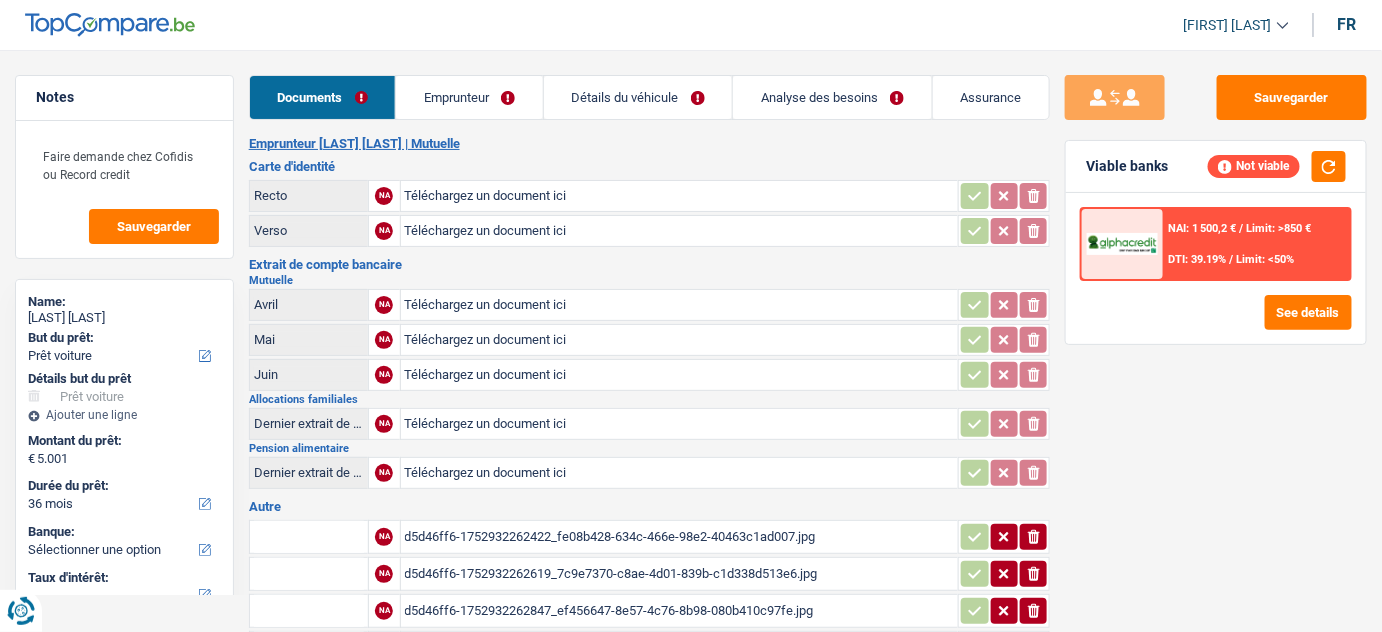scroll, scrollTop: 177, scrollLeft: 0, axis: vertical 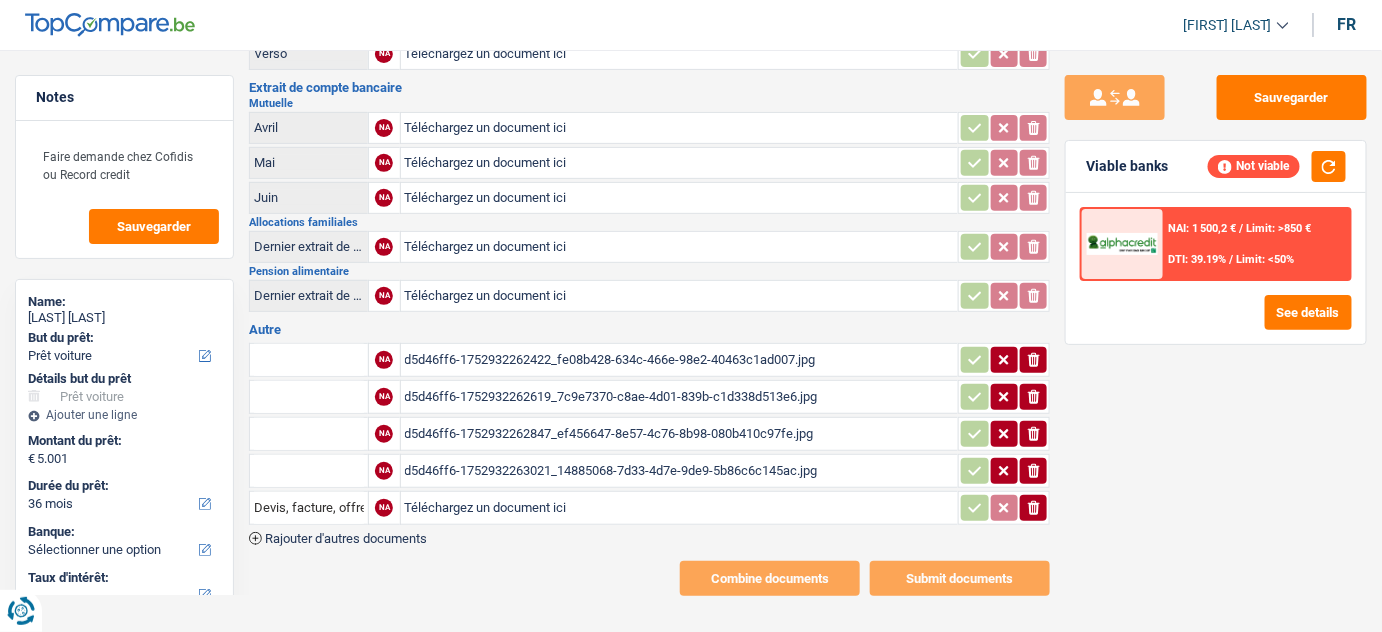 click on "d5d46ff6-1752932263021_14885068-7d33-4d7e-9de9-5b86c6c145ac.jpg" at bounding box center (680, 471) 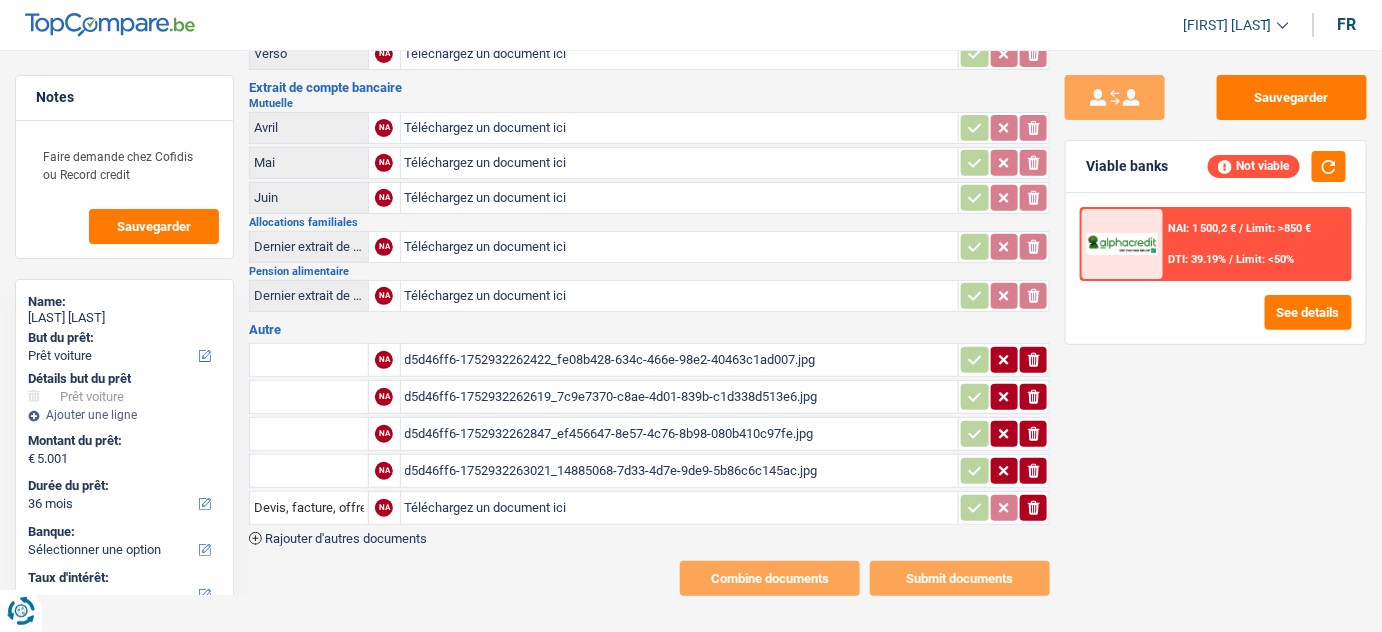 click on "d5d46ff6-1752932262422_fe08b428-634c-466e-98e2-40463c1ad007.jpg" at bounding box center (680, 360) 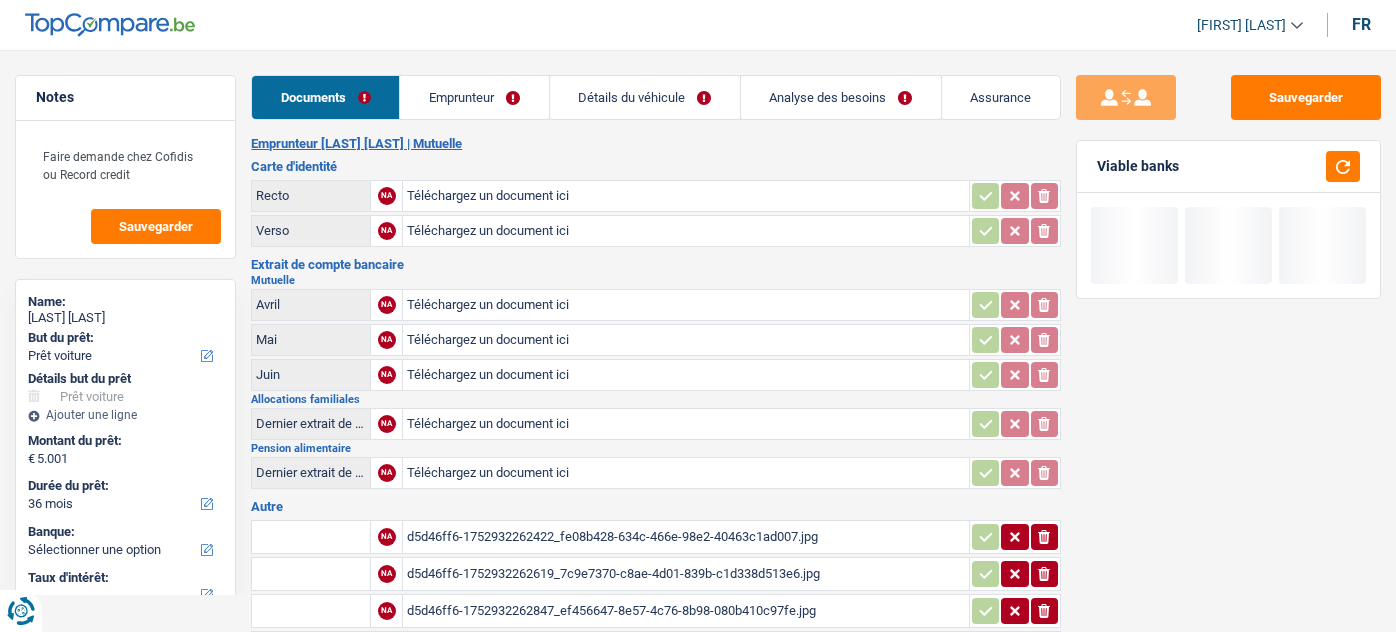 select on "car" 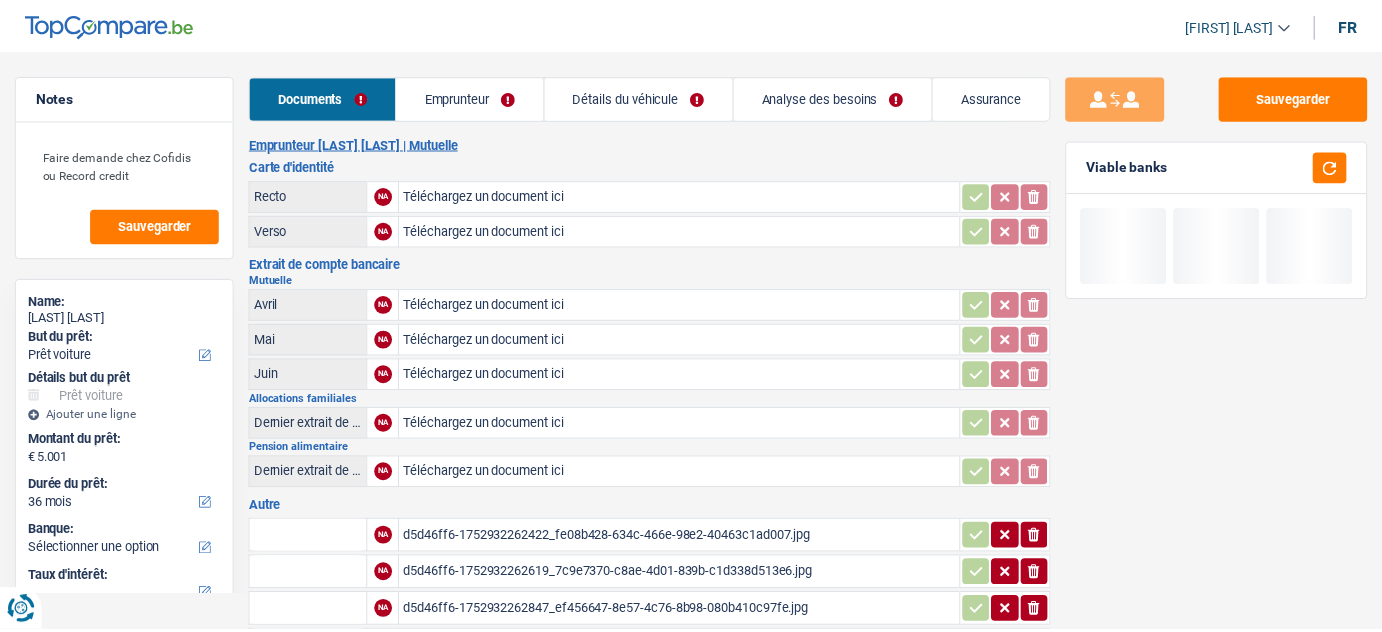 scroll, scrollTop: 0, scrollLeft: 0, axis: both 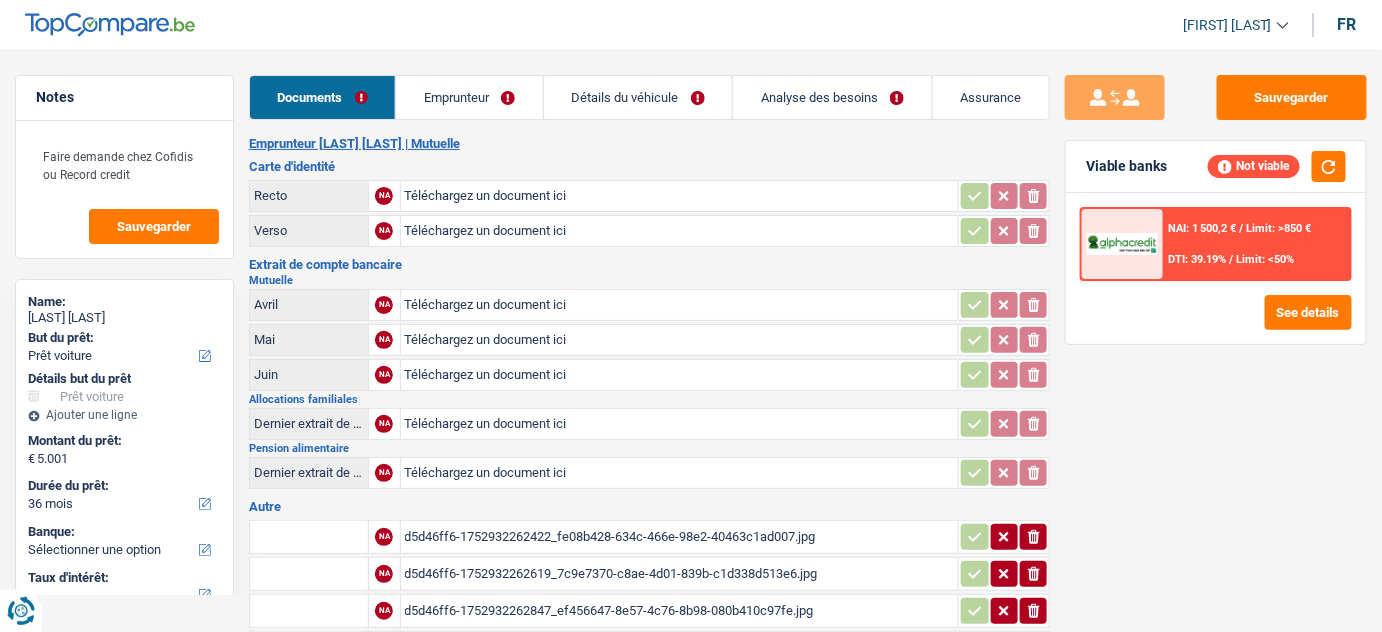 click on "Téléchargez un document ici" at bounding box center (680, 196) 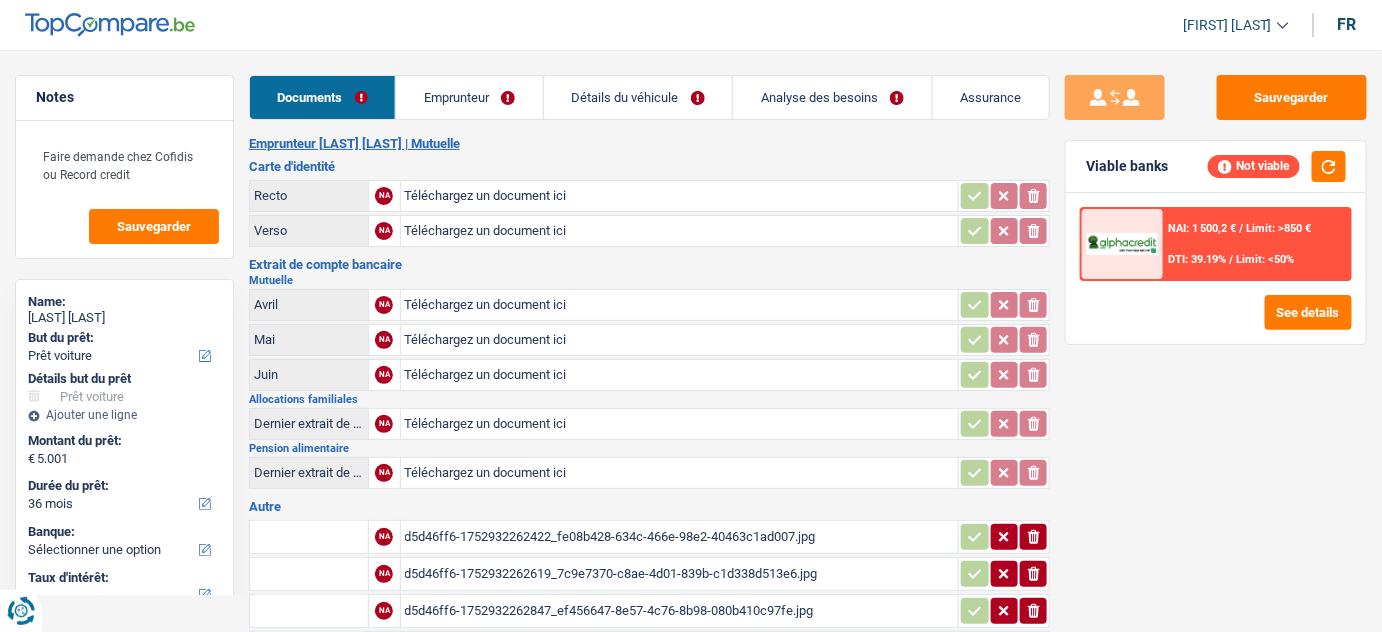 type on "C:\fakepath\r.jpg" 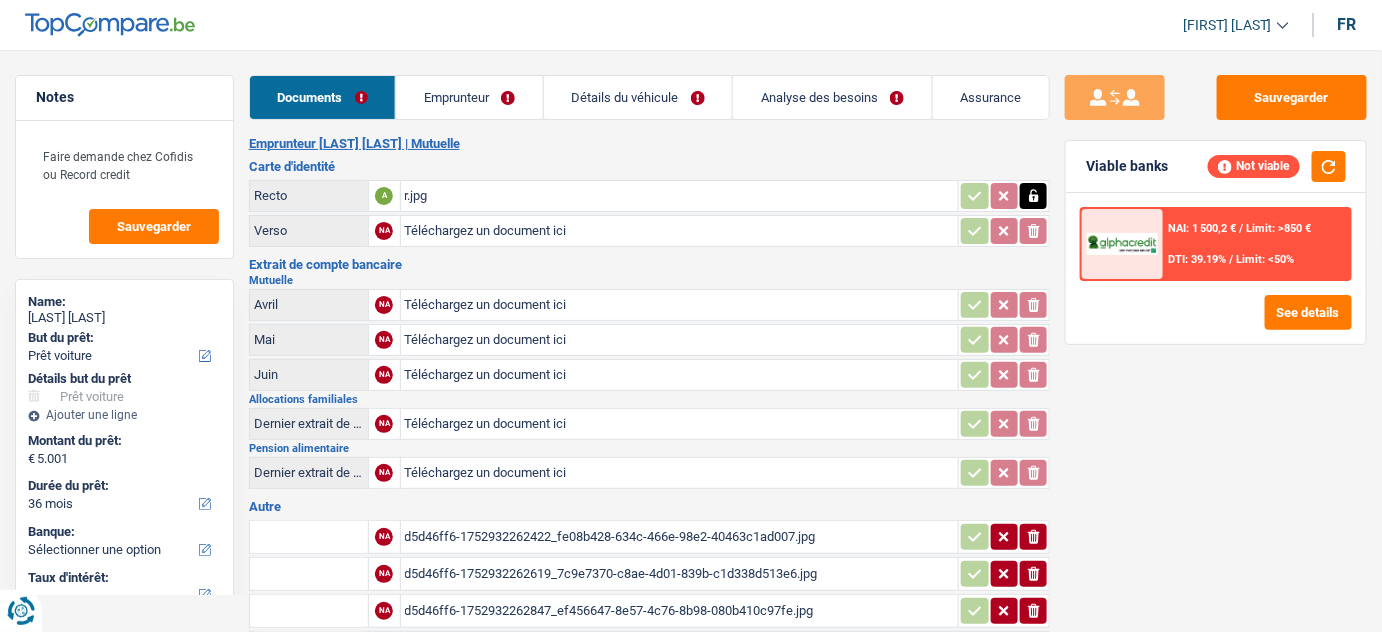 click on "Téléchargez un document ici" at bounding box center [680, 231] 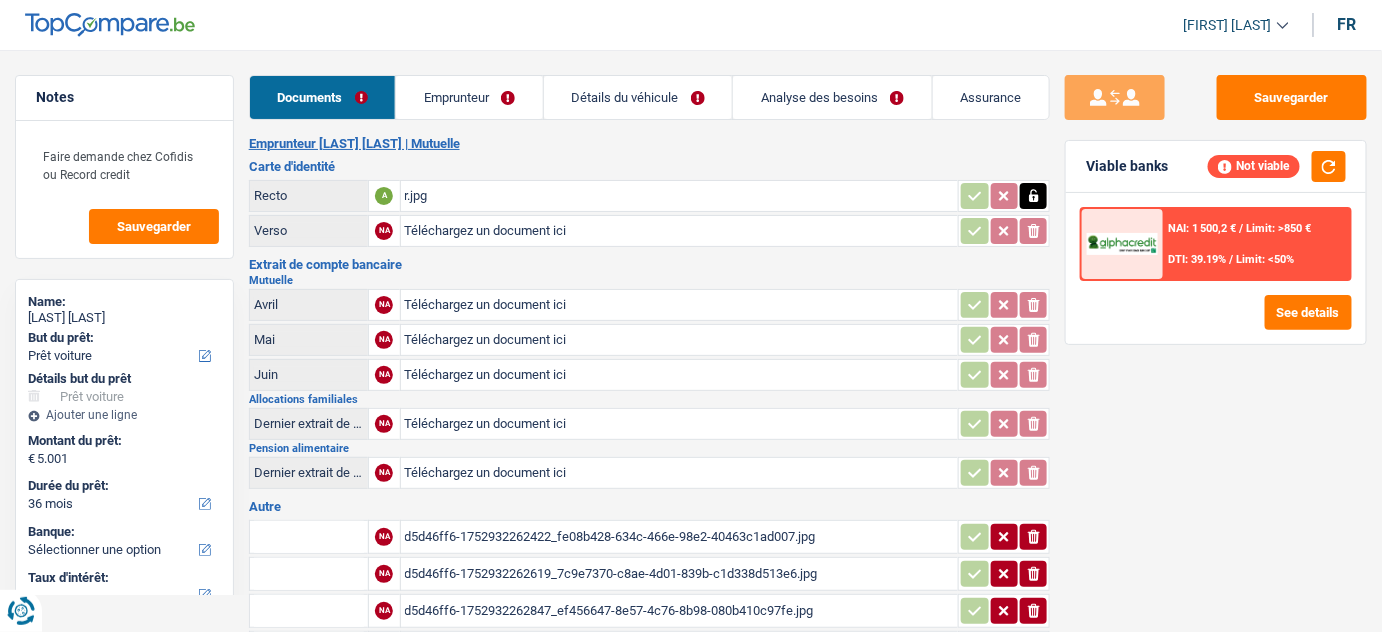 type on "C:\fakepath\v.jpg" 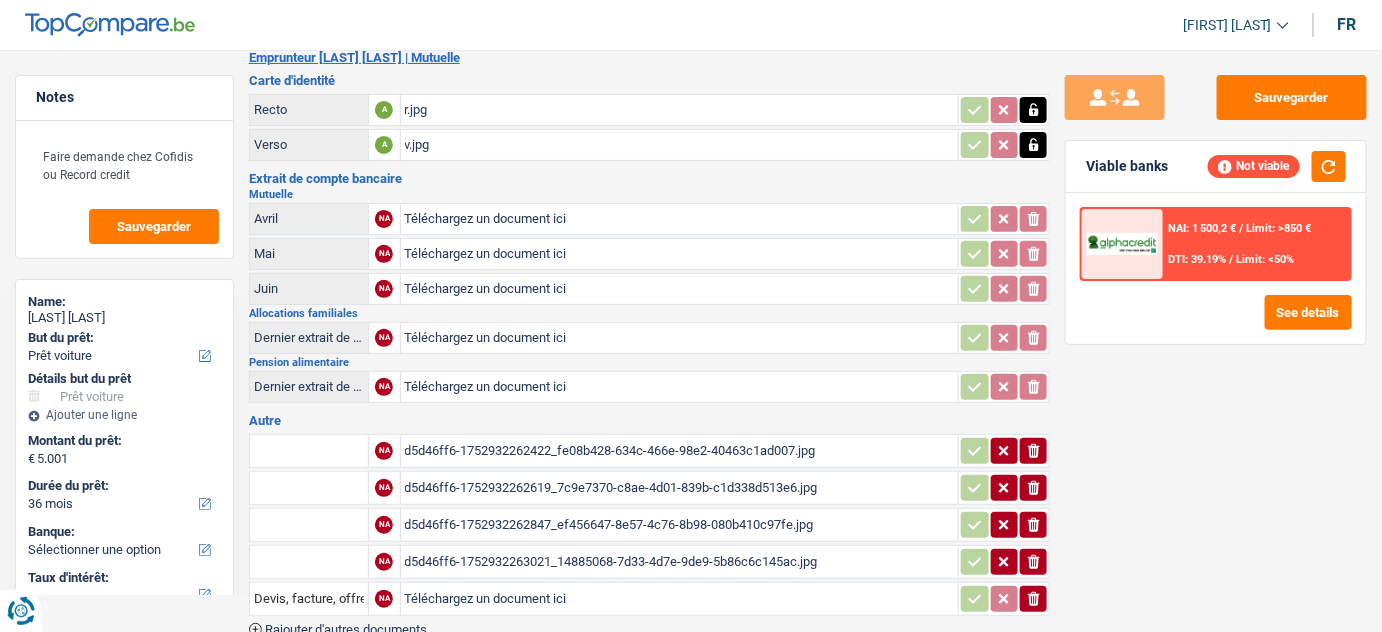 scroll, scrollTop: 177, scrollLeft: 0, axis: vertical 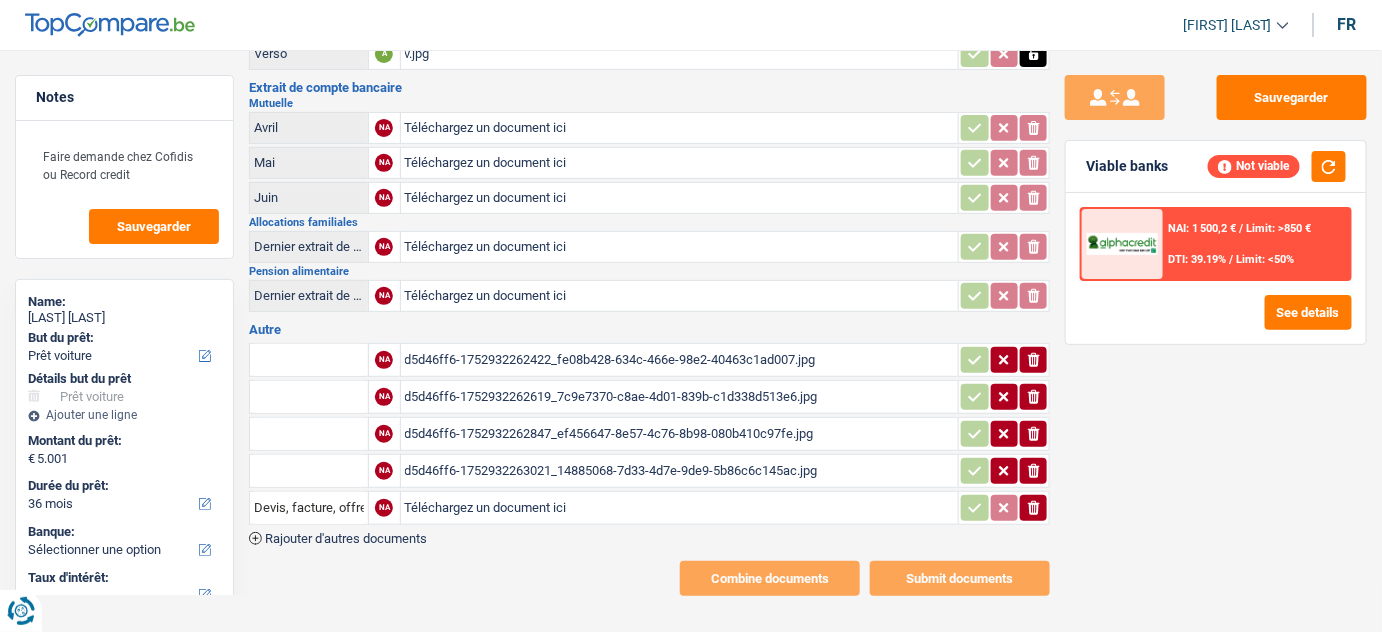 click on "d5d46ff6-1752932262847_ef456647-8e57-4c76-8b98-080b410c97fe.jpg" at bounding box center (680, 434) 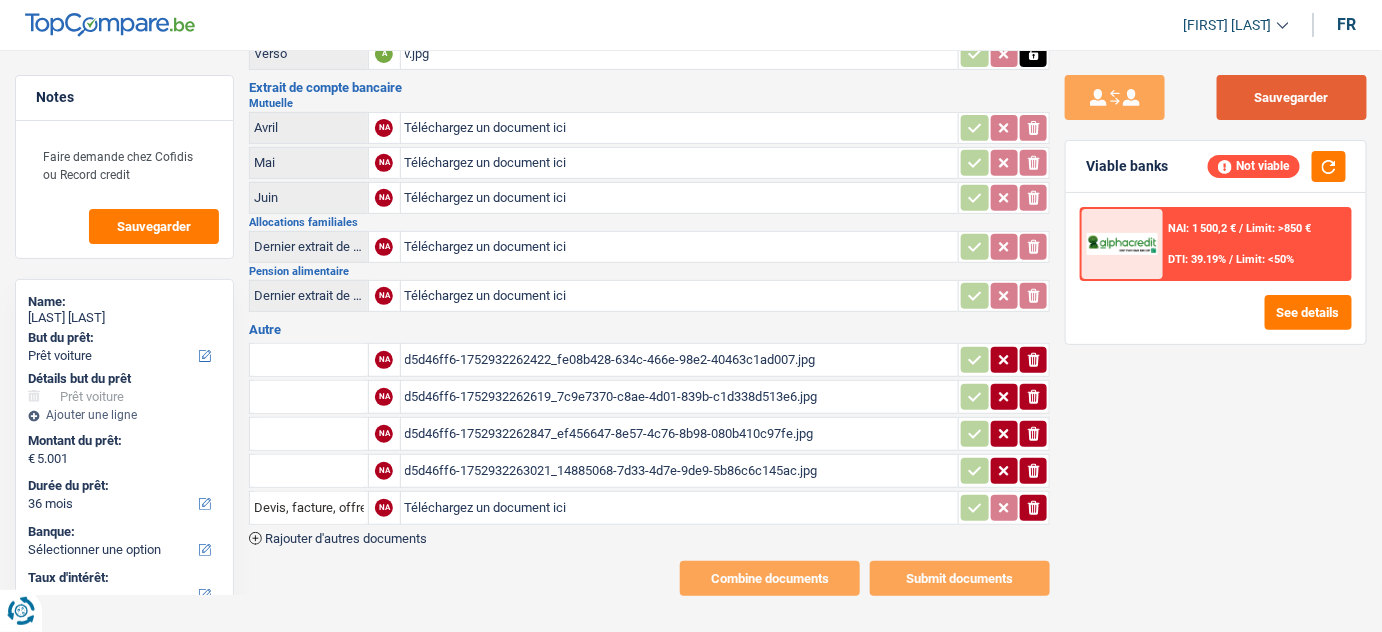 click on "Sauvegarder" at bounding box center [1292, 97] 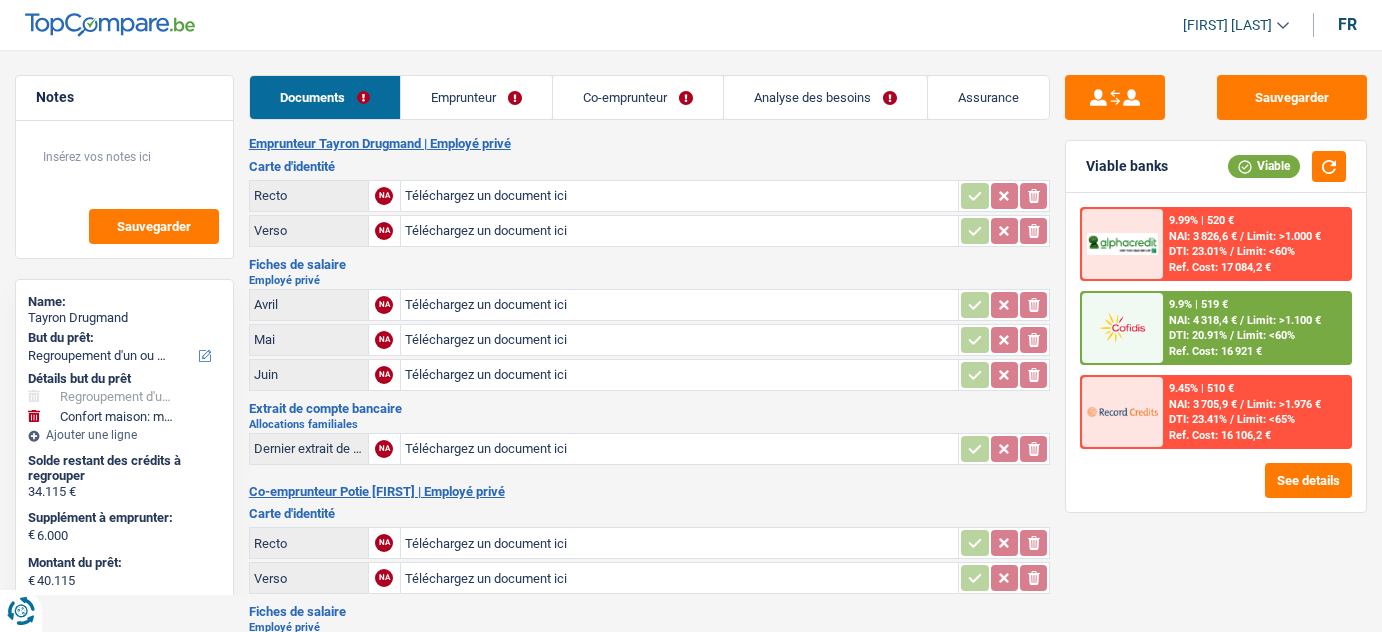 select on "refinancing" 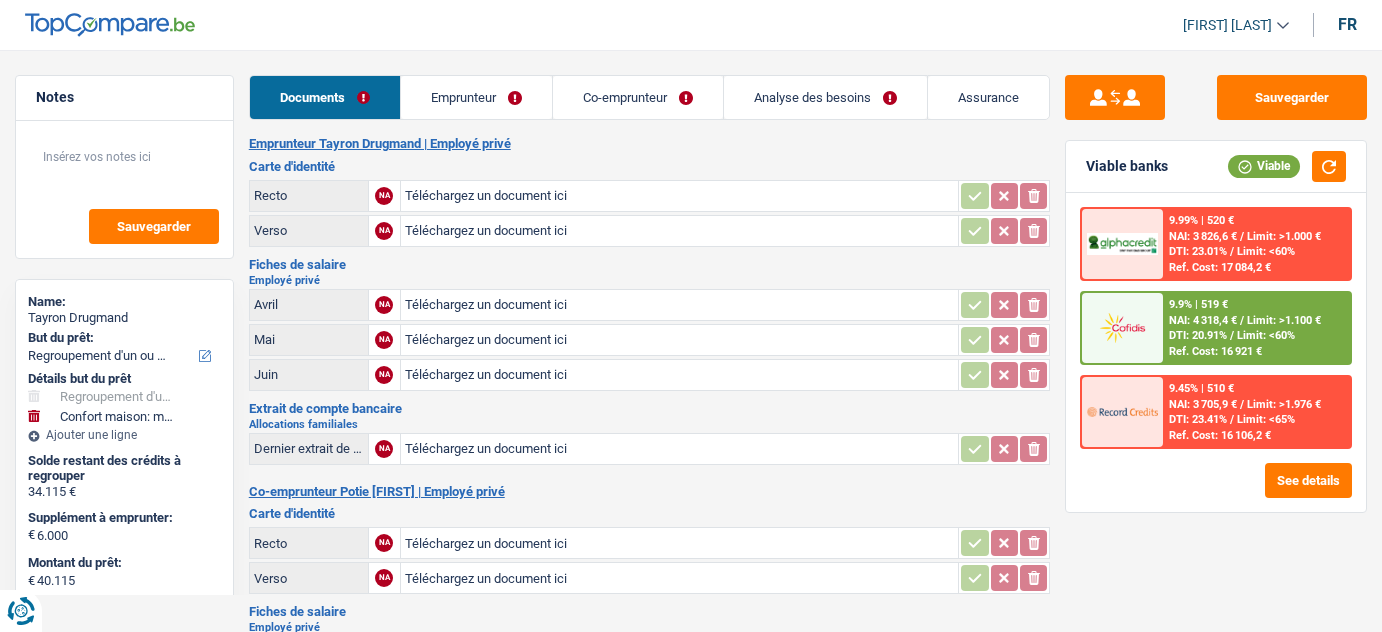 select on "refinancing" 